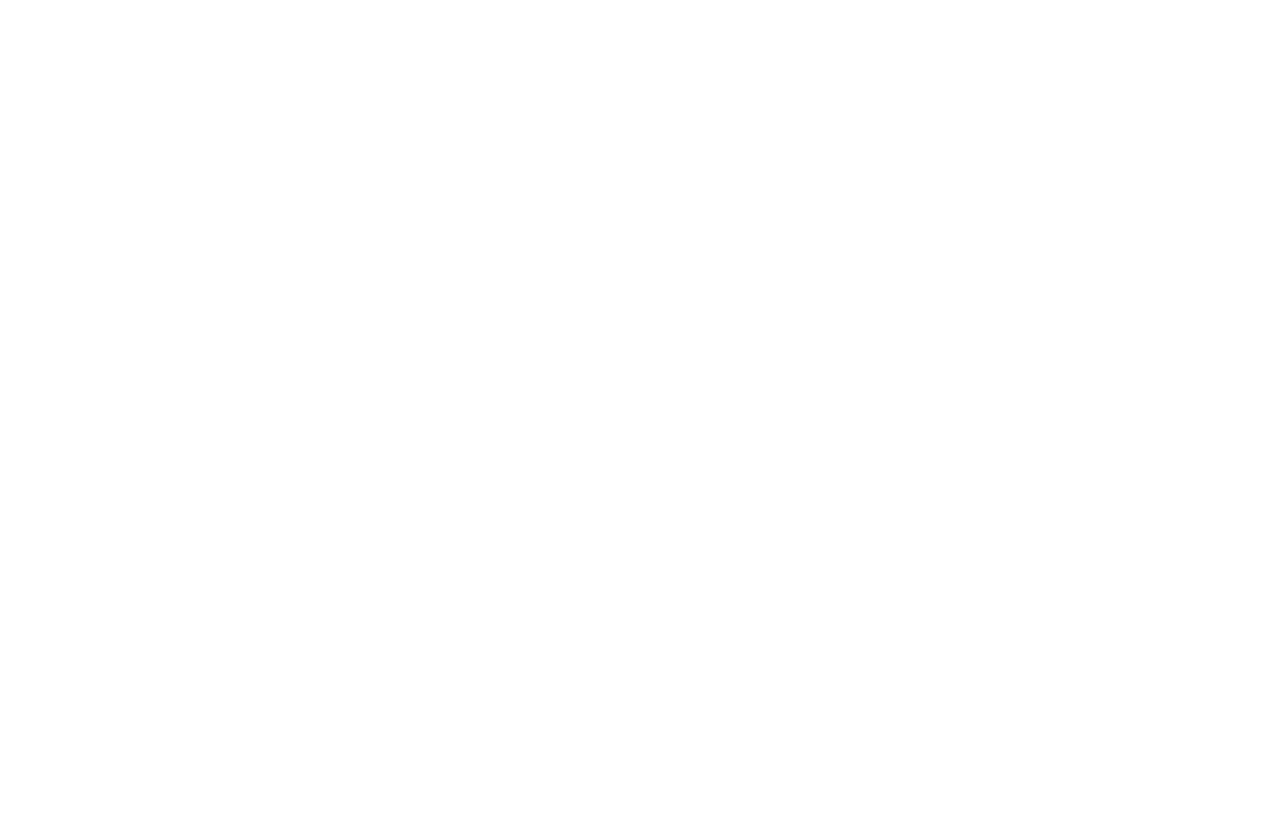 scroll, scrollTop: 0, scrollLeft: 0, axis: both 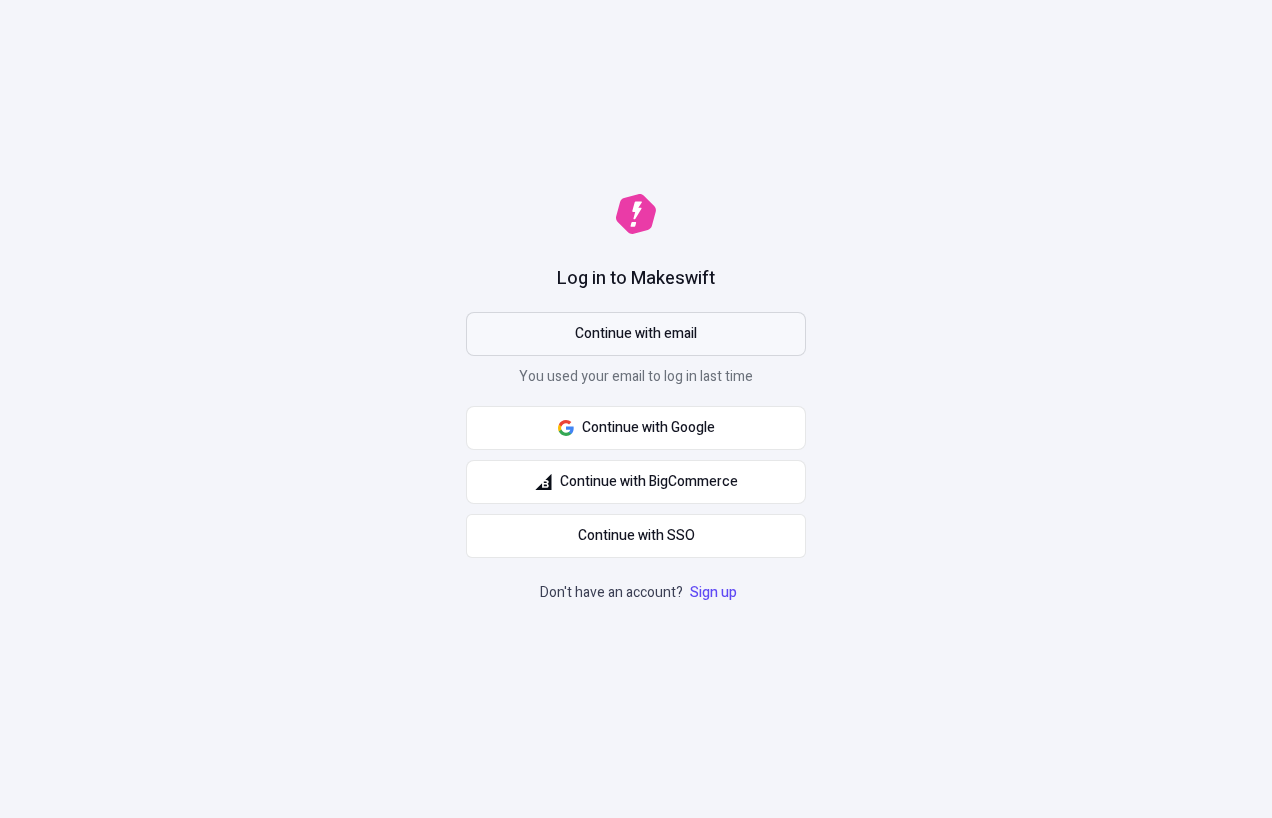 click on "Continue with email" at bounding box center [636, 334] 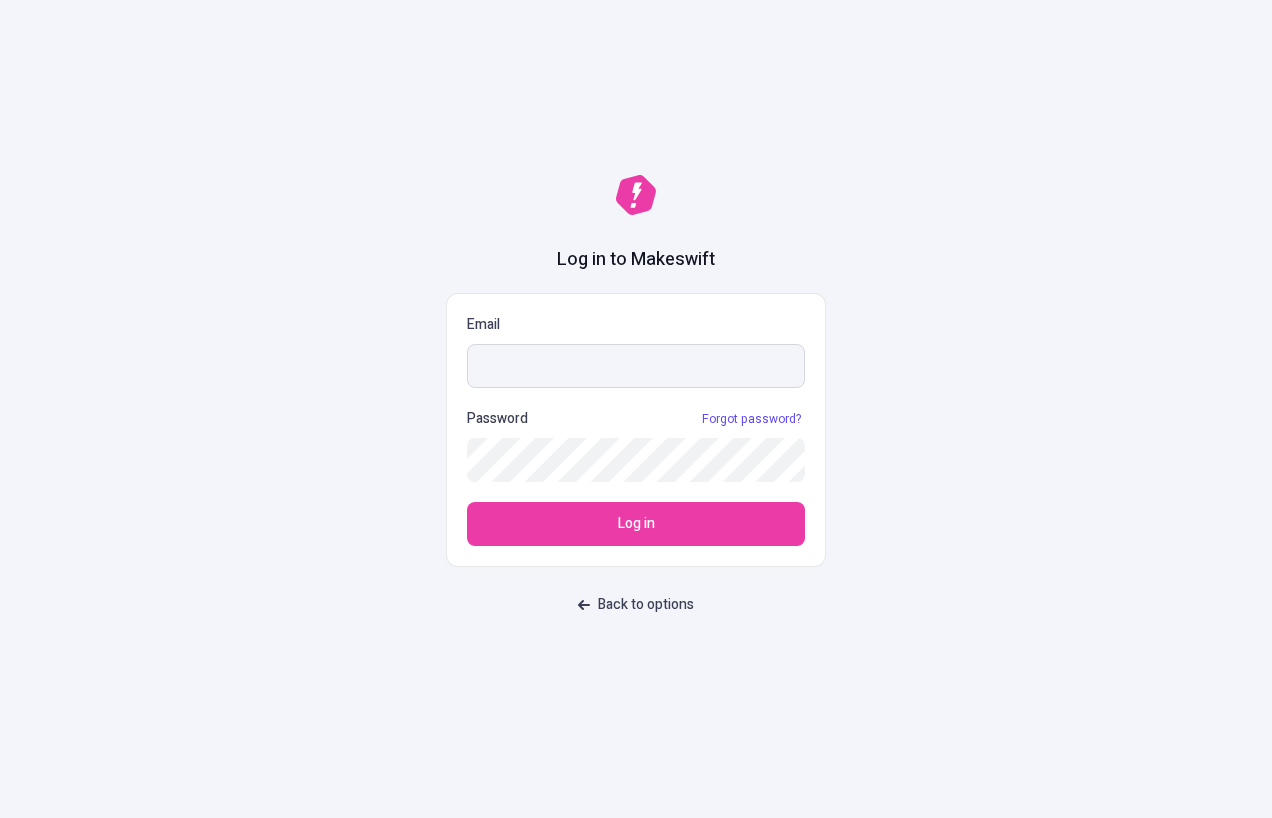 click on "Email" at bounding box center (636, 366) 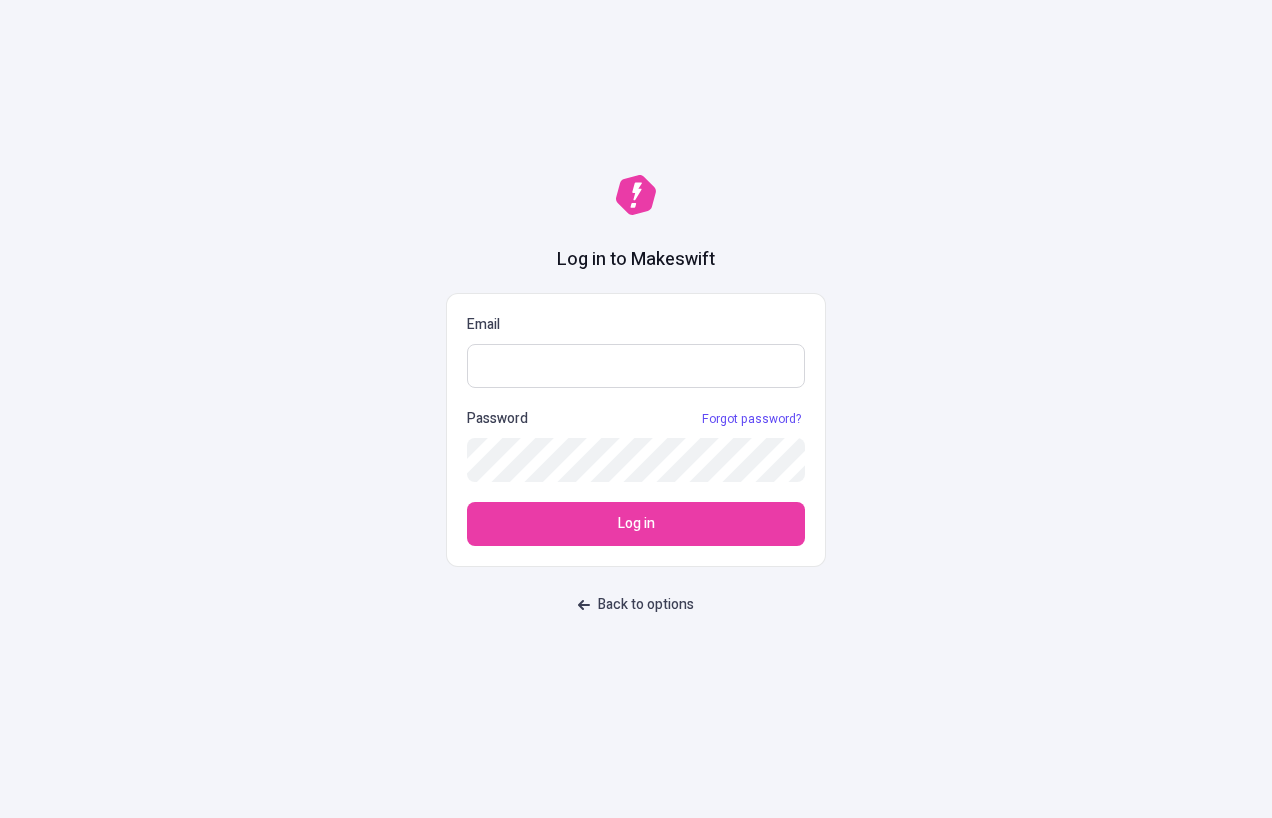 paste on "[PERSON_NAME][EMAIL_ADDRESS][DOMAIN_NAME]" 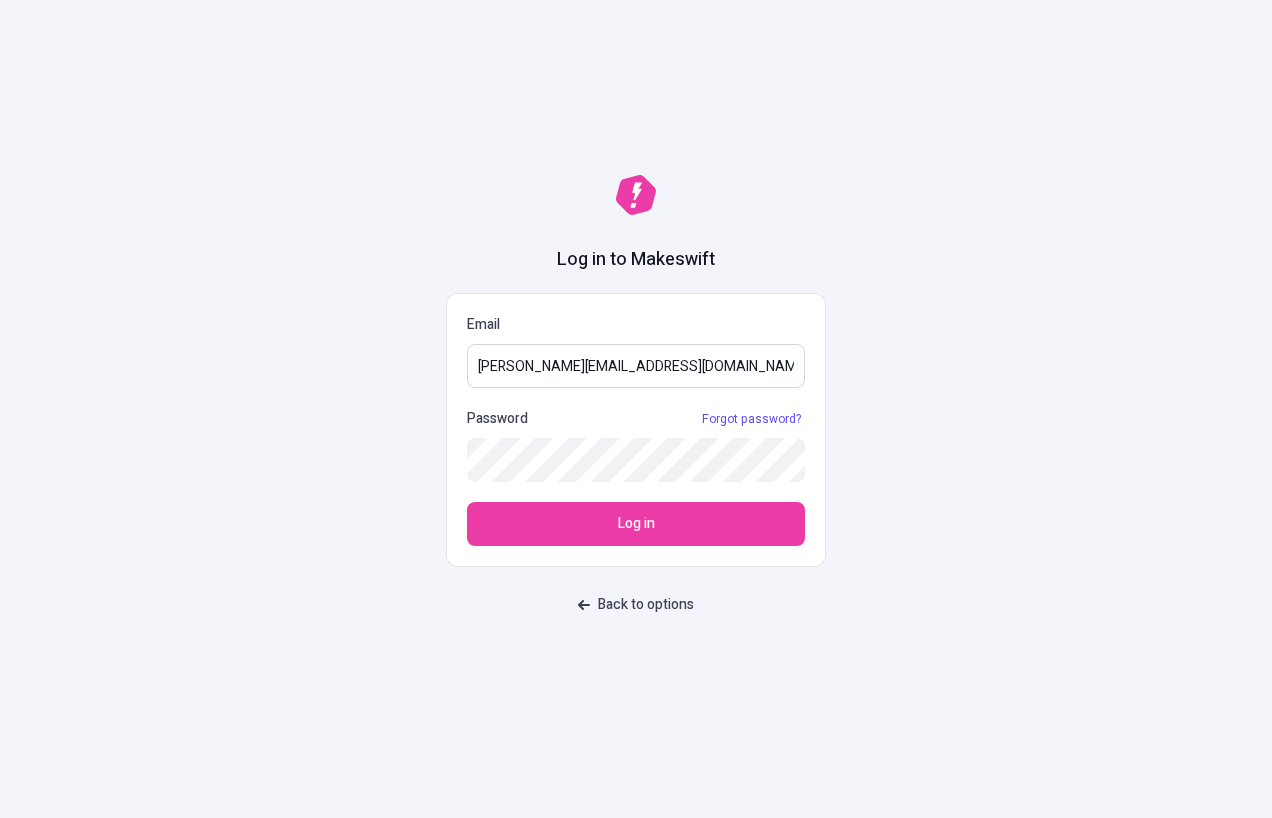 type on "[PERSON_NAME][EMAIL_ADDRESS][DOMAIN_NAME]" 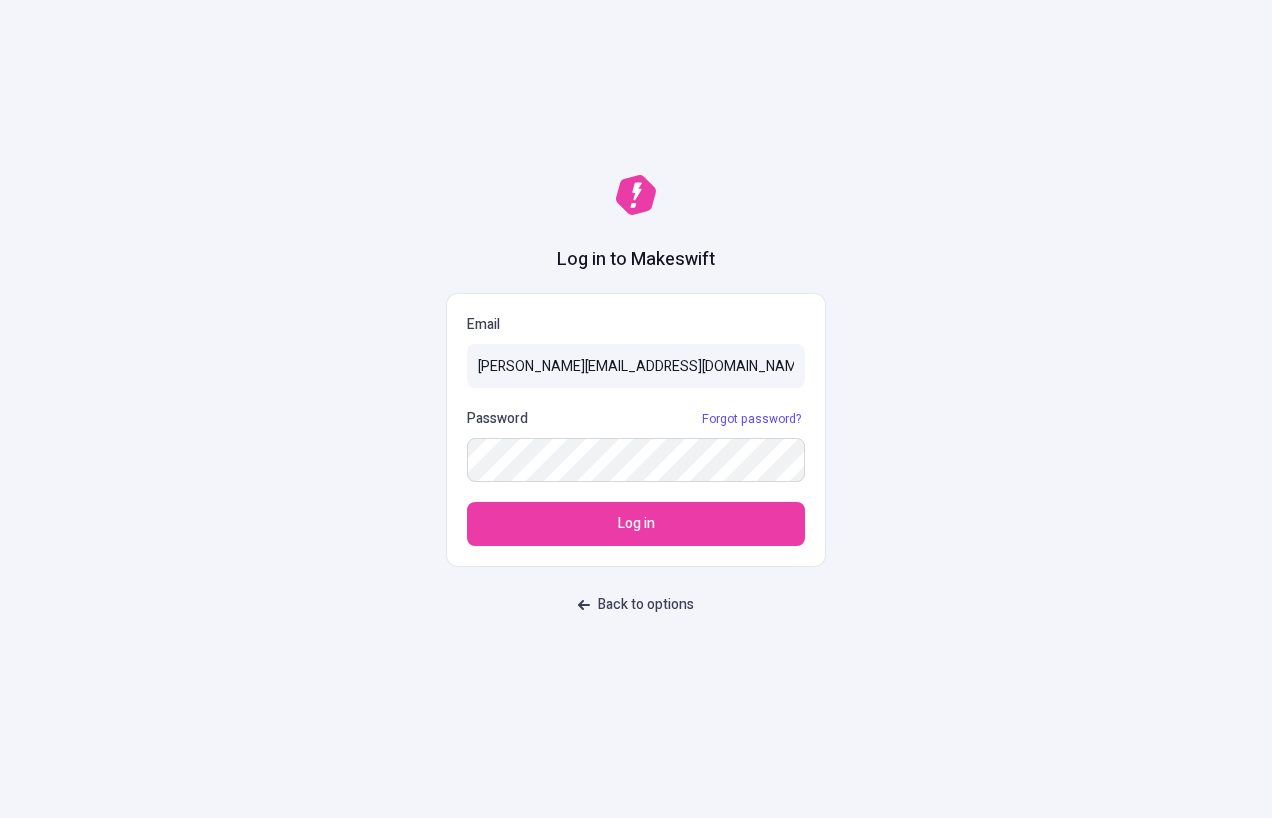 click on "Log in" at bounding box center [636, 524] 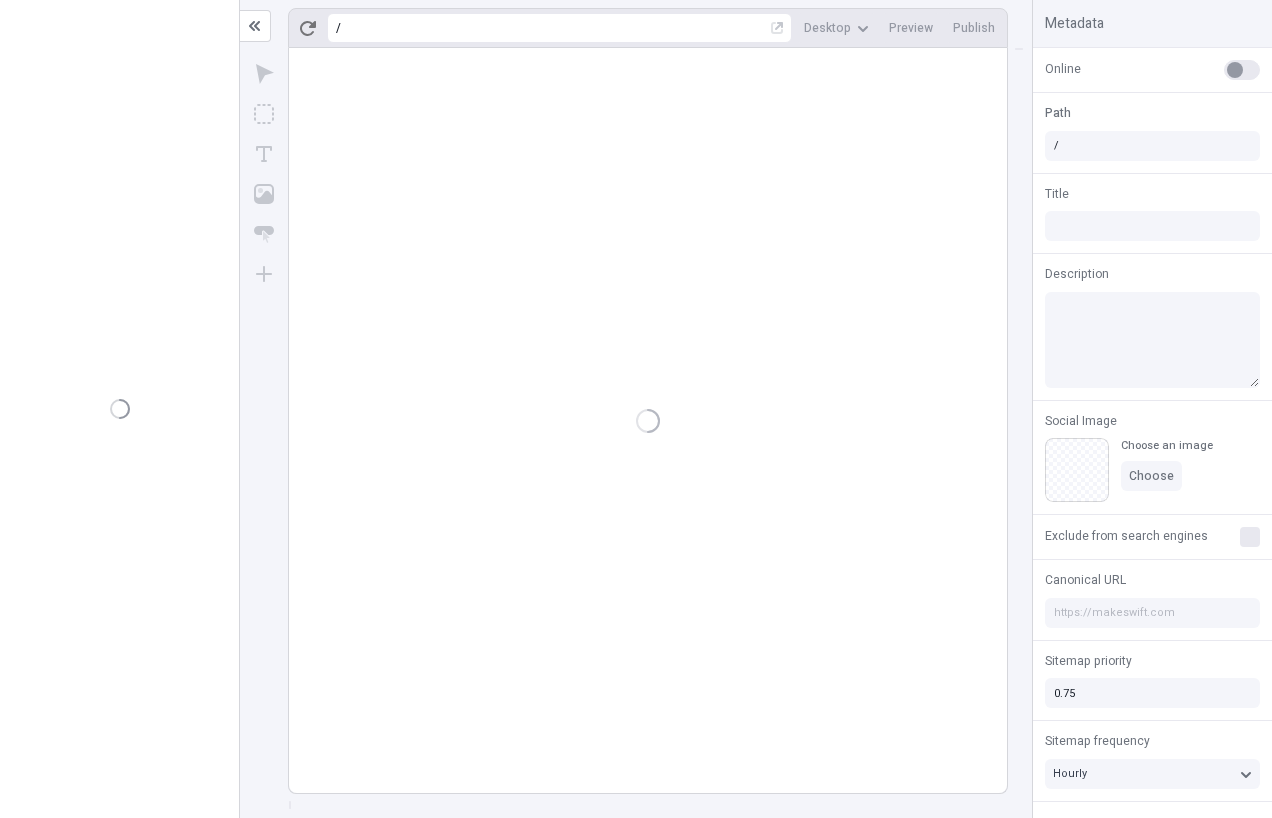 scroll, scrollTop: 0, scrollLeft: 0, axis: both 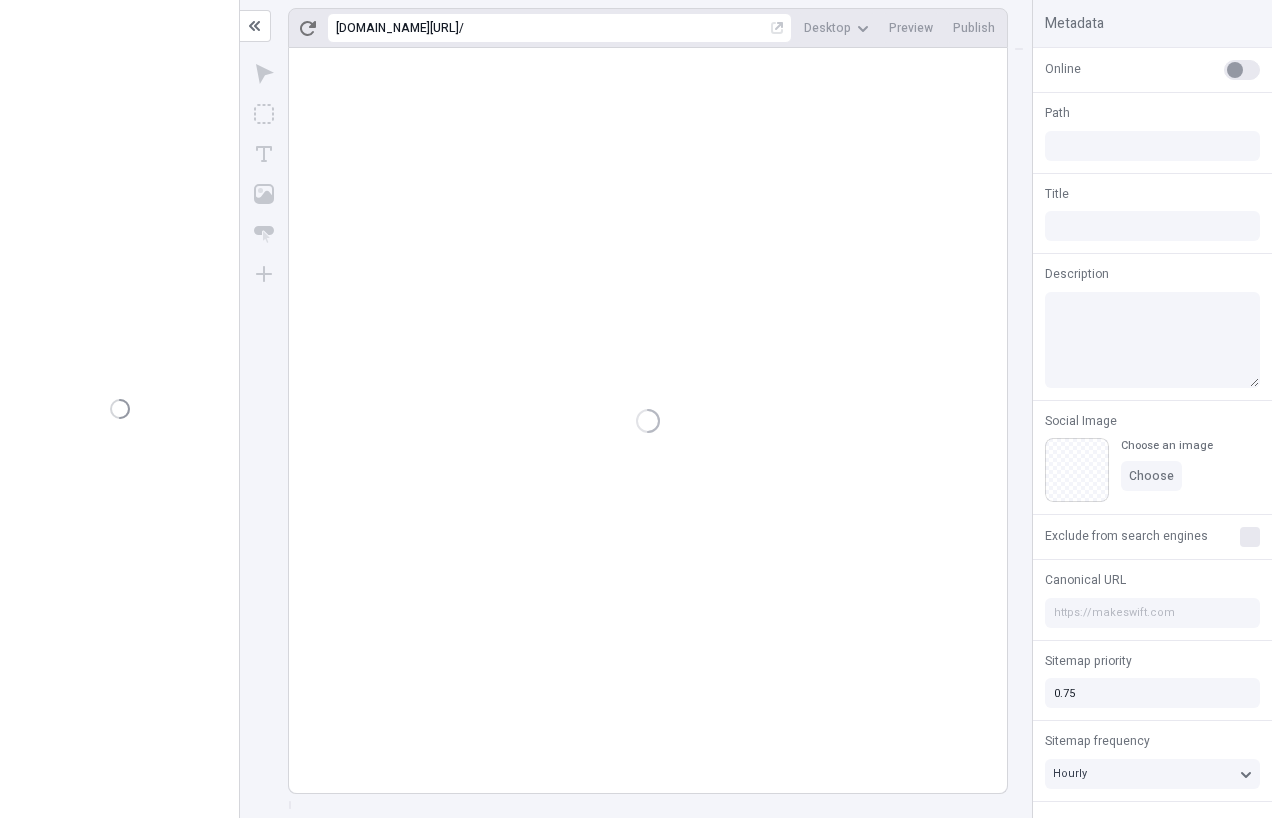 type on "/page" 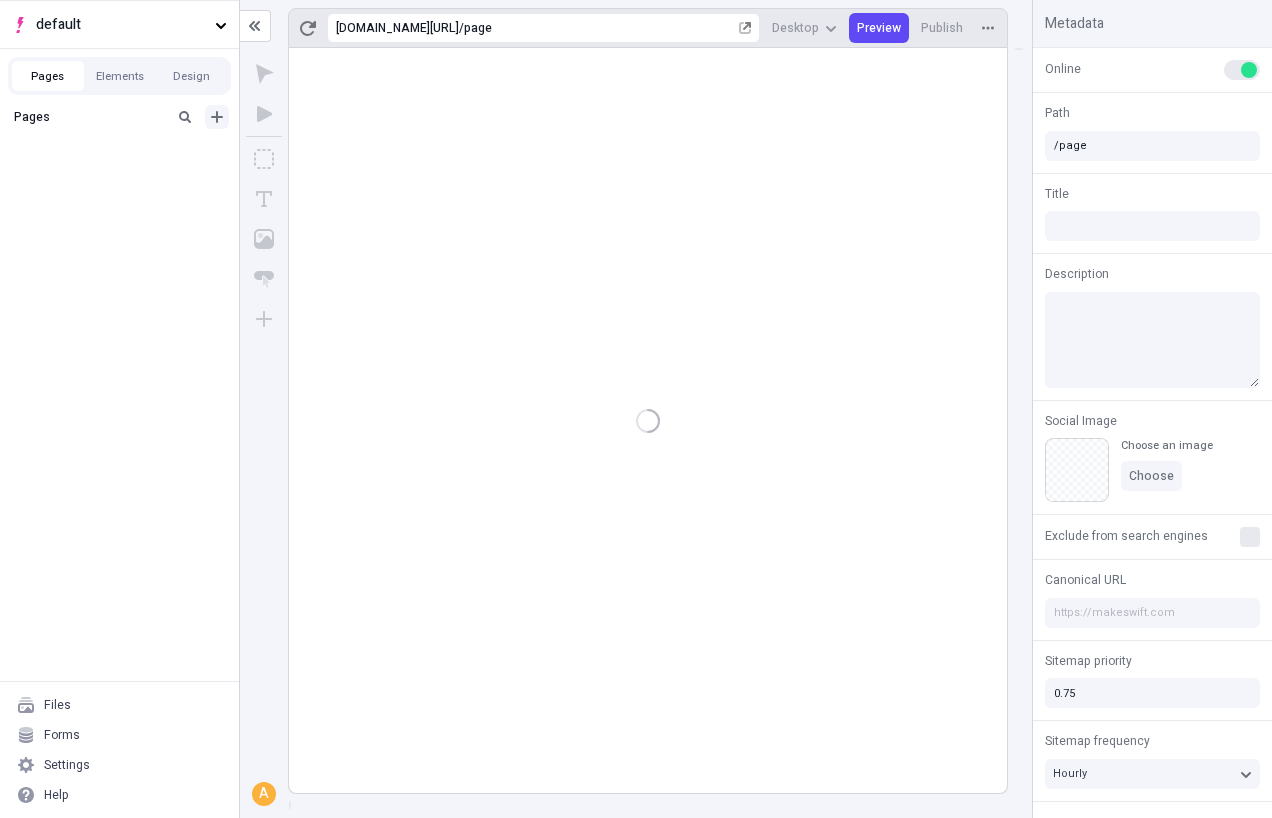 type 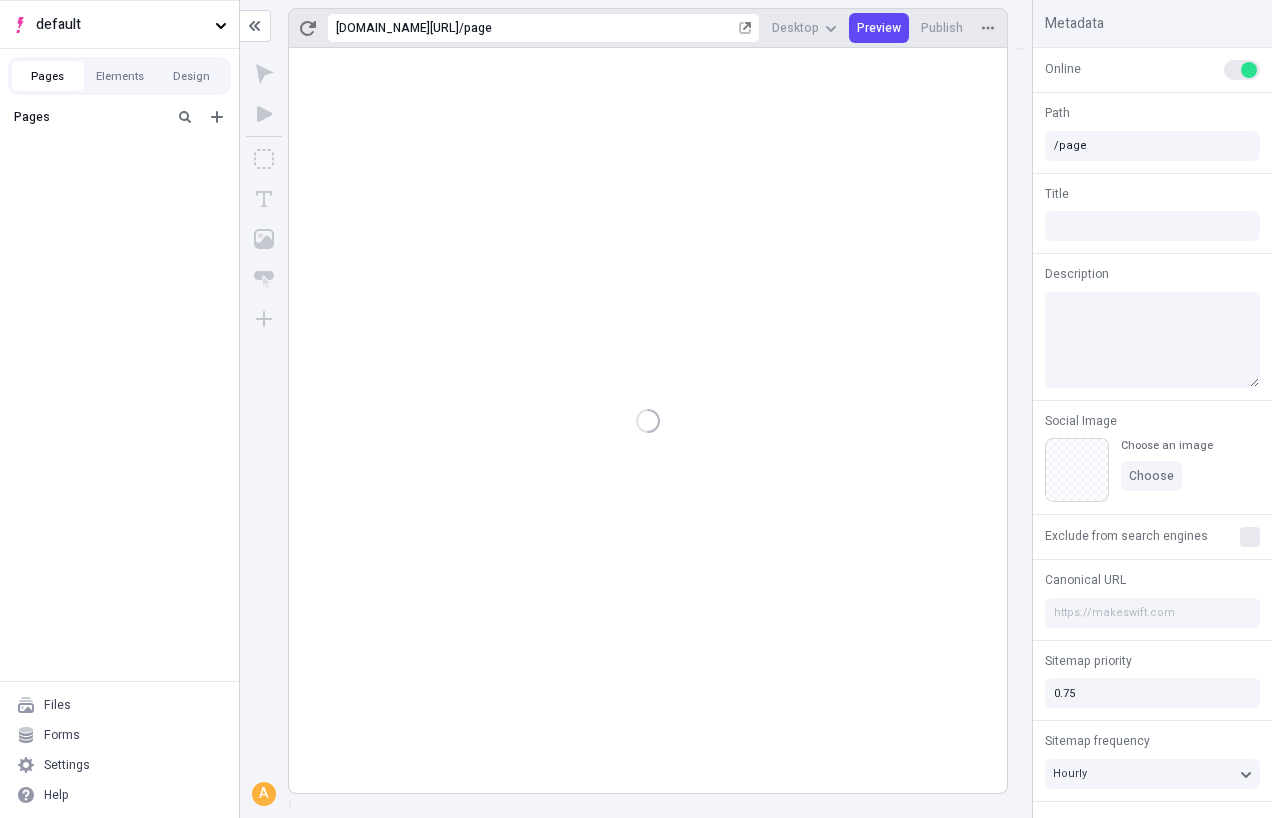 click at bounding box center [648, 420] 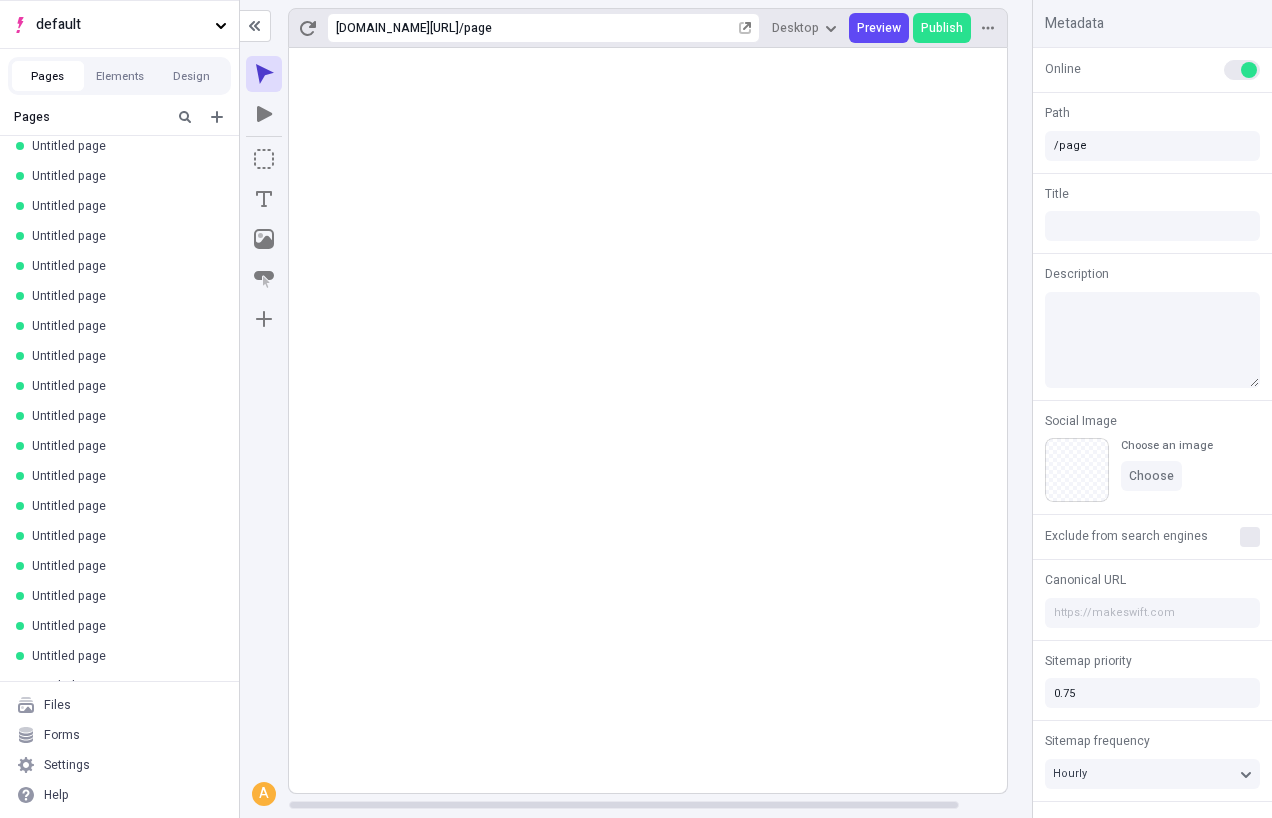 scroll, scrollTop: 0, scrollLeft: 0, axis: both 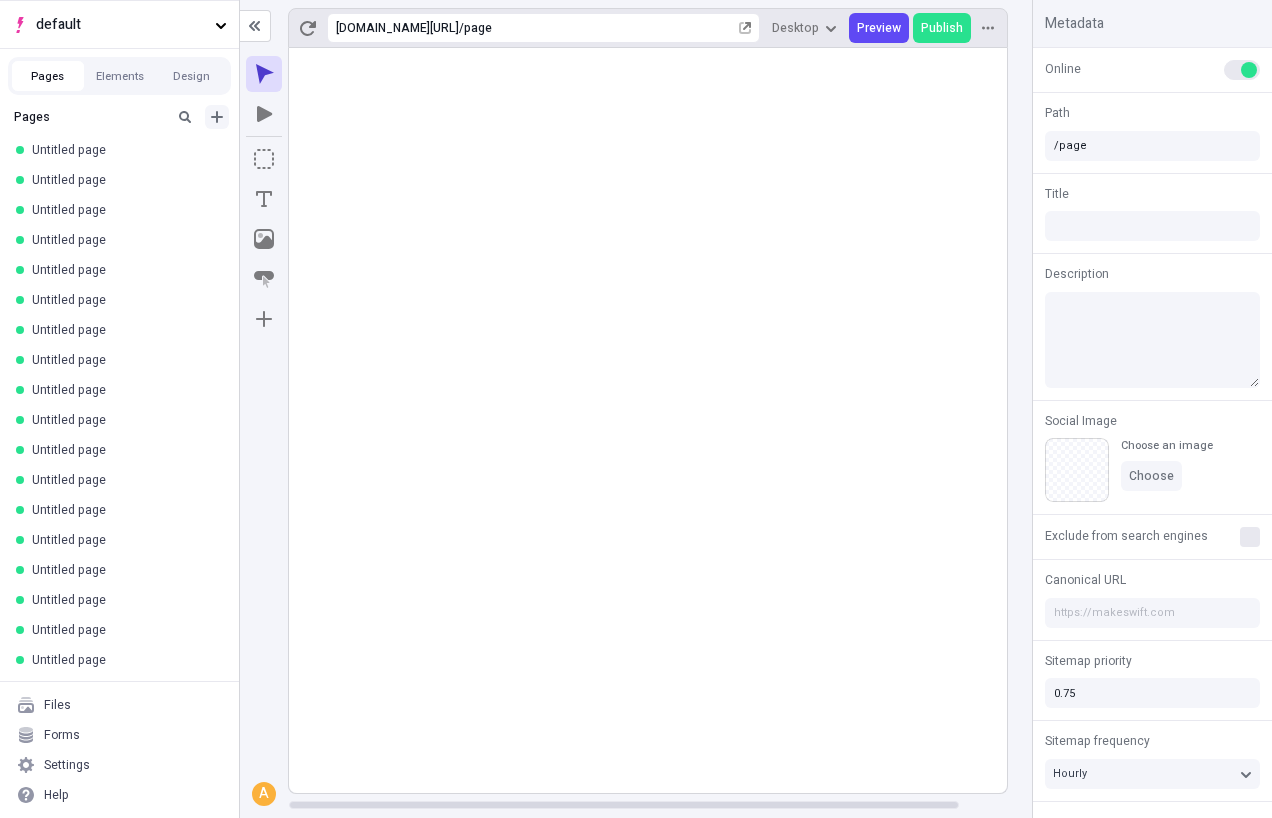 click 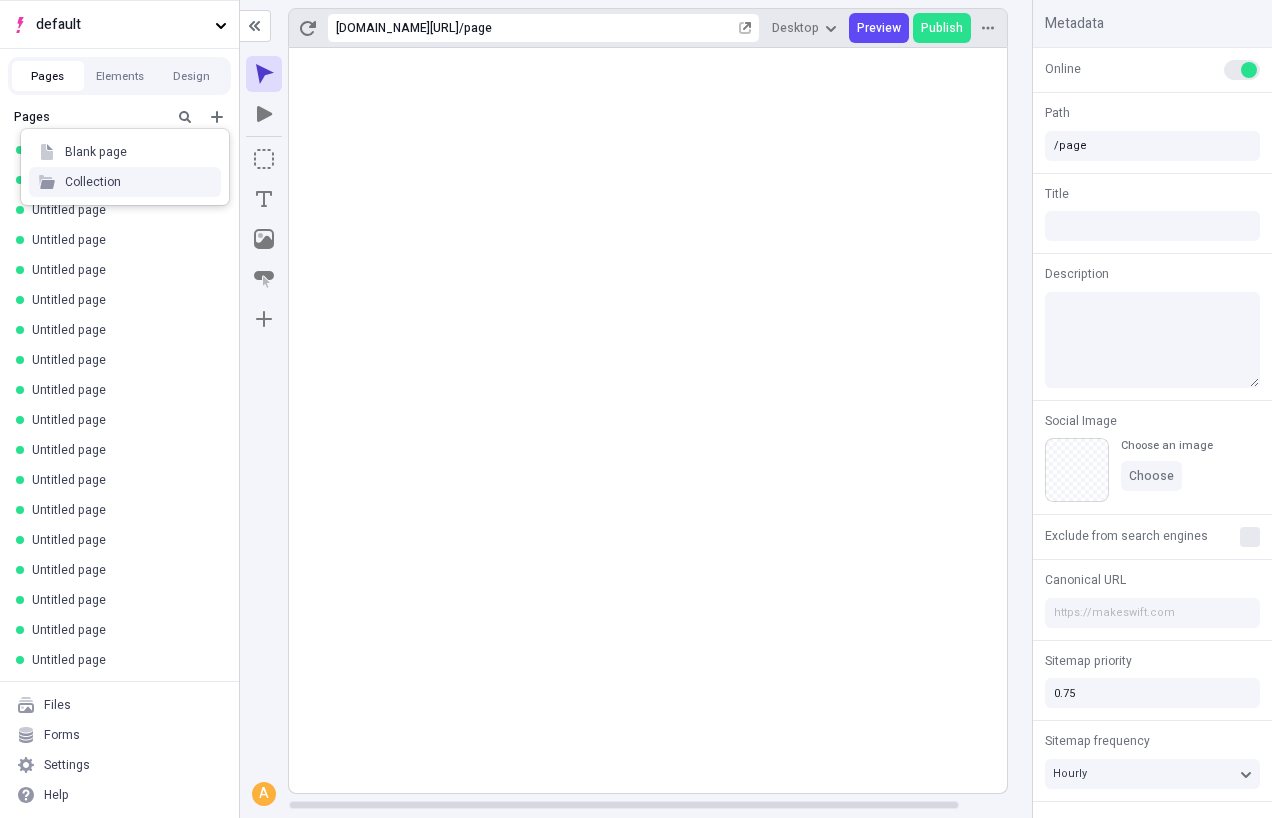 click on "Collection" at bounding box center [125, 182] 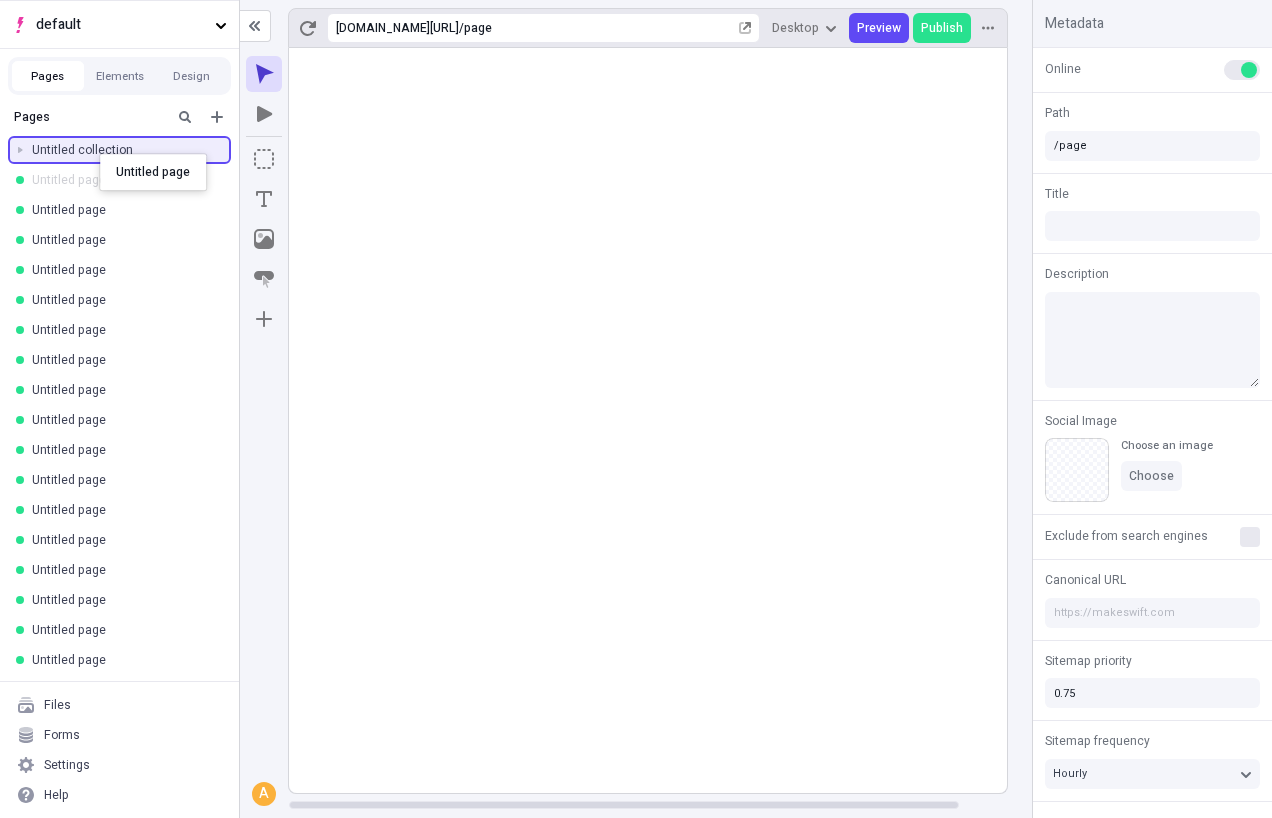 drag, startPoint x: 100, startPoint y: 179, endPoint x: 100, endPoint y: 154, distance: 25 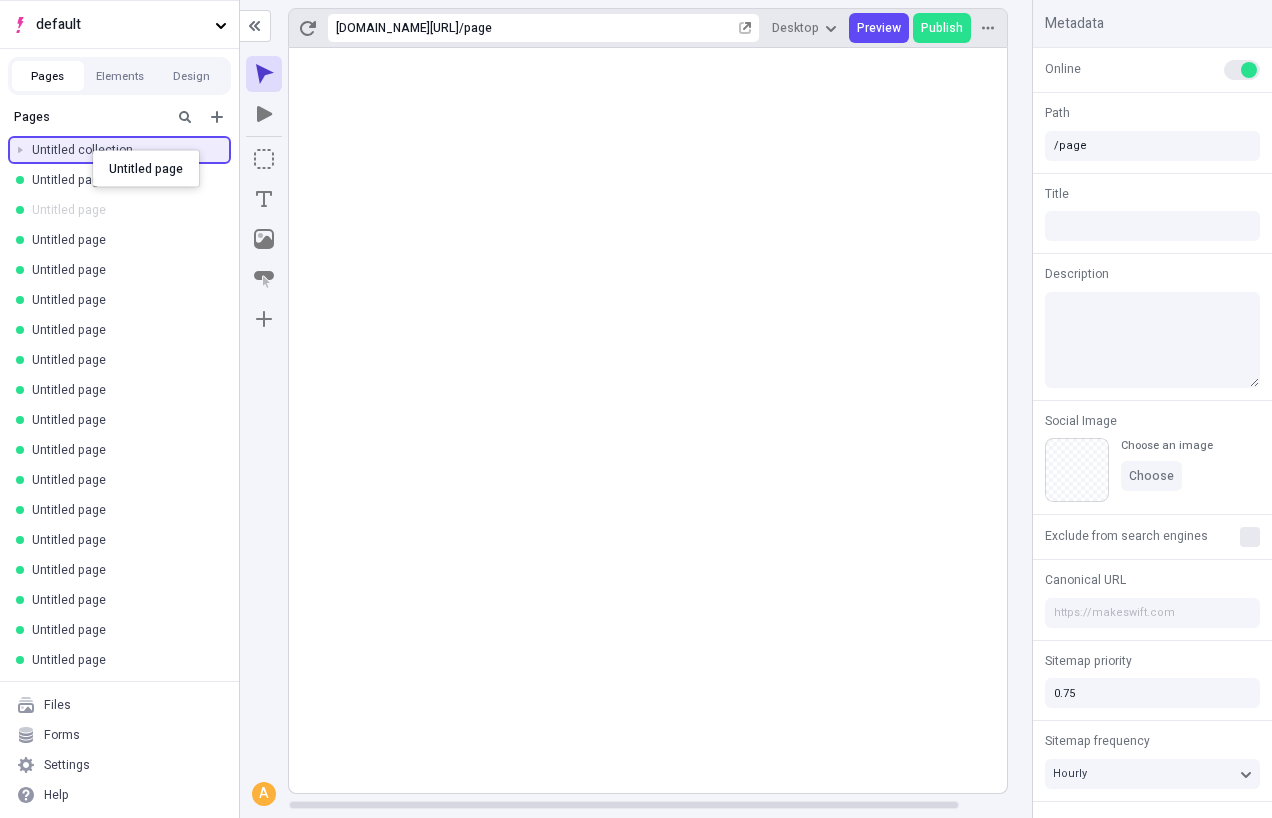 drag, startPoint x: 89, startPoint y: 199, endPoint x: 93, endPoint y: 150, distance: 49.162994 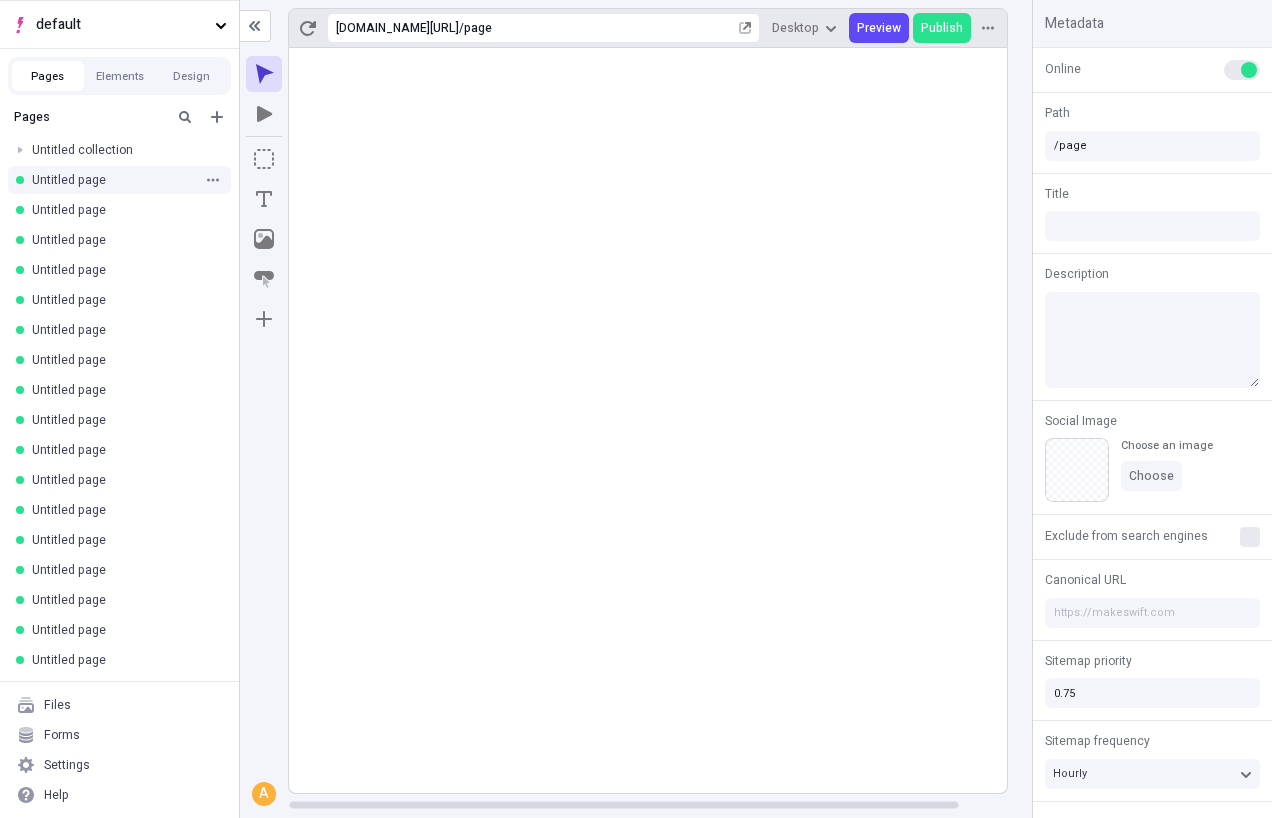 click on "default Pages Elements Design Pages Untitled collection Untitled page Untitled page Untitled page Untitled page Untitled page Untitled page Untitled page Untitled page Untitled page Untitled page Untitled page Untitled page Untitled page Untitled page Untitled page Untitled page Untitled page Untitled page Untitled page Untitled page Untitled page Untitled page Untitled page Untitled page Untitled page Untitled page Untitled page Untitled page Untitled page Untitled page Untitled page Untitled page Untitled page Untitled page Untitled page Untitled page Untitled page Untitled page Untitled page Untitled page Untitled page Untitled page Untitled page Untitled page Untitled page Untitled page Untitled page Untitled page Untitled page Untitled page Untitled page Untitled page Untitled page Untitled page Untitled page Untitled page Untitled page Untitled page Untitled page Untitled page Untitled page Untitled page Untitled page Untitled page Untitled page Untitled page Untitled page Untitled page Untitled page /" at bounding box center (636, 409) 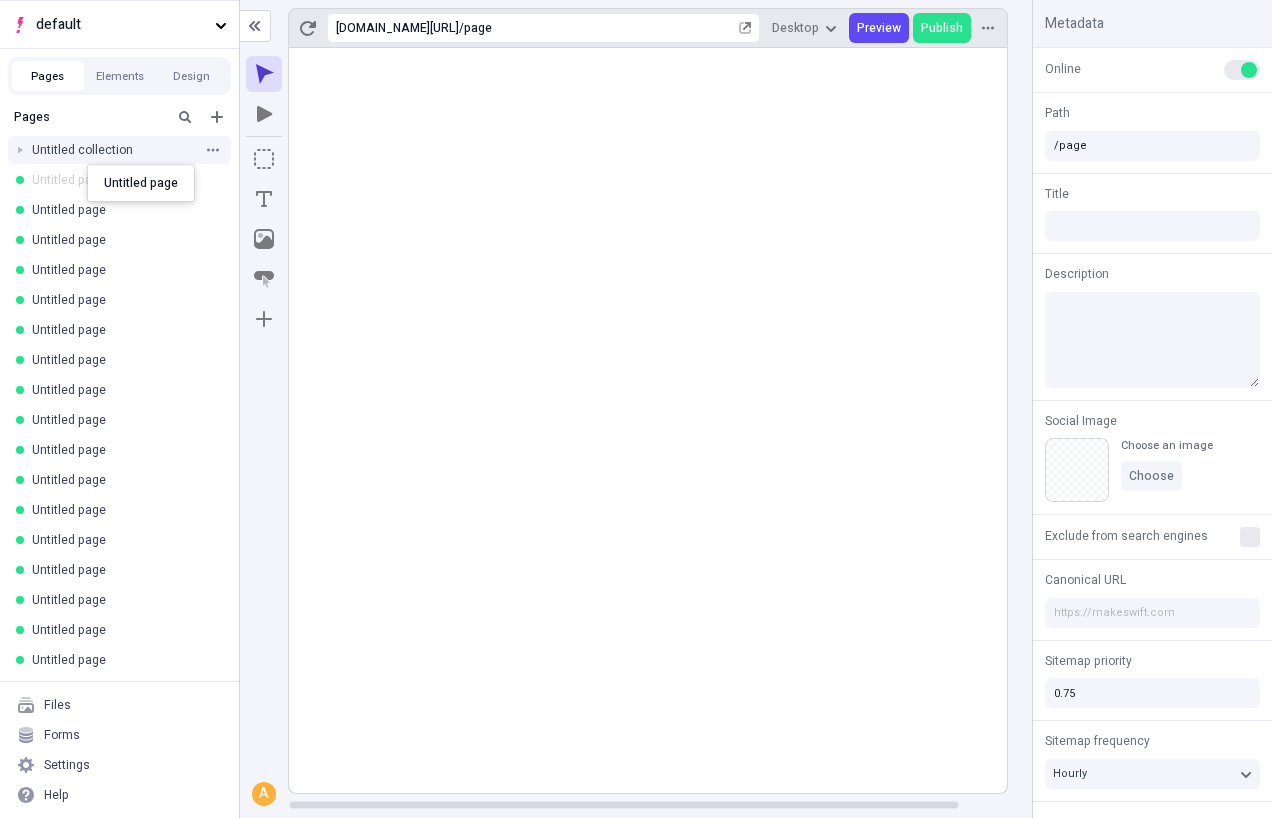drag, startPoint x: 87, startPoint y: 173, endPoint x: 87, endPoint y: 146, distance: 27 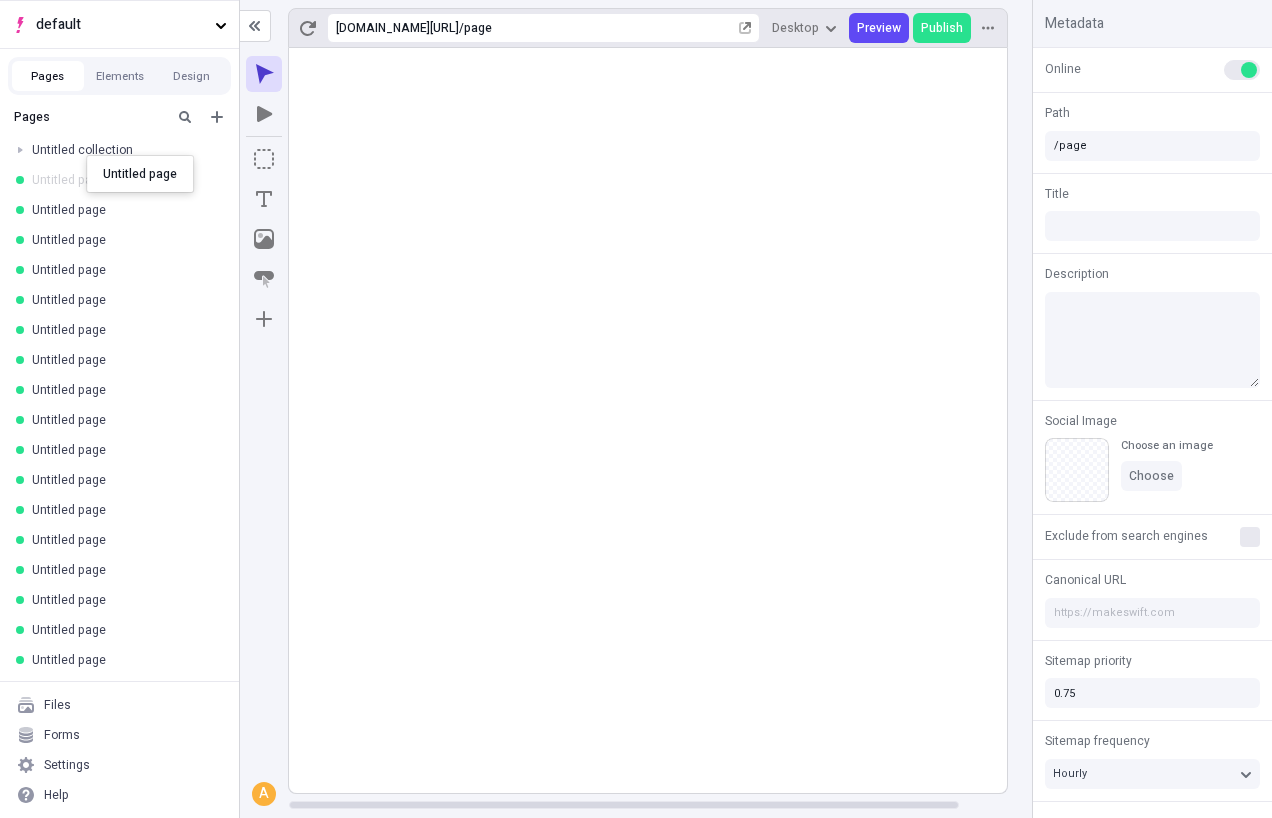drag, startPoint x: 87, startPoint y: 179, endPoint x: 87, endPoint y: 153, distance: 26 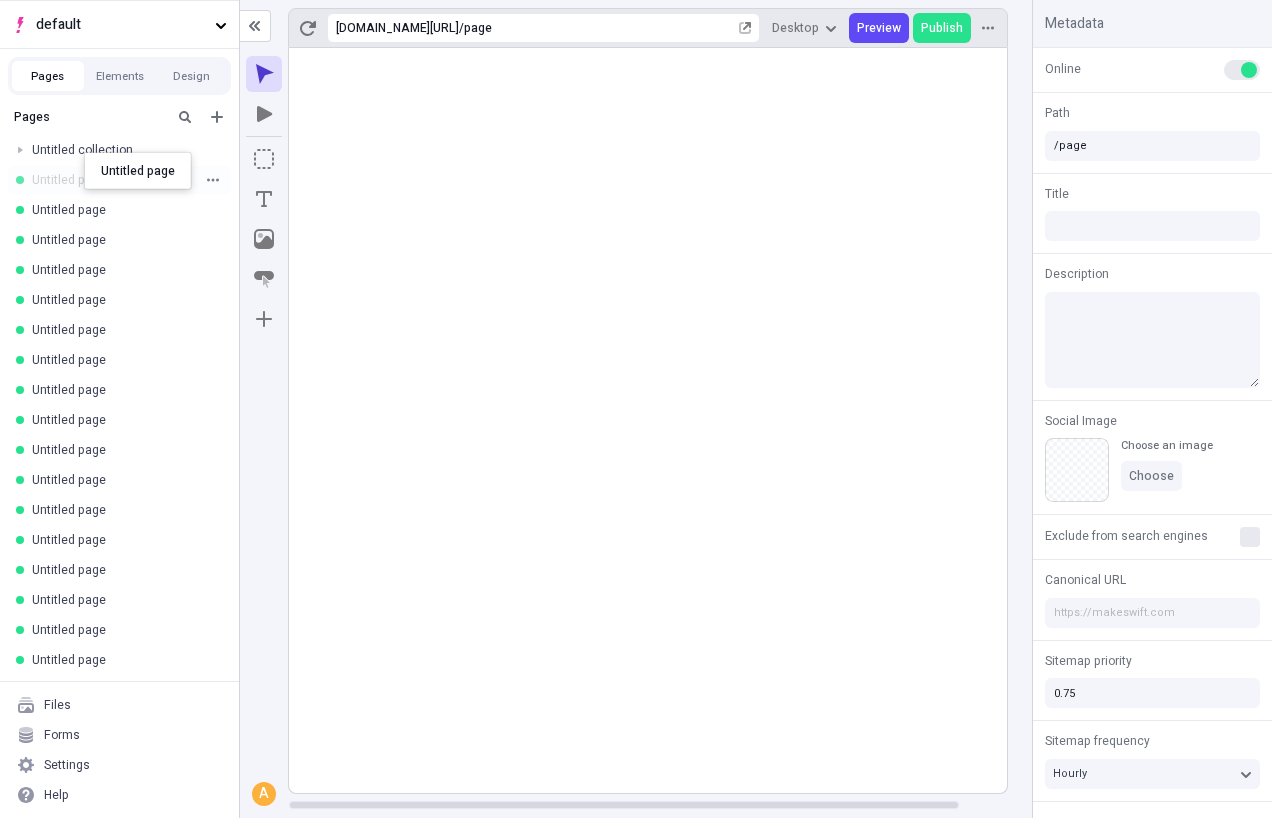 click on "default Pages Elements Design Pages Untitled collection Untitled page Untitled page Untitled page Untitled page Untitled page Untitled page Untitled page Untitled page Untitled page Untitled page Untitled page Untitled page Untitled page Untitled page Untitled page Untitled page Untitled page Untitled page Untitled page Untitled page Untitled page Untitled page Untitled page Untitled page Untitled page Untitled page Untitled page Untitled page Untitled page Untitled page Untitled page Untitled page Untitled page Untitled page Untitled page Untitled page Untitled page Untitled page Untitled page Untitled page Untitled page Untitled page Untitled page Untitled page Untitled page Untitled page Untitled page Untitled page Untitled page Untitled page Untitled page Untitled page Untitled page Untitled page Untitled page Untitled page Untitled page Untitled page Untitled page Untitled page Untitled page Untitled page Untitled page Untitled page Untitled page Untitled page Untitled page Untitled page Untitled page /" at bounding box center [636, 409] 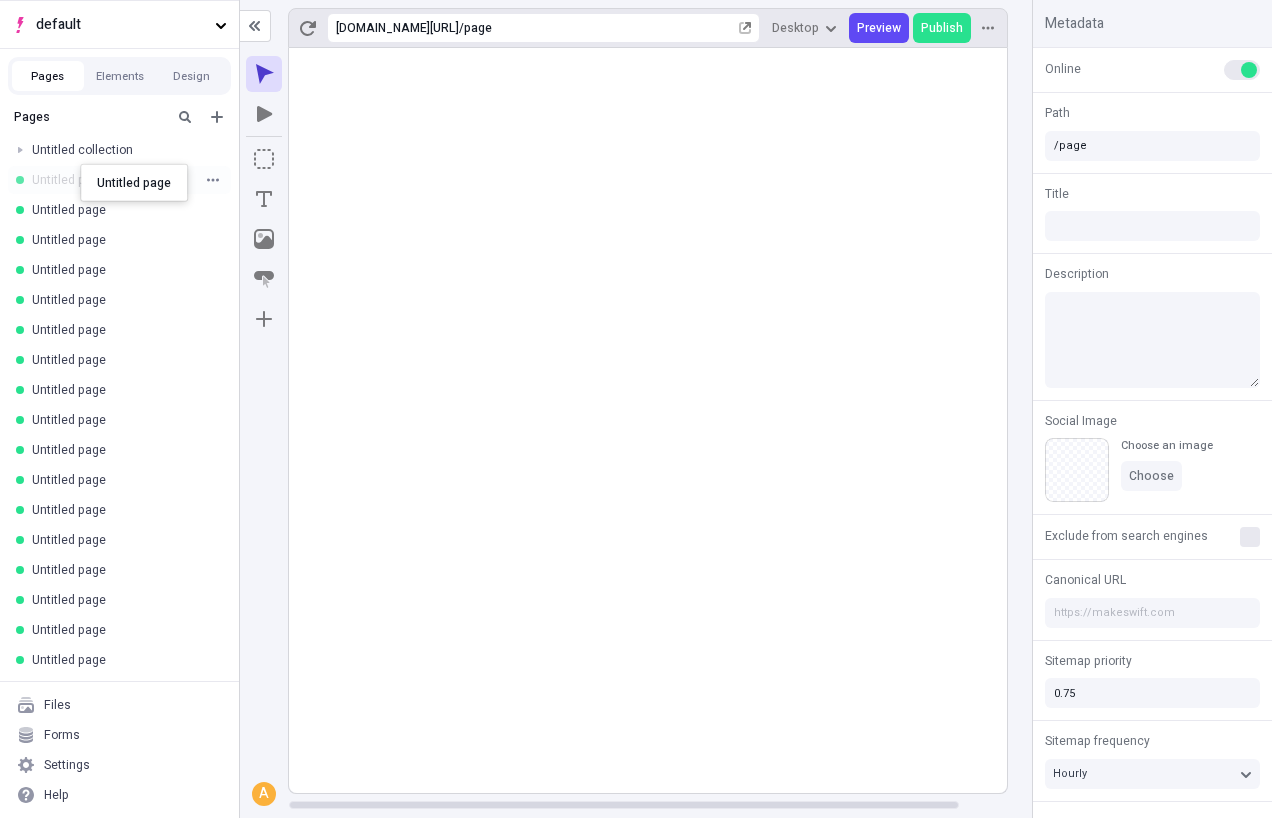 click on "default Pages Elements Design Pages Untitled collection Untitled page Untitled page Untitled page Untitled page Untitled page Untitled page Untitled page Untitled page Untitled page Untitled page Untitled page Untitled page Untitled page Untitled page Untitled page Untitled page Untitled page Untitled page Untitled page Untitled page Untitled page Untitled page Untitled page Untitled page Untitled page Untitled page Untitled page Untitled page Untitled page Untitled page Untitled page Untitled page Untitled page Untitled page Untitled page Untitled page Untitled page Untitled page Untitled page Untitled page Untitled page Untitled page Untitled page Untitled page Untitled page Untitled page Untitled page Untitled page Untitled page Untitled page Untitled page Untitled page Untitled page Untitled page Untitled page Untitled page Untitled page Untitled page Untitled page Untitled page Untitled page Untitled page Untitled page Untitled page Untitled page Untitled page Untitled page Untitled page Untitled page /" at bounding box center [636, 409] 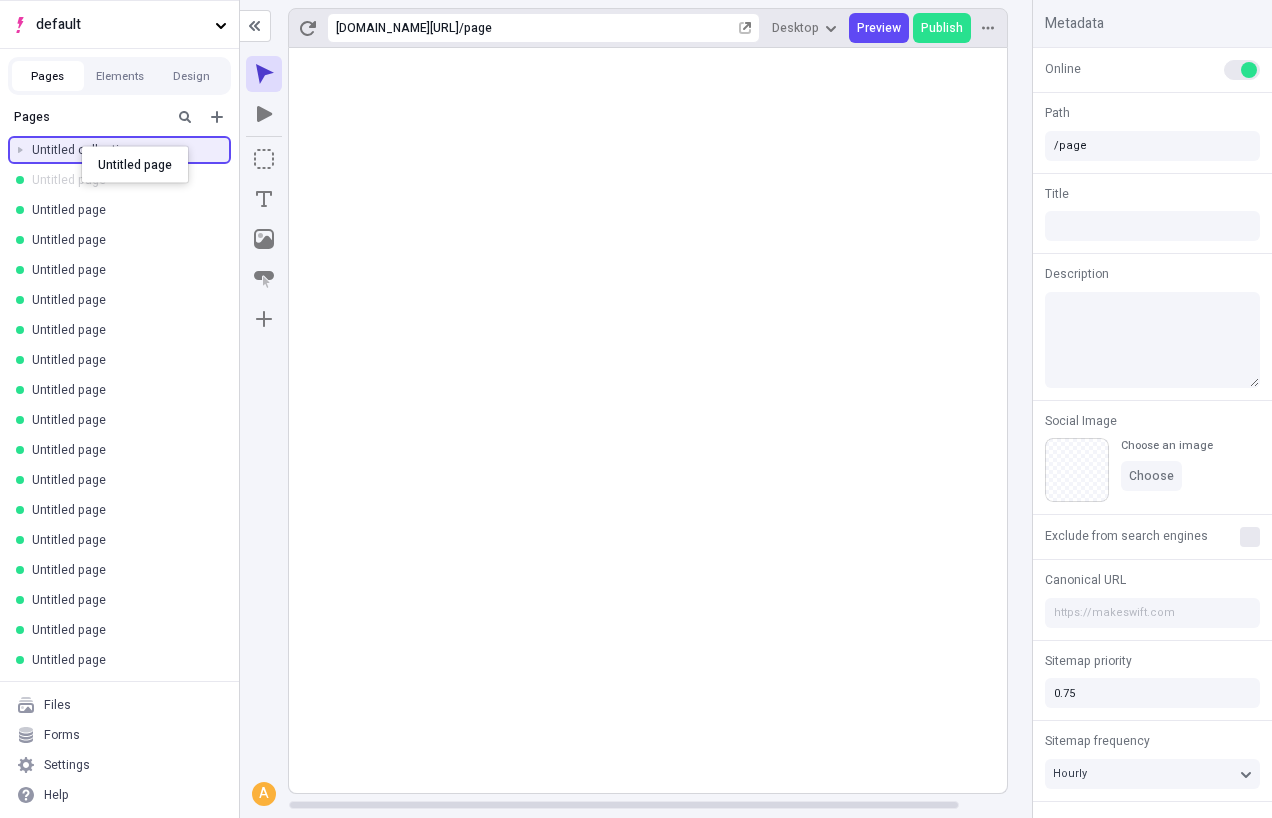 drag, startPoint x: 81, startPoint y: 174, endPoint x: 82, endPoint y: 142, distance: 32.01562 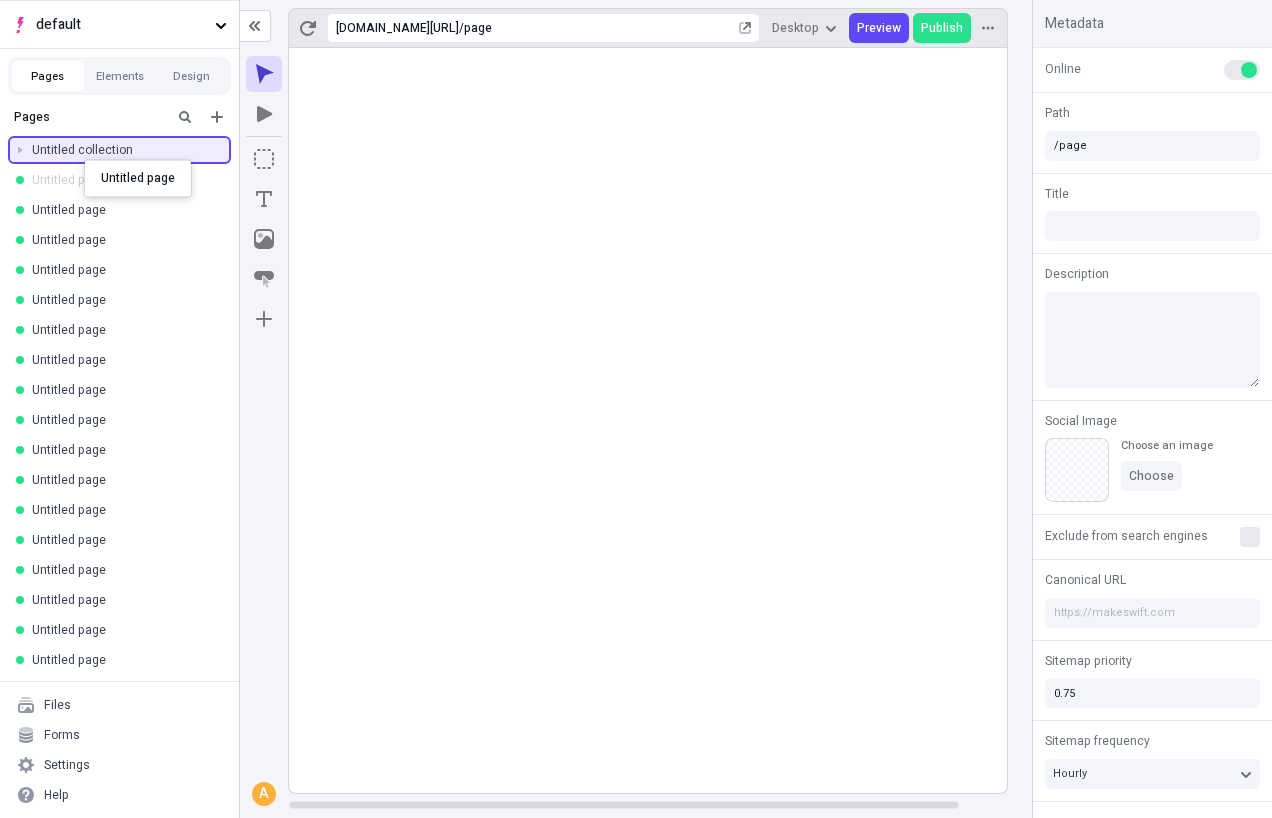 drag, startPoint x: 84, startPoint y: 175, endPoint x: 84, endPoint y: 152, distance: 23 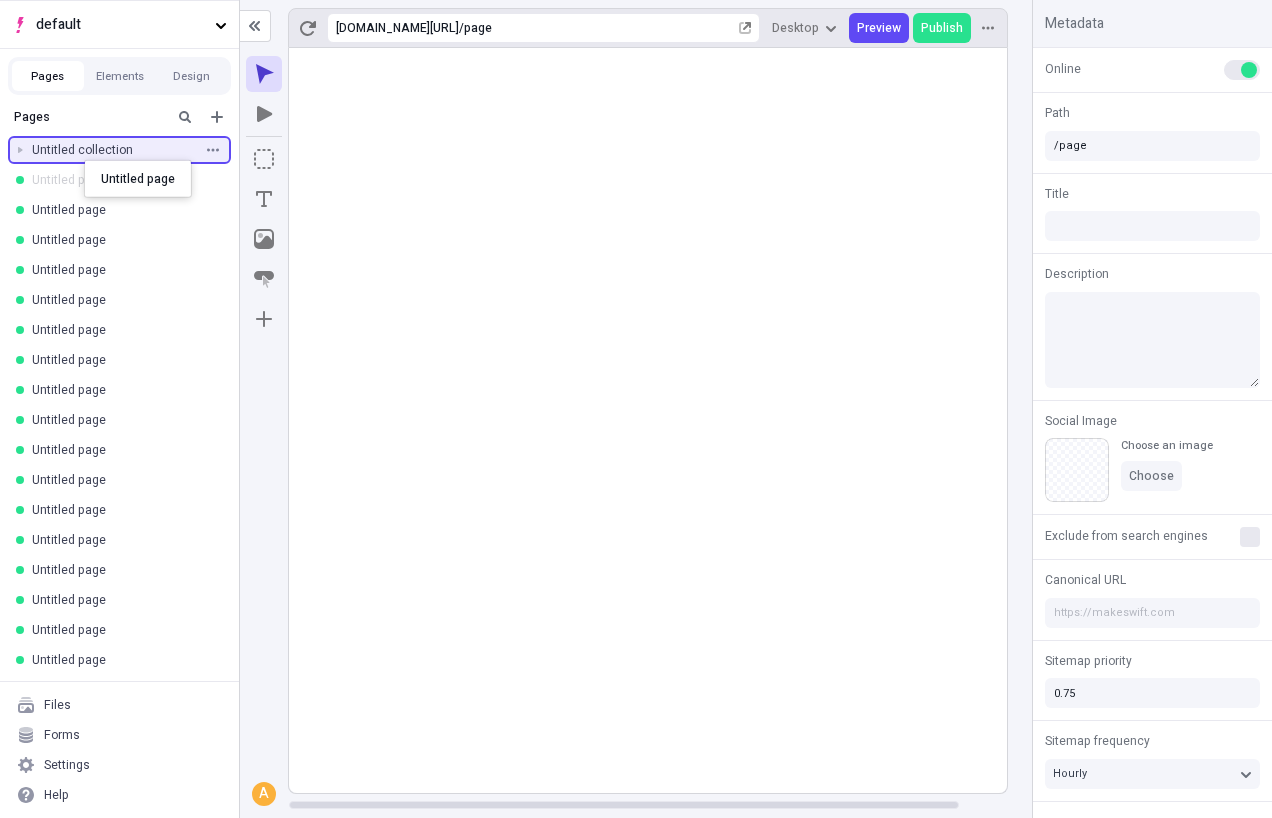 drag, startPoint x: 84, startPoint y: 188, endPoint x: 84, endPoint y: 159, distance: 29 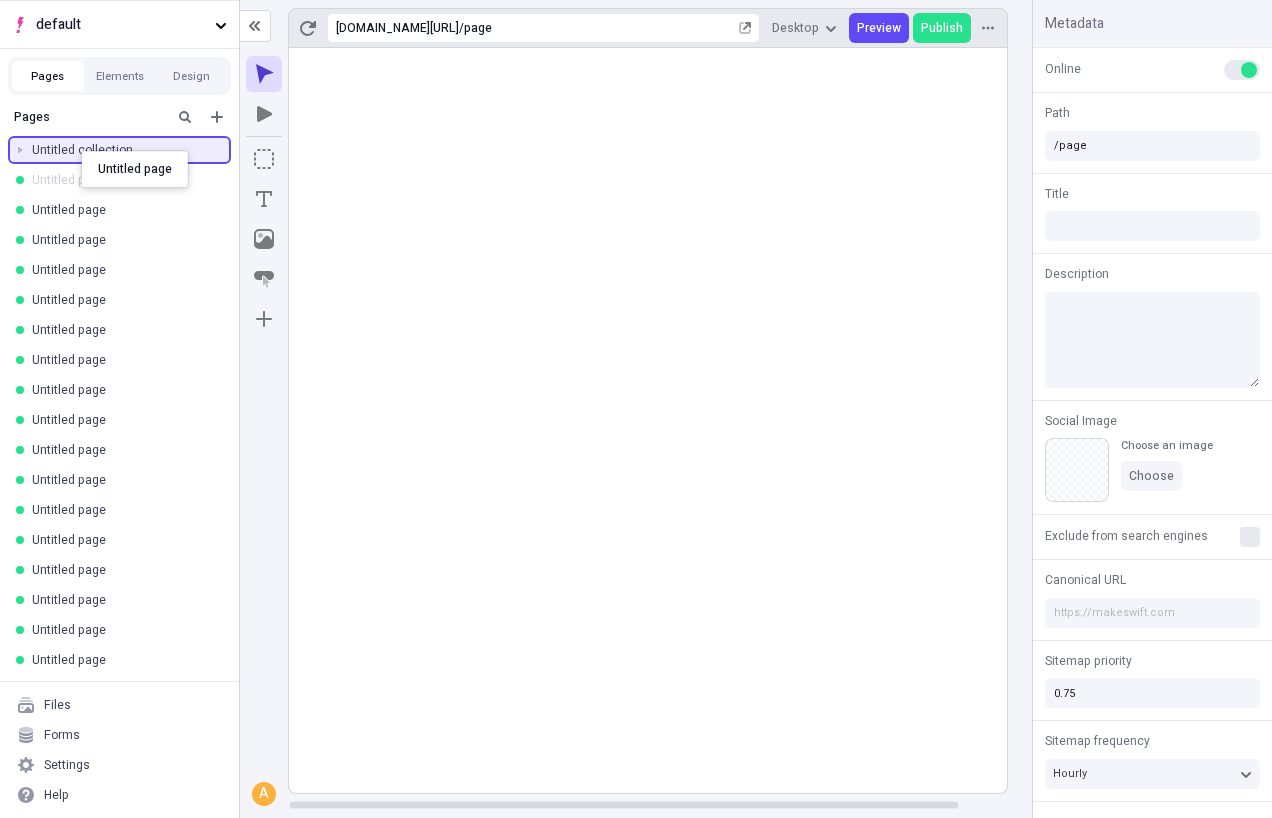 drag, startPoint x: 81, startPoint y: 175, endPoint x: 81, endPoint y: 150, distance: 25 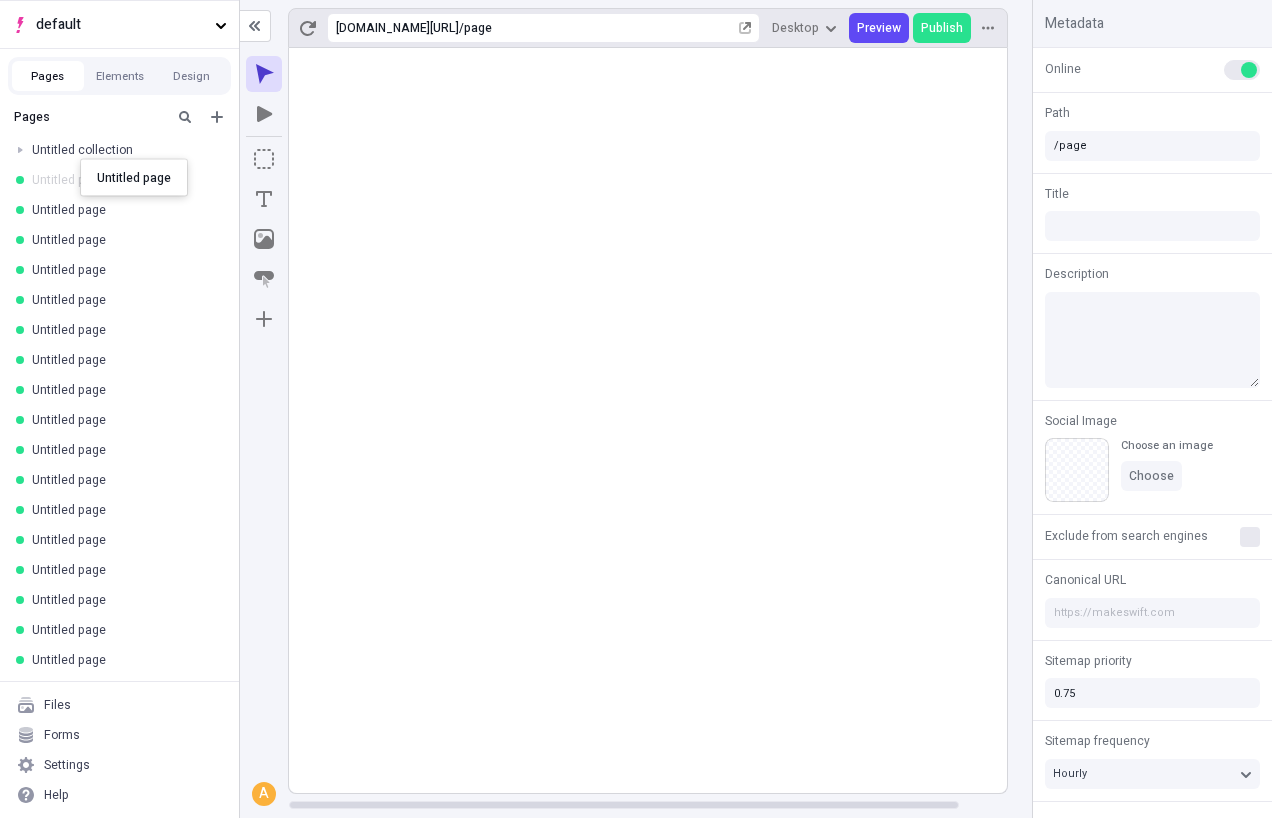 drag, startPoint x: 80, startPoint y: 187, endPoint x: 81, endPoint y: 157, distance: 30.016663 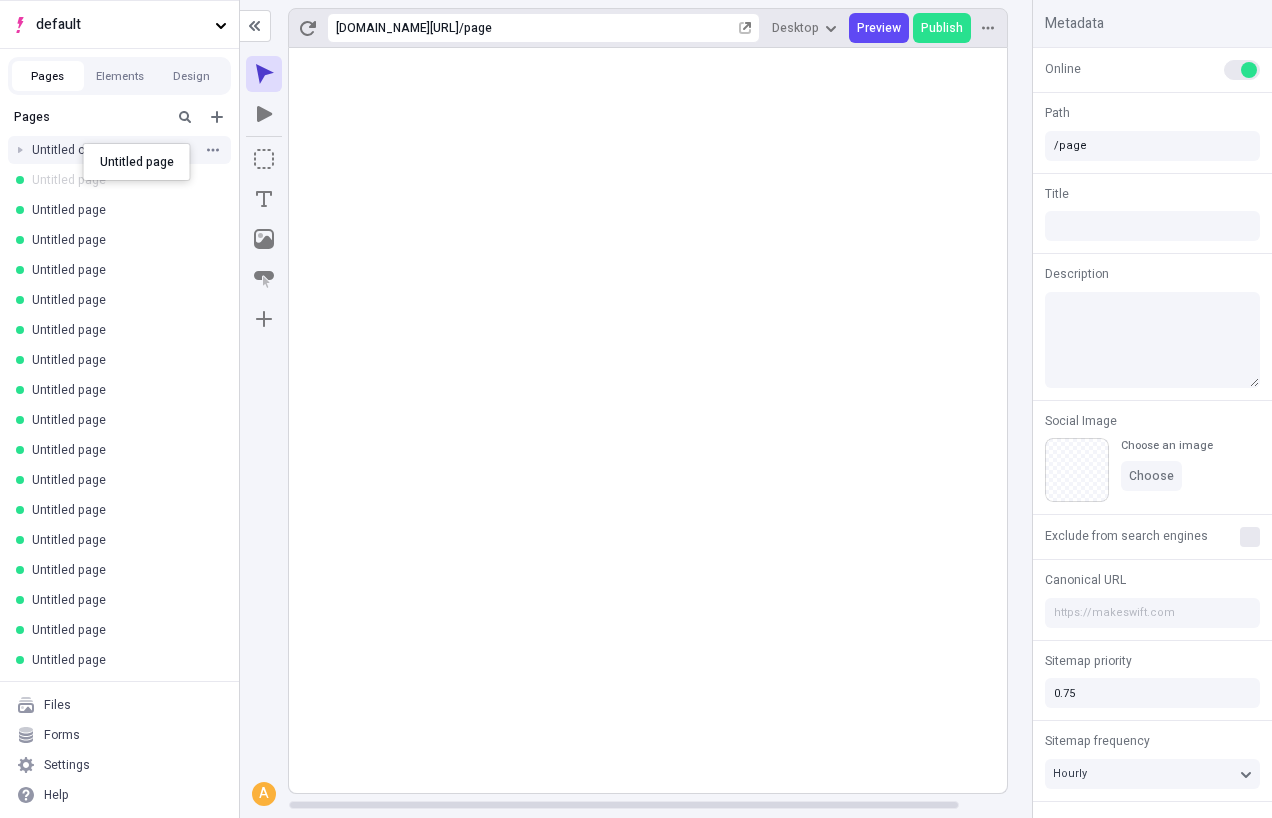 drag, startPoint x: 80, startPoint y: 178, endPoint x: 83, endPoint y: 144, distance: 34.132095 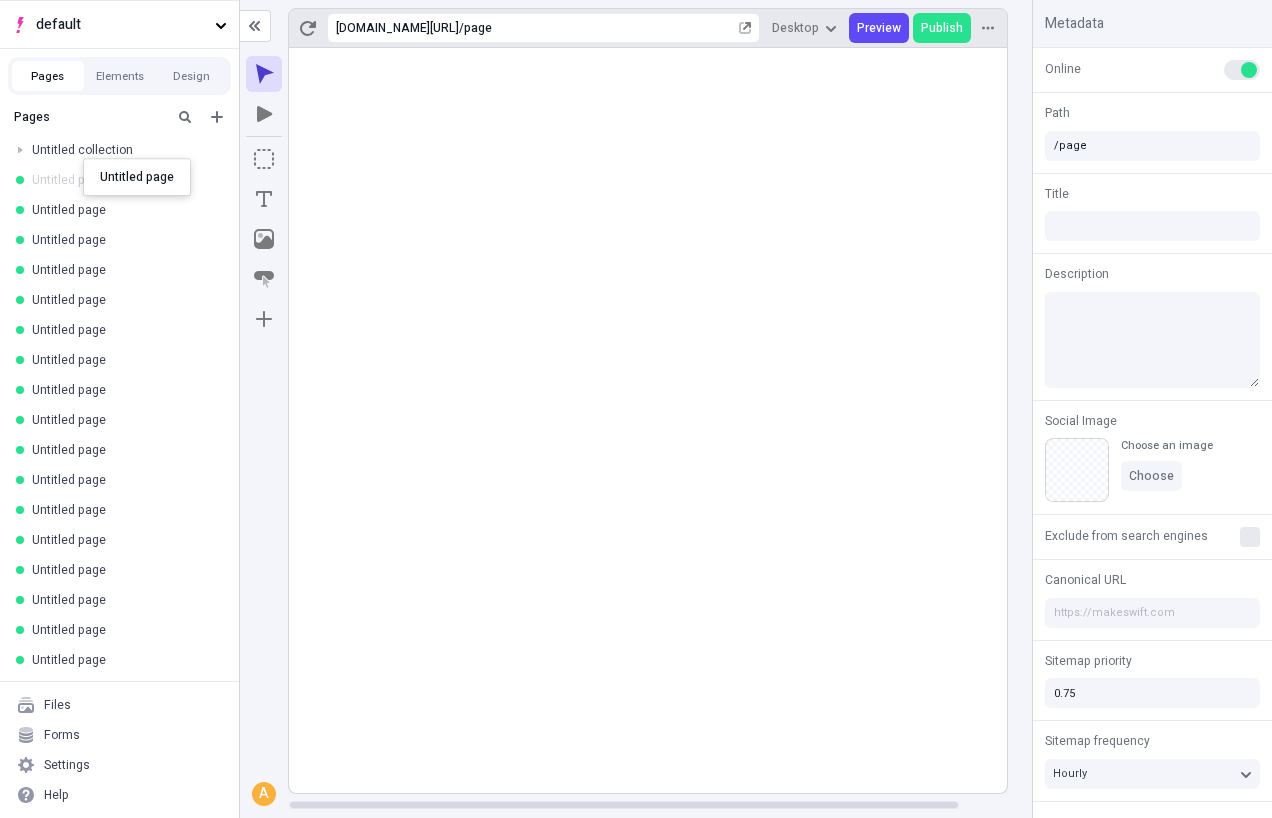 drag, startPoint x: 84, startPoint y: 175, endPoint x: 84, endPoint y: 151, distance: 24 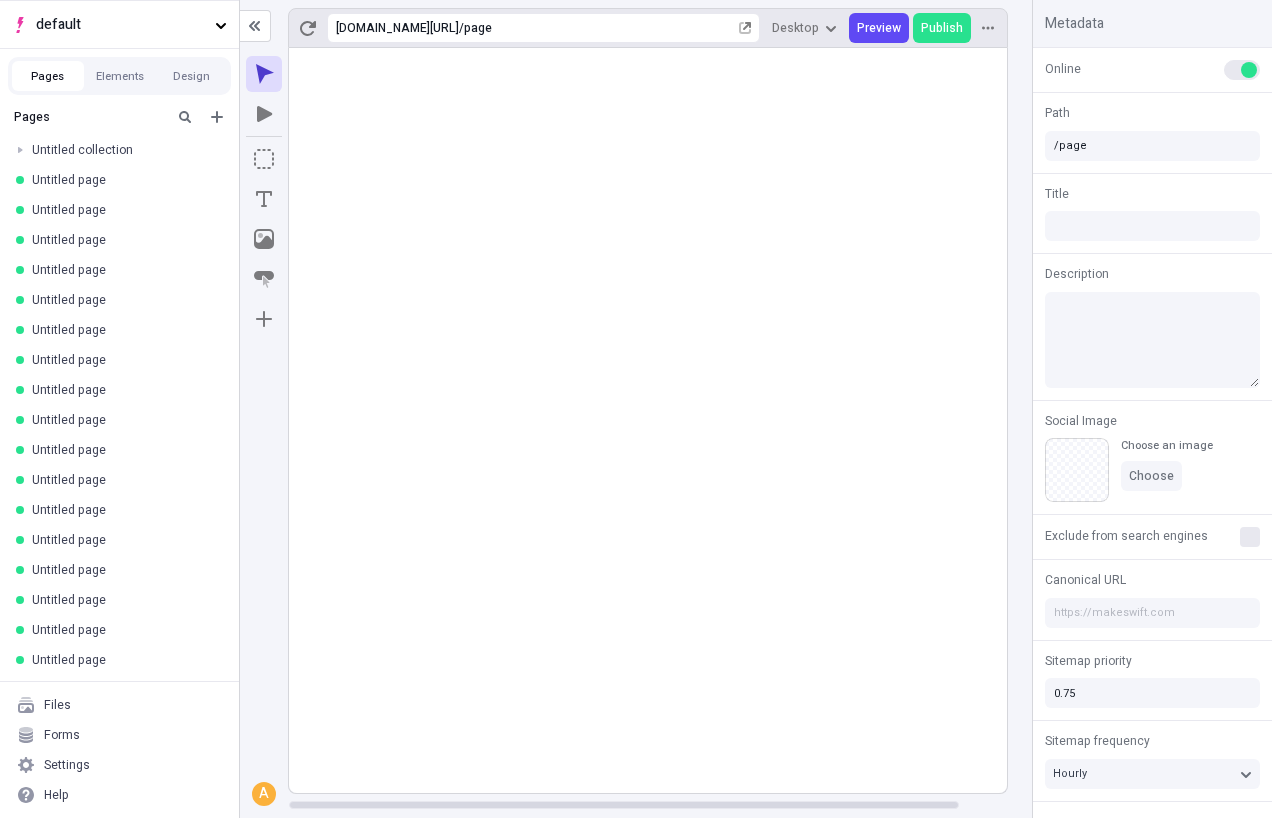 click on "Untitled collection" at bounding box center (113, 150) 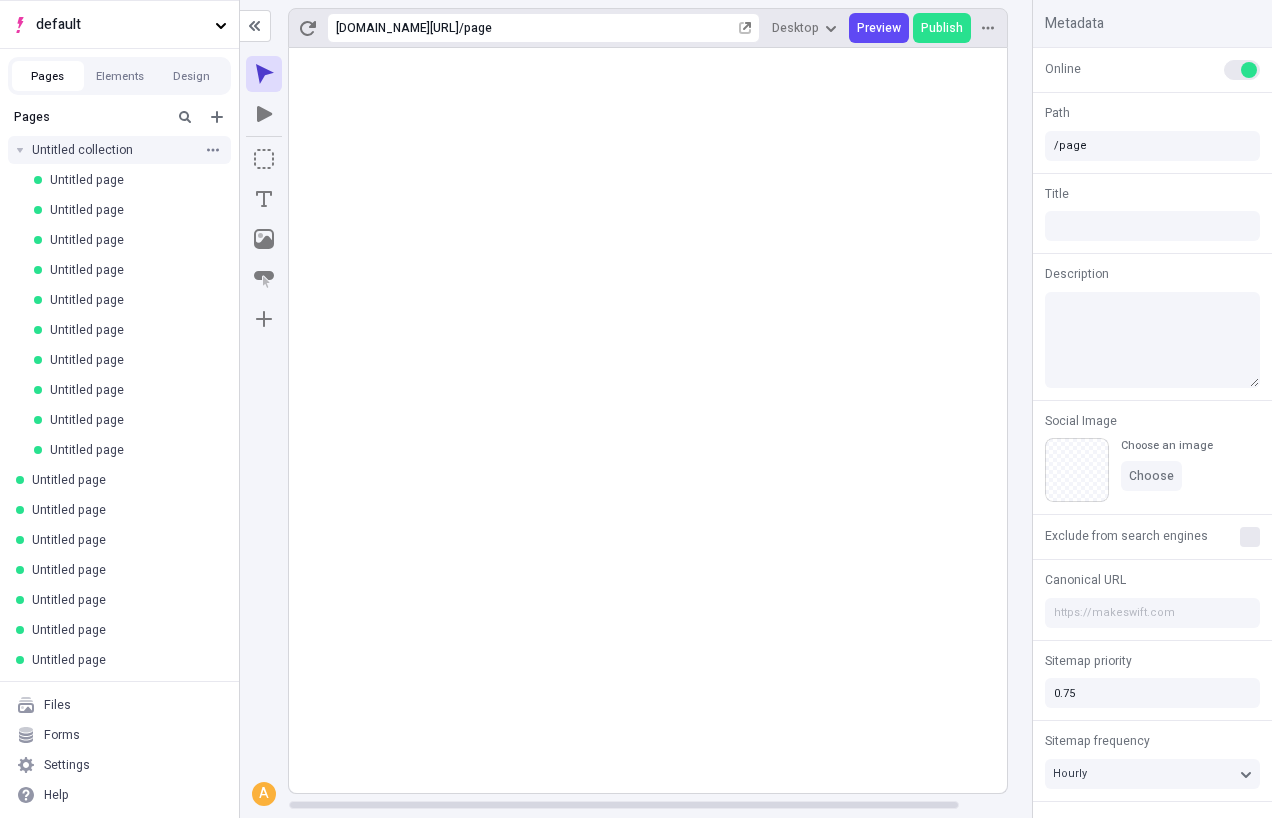 click on "Untitled collection" at bounding box center [113, 150] 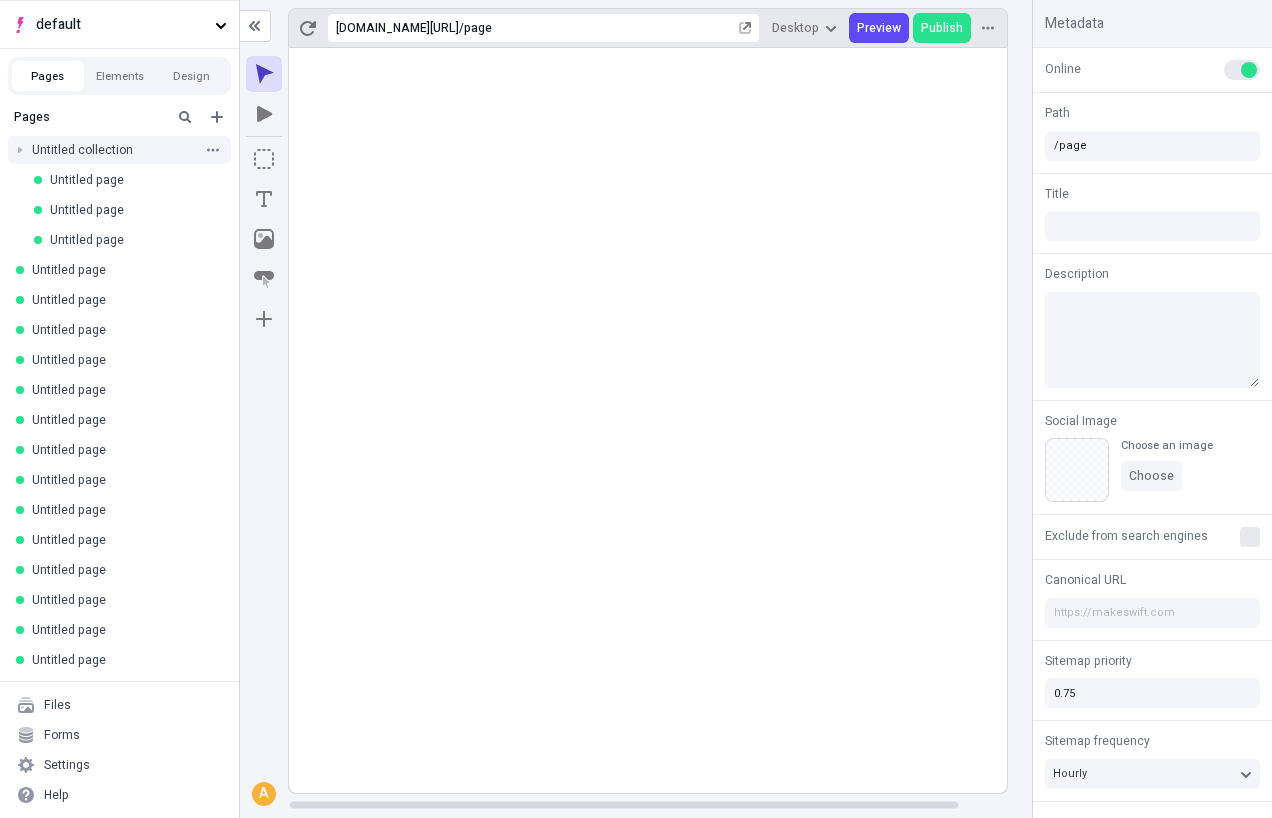 click on "Untitled collection" at bounding box center (113, 150) 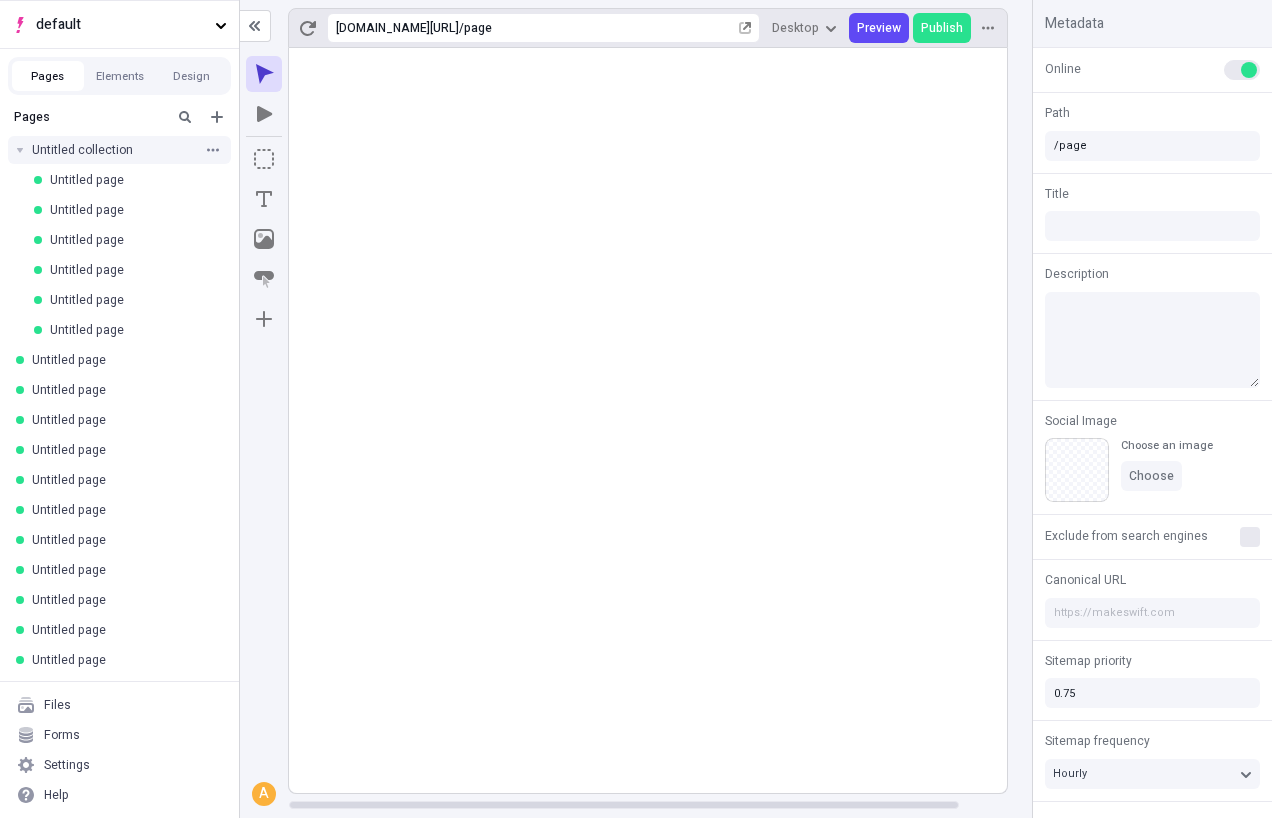 click on "Untitled collection" at bounding box center (113, 150) 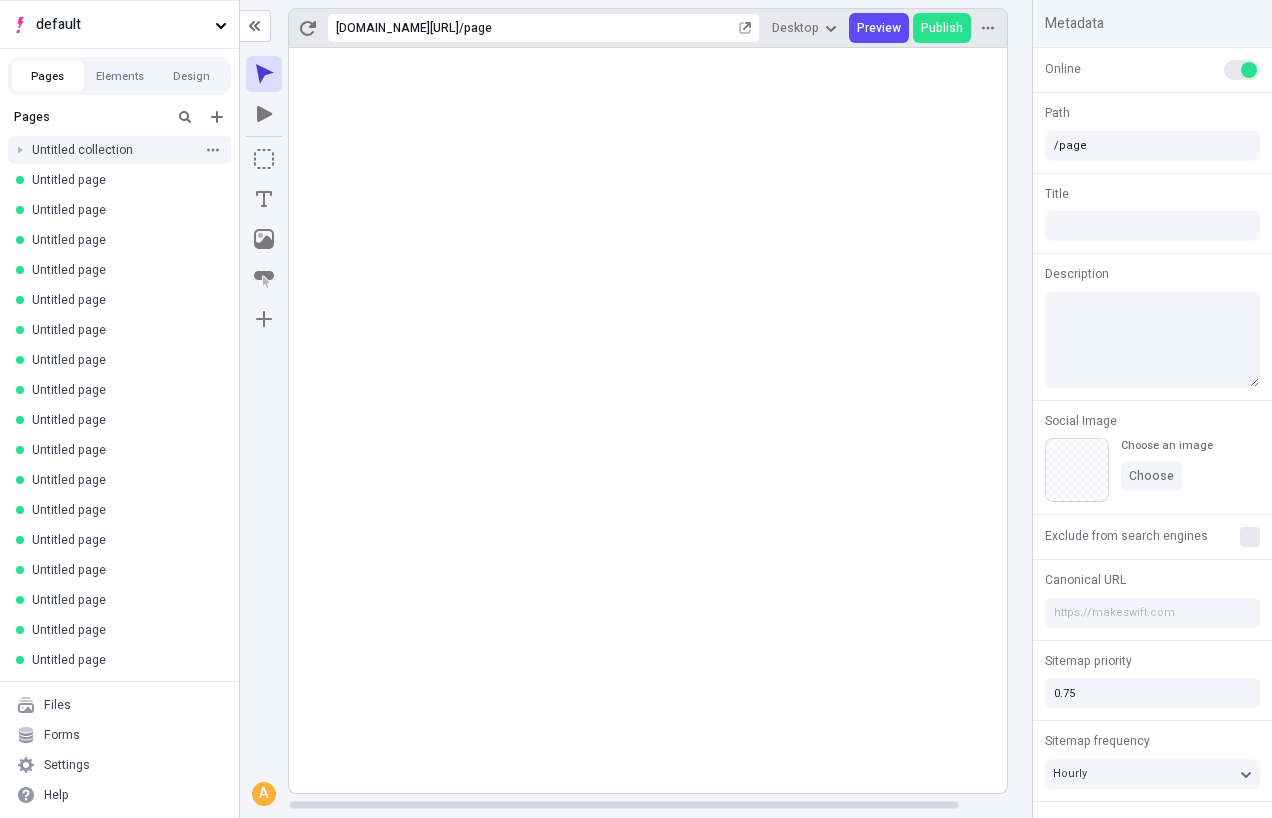 click on "Untitled collection" at bounding box center (113, 150) 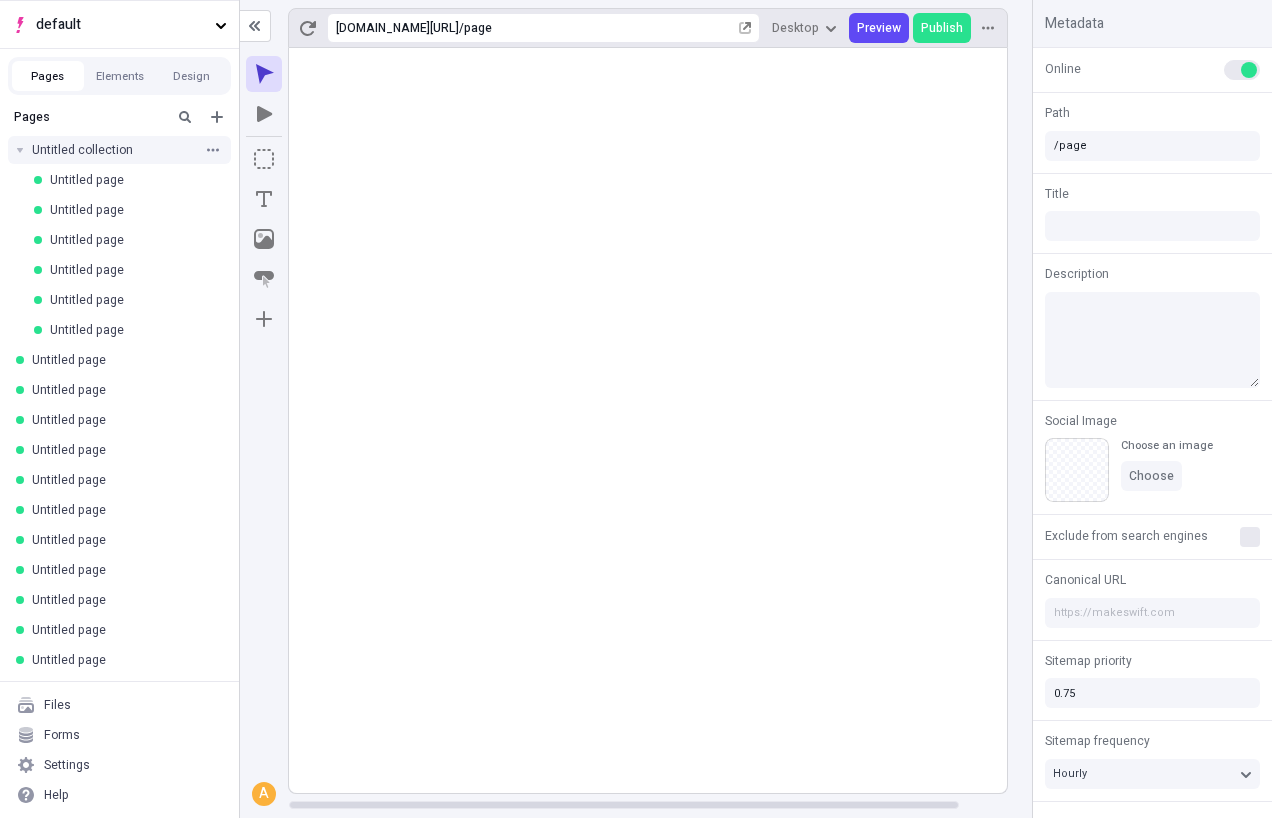 click on "Untitled collection" at bounding box center (119, 150) 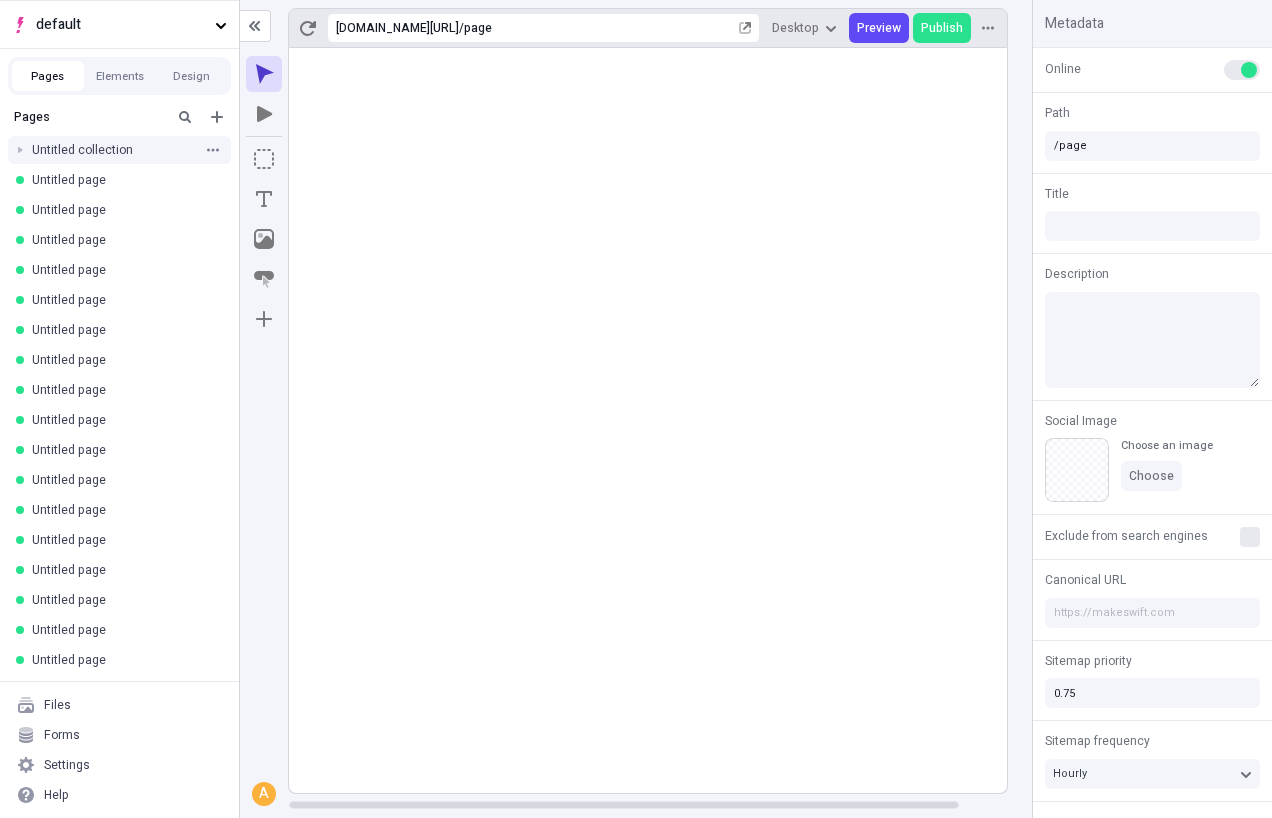 click on "Untitled collection" at bounding box center [119, 150] 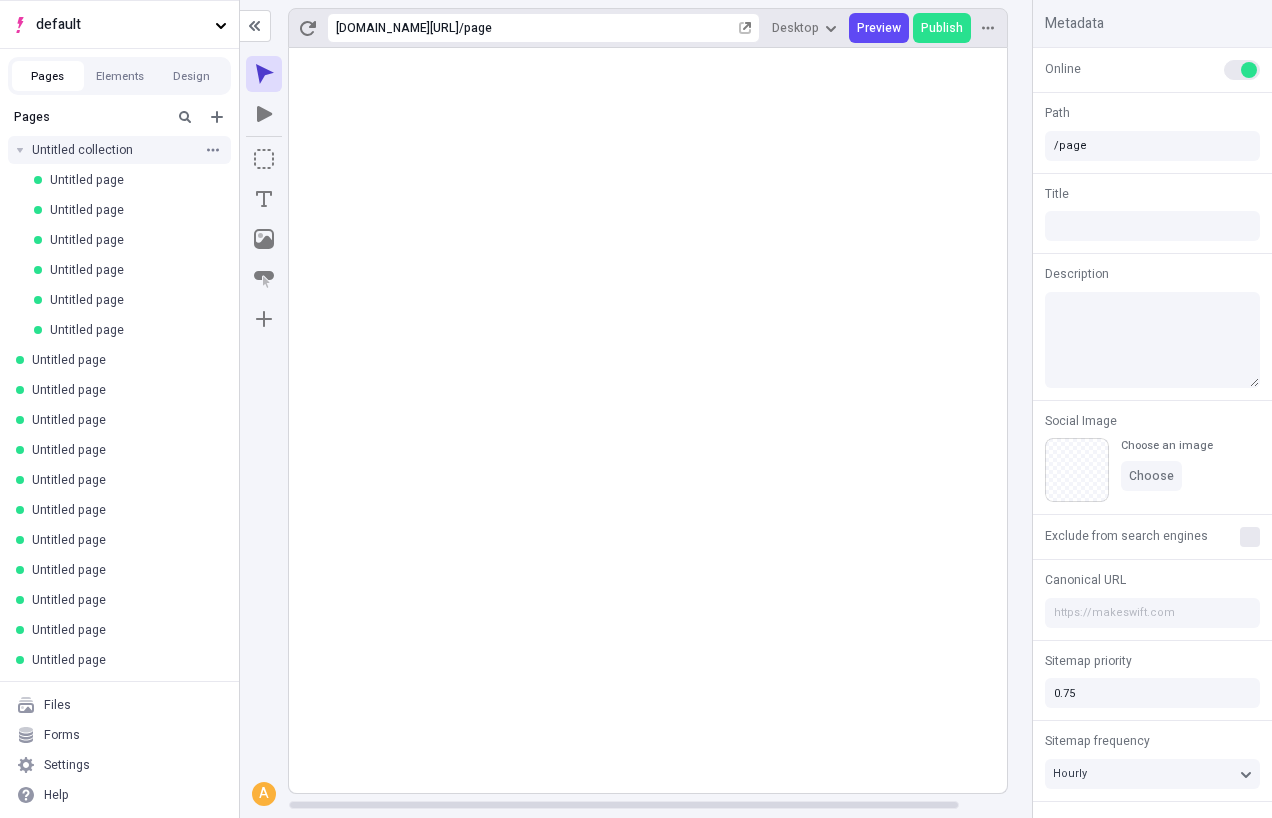 click on "Untitled collection" at bounding box center (119, 150) 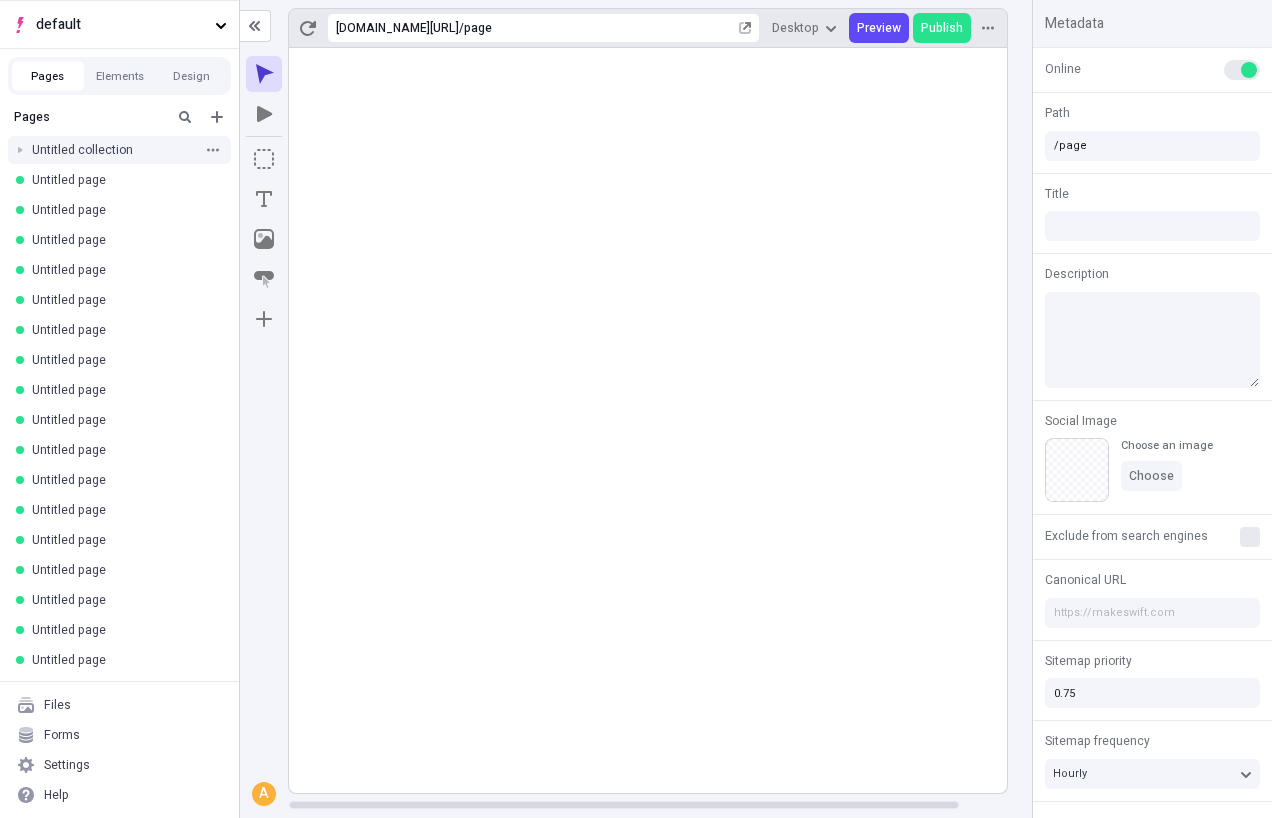 click on "Untitled collection" at bounding box center [119, 150] 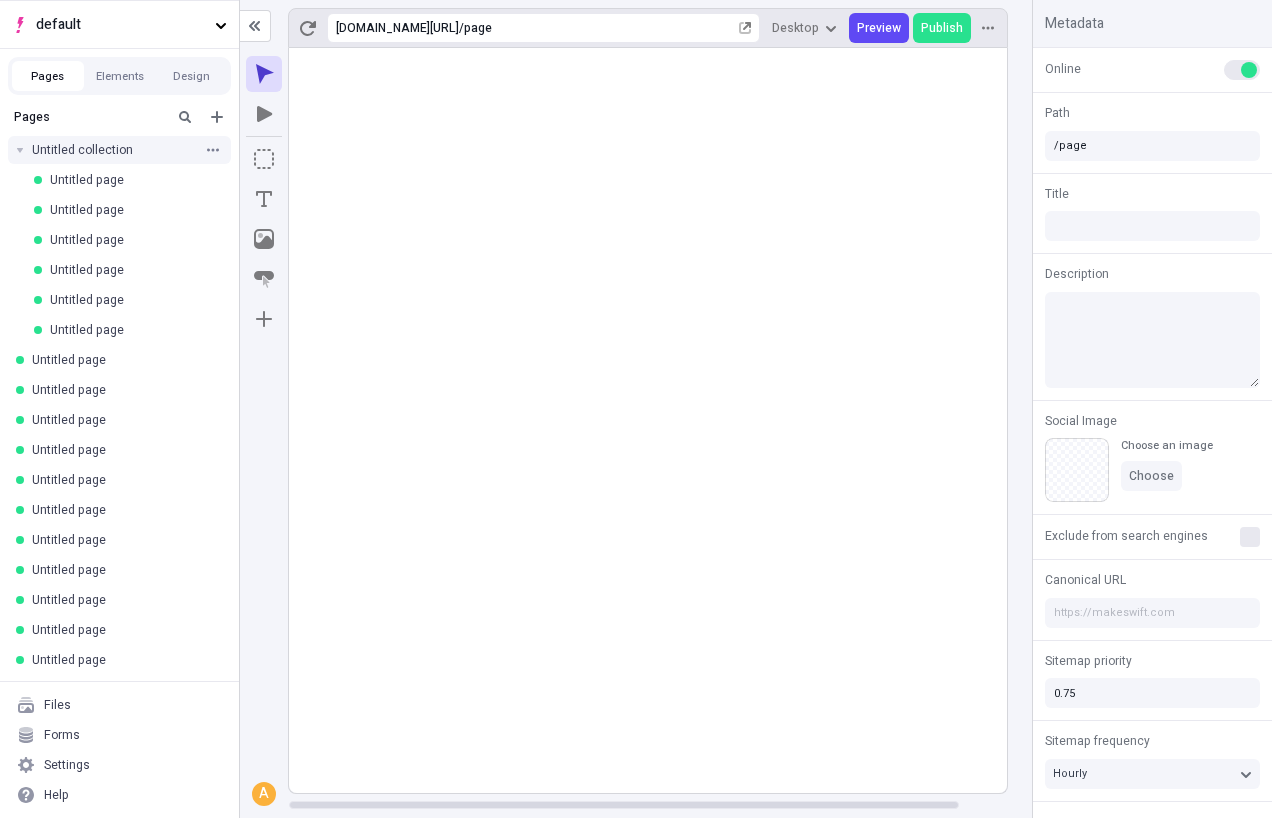 click on "Untitled collection" at bounding box center (119, 150) 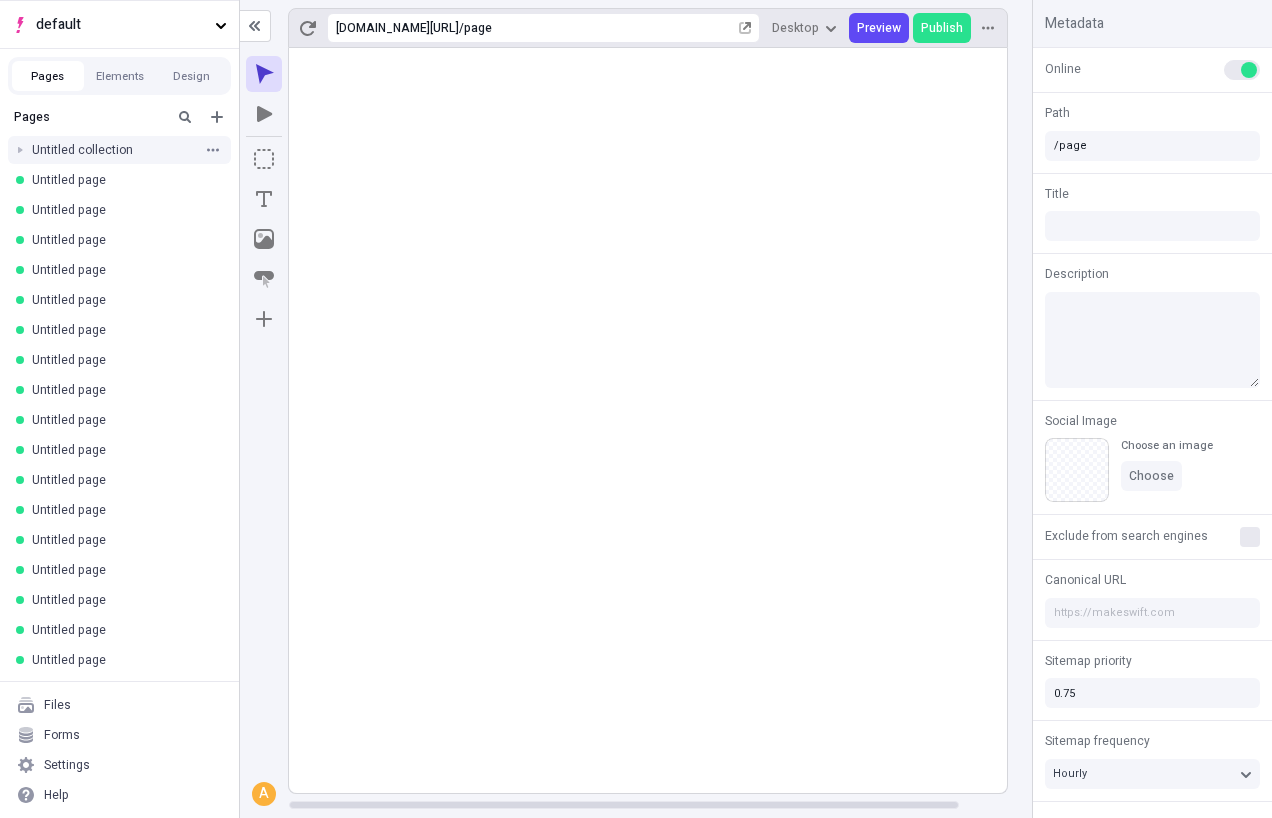click on "Untitled collection" at bounding box center [119, 150] 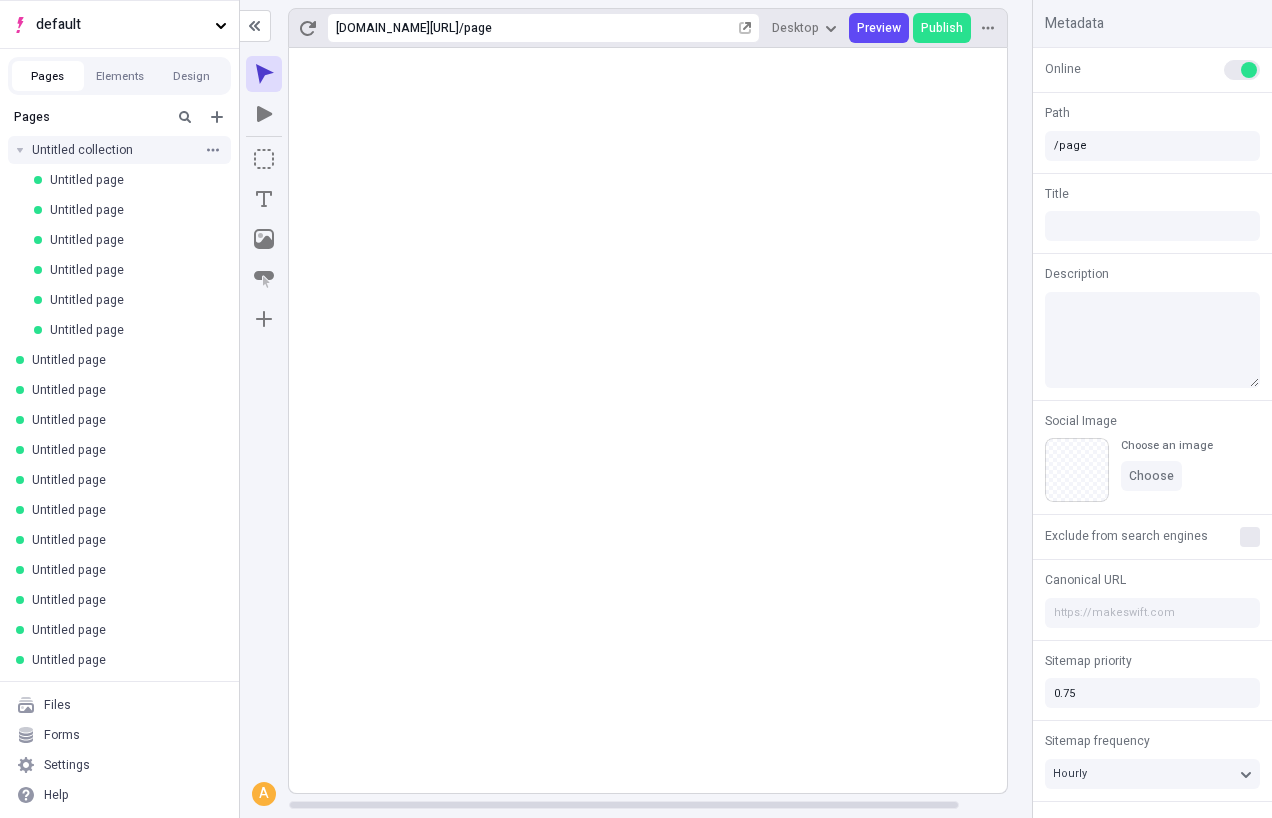 click on "Untitled collection" at bounding box center (119, 150) 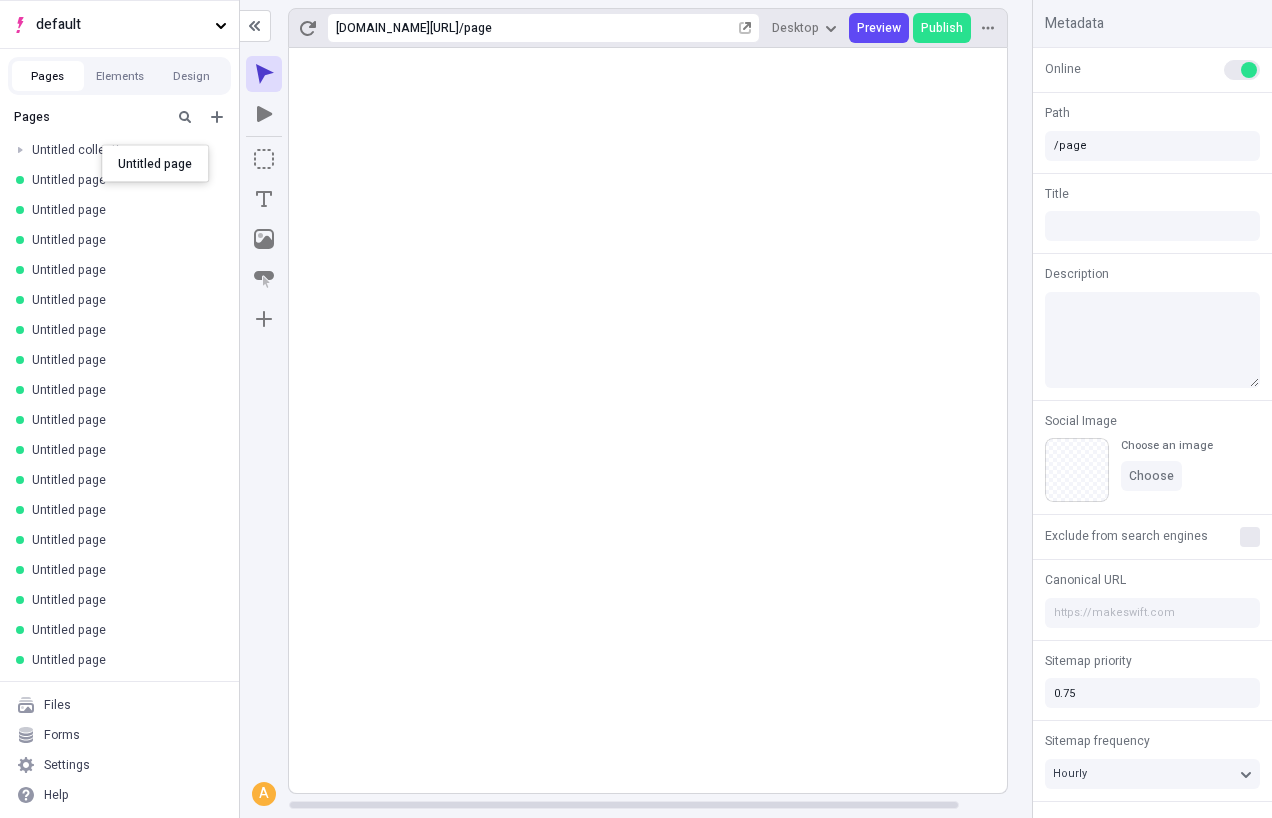 drag, startPoint x: 102, startPoint y: 181, endPoint x: 102, endPoint y: 145, distance: 36 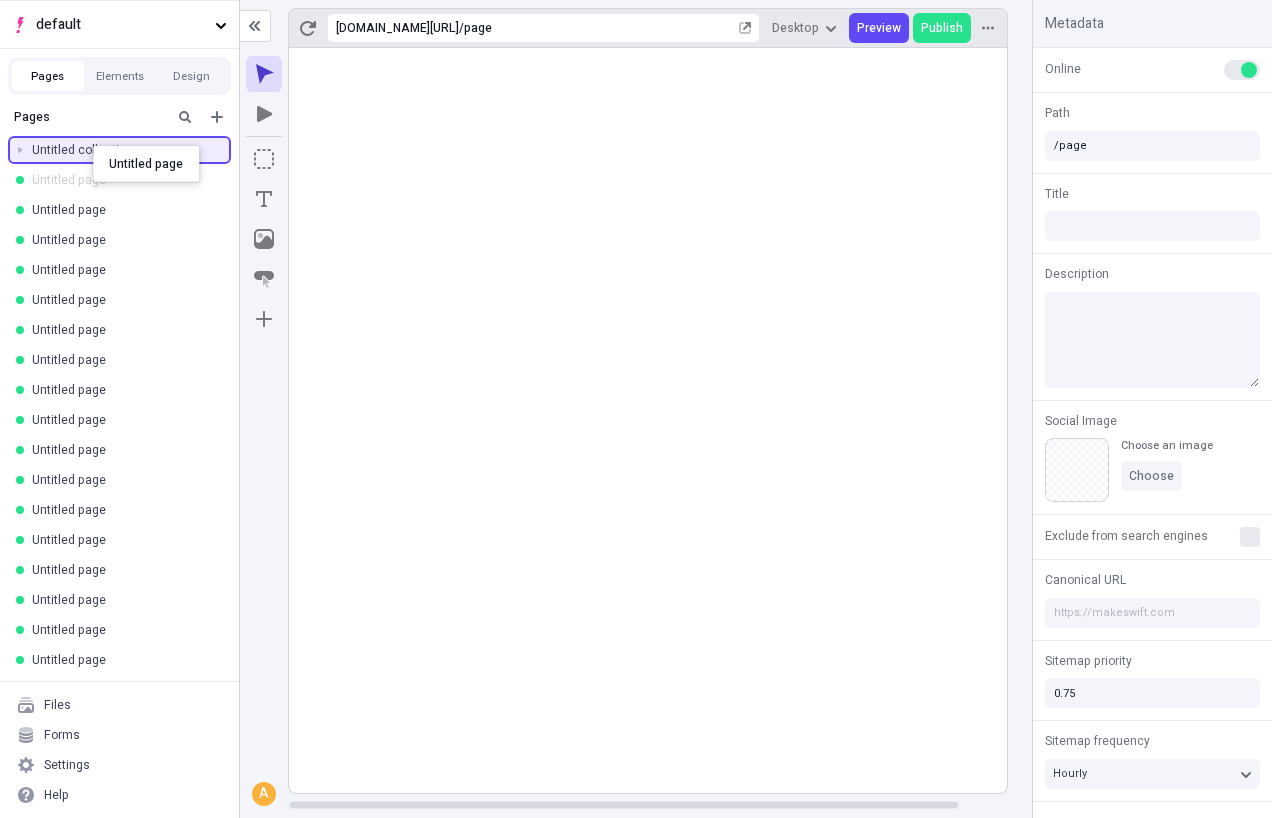 drag, startPoint x: 93, startPoint y: 176, endPoint x: 93, endPoint y: 145, distance: 31 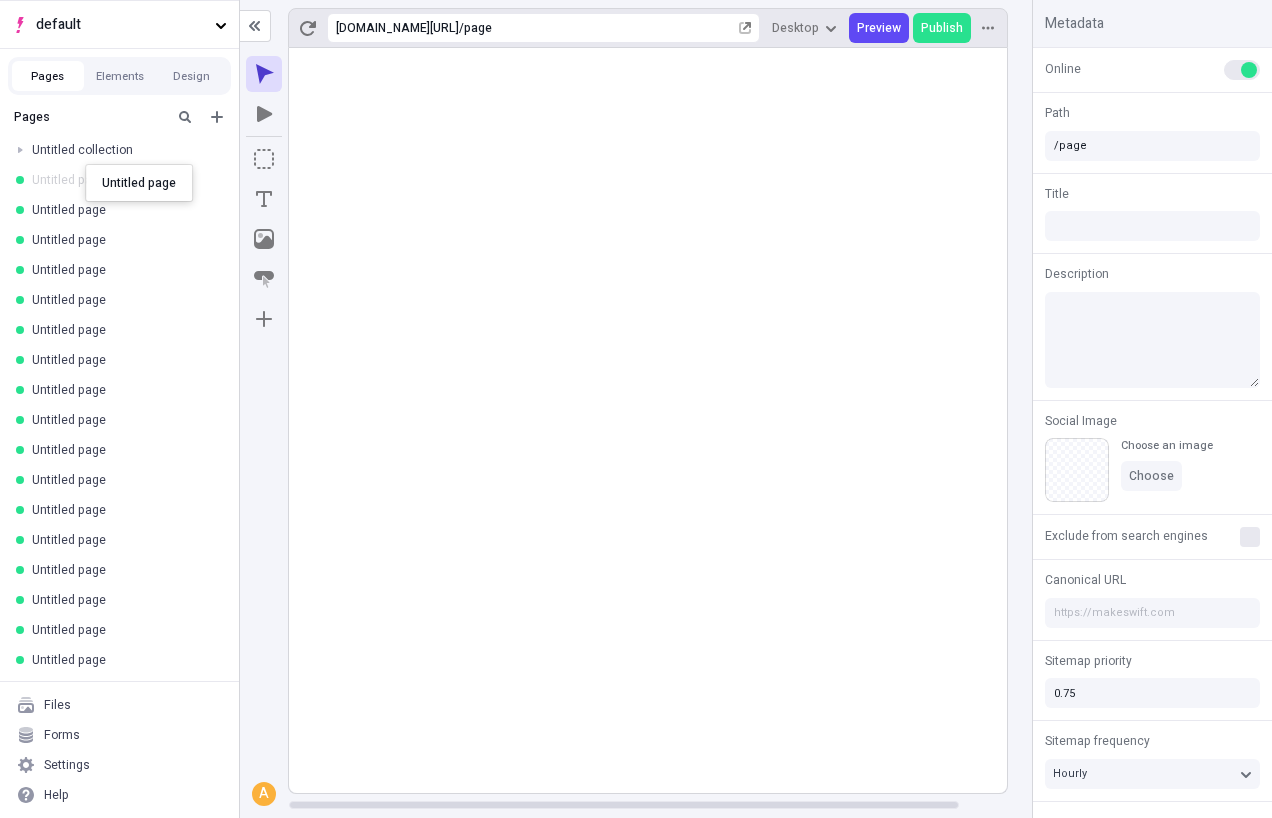 drag, startPoint x: 86, startPoint y: 182, endPoint x: 86, endPoint y: 150, distance: 32 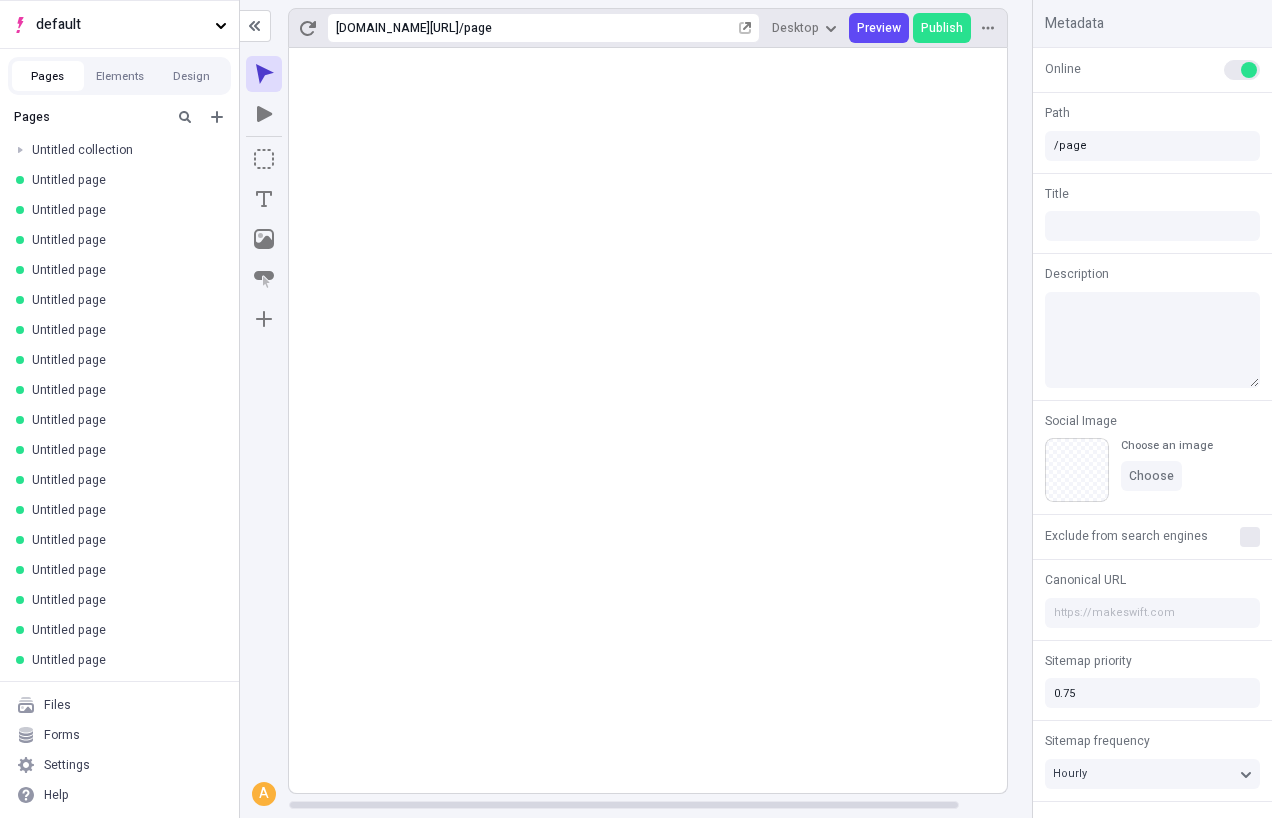 click on "Untitled collection" at bounding box center [113, 150] 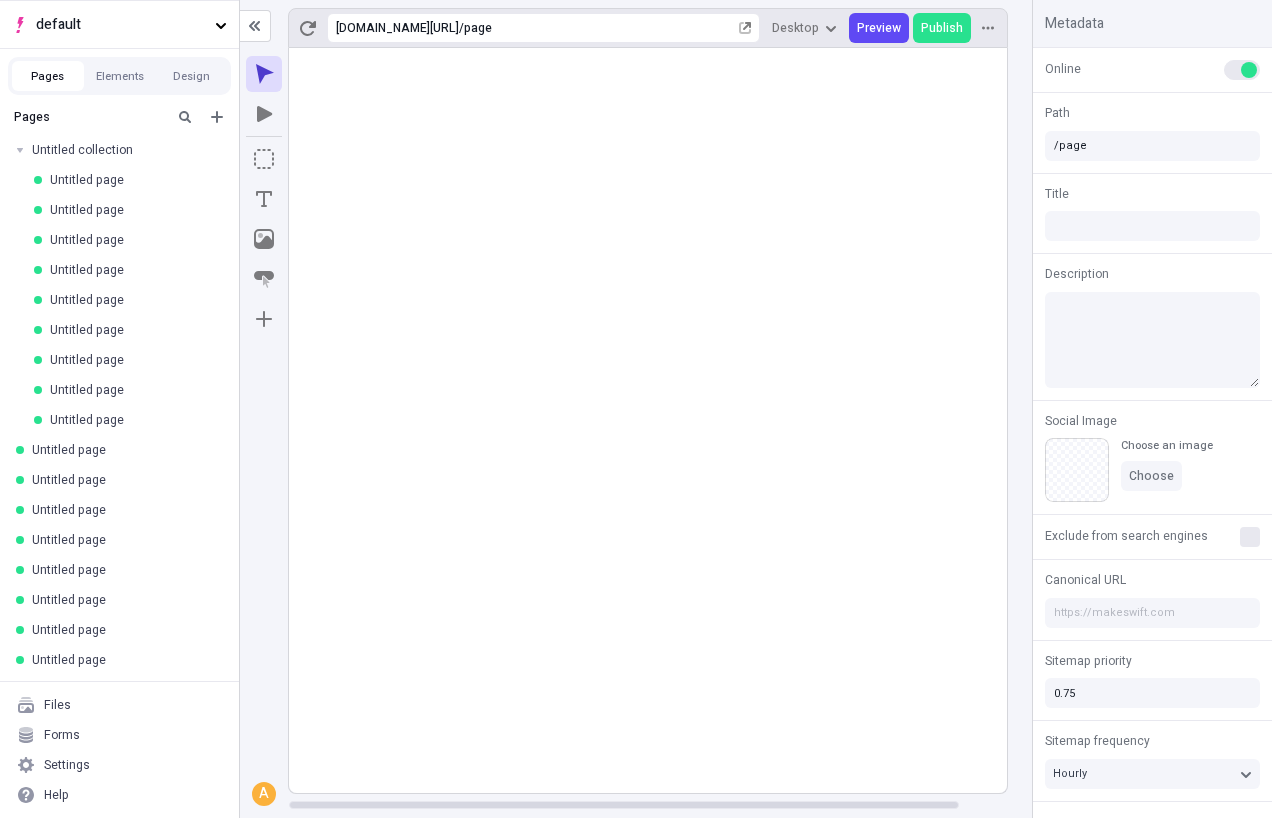 click on "Untitled collection" at bounding box center (113, 150) 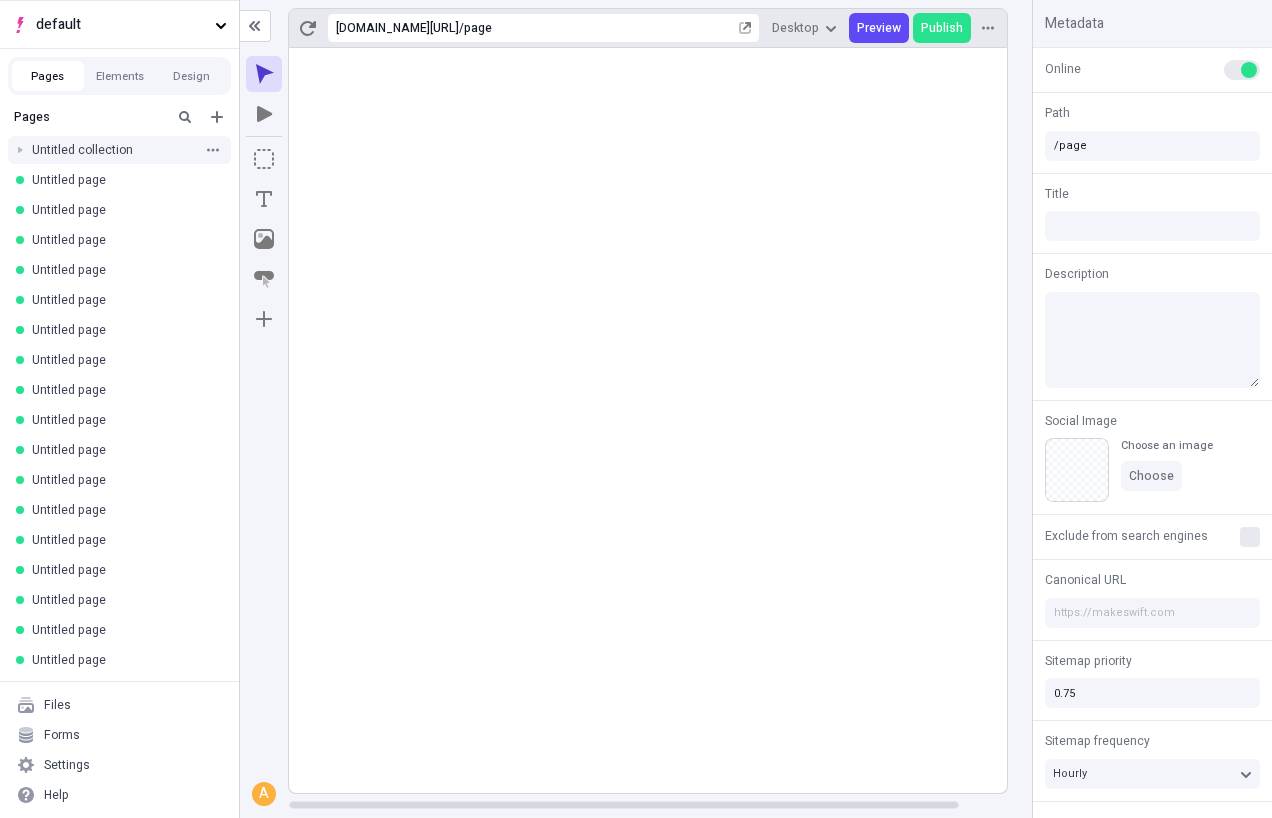 click on "Untitled collection" at bounding box center (113, 150) 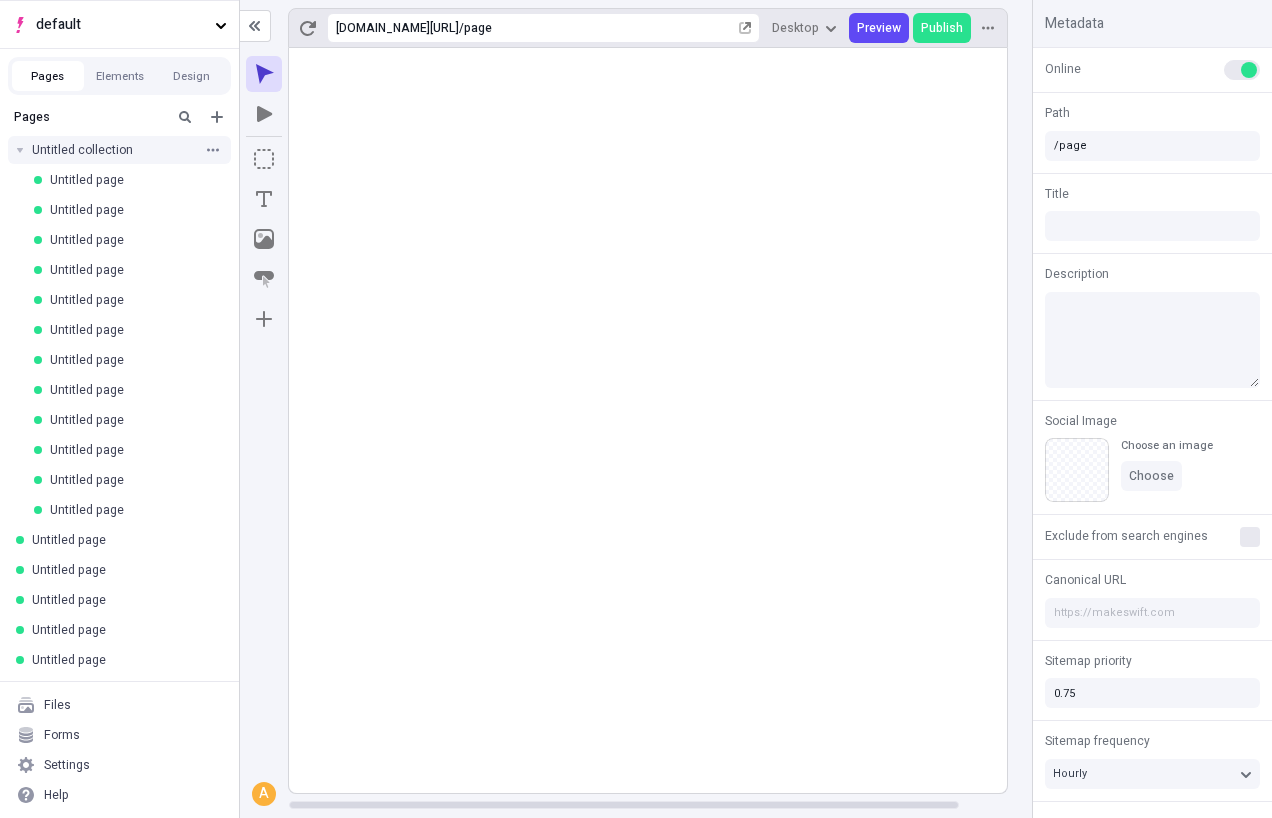 click on "Untitled collection" at bounding box center (113, 150) 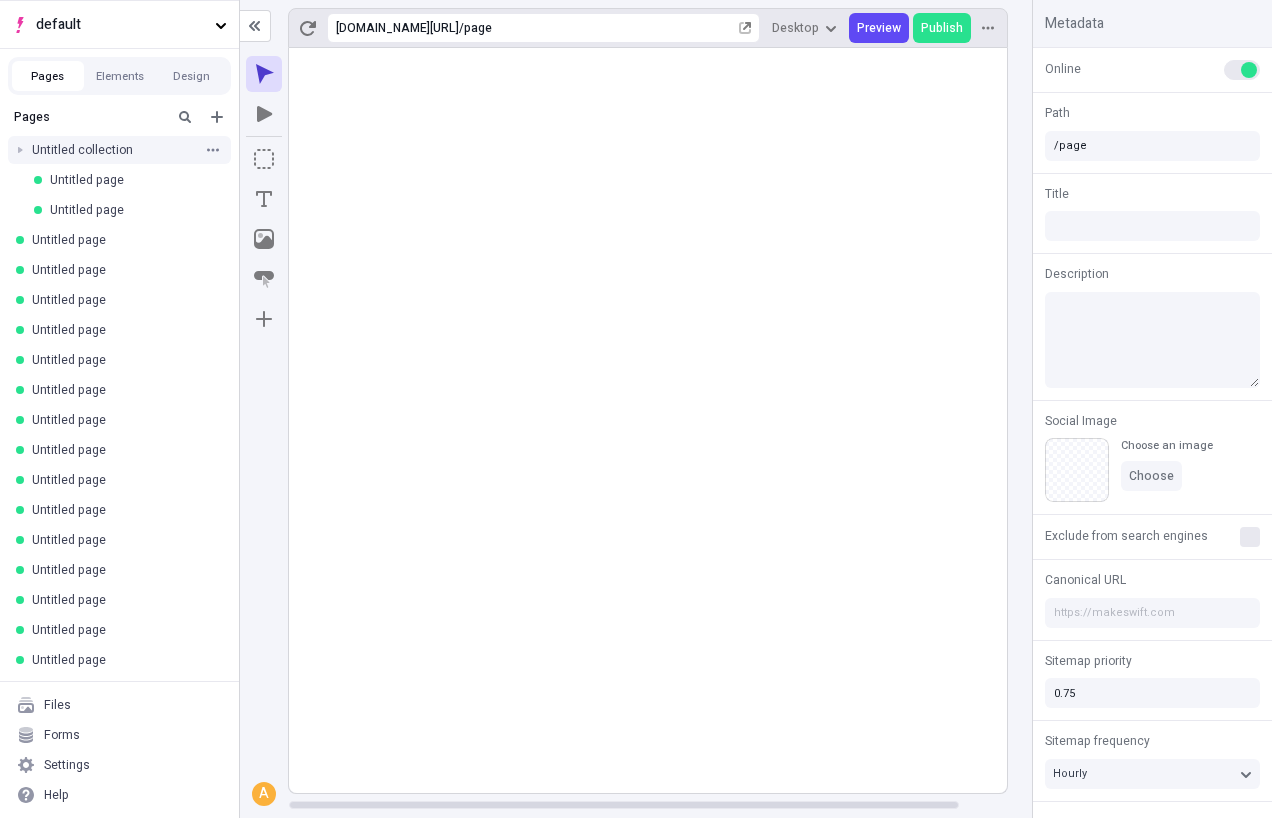 click on "Untitled collection" at bounding box center [113, 150] 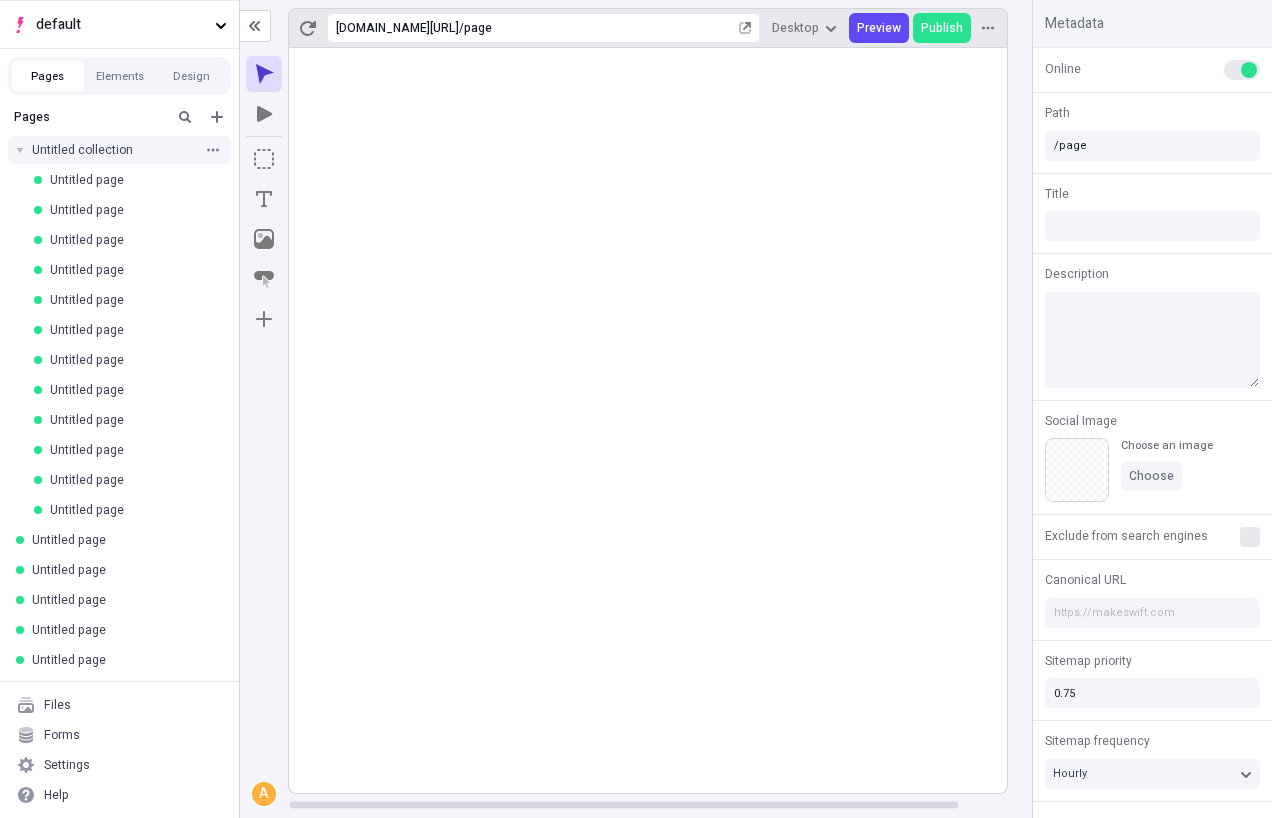click on "Untitled collection" at bounding box center [113, 150] 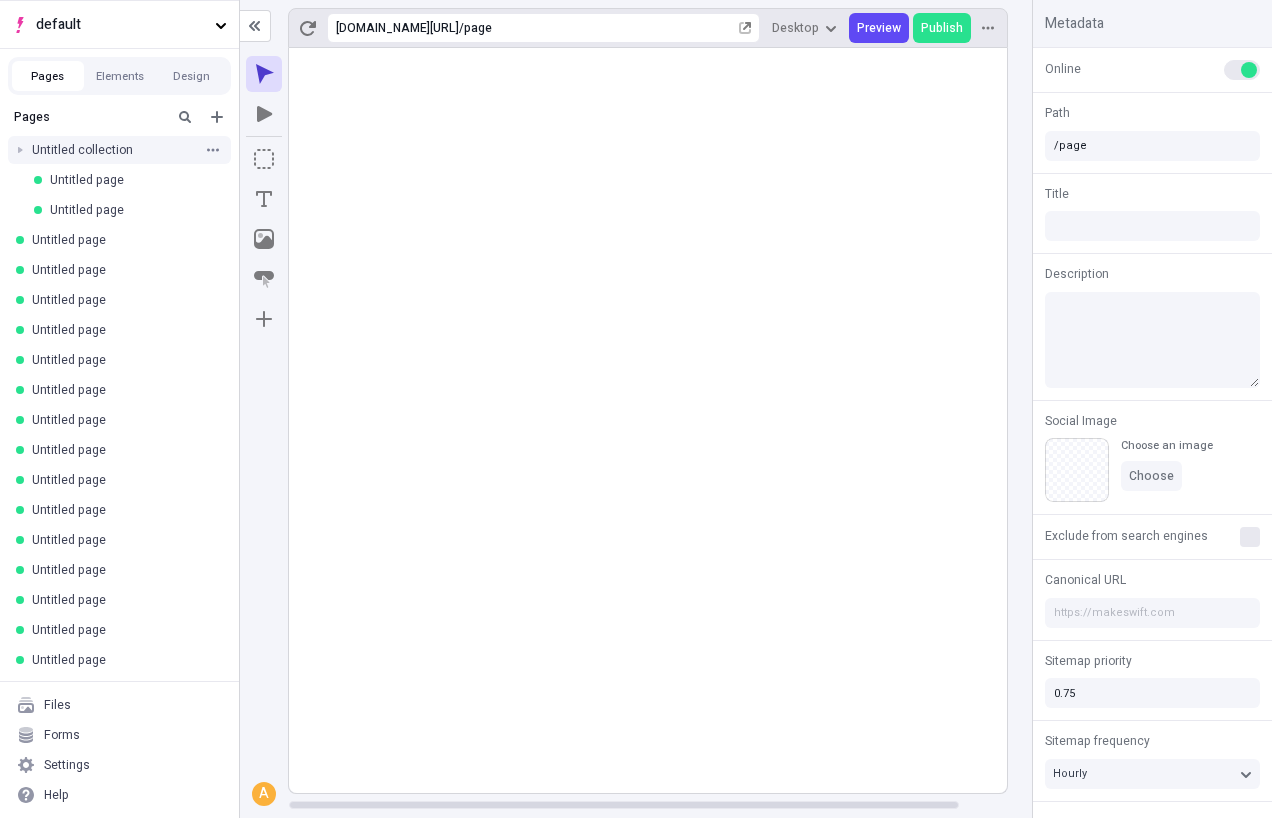 click on "Untitled collection" at bounding box center (113, 150) 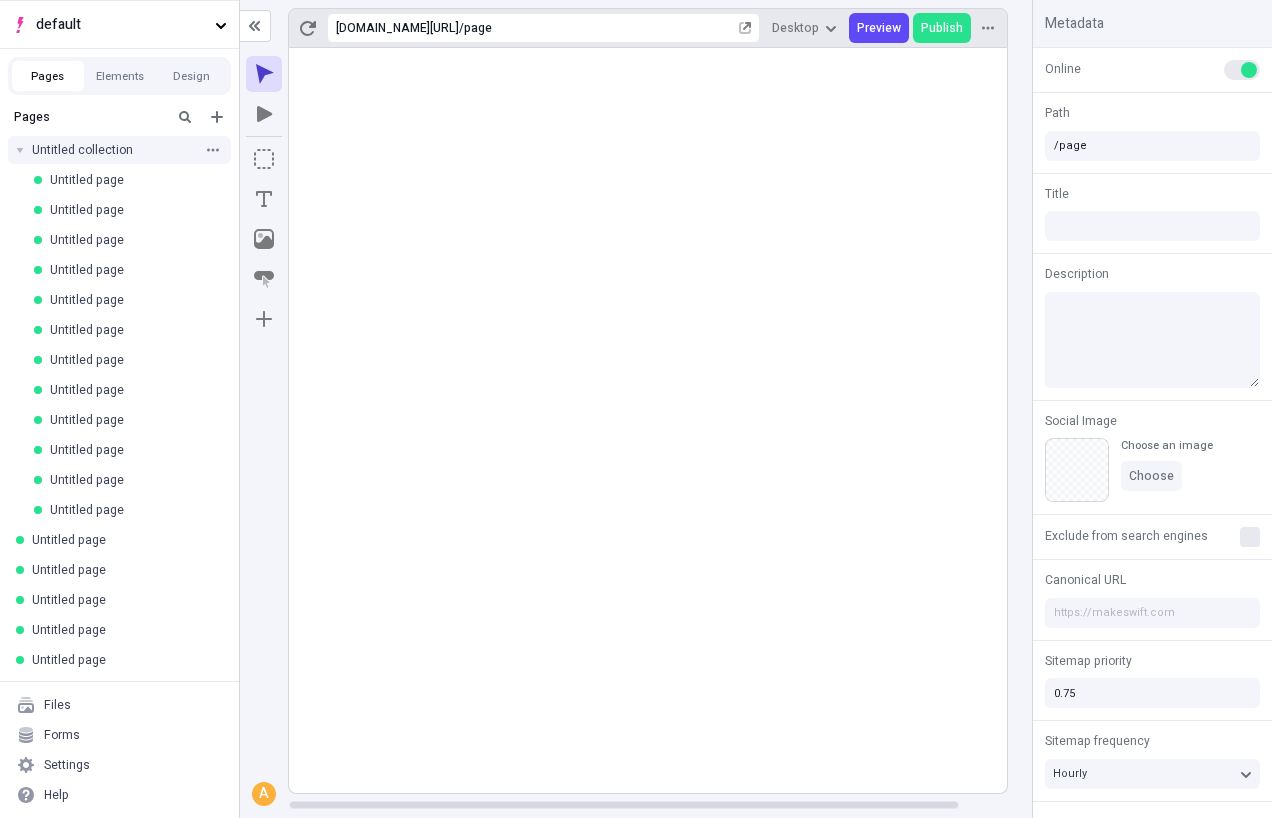 click on "Untitled collection" at bounding box center (113, 150) 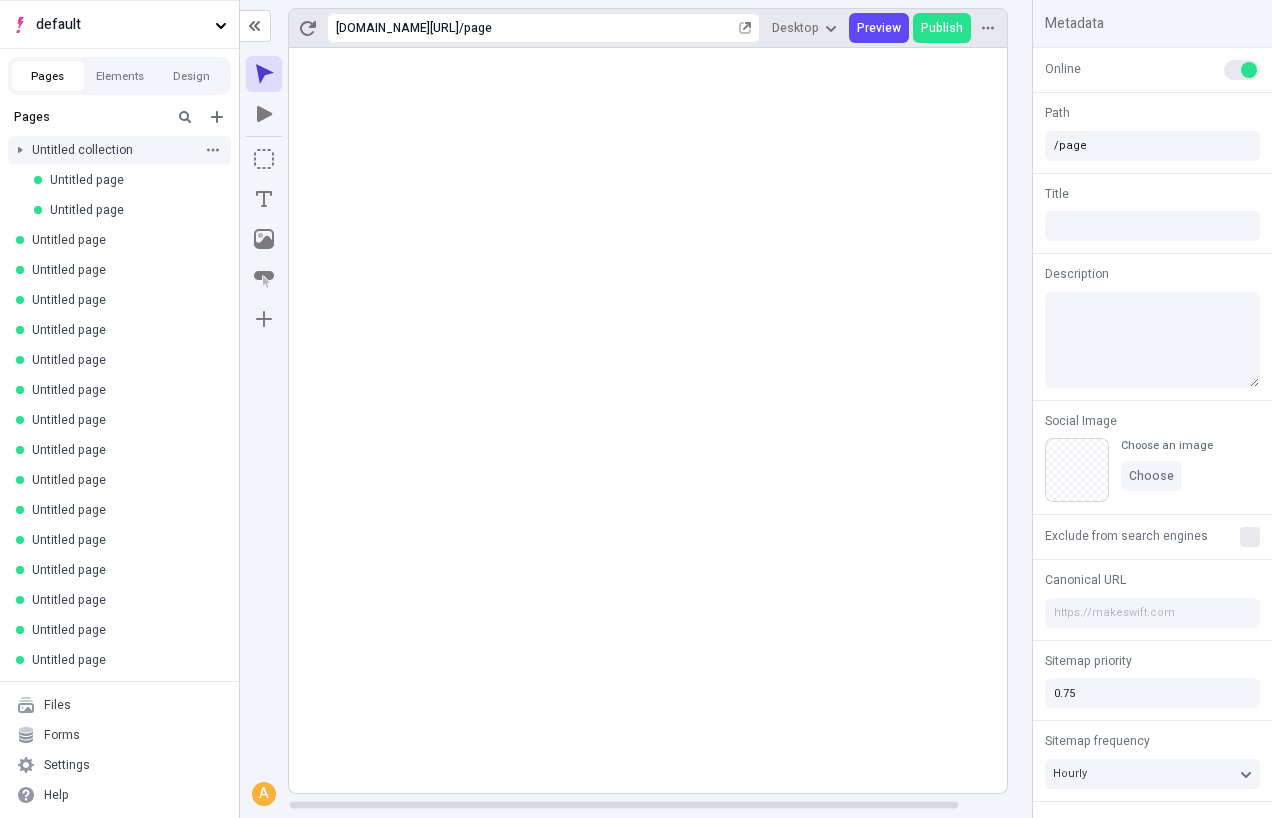 click at bounding box center [20, 150] 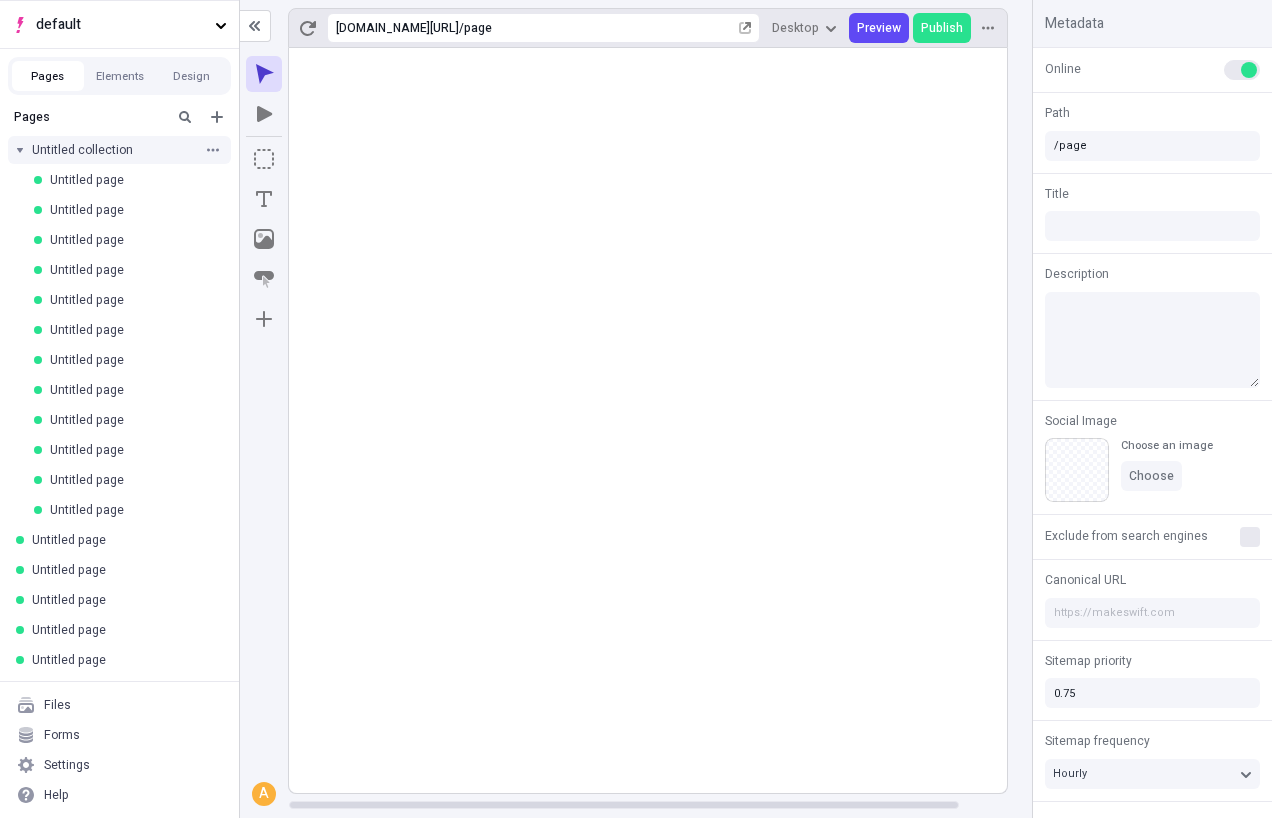click at bounding box center (20, 150) 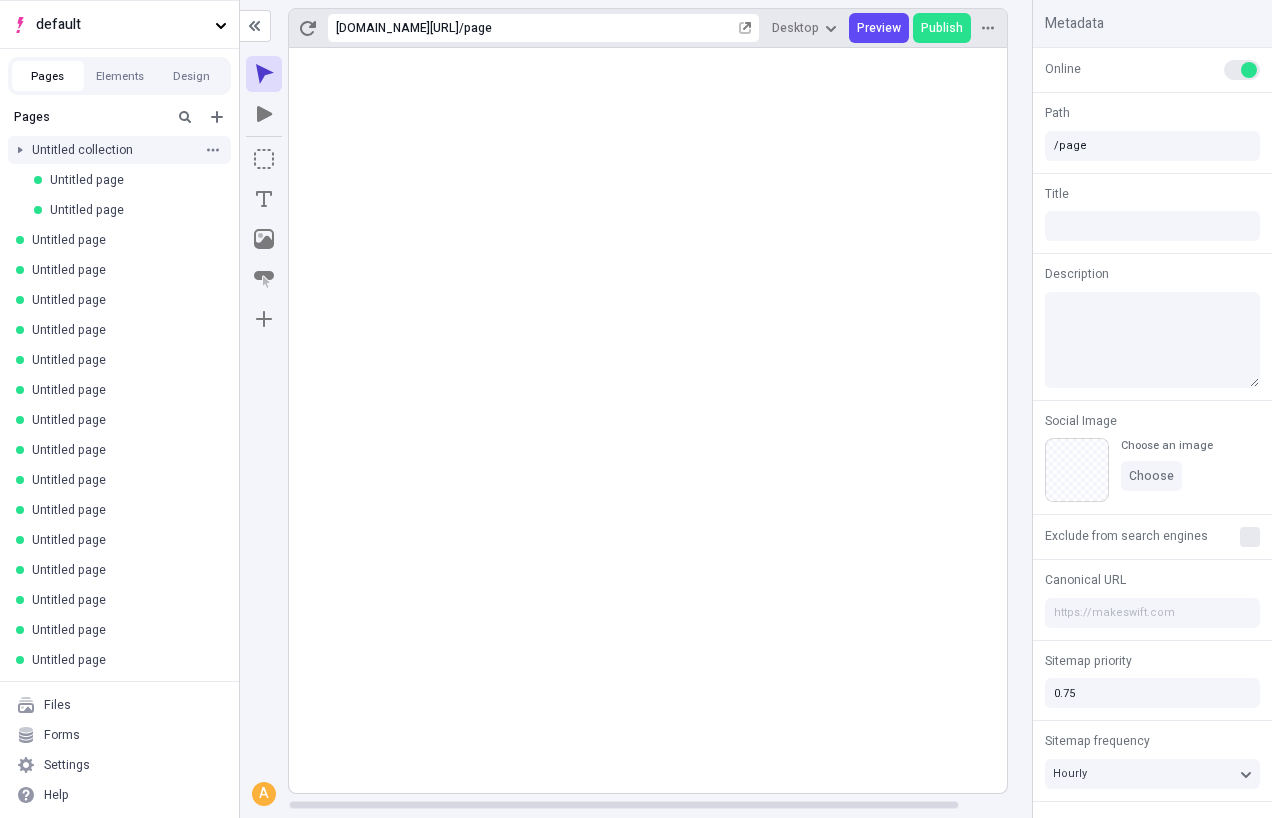 click at bounding box center [20, 150] 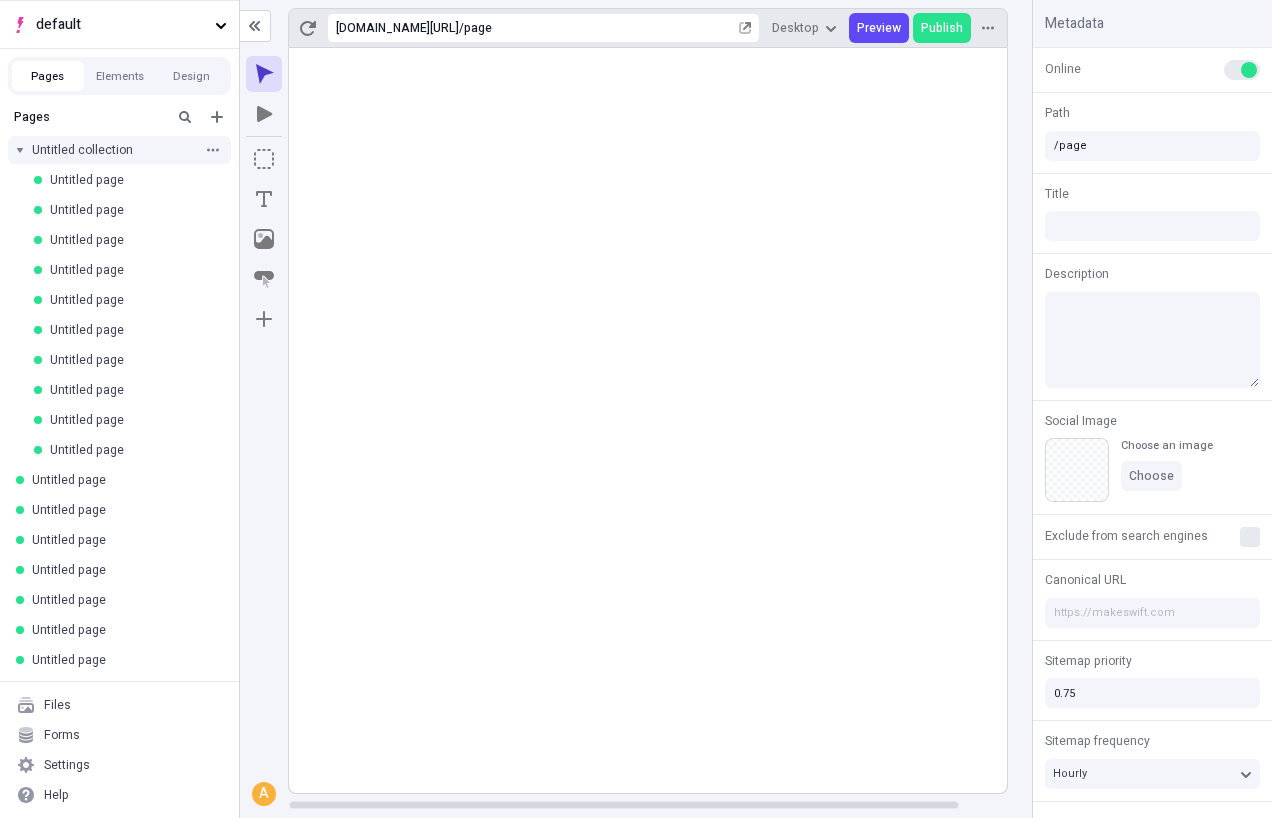 click at bounding box center (20, 150) 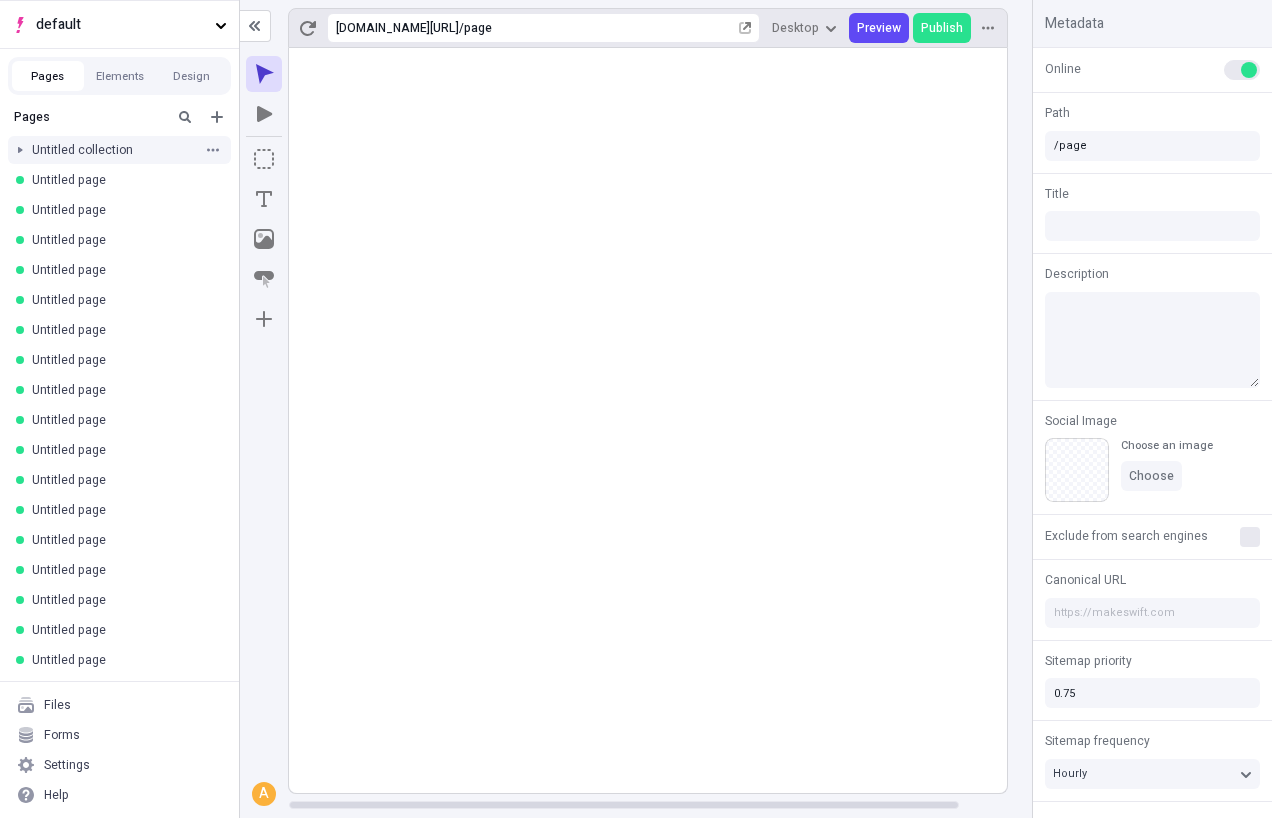 click at bounding box center [20, 150] 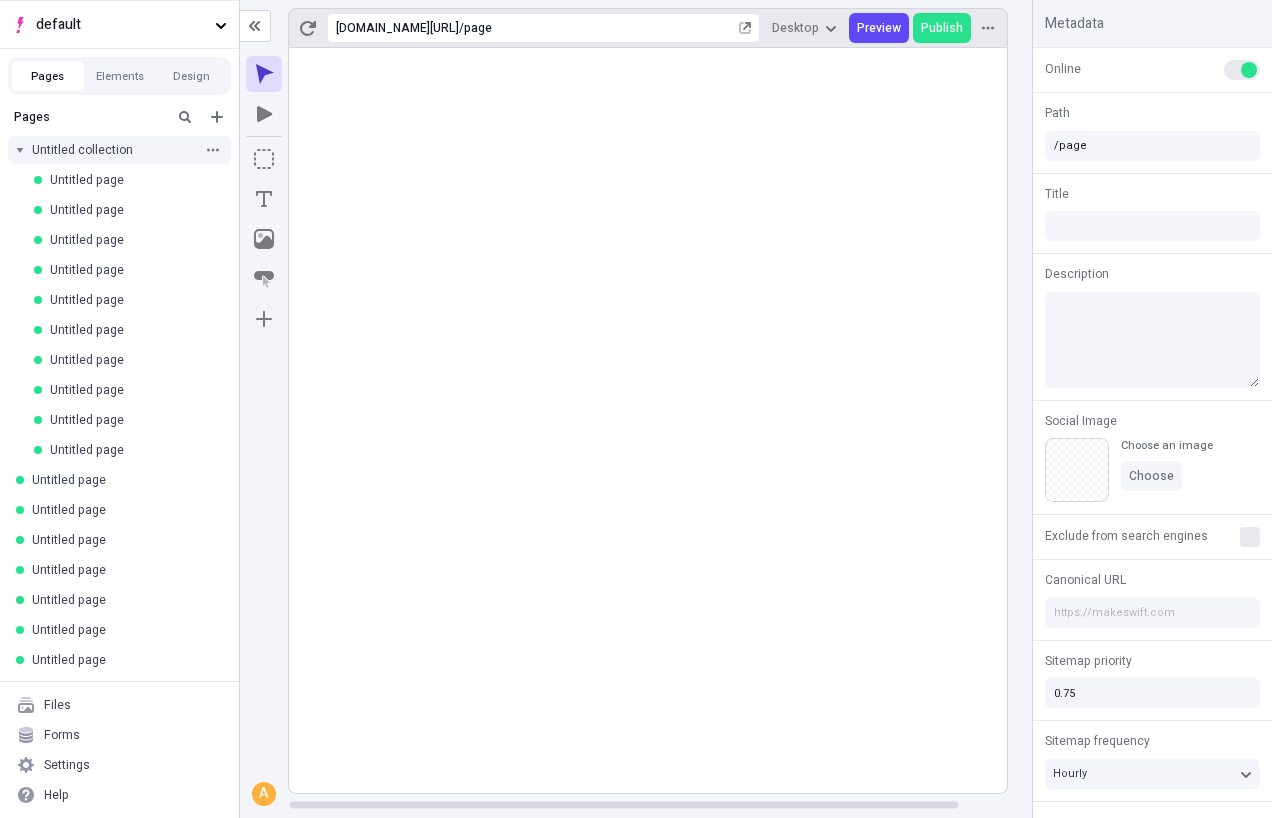 click at bounding box center [20, 150] 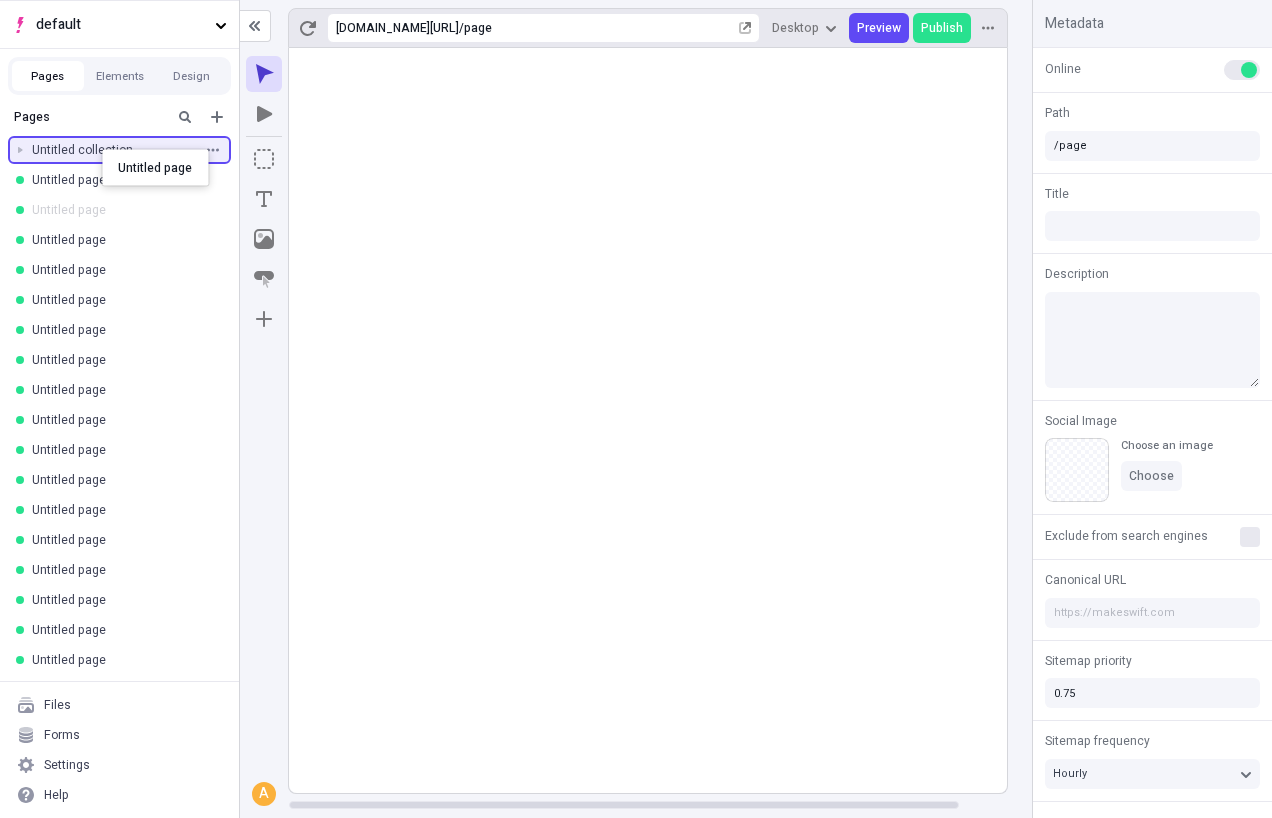 drag, startPoint x: 100, startPoint y: 191, endPoint x: 102, endPoint y: 150, distance: 41.04875 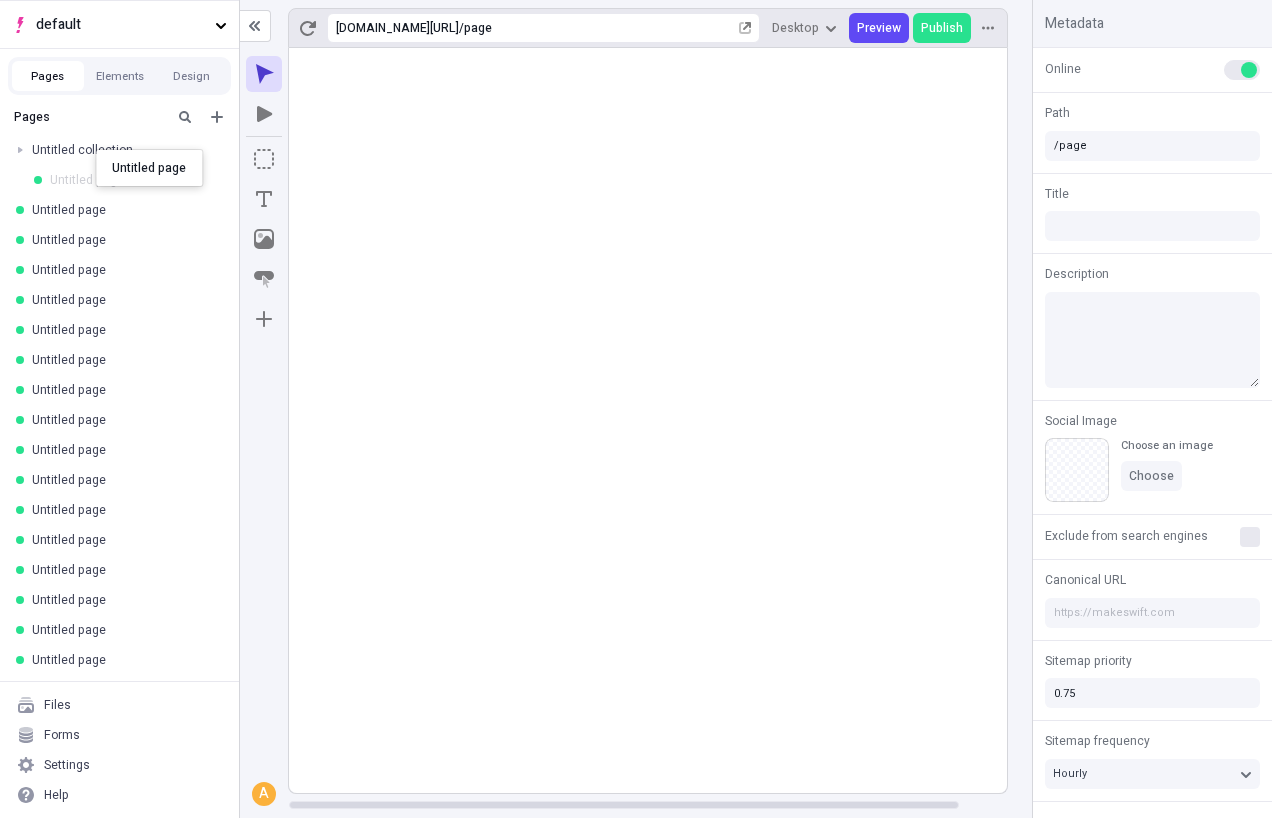 drag, startPoint x: 97, startPoint y: 173, endPoint x: 96, endPoint y: 150, distance: 23.021729 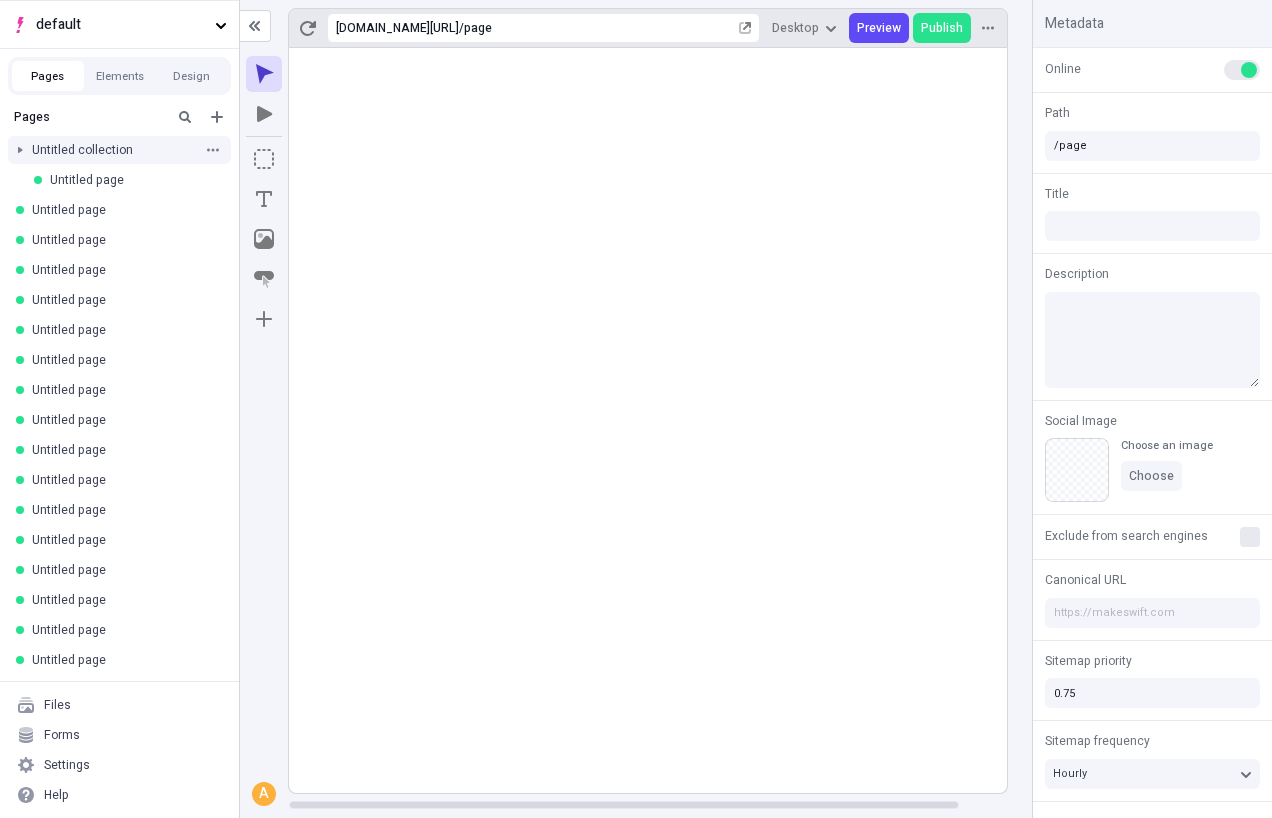 click at bounding box center (20, 150) 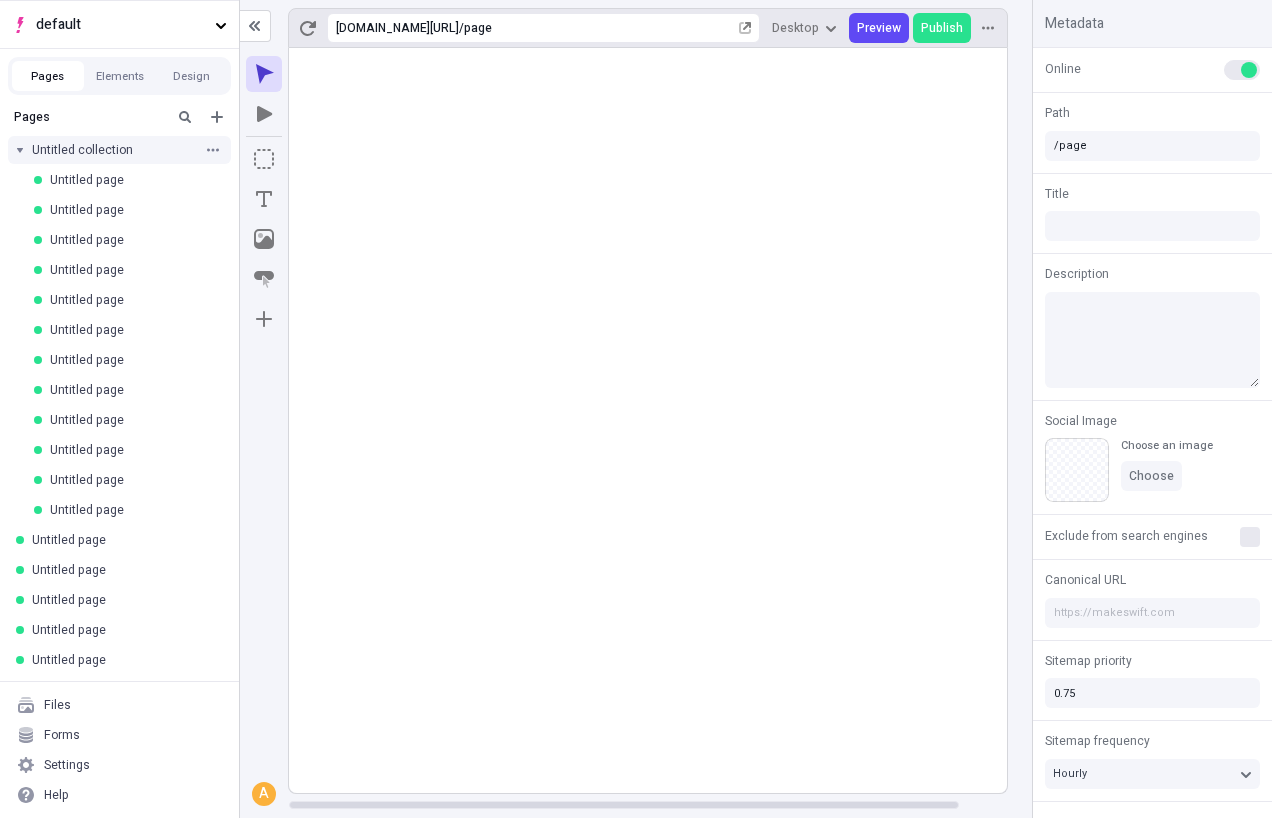 click at bounding box center (20, 150) 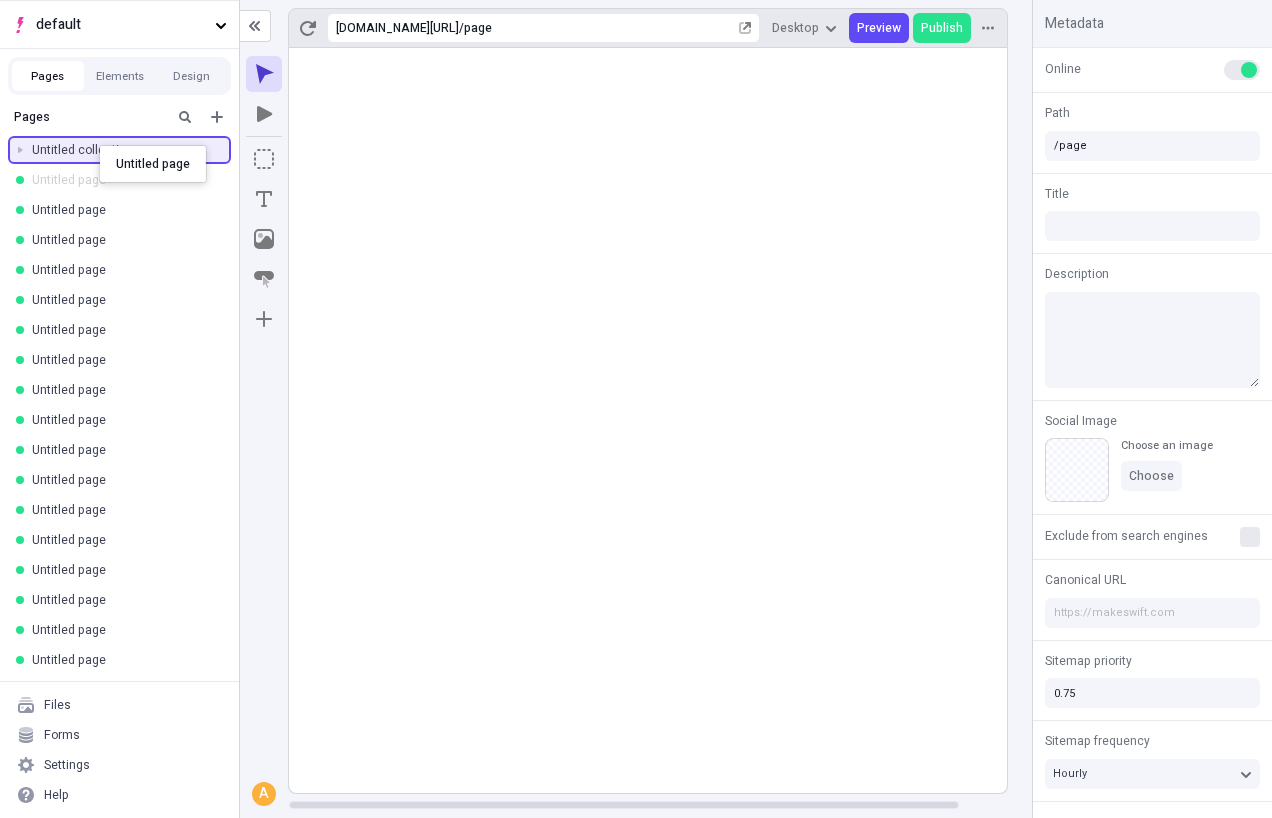 drag, startPoint x: 95, startPoint y: 176, endPoint x: 99, endPoint y: 145, distance: 31.257 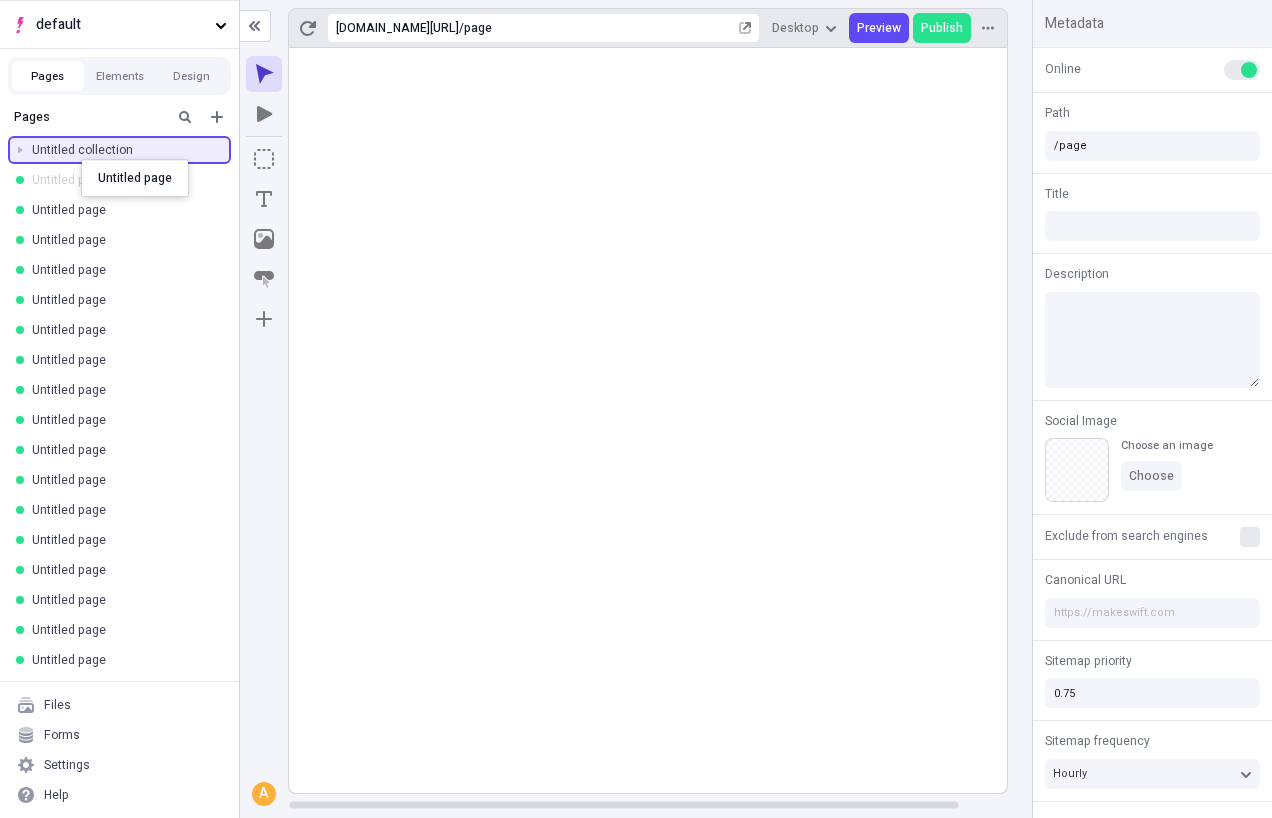 drag, startPoint x: 81, startPoint y: 182, endPoint x: 82, endPoint y: 156, distance: 26.019224 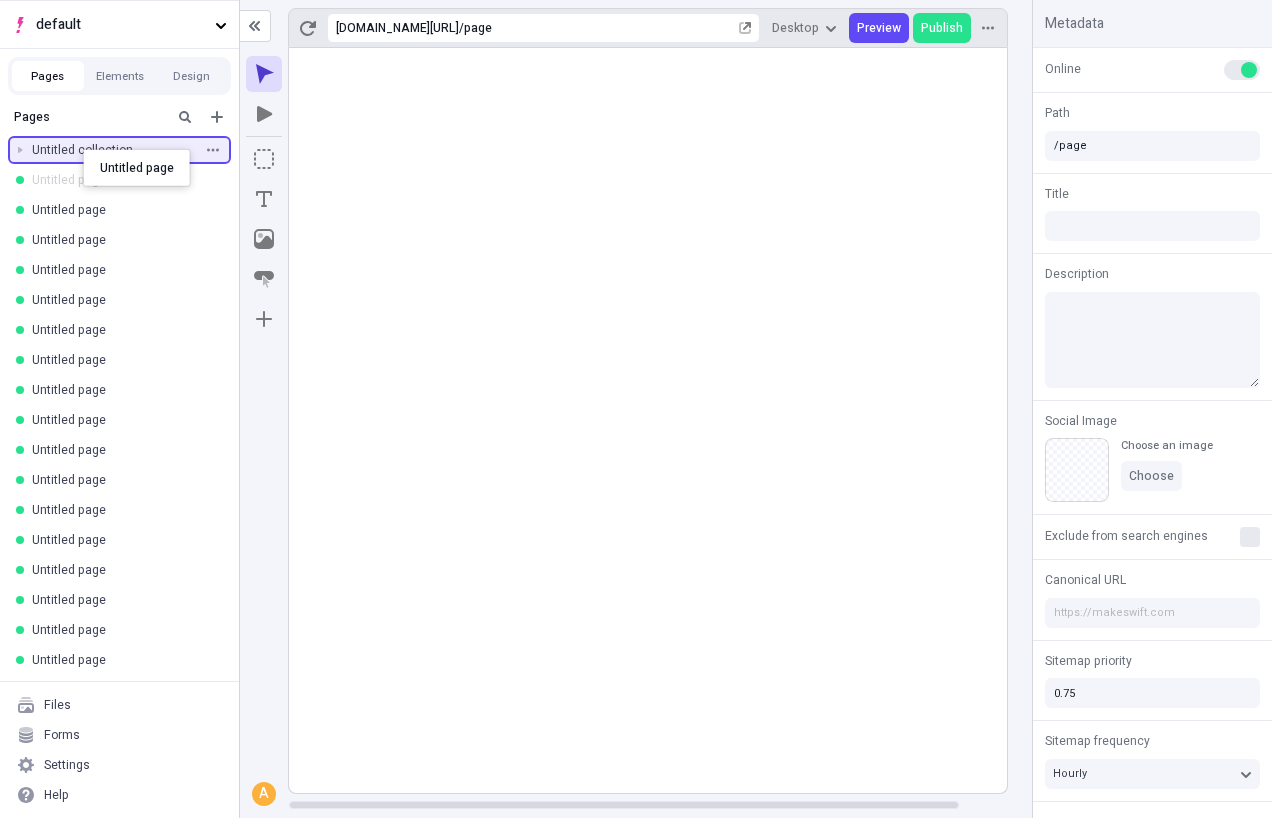 drag, startPoint x: 82, startPoint y: 178, endPoint x: 83, endPoint y: 150, distance: 28.01785 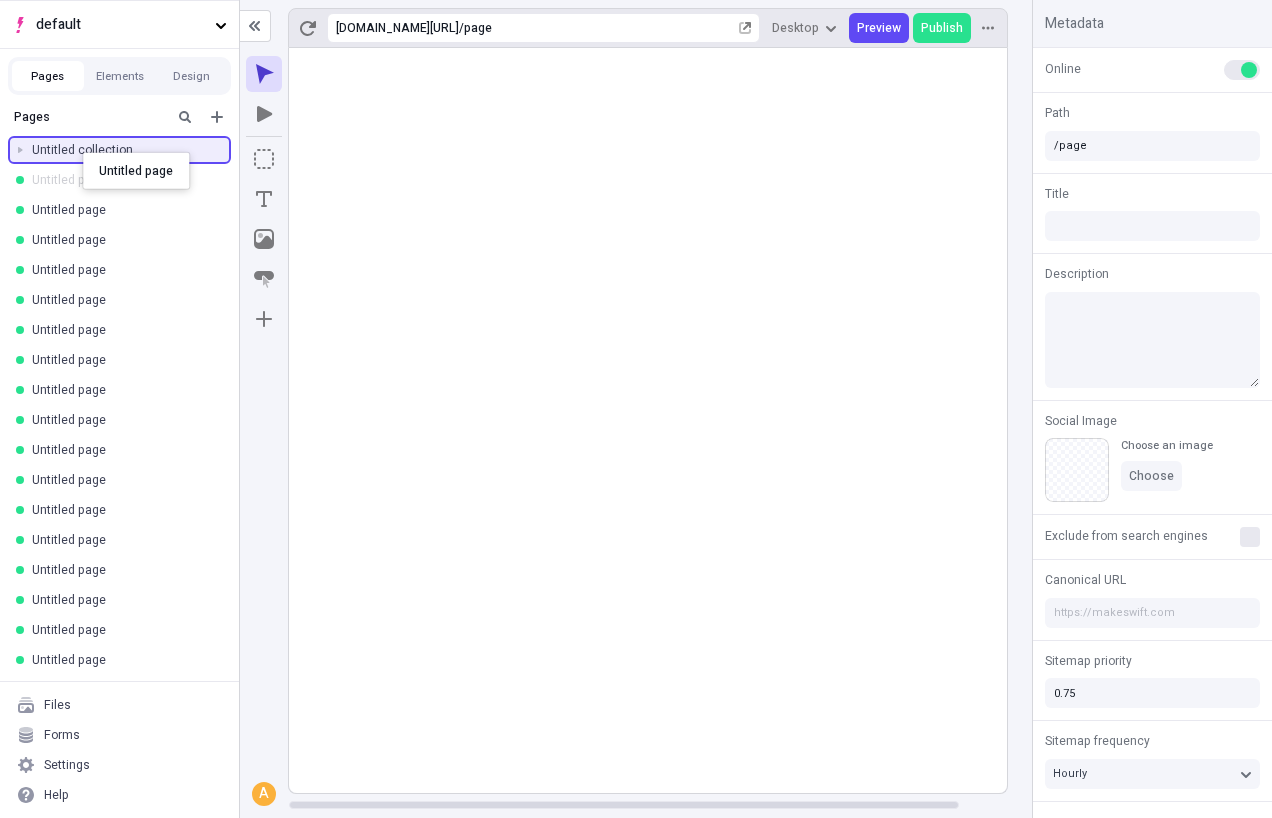drag, startPoint x: 81, startPoint y: 180, endPoint x: 83, endPoint y: 152, distance: 28.071337 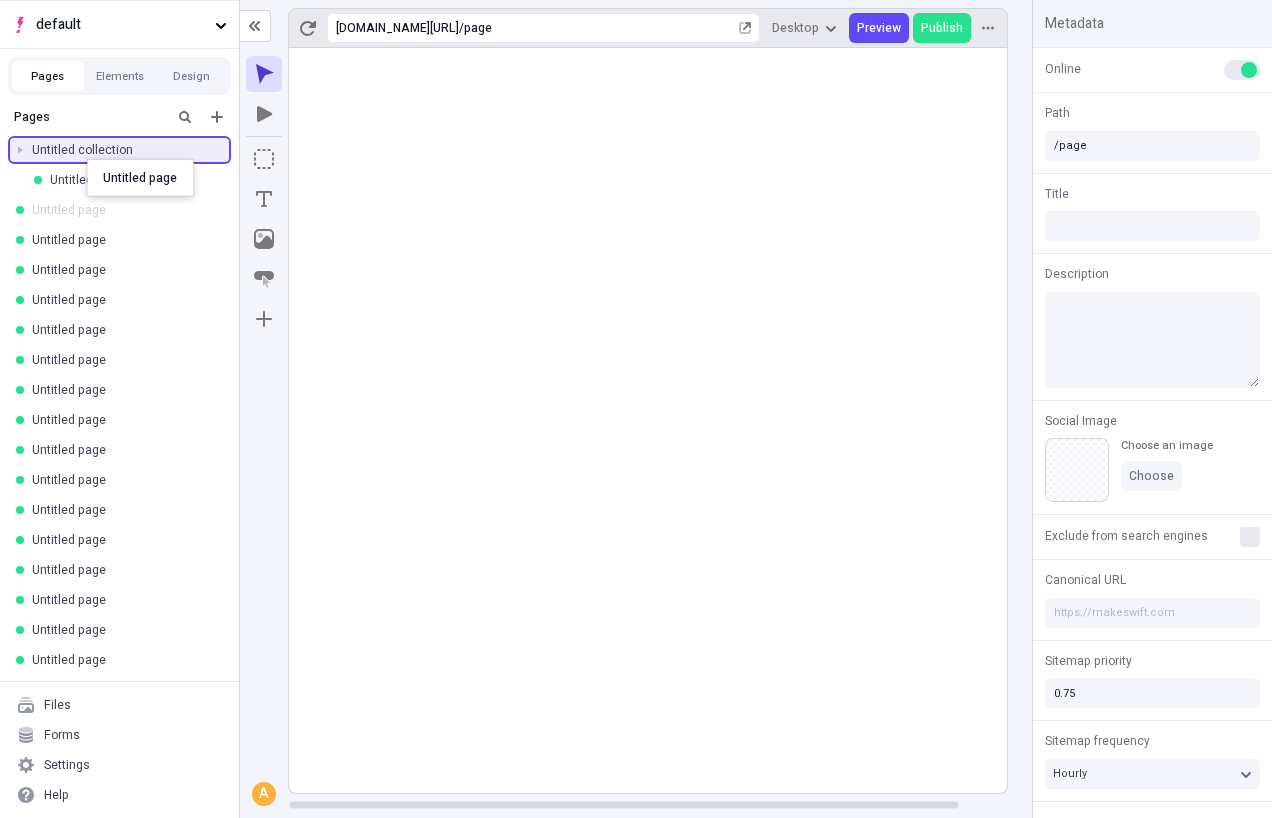 drag, startPoint x: 83, startPoint y: 202, endPoint x: 87, endPoint y: 159, distance: 43.185646 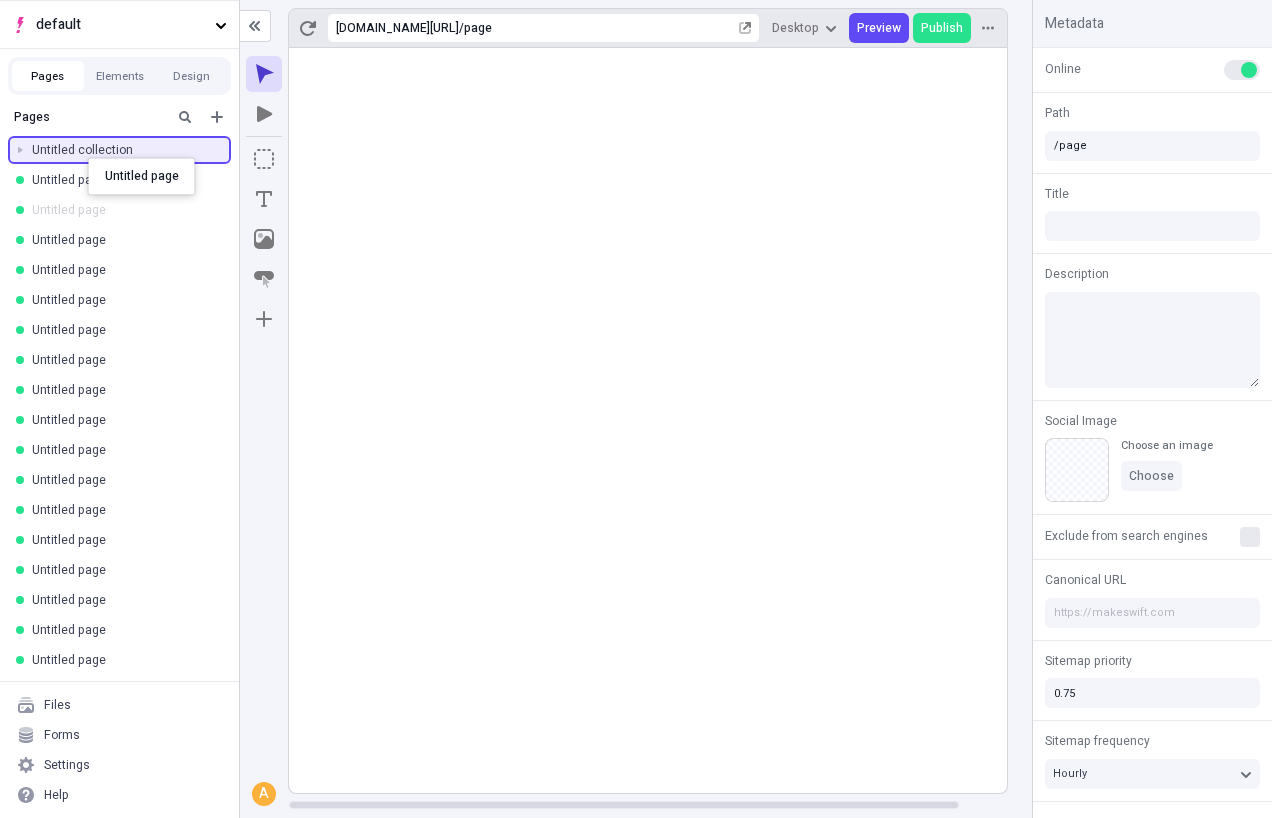 drag, startPoint x: 79, startPoint y: 219, endPoint x: 88, endPoint y: 158, distance: 61.66036 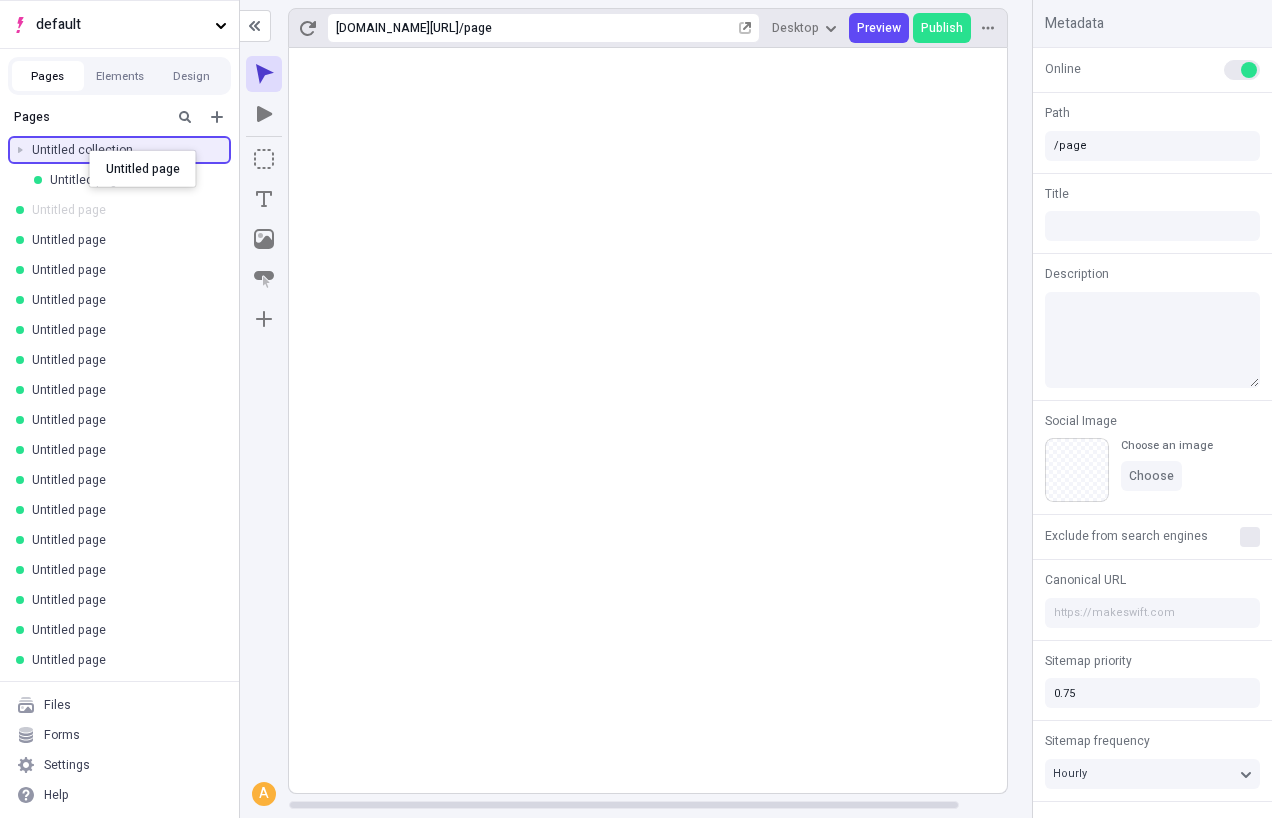 drag, startPoint x: 81, startPoint y: 208, endPoint x: 89, endPoint y: 150, distance: 58.549126 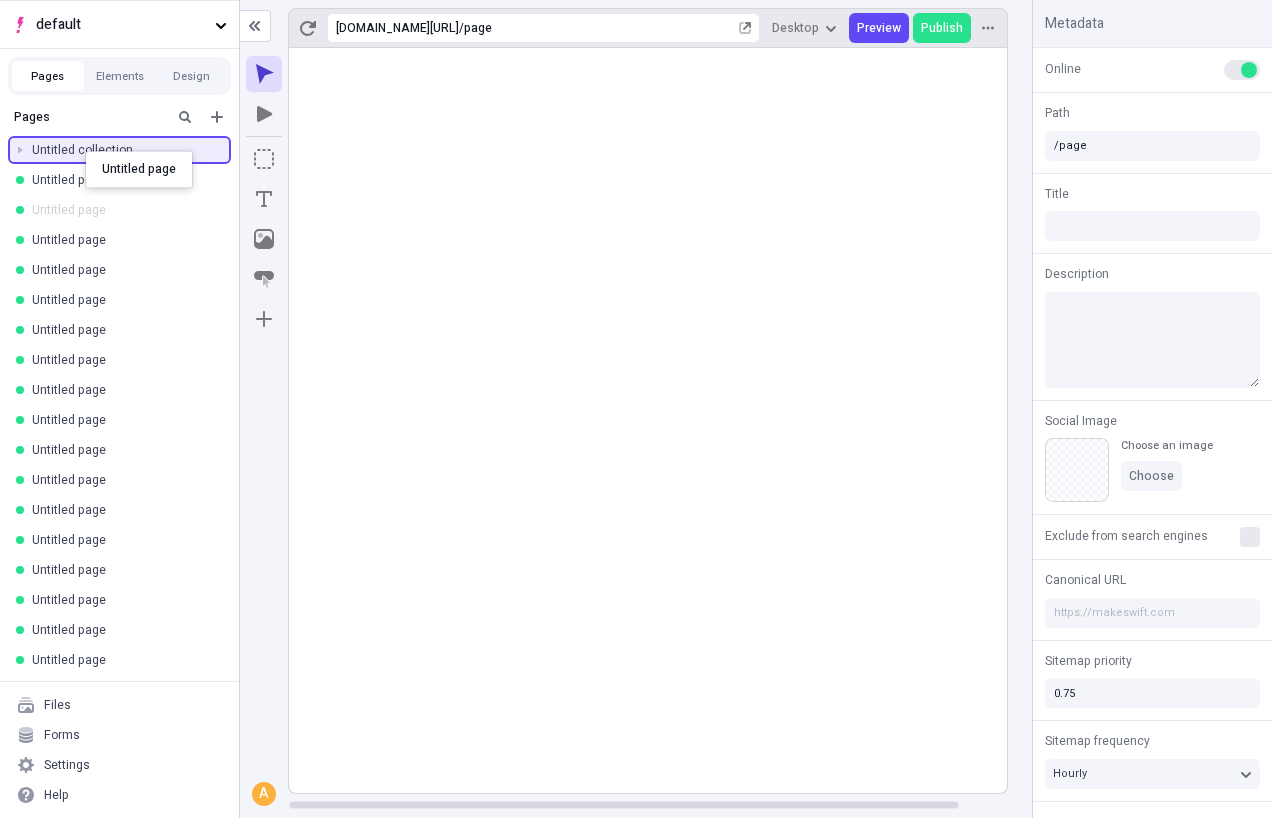 drag, startPoint x: 81, startPoint y: 207, endPoint x: 86, endPoint y: 148, distance: 59.211487 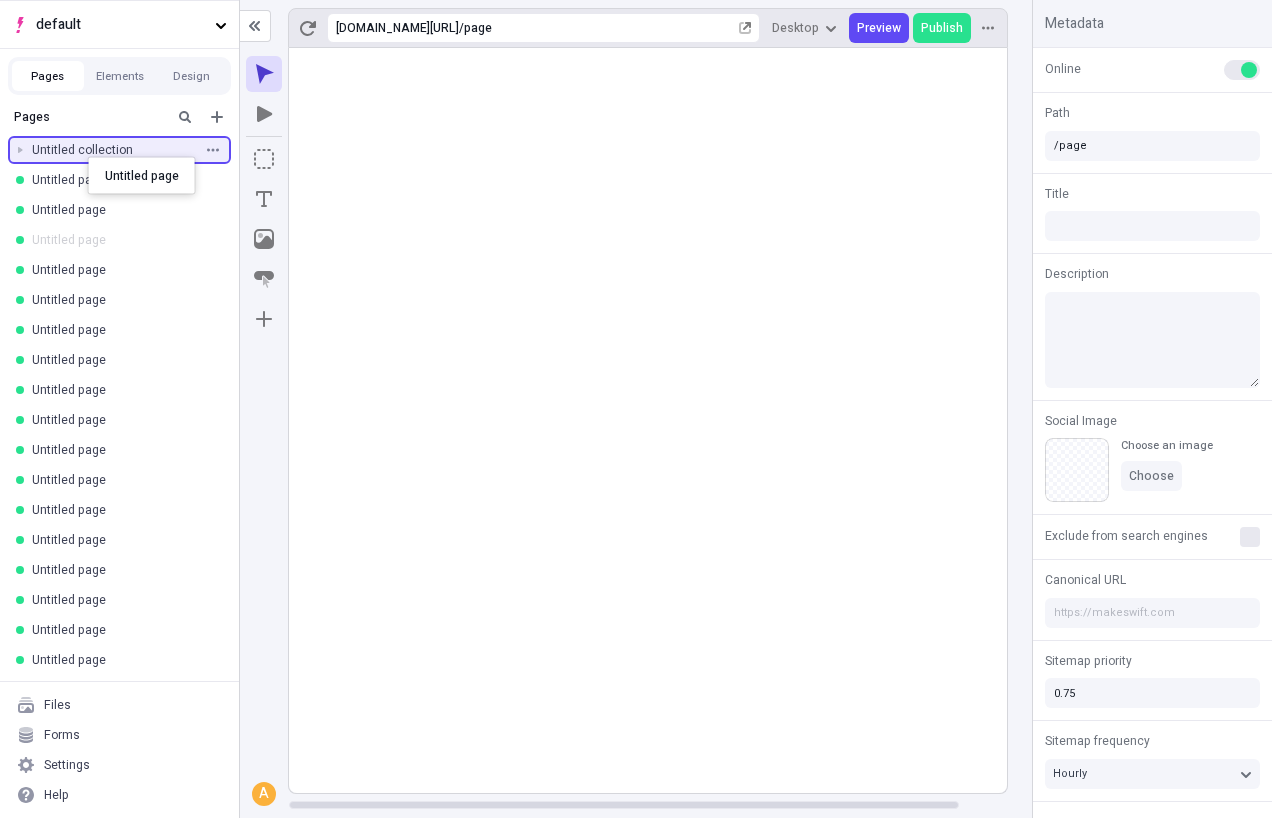 drag, startPoint x: 80, startPoint y: 231, endPoint x: 88, endPoint y: 157, distance: 74.431175 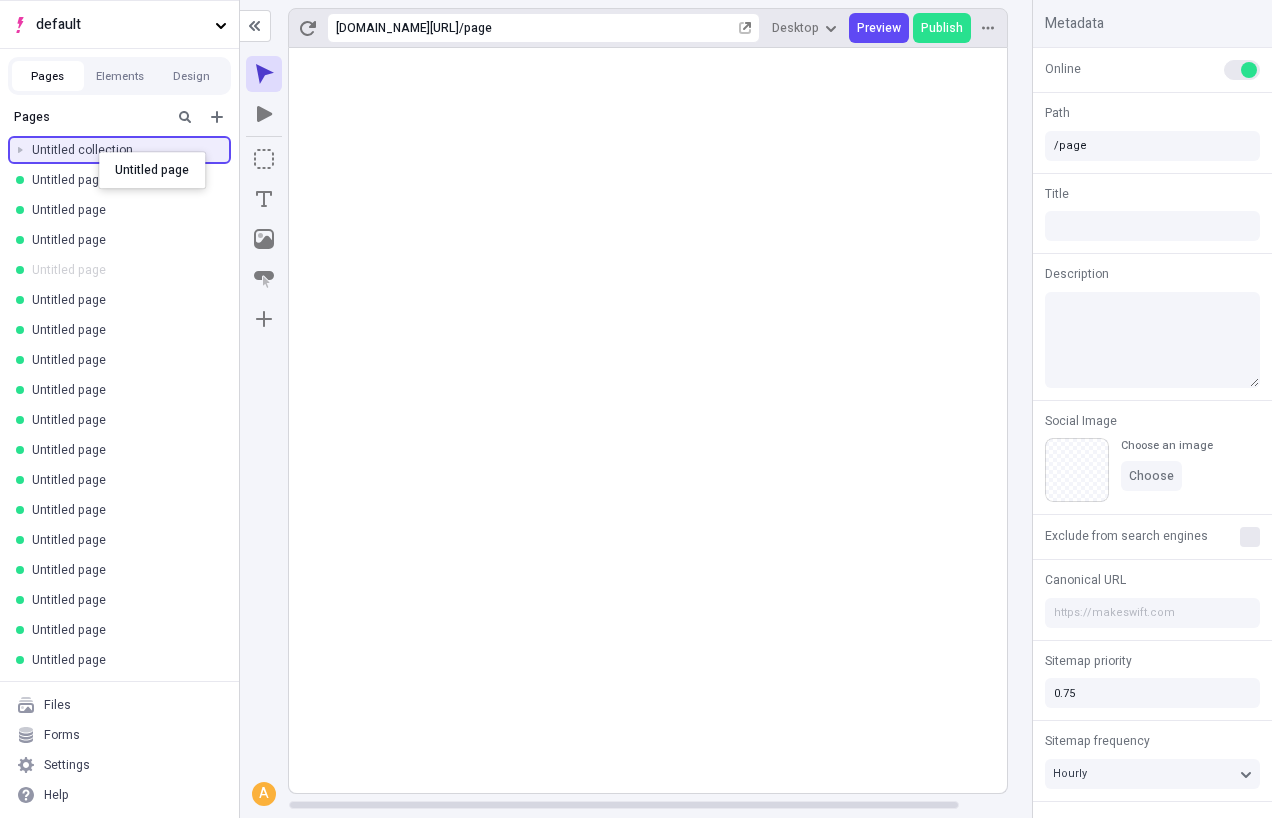drag, startPoint x: 88, startPoint y: 270, endPoint x: 99, endPoint y: 152, distance: 118.511604 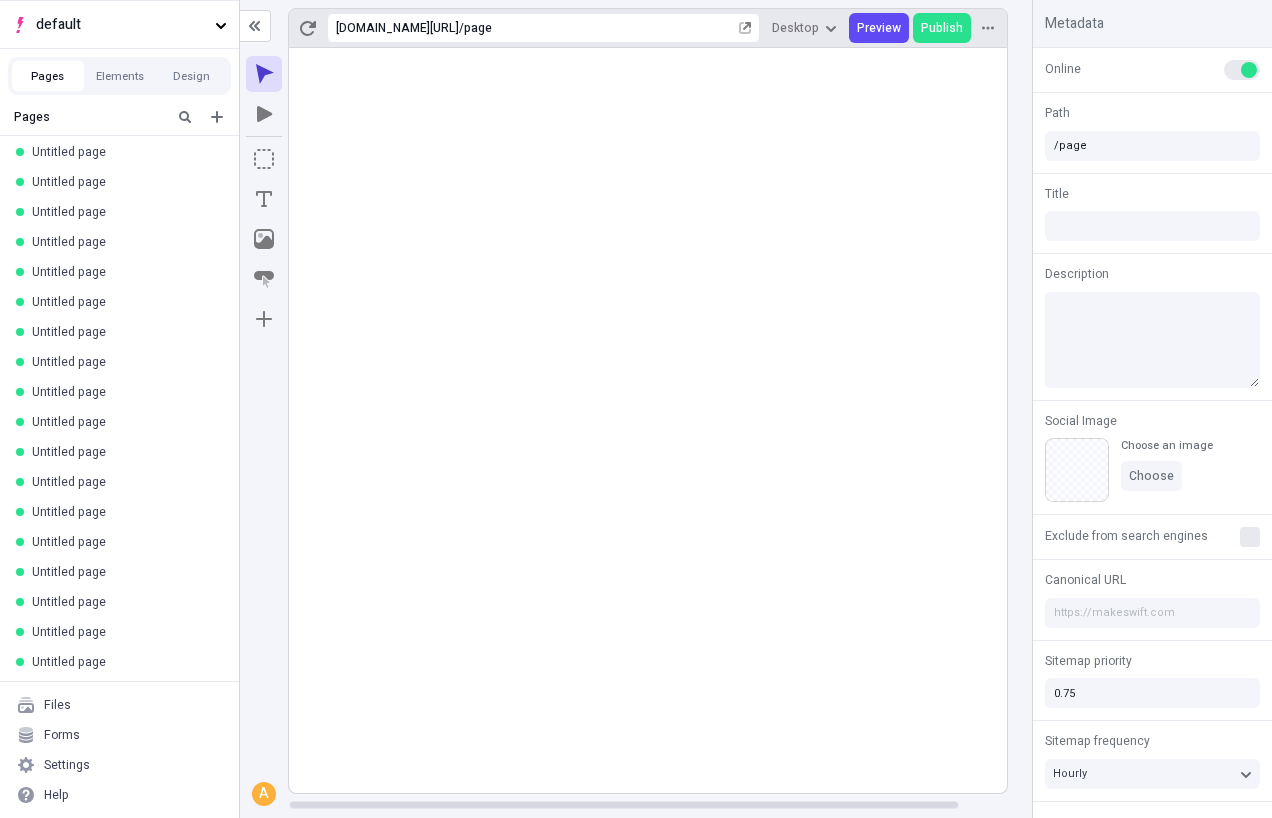 scroll, scrollTop: 0, scrollLeft: 0, axis: both 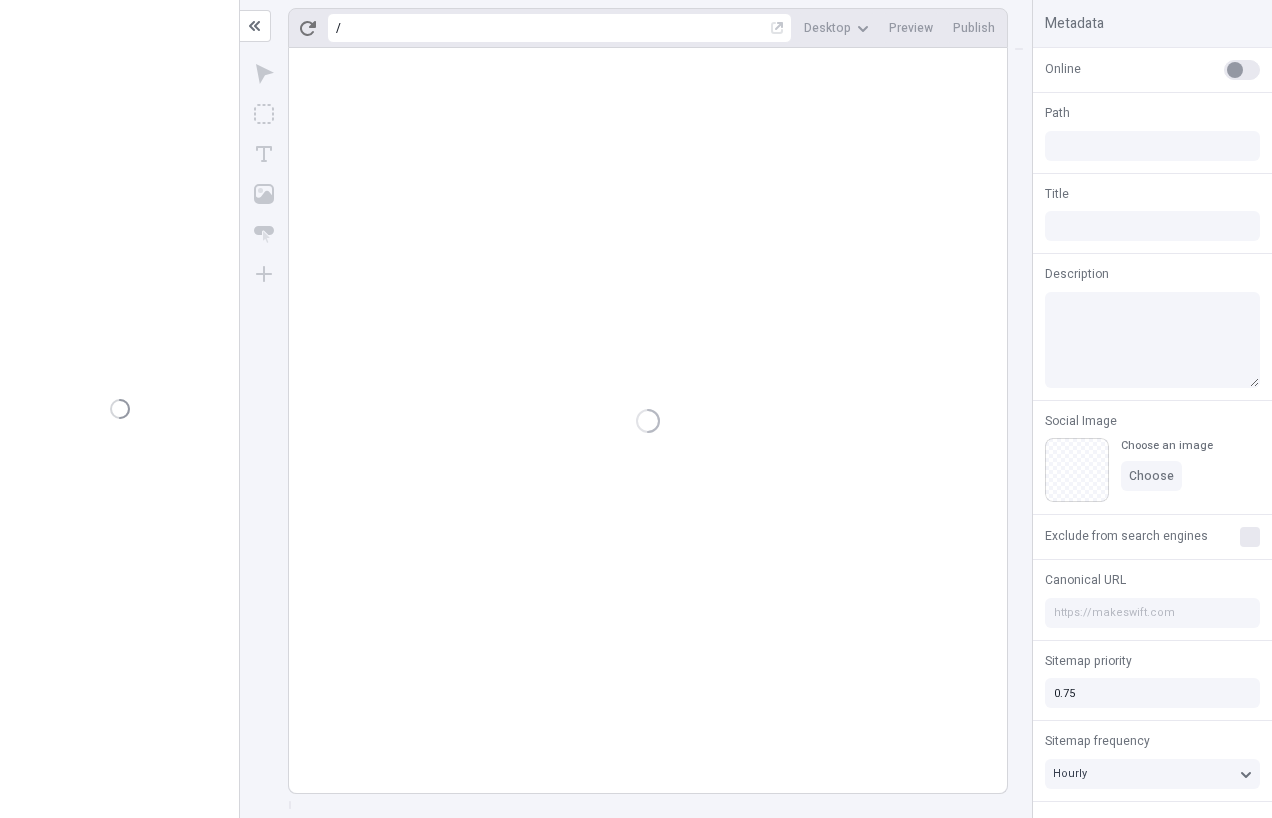 type on "/page" 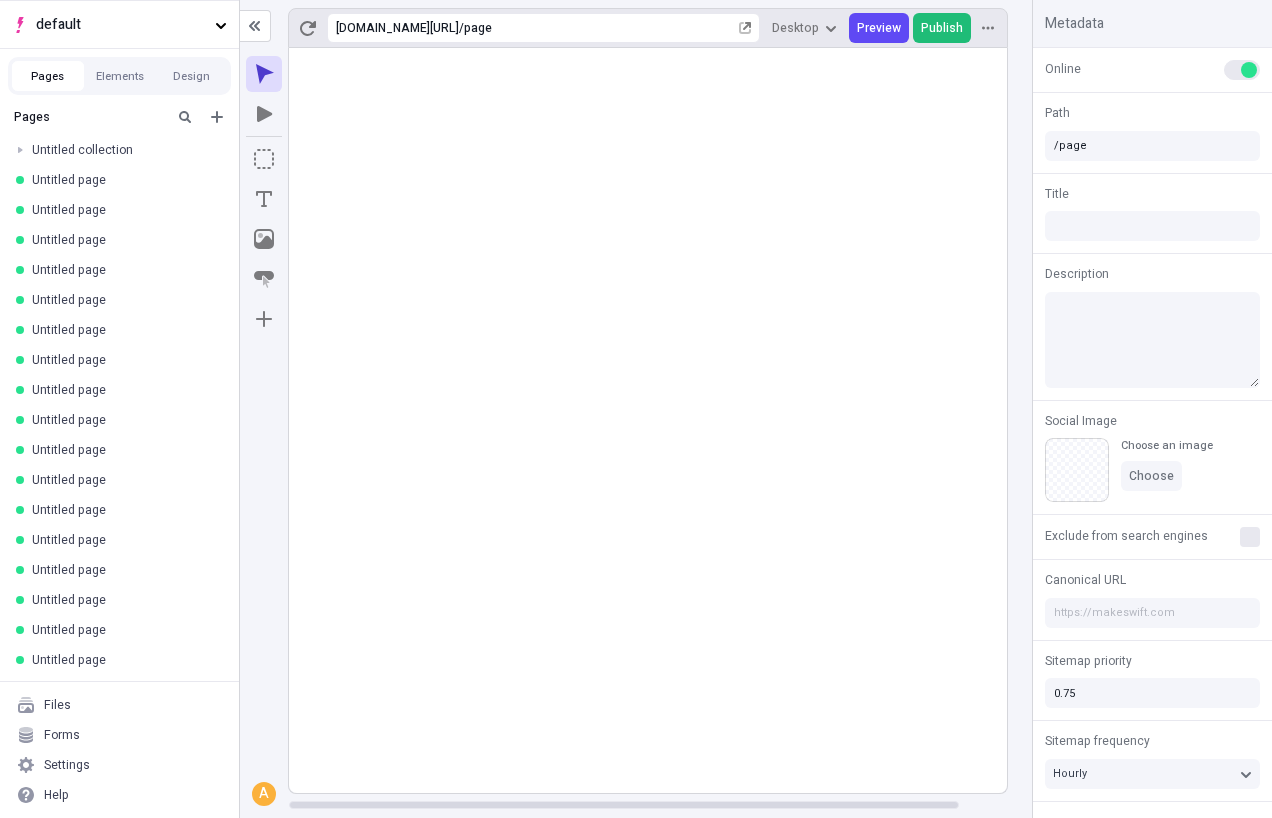 click on "Publish" at bounding box center [942, 28] 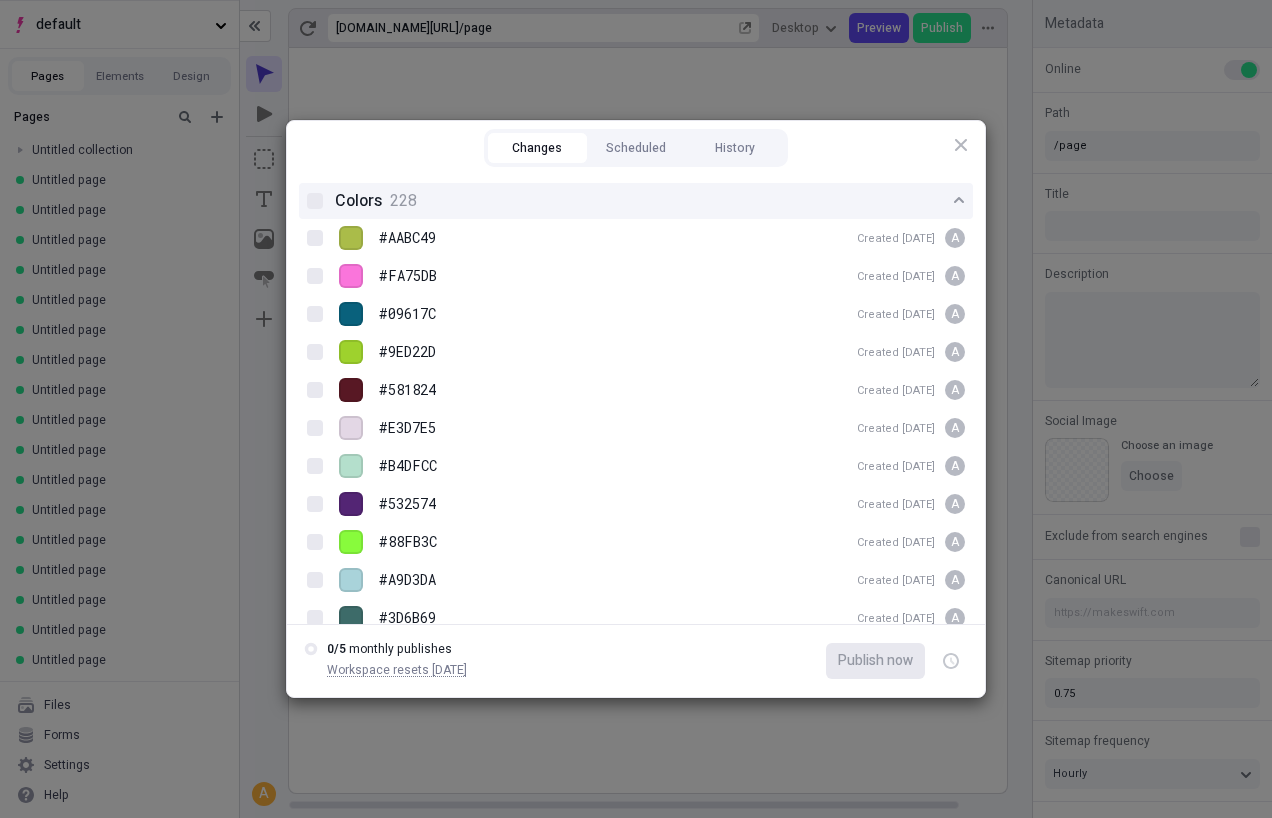 click on "Colors" at bounding box center (358, 201) 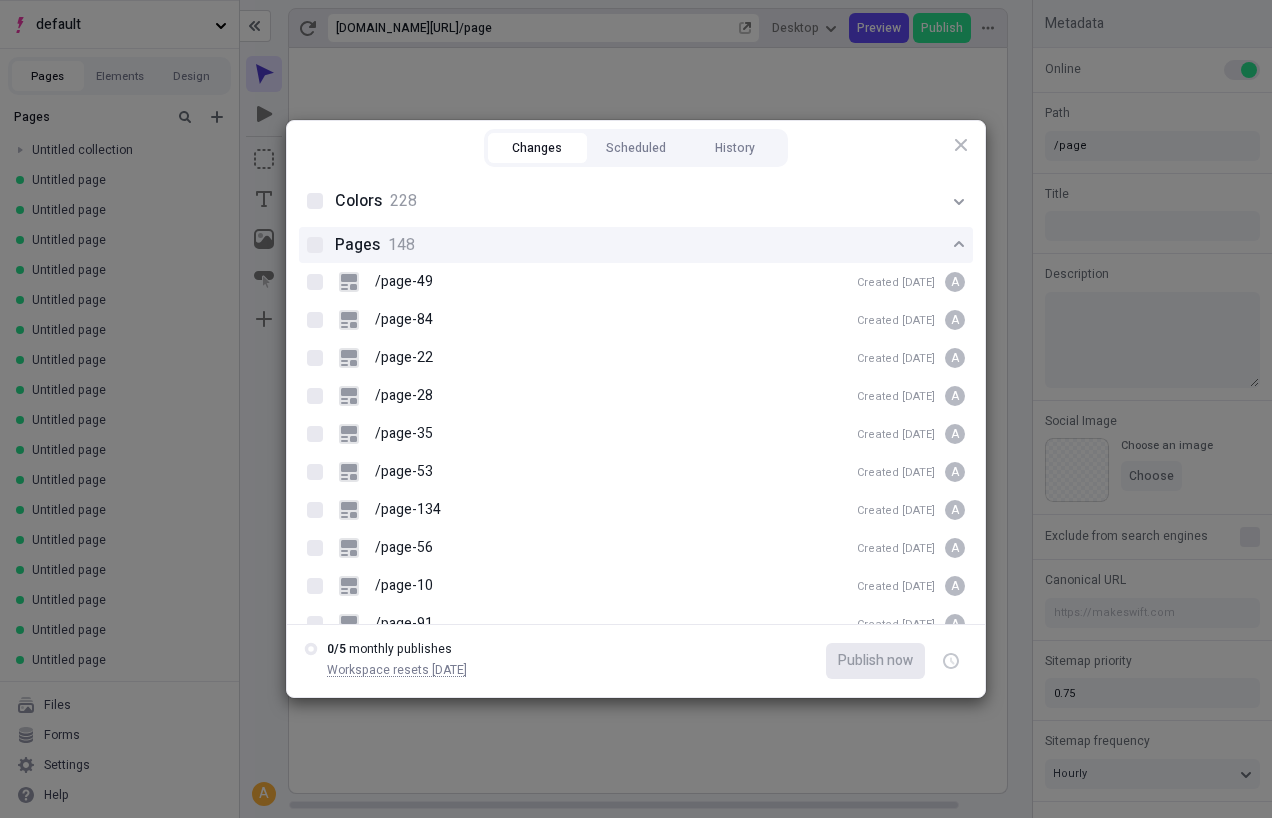 click on "Pages" at bounding box center (357, 245) 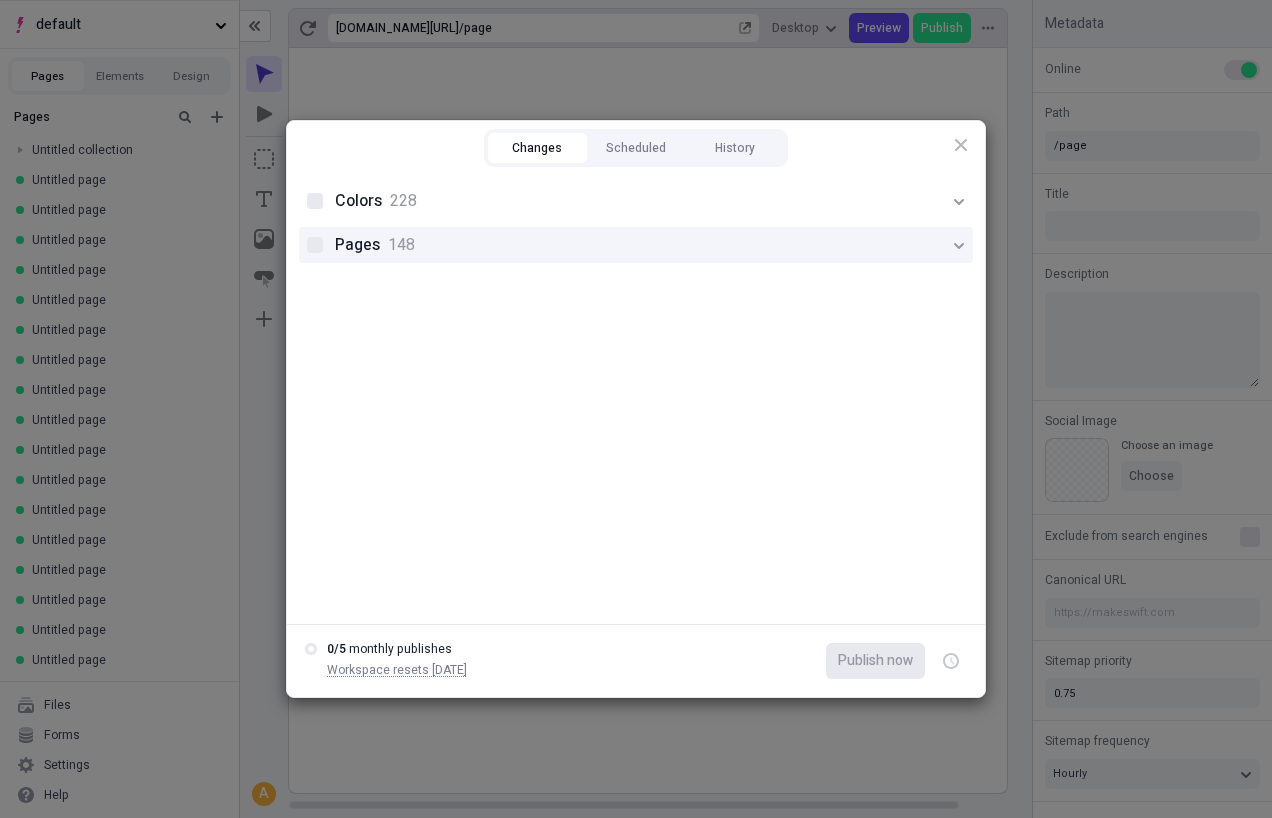 click on "Pages" at bounding box center [357, 245] 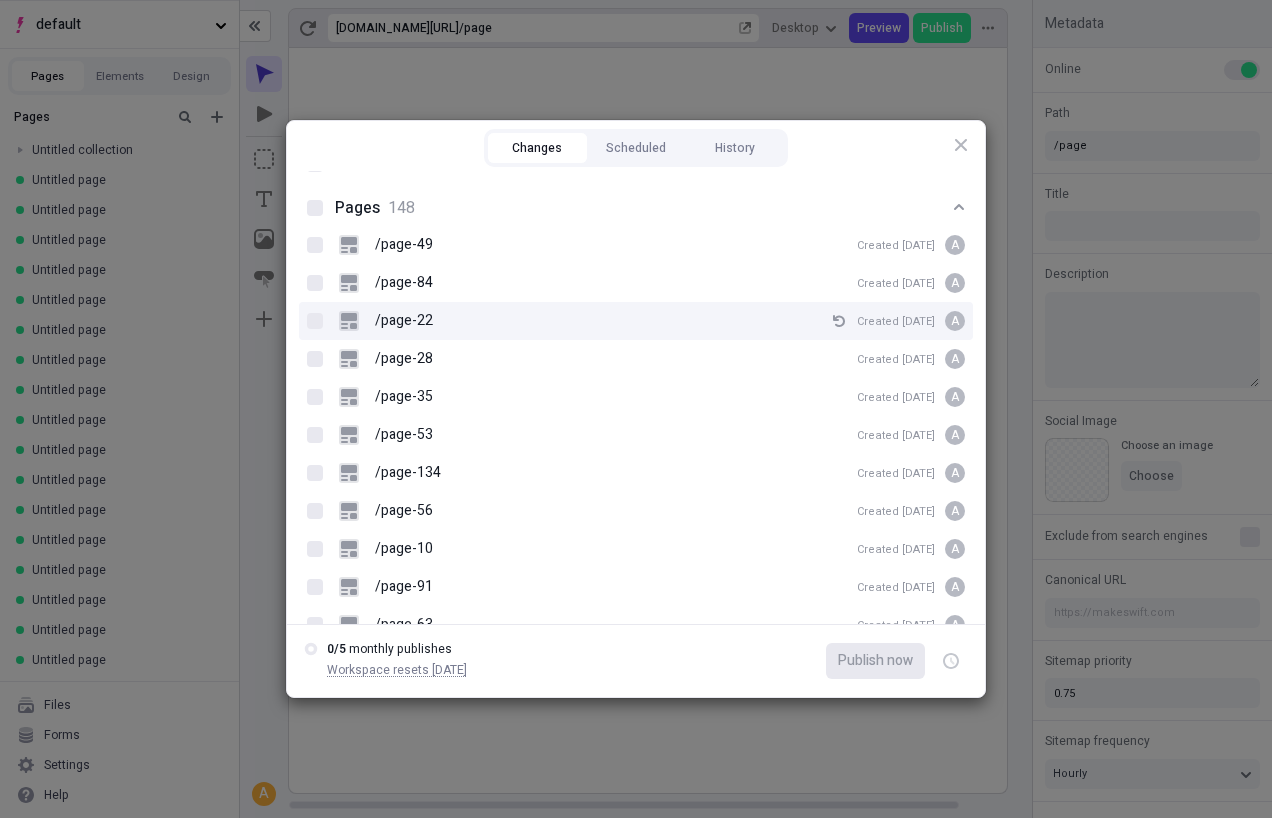 scroll, scrollTop: 0, scrollLeft: 0, axis: both 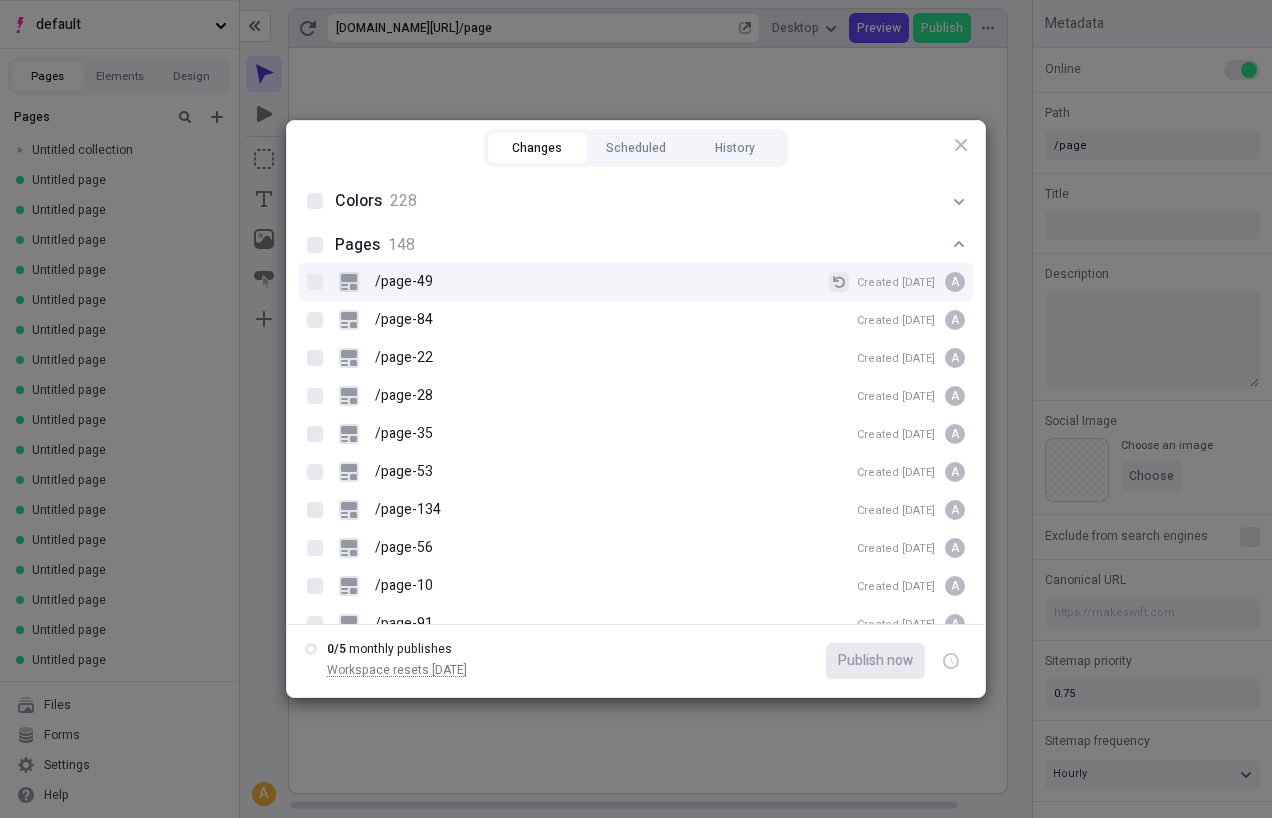 click 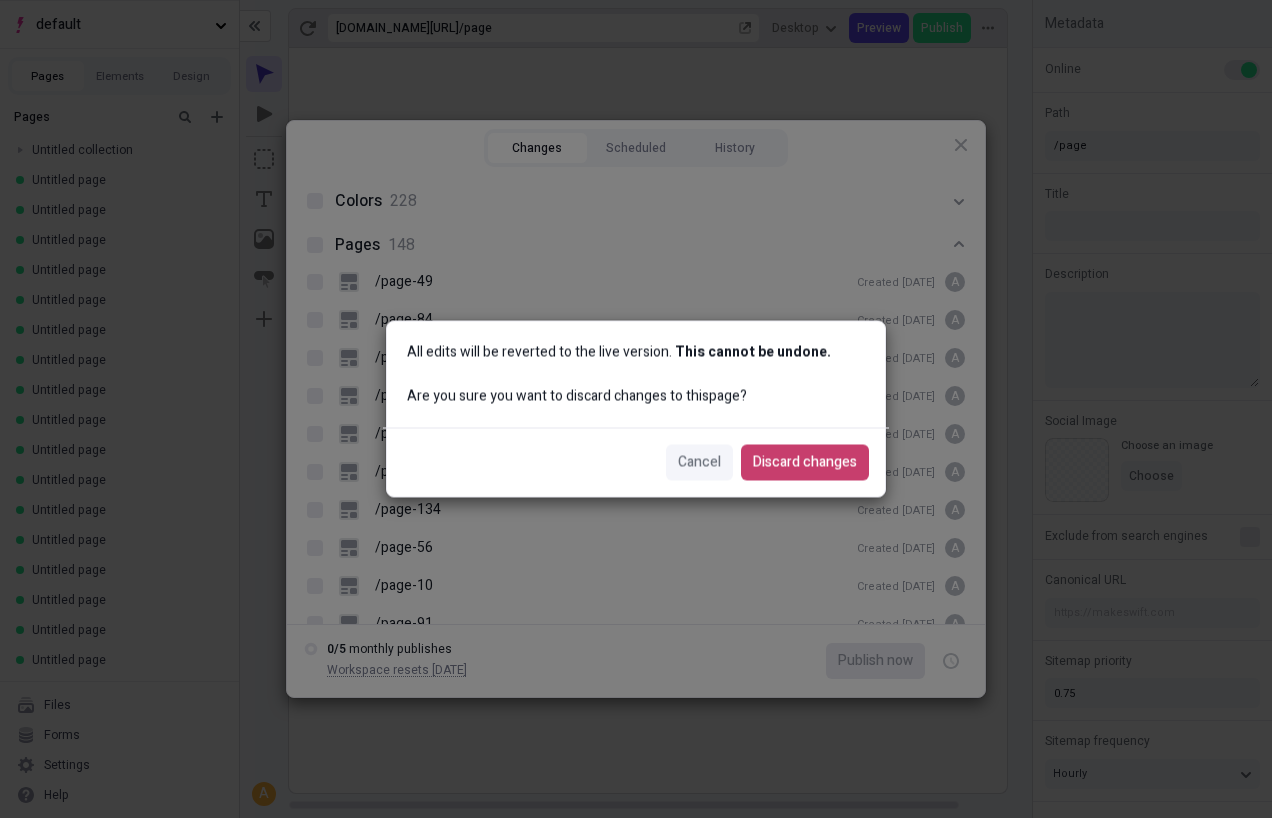 click on "Discard changes" at bounding box center [805, 463] 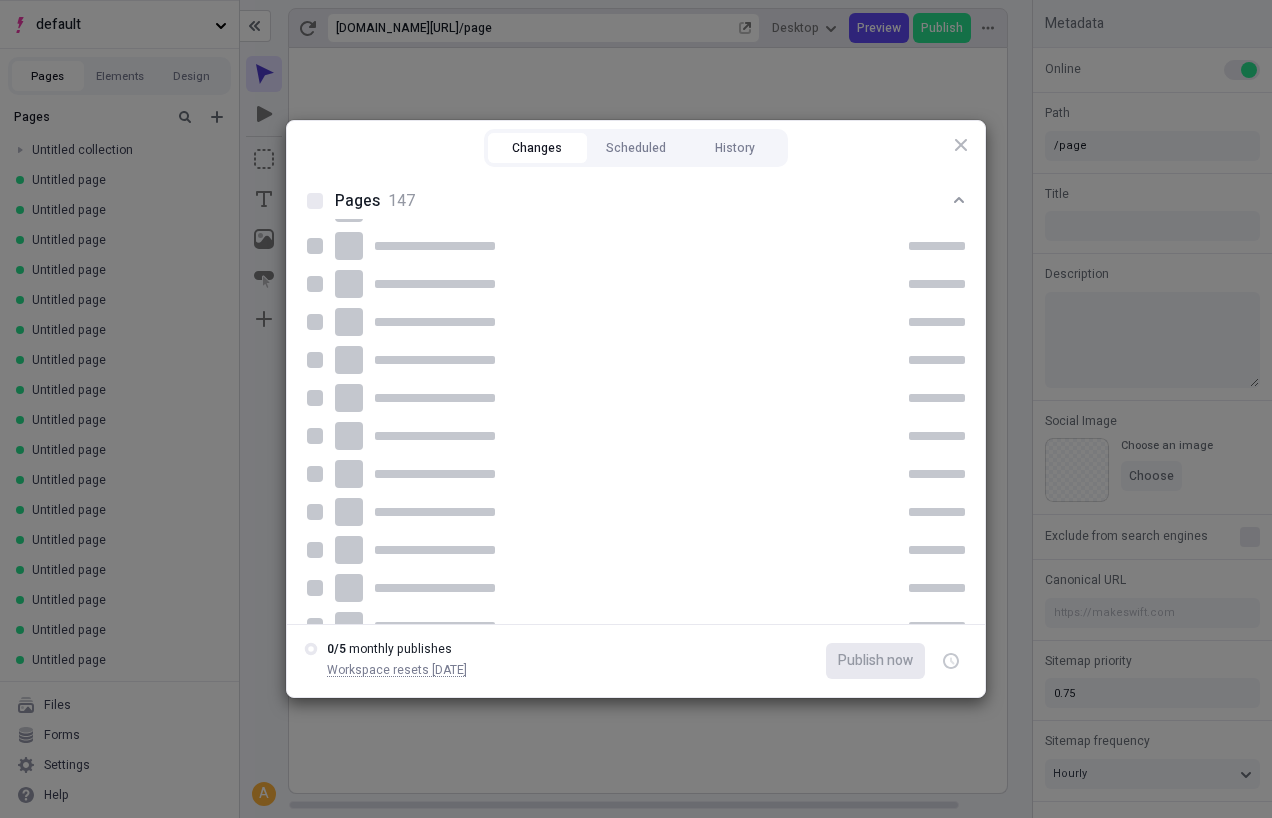 scroll, scrollTop: 5249, scrollLeft: 0, axis: vertical 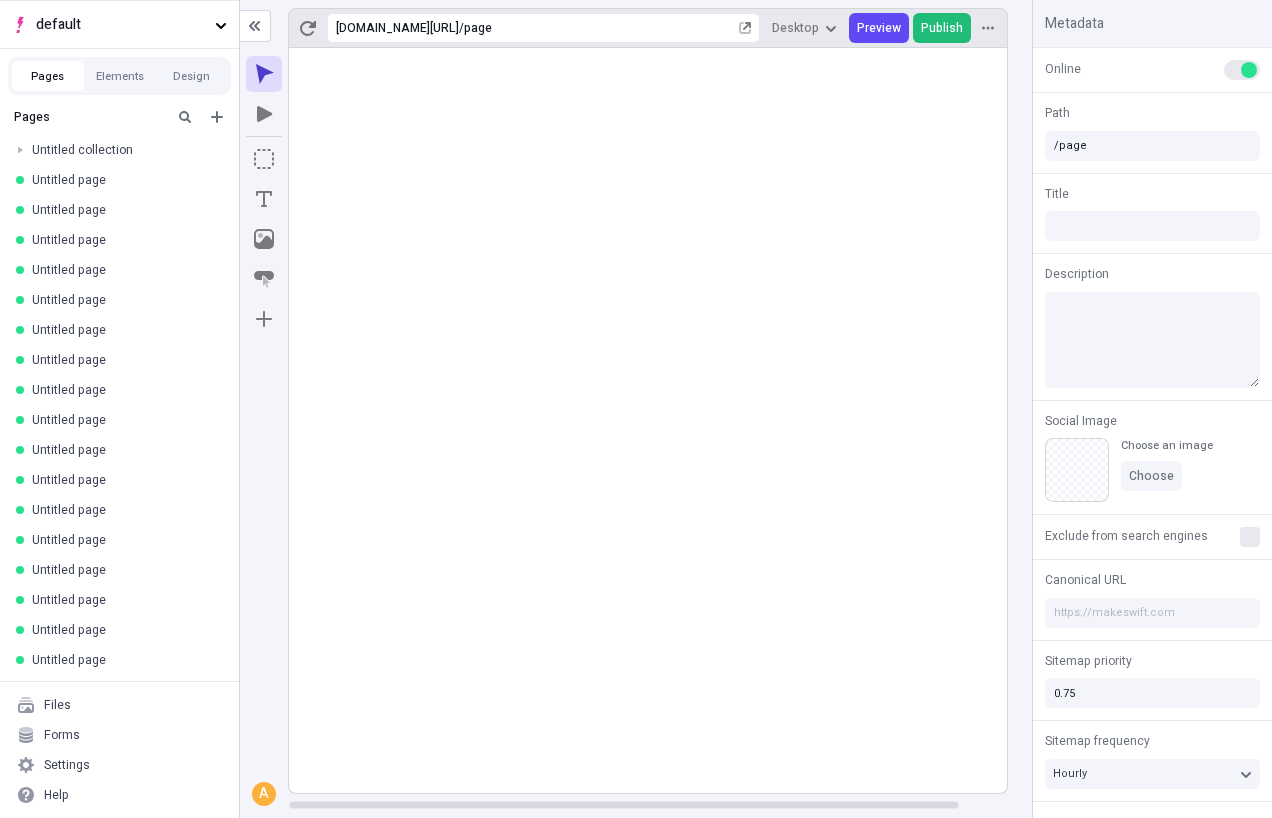 click on "Publish" at bounding box center [942, 28] 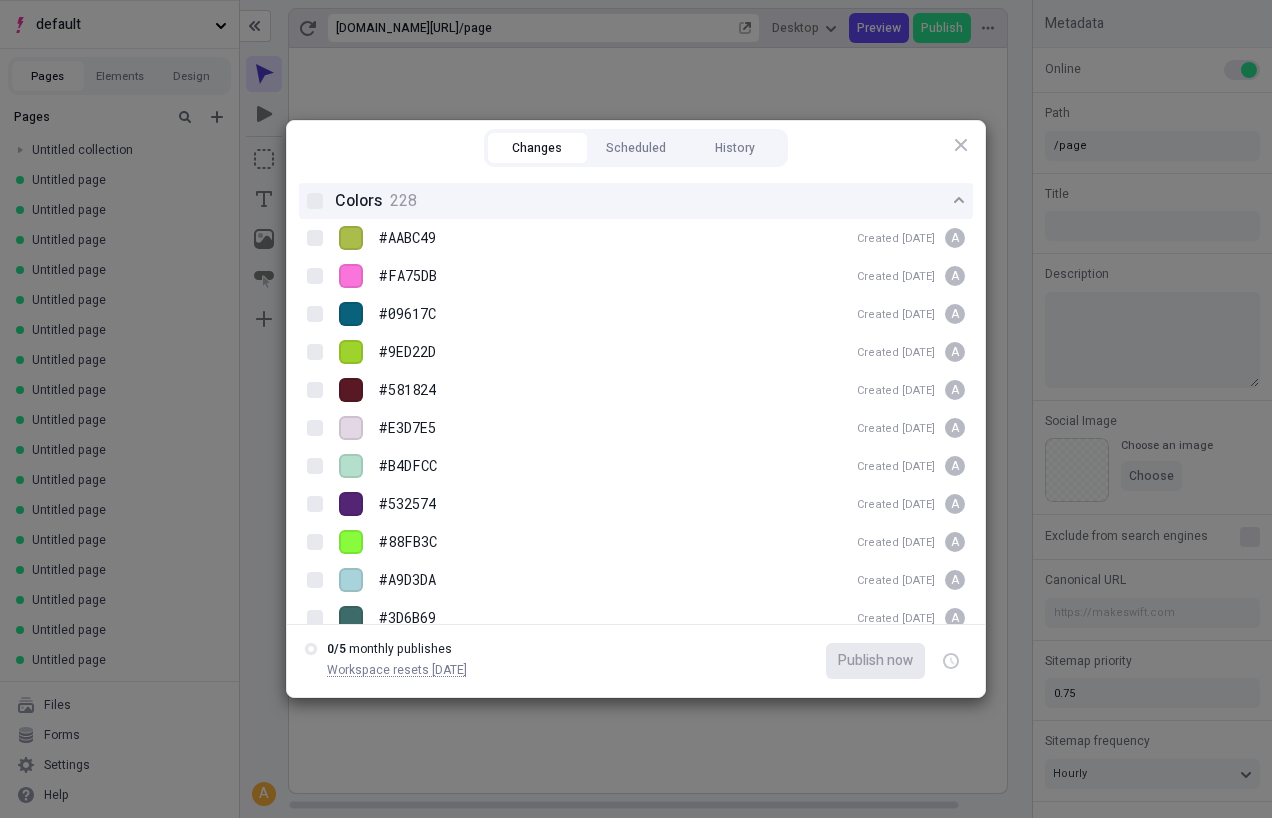 click on "Colors 228" at bounding box center (644, 201) 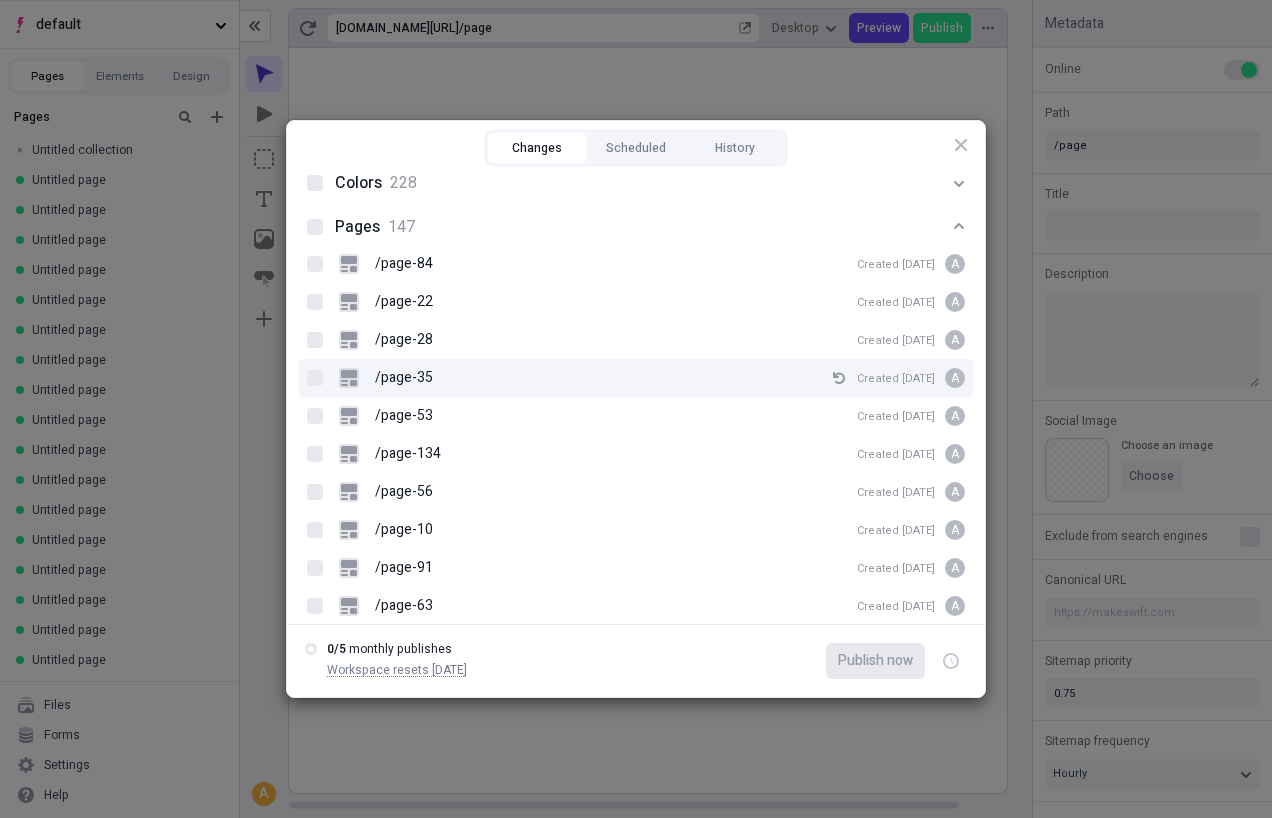 scroll, scrollTop: 0, scrollLeft: 0, axis: both 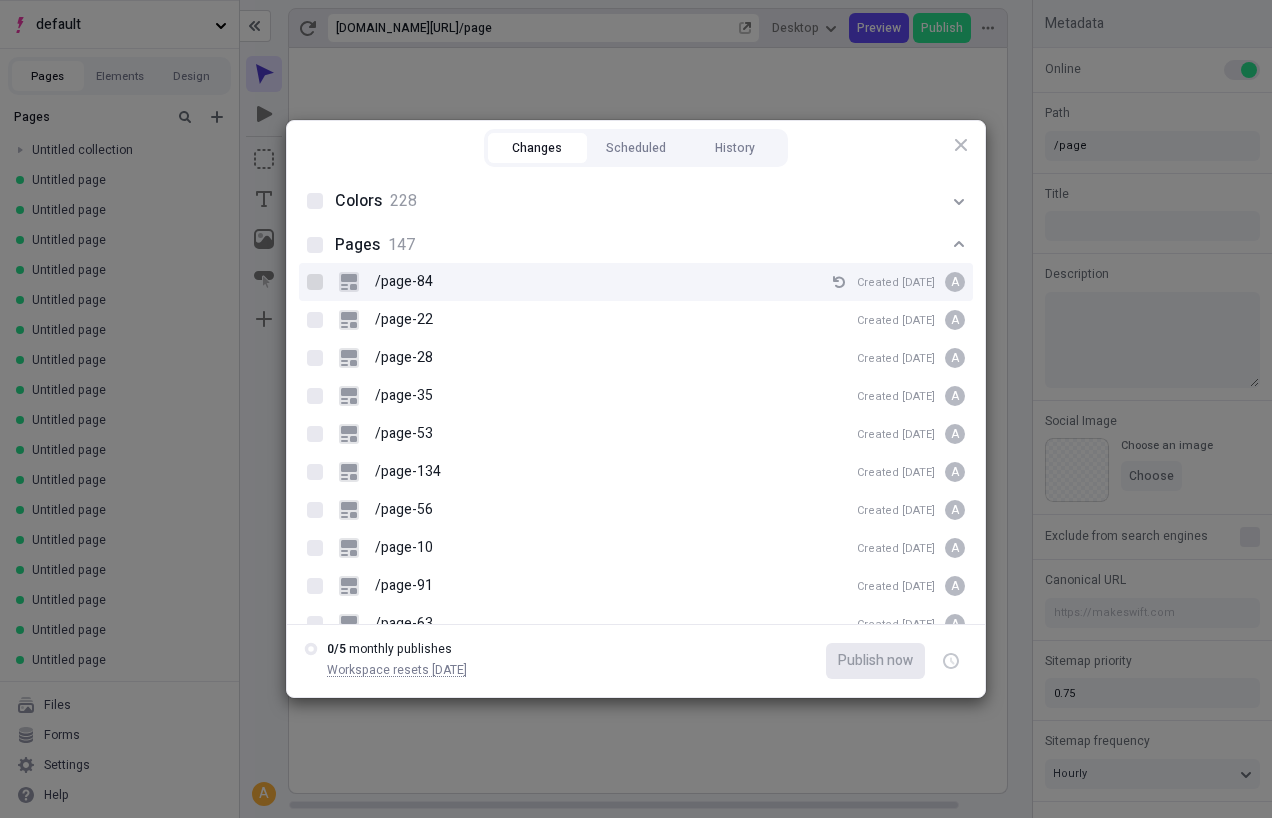 click at bounding box center (315, 282) 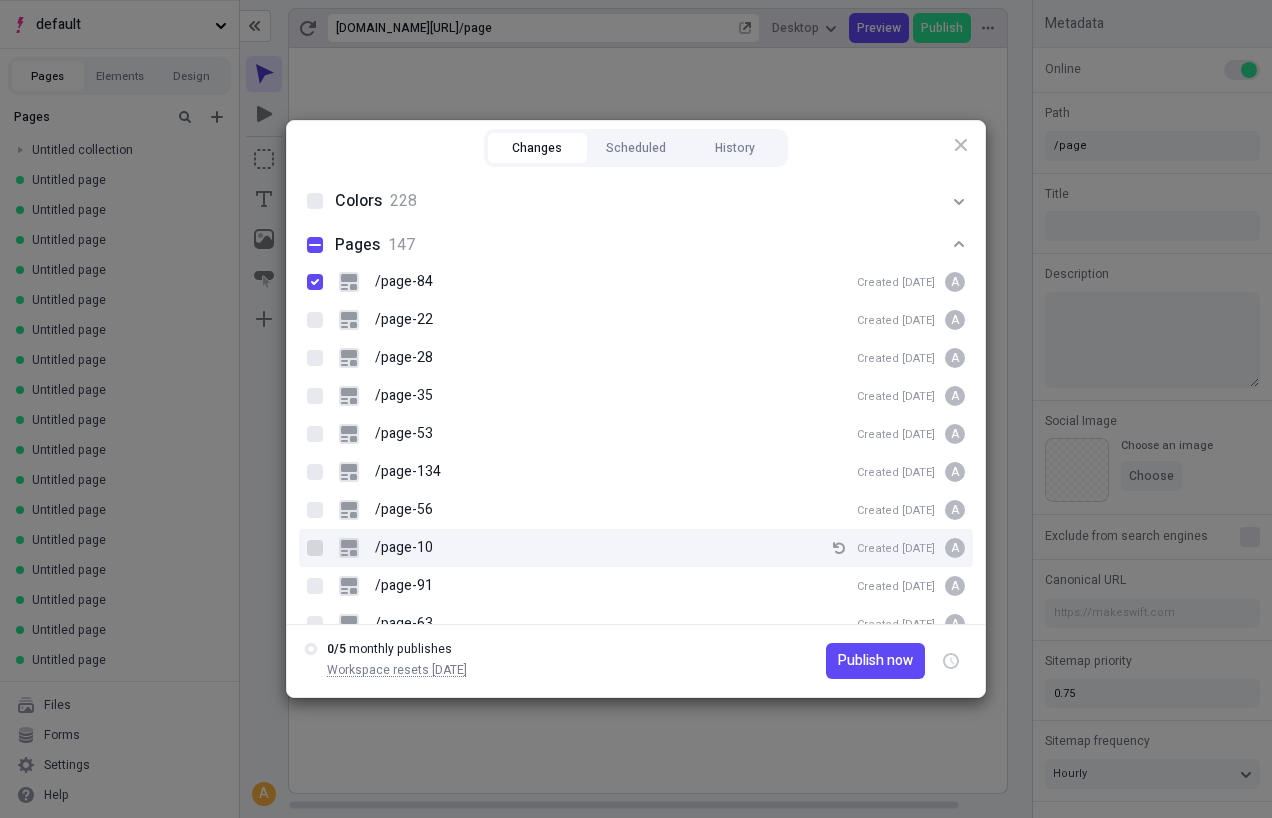 click at bounding box center (315, 548) 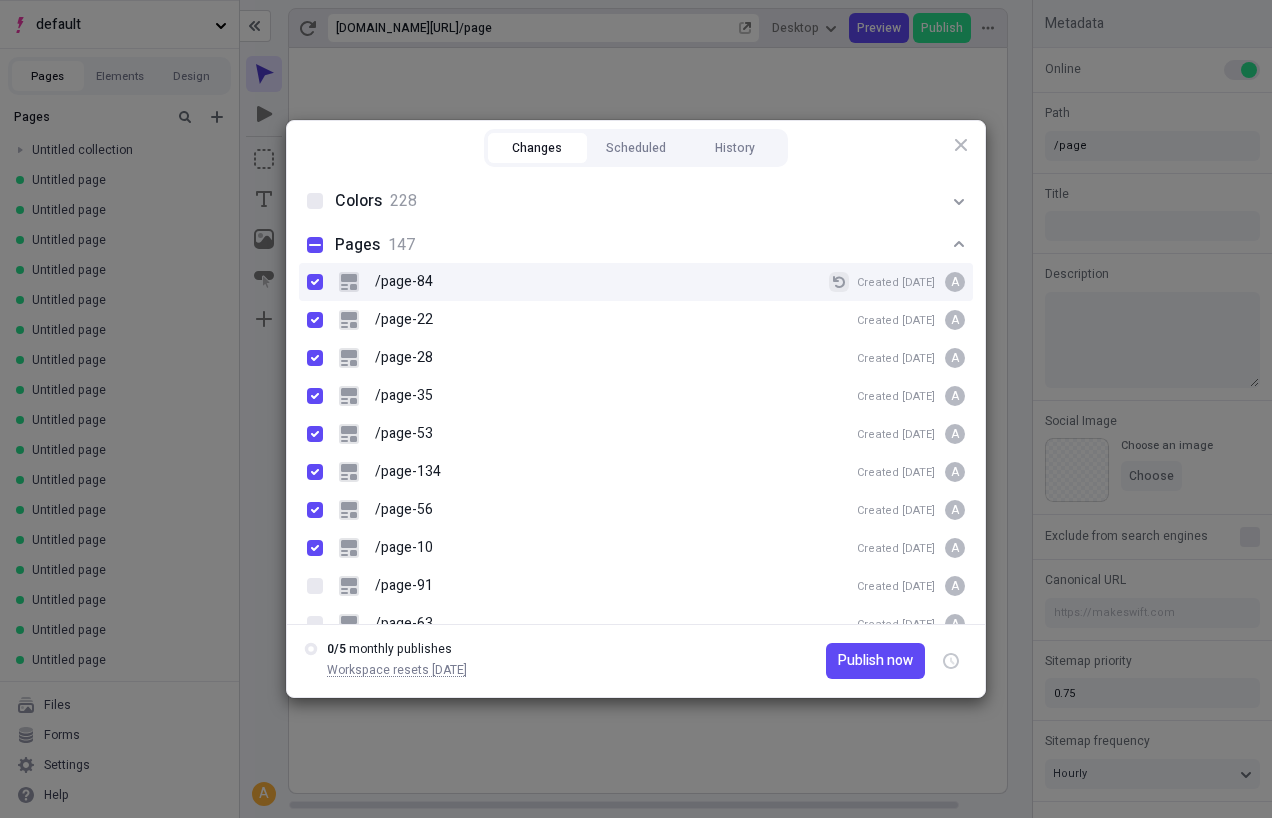 click 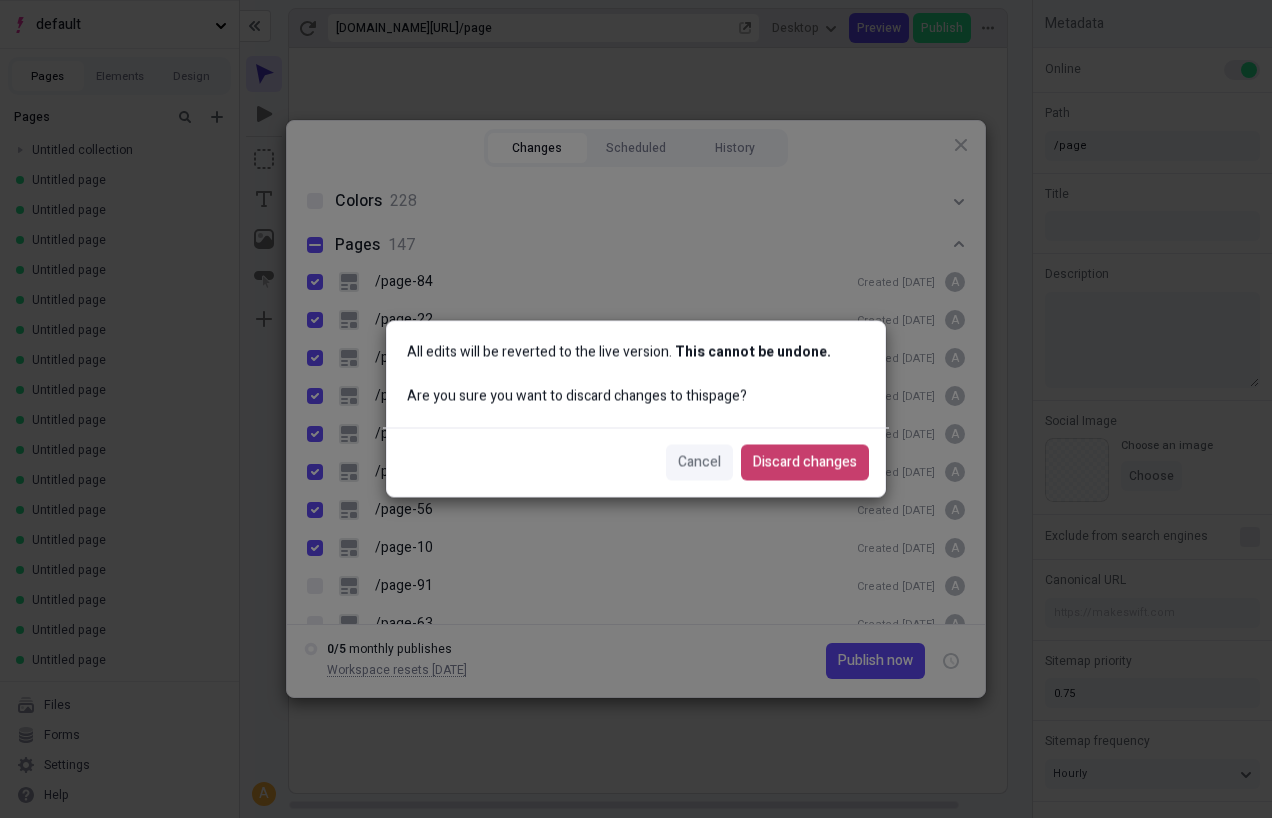 click on "Discard changes" at bounding box center (805, 463) 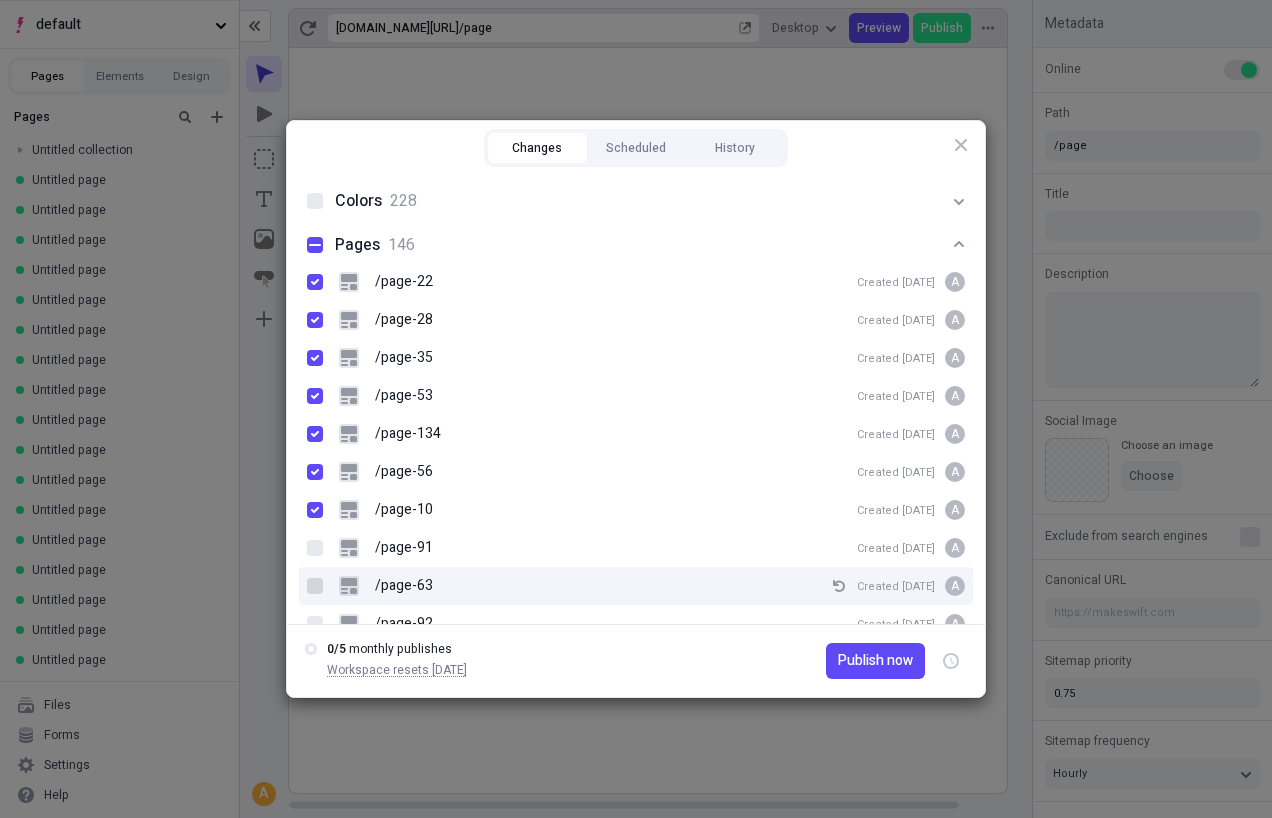 click at bounding box center (315, 586) 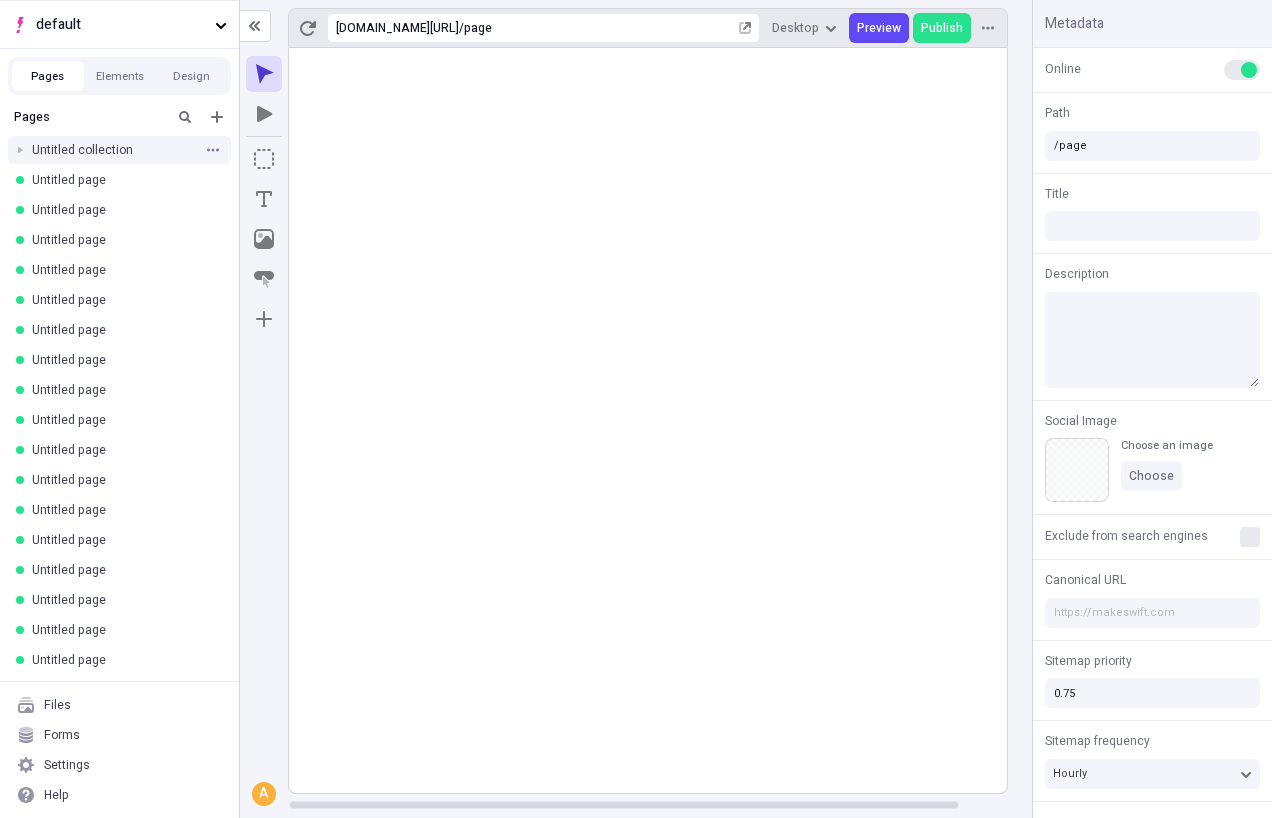 click on "Untitled collection" at bounding box center (113, 150) 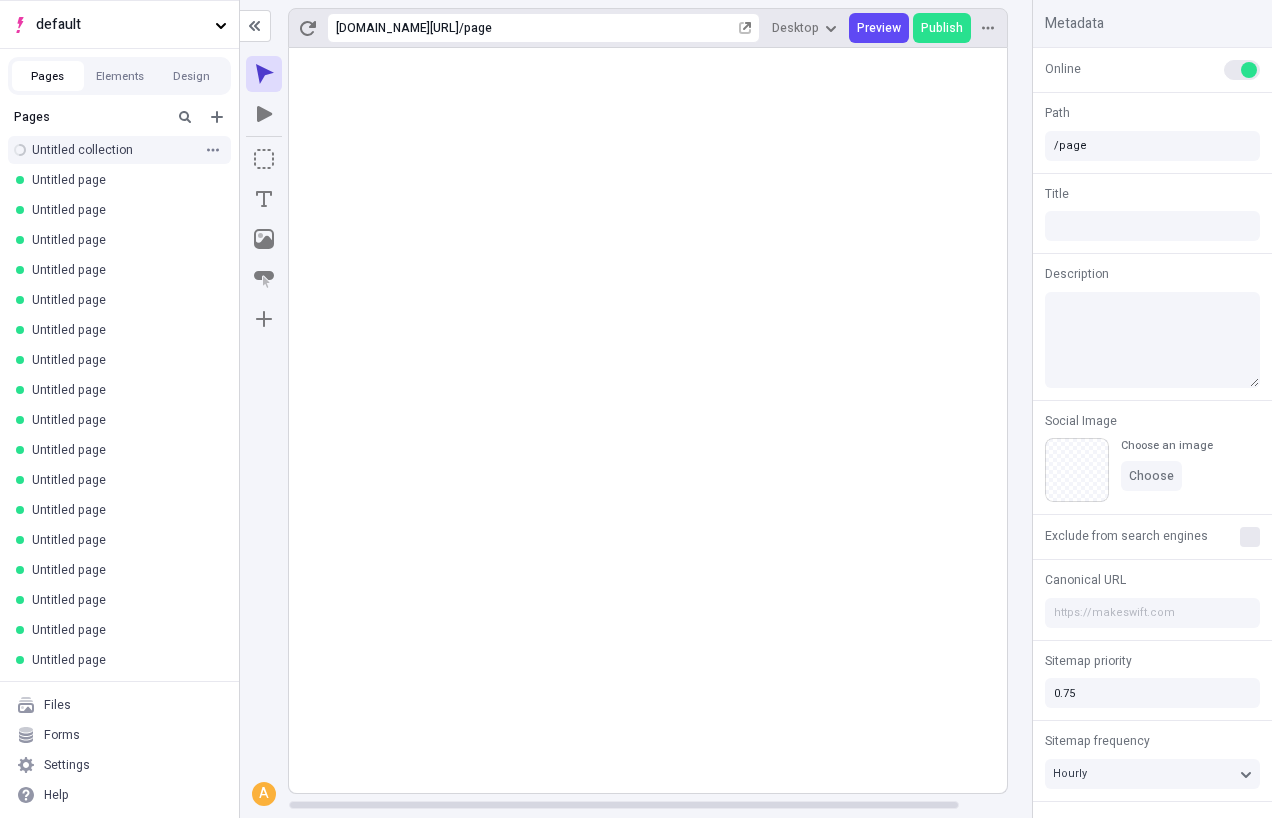 click on "Untitled collection" at bounding box center [113, 150] 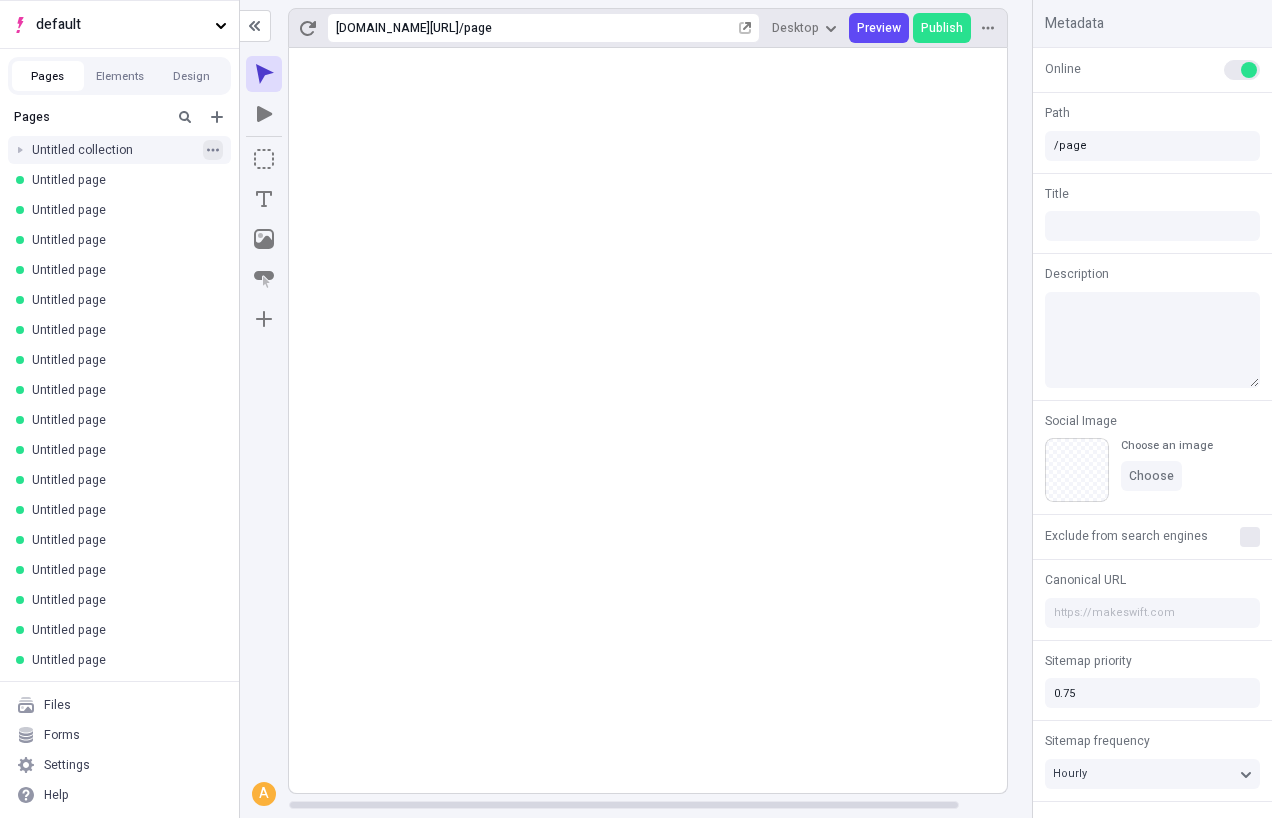 click 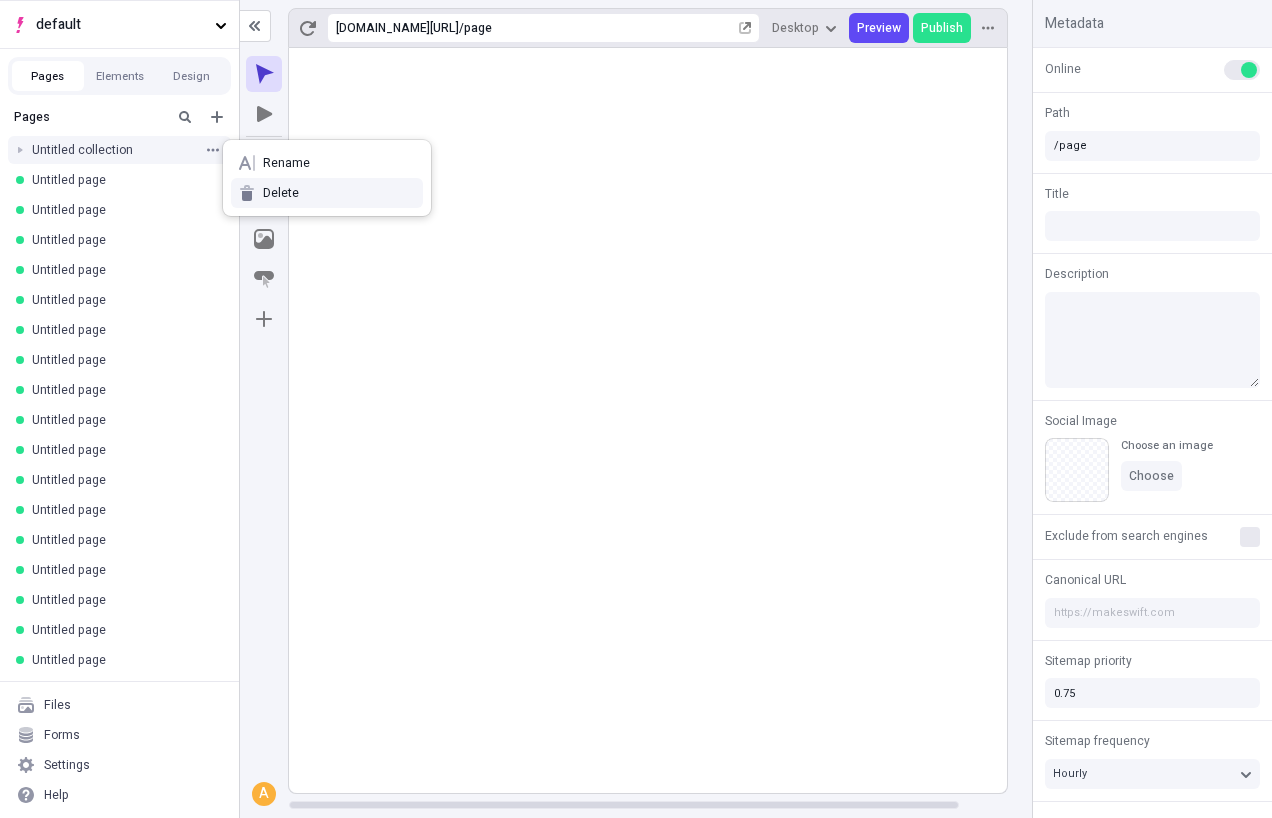 click on "Delete" at bounding box center (327, 193) 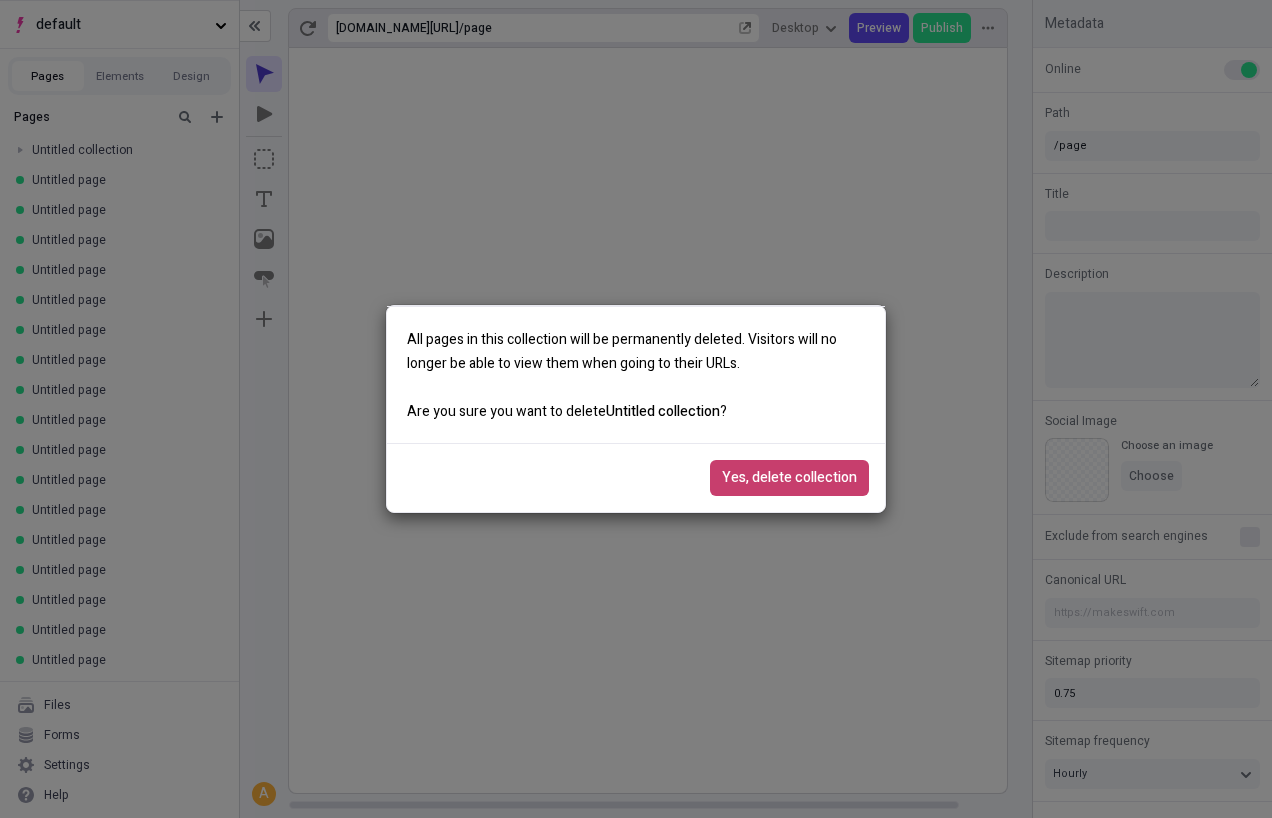 click on "Yes, delete collection" at bounding box center (789, 478) 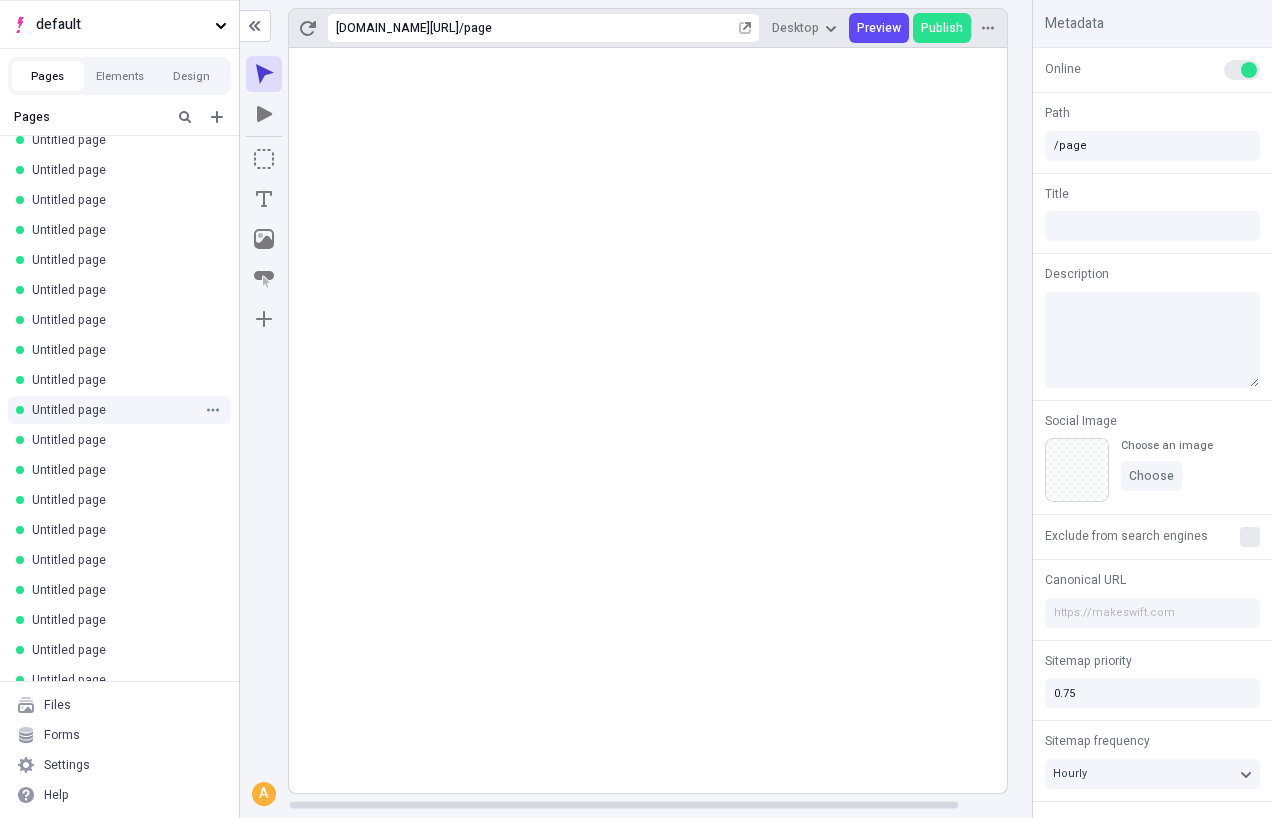 scroll, scrollTop: 14, scrollLeft: 0, axis: vertical 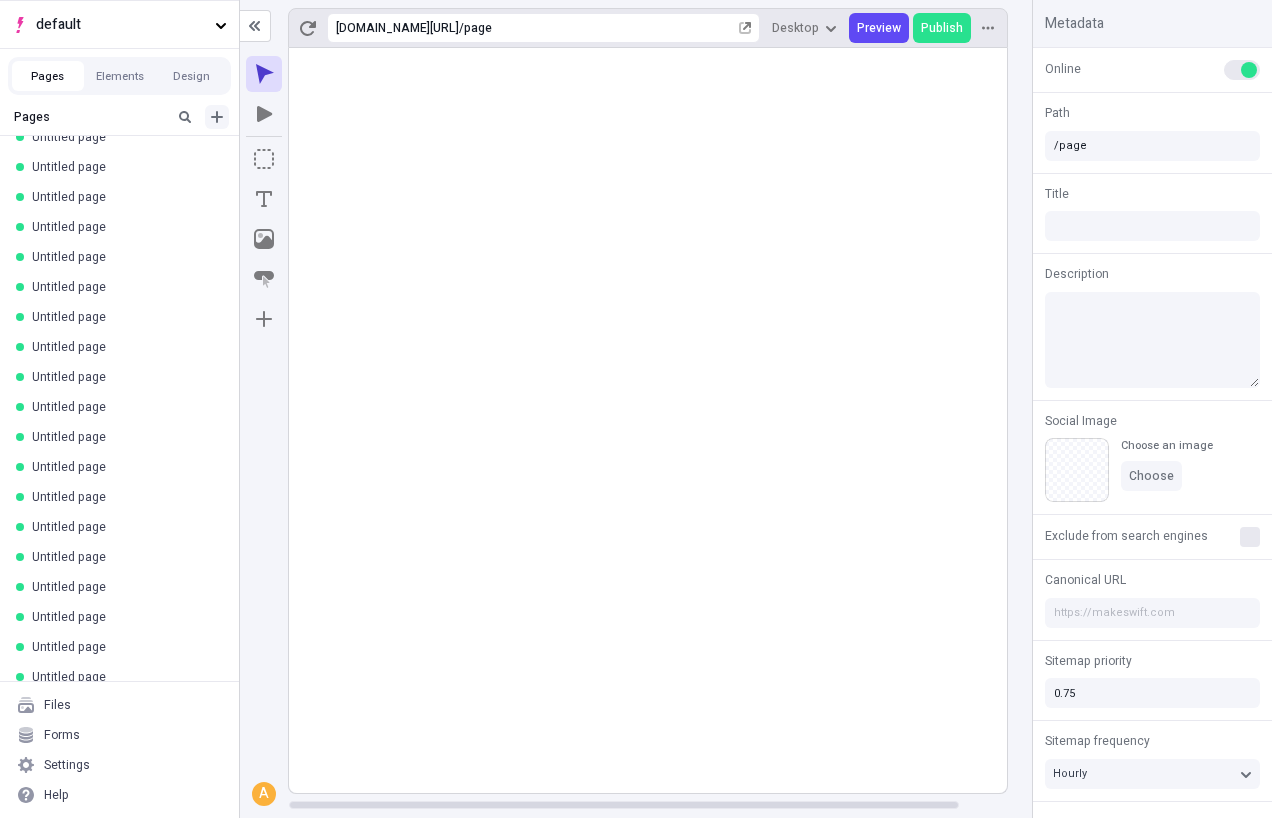 click at bounding box center [217, 117] 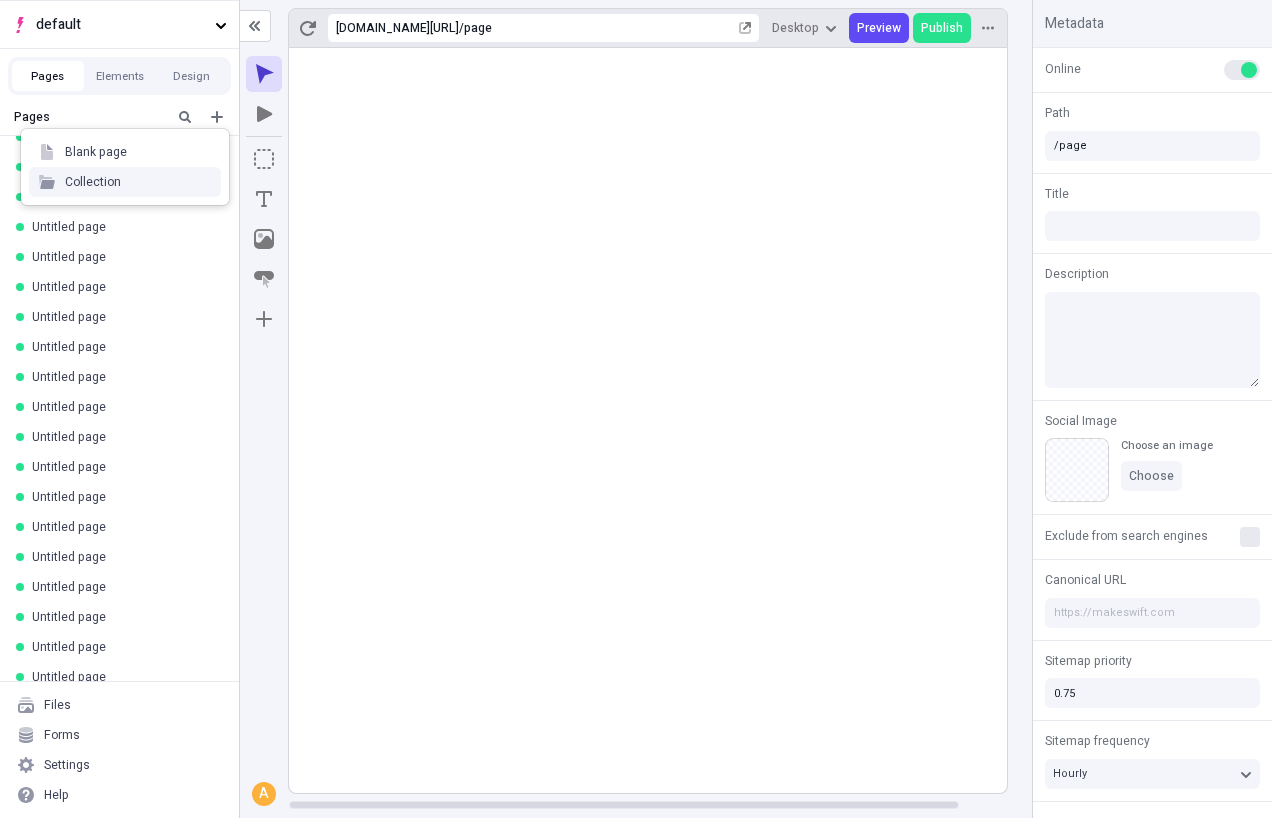 click on "Collection" at bounding box center [125, 182] 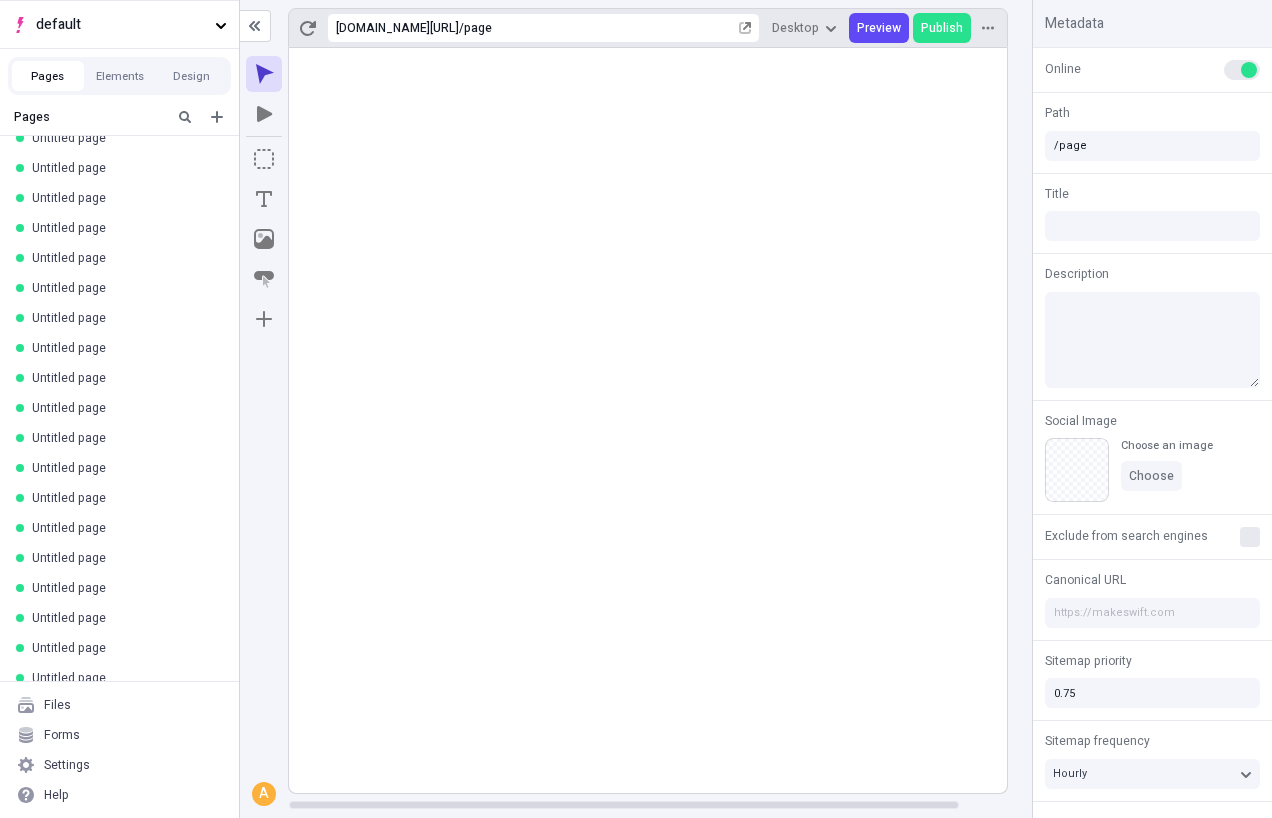 scroll, scrollTop: 0, scrollLeft: 0, axis: both 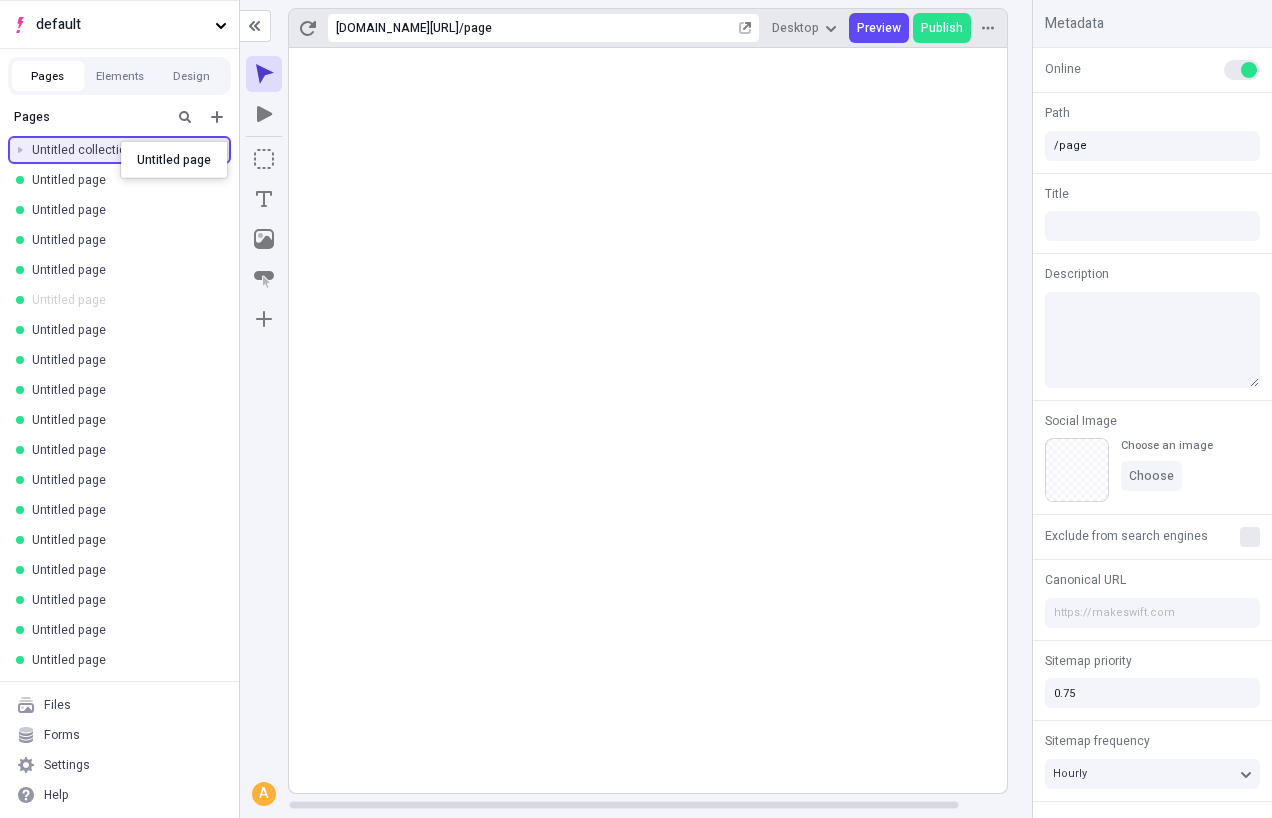 drag, startPoint x: 115, startPoint y: 299, endPoint x: 121, endPoint y: 141, distance: 158.11388 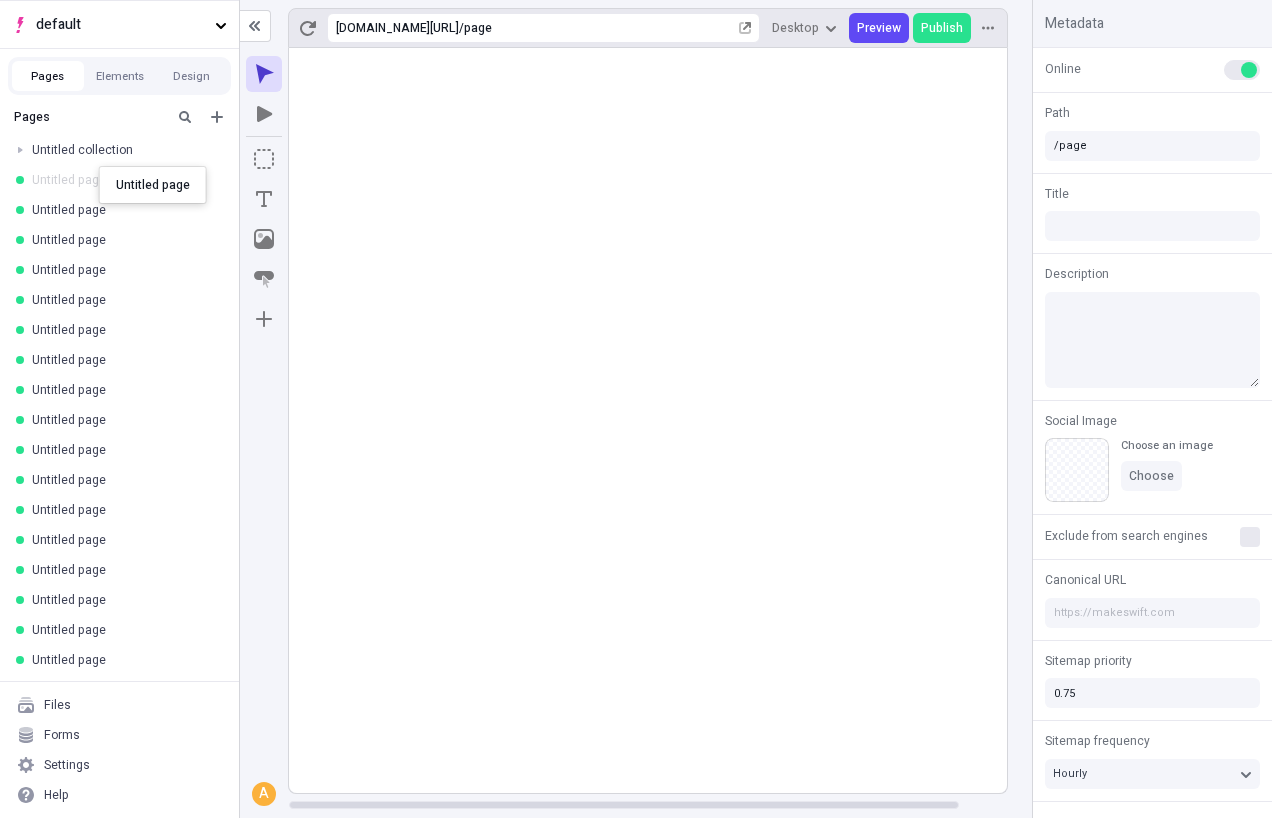 drag, startPoint x: 99, startPoint y: 184, endPoint x: 99, endPoint y: 156, distance: 28 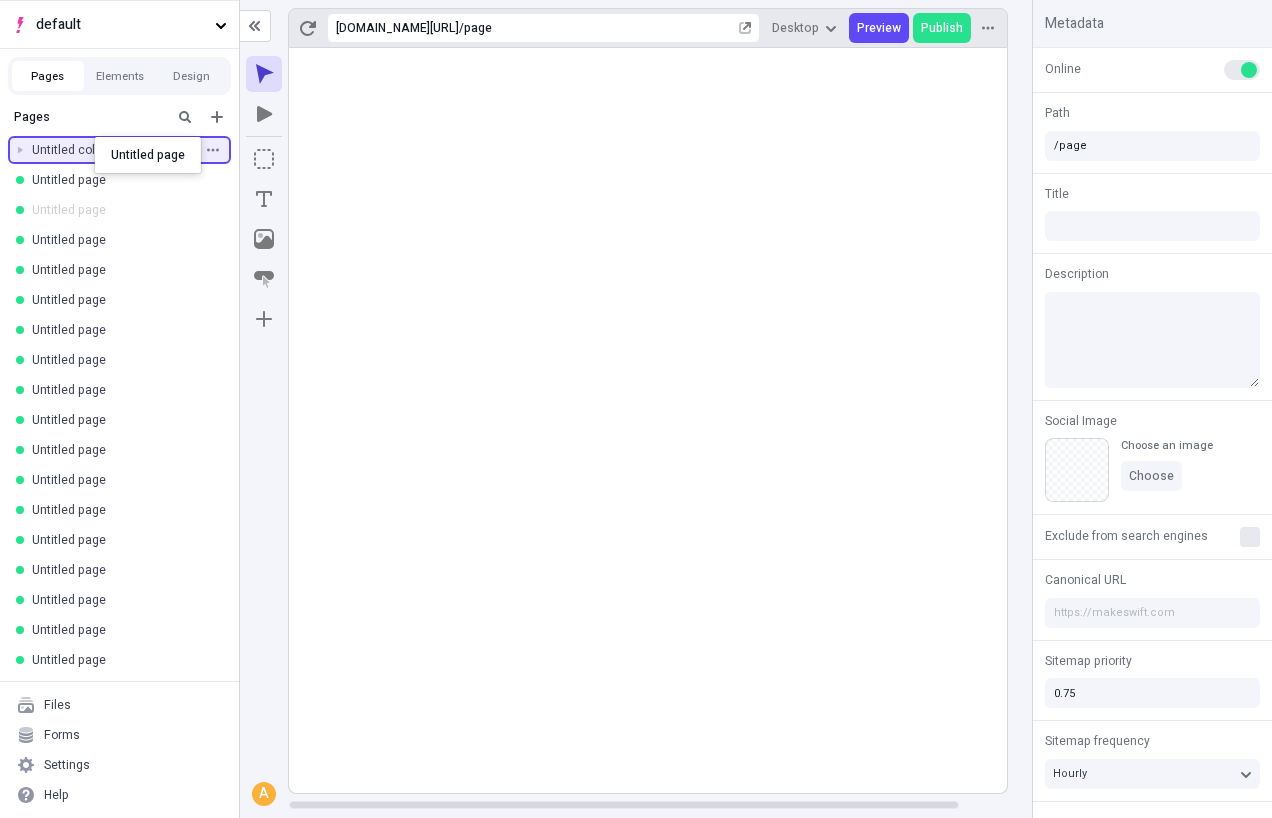 drag, startPoint x: 90, startPoint y: 204, endPoint x: 94, endPoint y: 137, distance: 67.11929 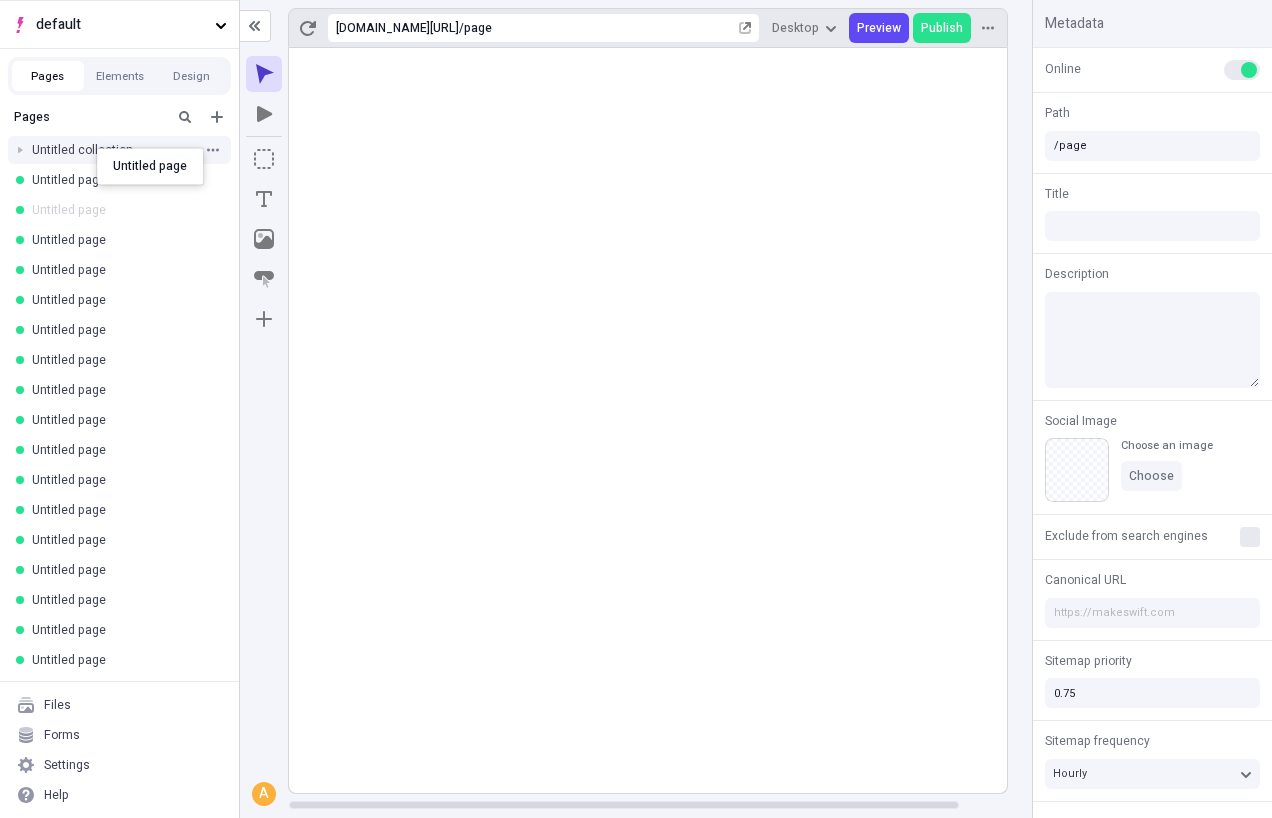 drag, startPoint x: 93, startPoint y: 218, endPoint x: 95, endPoint y: 148, distance: 70.028564 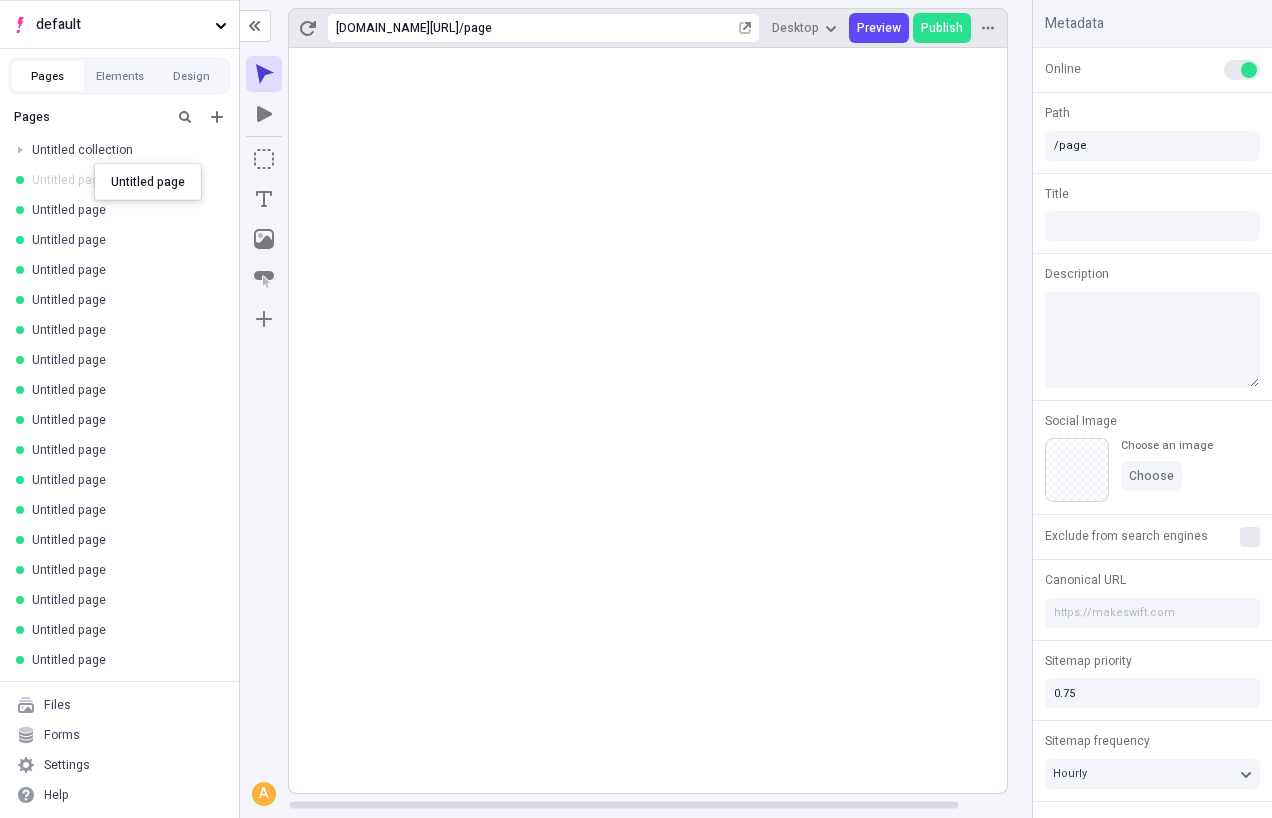 drag, startPoint x: 94, startPoint y: 172, endPoint x: 94, endPoint y: 151, distance: 21 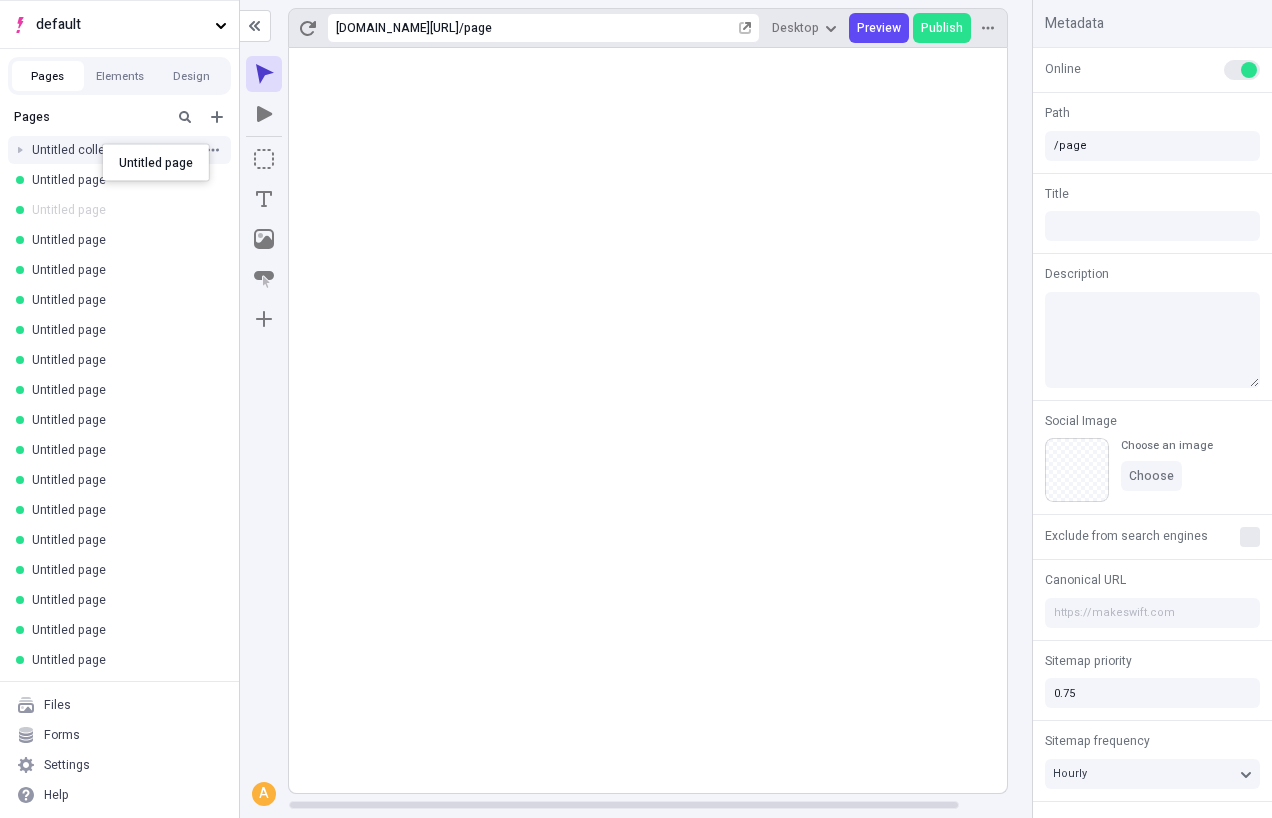 drag, startPoint x: 98, startPoint y: 215, endPoint x: 101, endPoint y: 144, distance: 71.063354 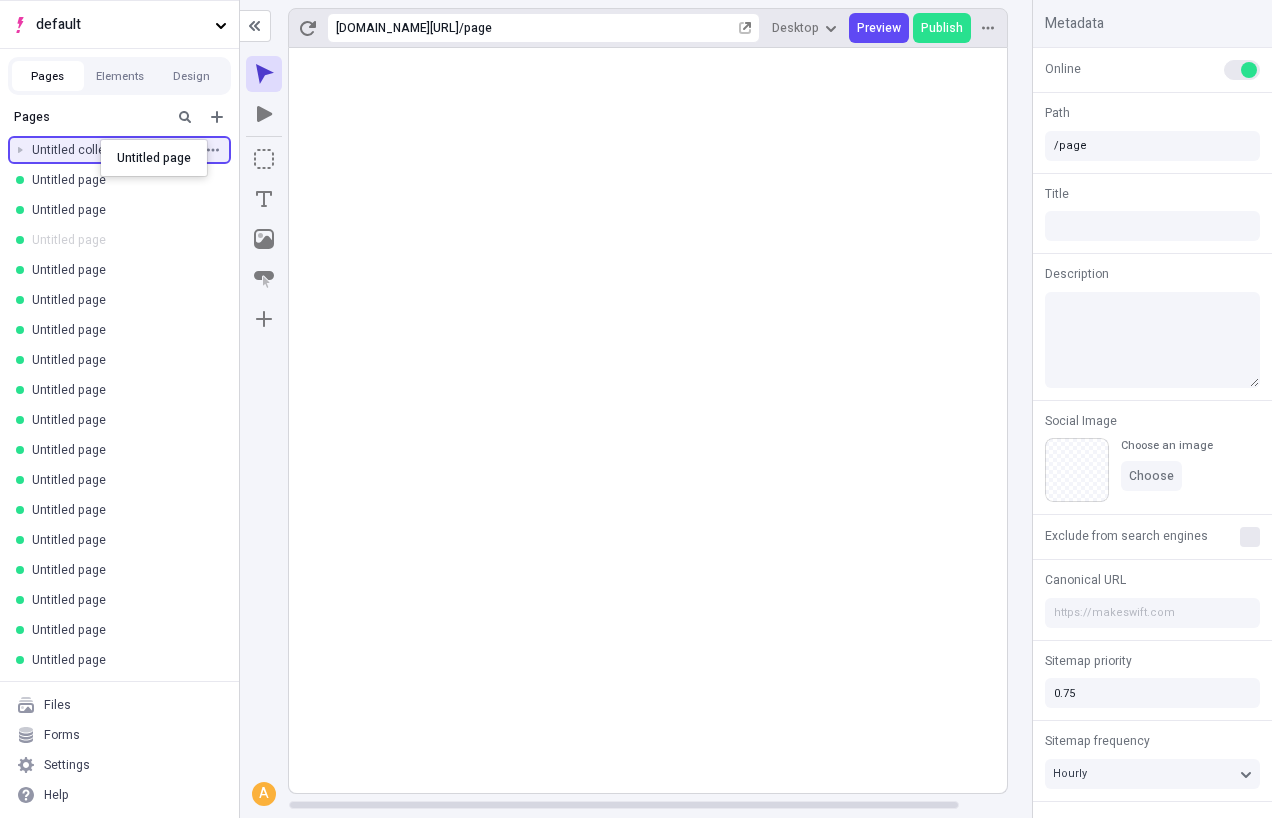 drag, startPoint x: 95, startPoint y: 250, endPoint x: 100, endPoint y: 139, distance: 111.11256 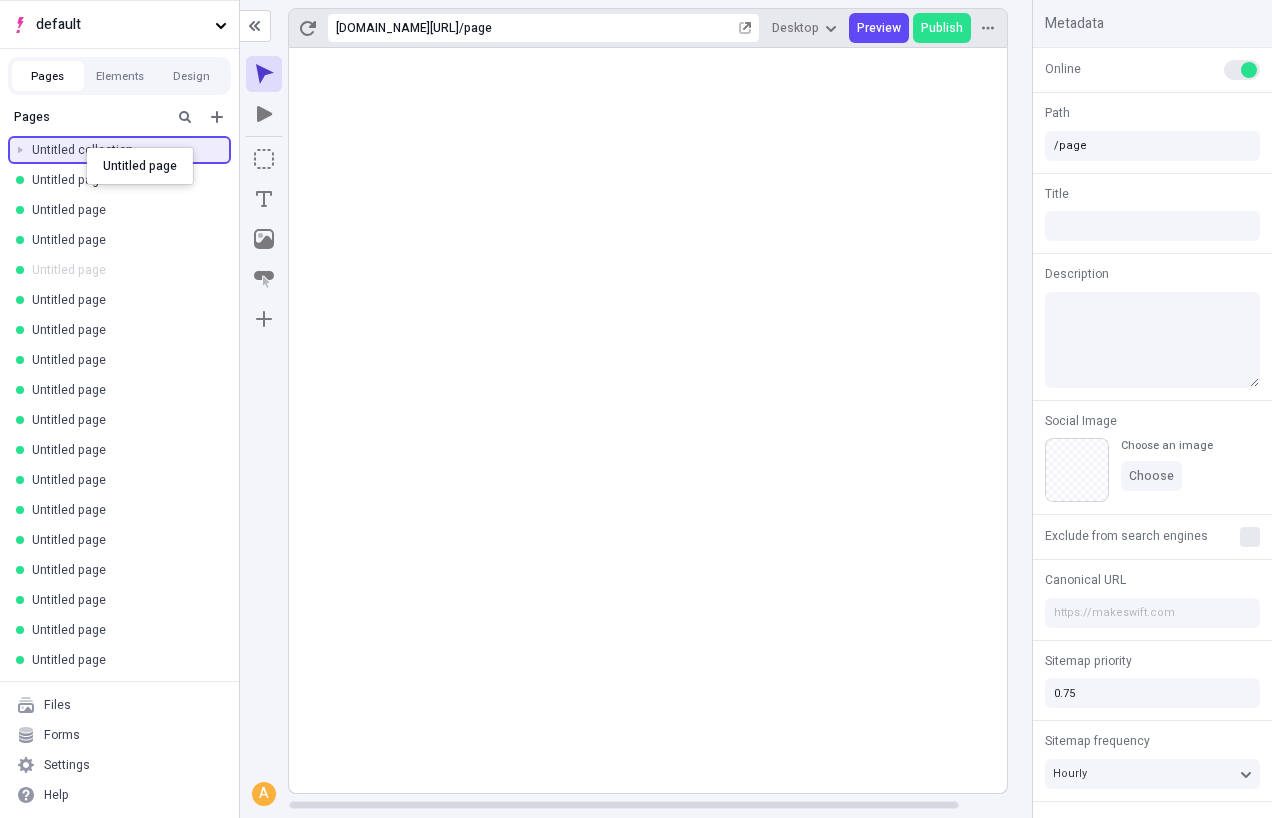 drag, startPoint x: 80, startPoint y: 255, endPoint x: 86, endPoint y: 148, distance: 107.16809 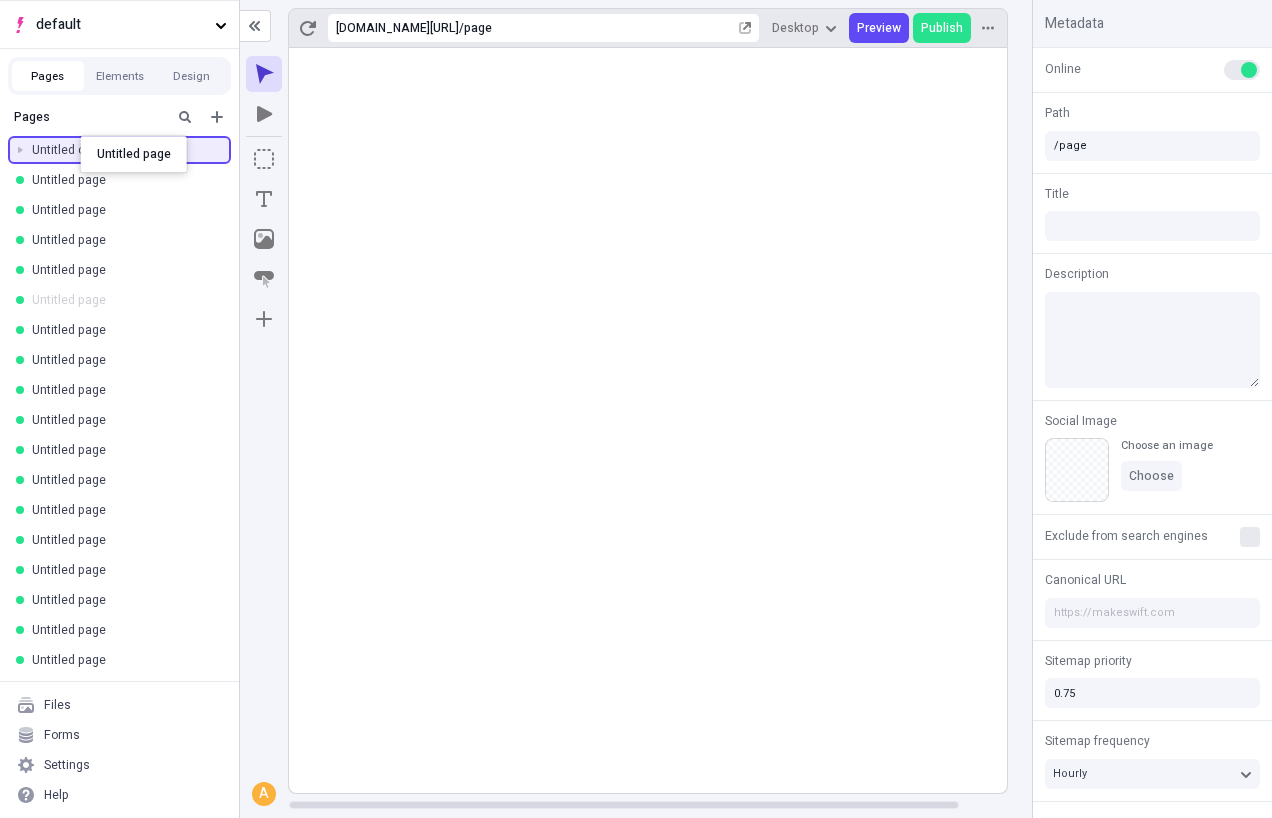 drag, startPoint x: 77, startPoint y: 285, endPoint x: 80, endPoint y: 139, distance: 146.03082 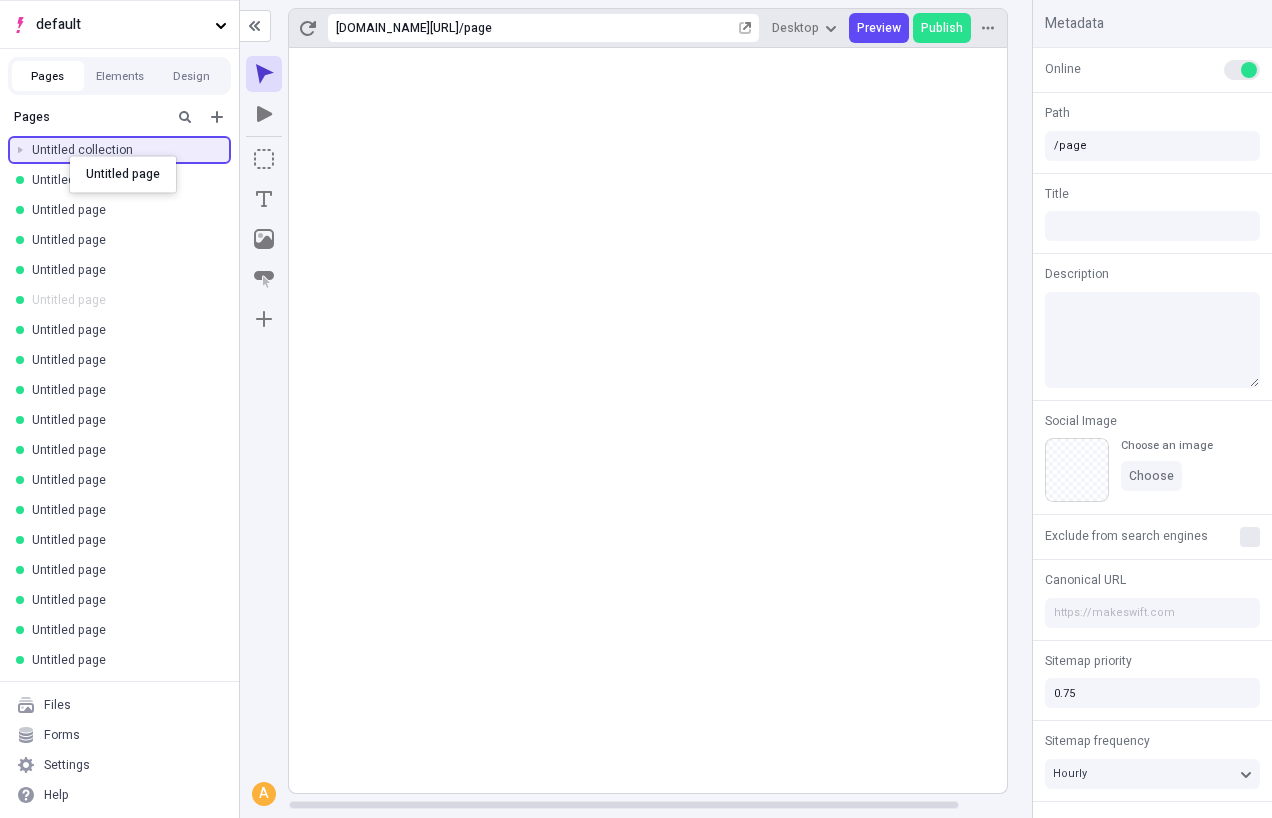 drag, startPoint x: 65, startPoint y: 304, endPoint x: 70, endPoint y: 156, distance: 148.08444 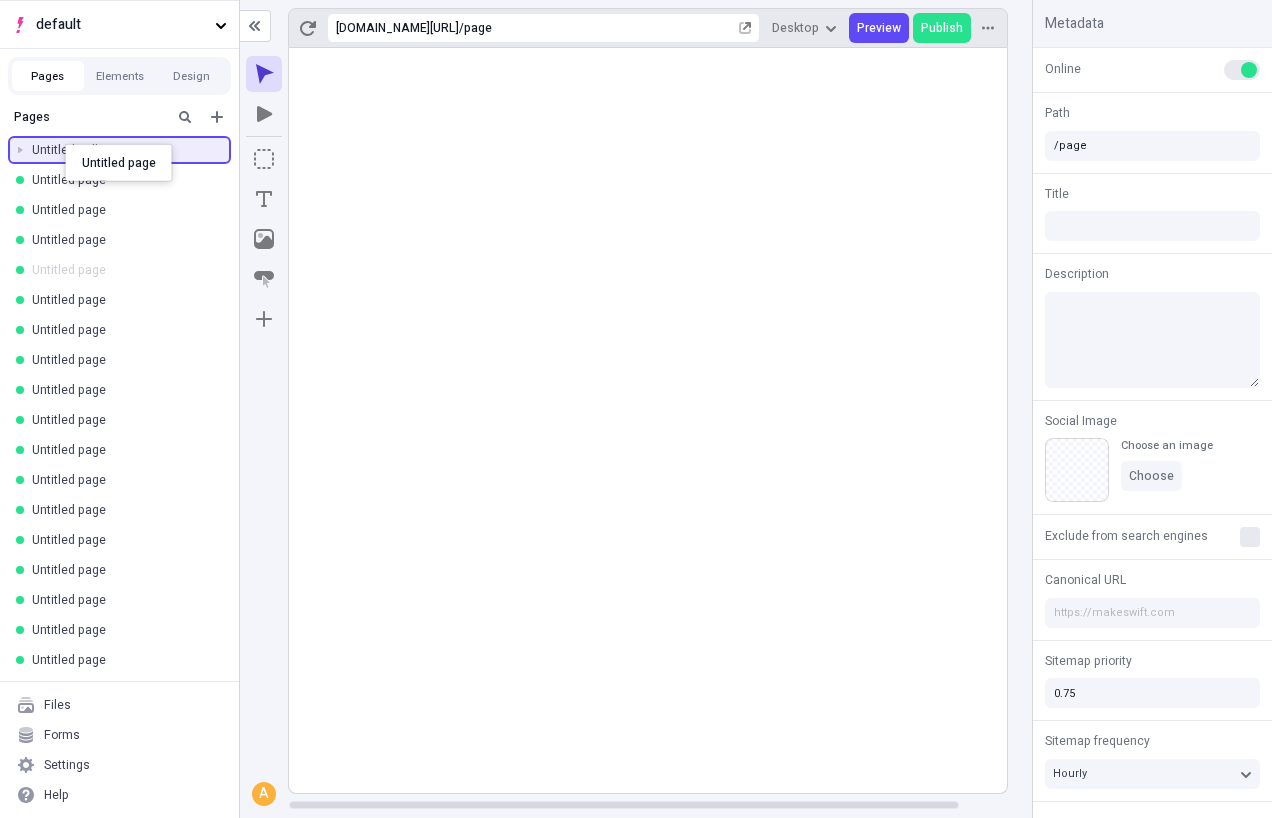 drag, startPoint x: 64, startPoint y: 259, endPoint x: 65, endPoint y: 144, distance: 115.00435 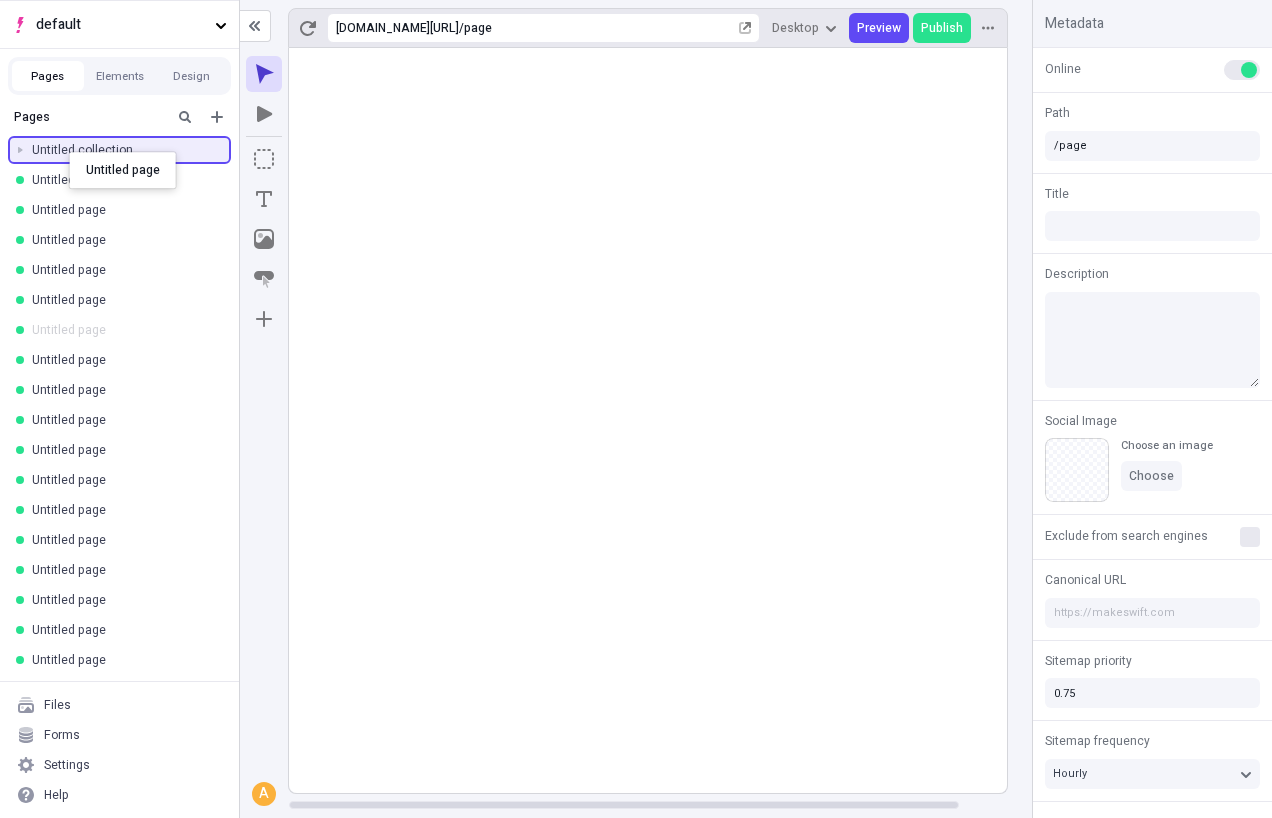drag, startPoint x: 62, startPoint y: 323, endPoint x: 69, endPoint y: 152, distance: 171.14322 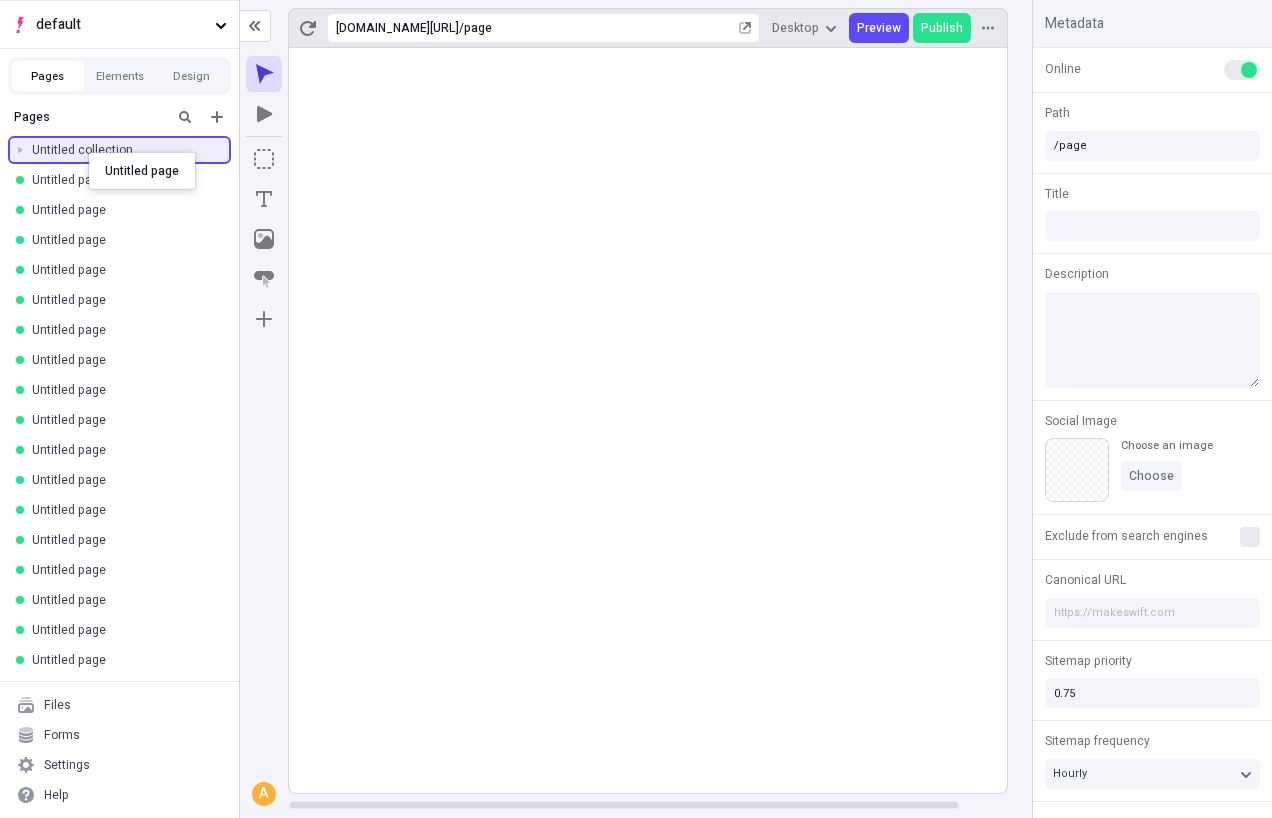 drag, startPoint x: 86, startPoint y: 209, endPoint x: 89, endPoint y: 152, distance: 57.07889 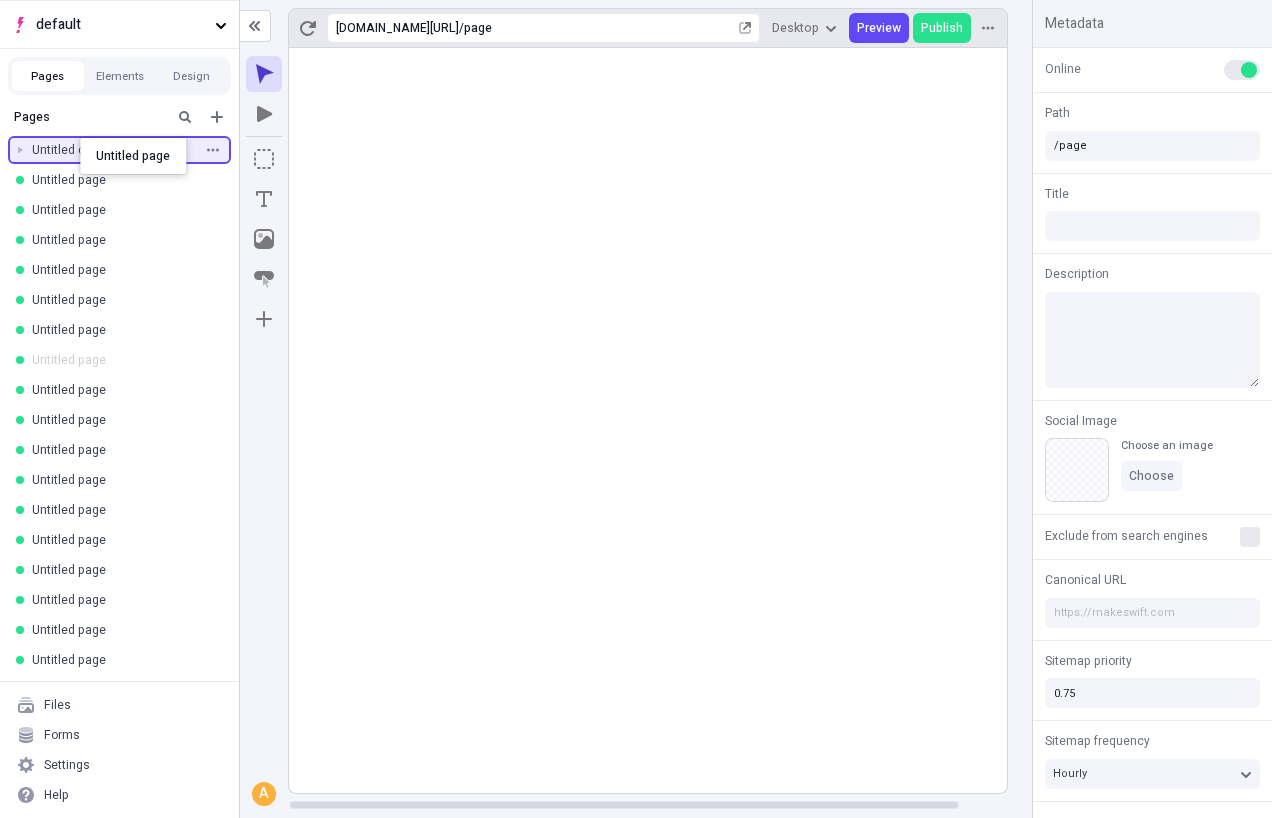 drag, startPoint x: 65, startPoint y: 358, endPoint x: 80, endPoint y: 141, distance: 217.51782 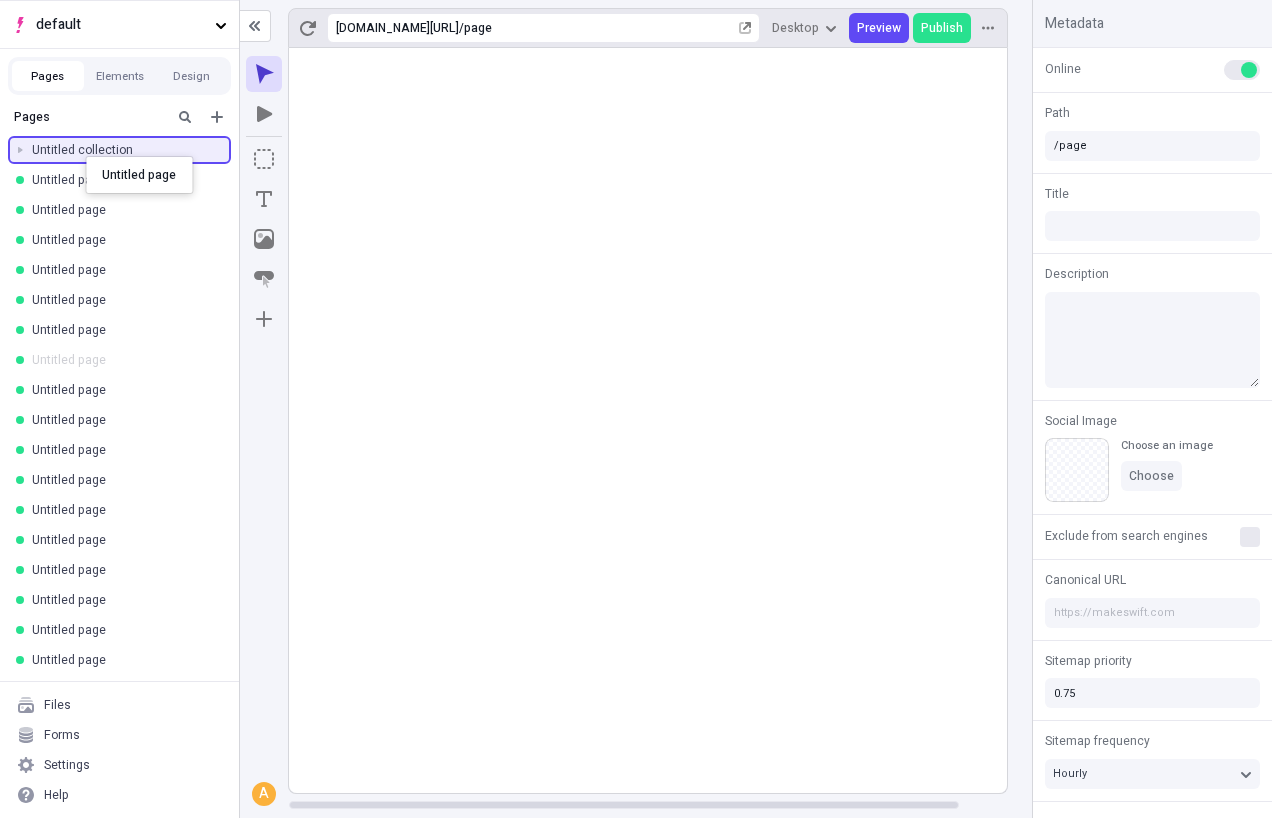 drag, startPoint x: 76, startPoint y: 363, endPoint x: 86, endPoint y: 157, distance: 206.24257 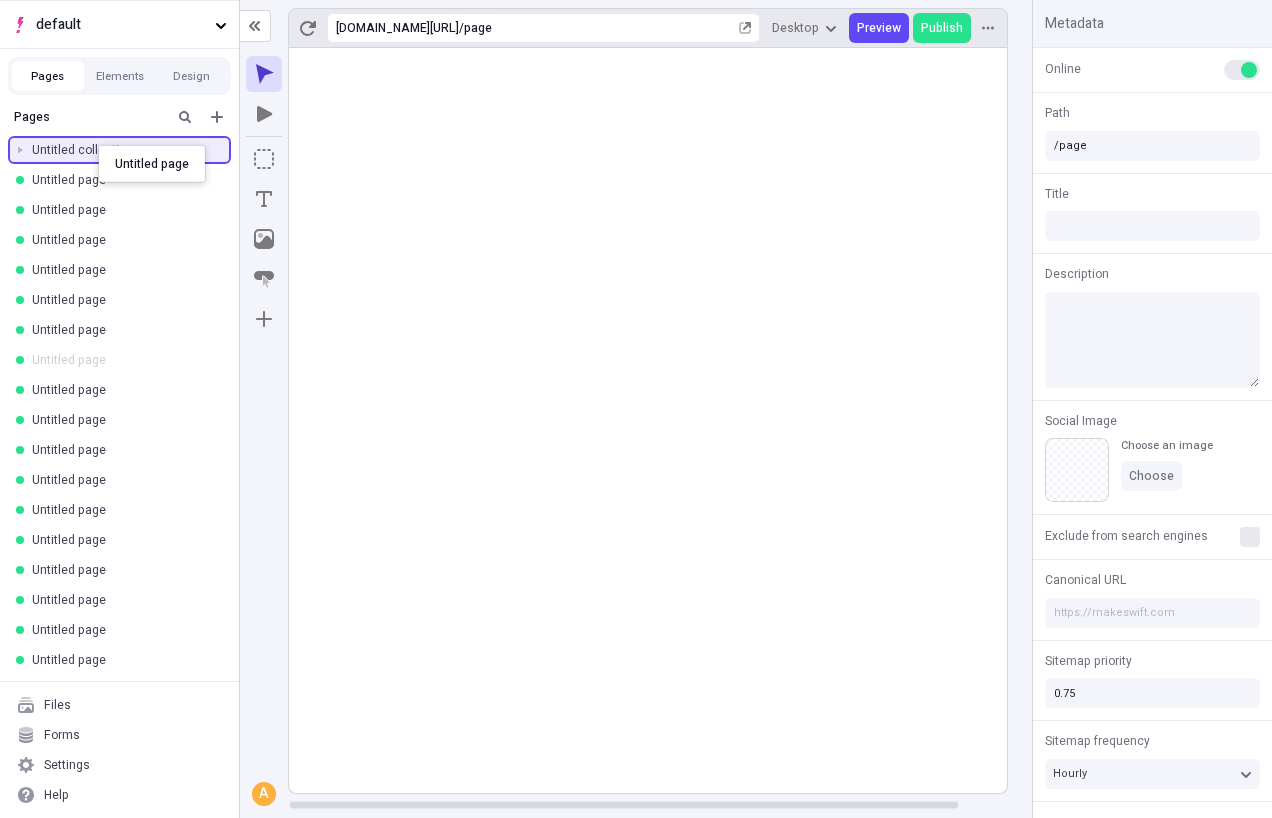 drag, startPoint x: 79, startPoint y: 347, endPoint x: 98, endPoint y: 145, distance: 202.8916 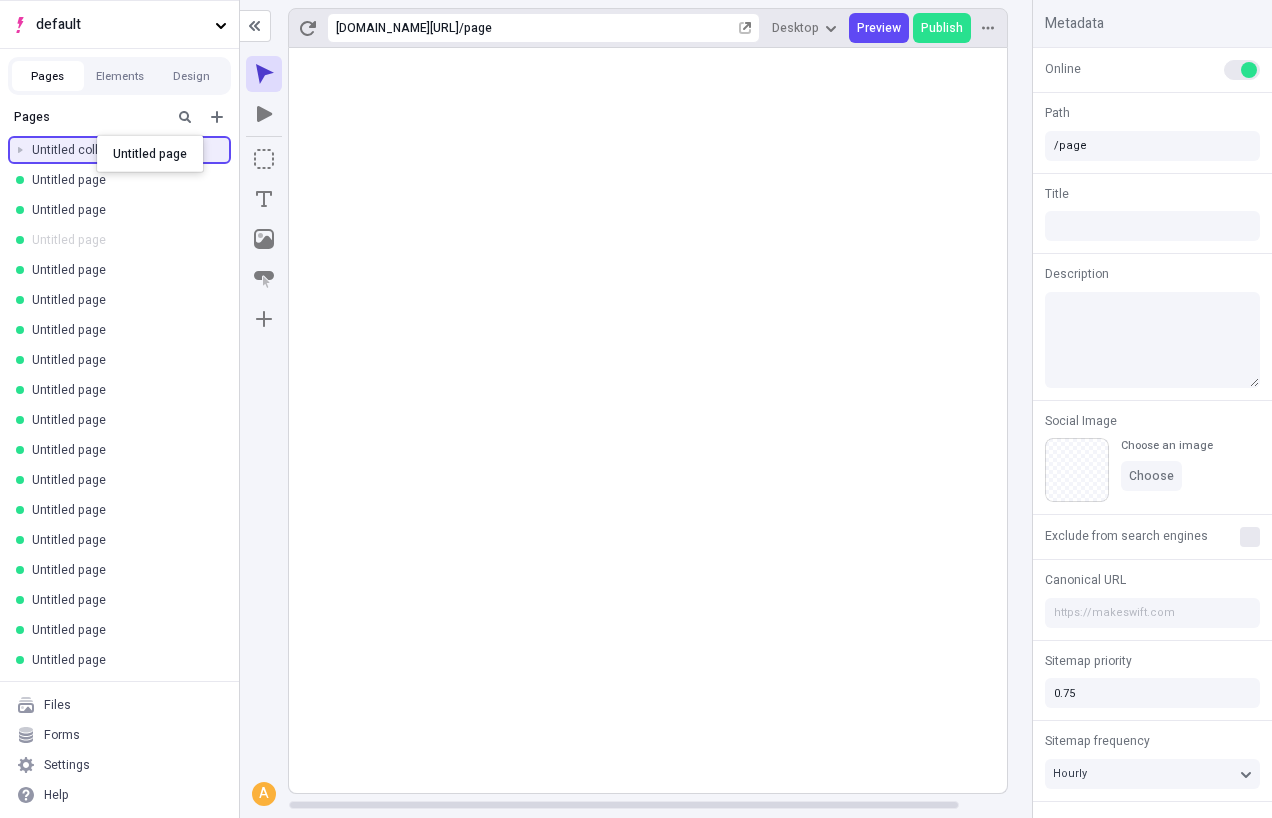 drag, startPoint x: 91, startPoint y: 230, endPoint x: 98, endPoint y: 130, distance: 100.2447 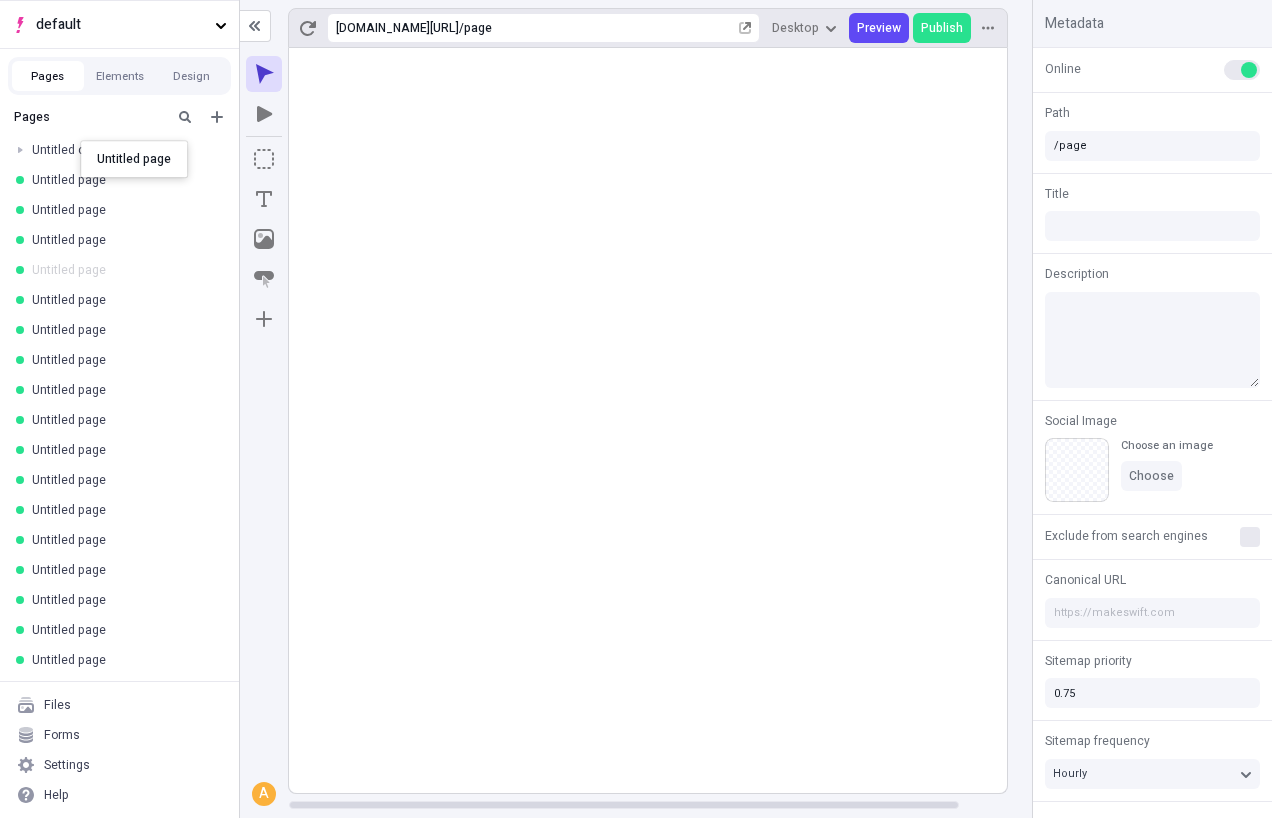 drag, startPoint x: 79, startPoint y: 262, endPoint x: 81, endPoint y: 141, distance: 121.016525 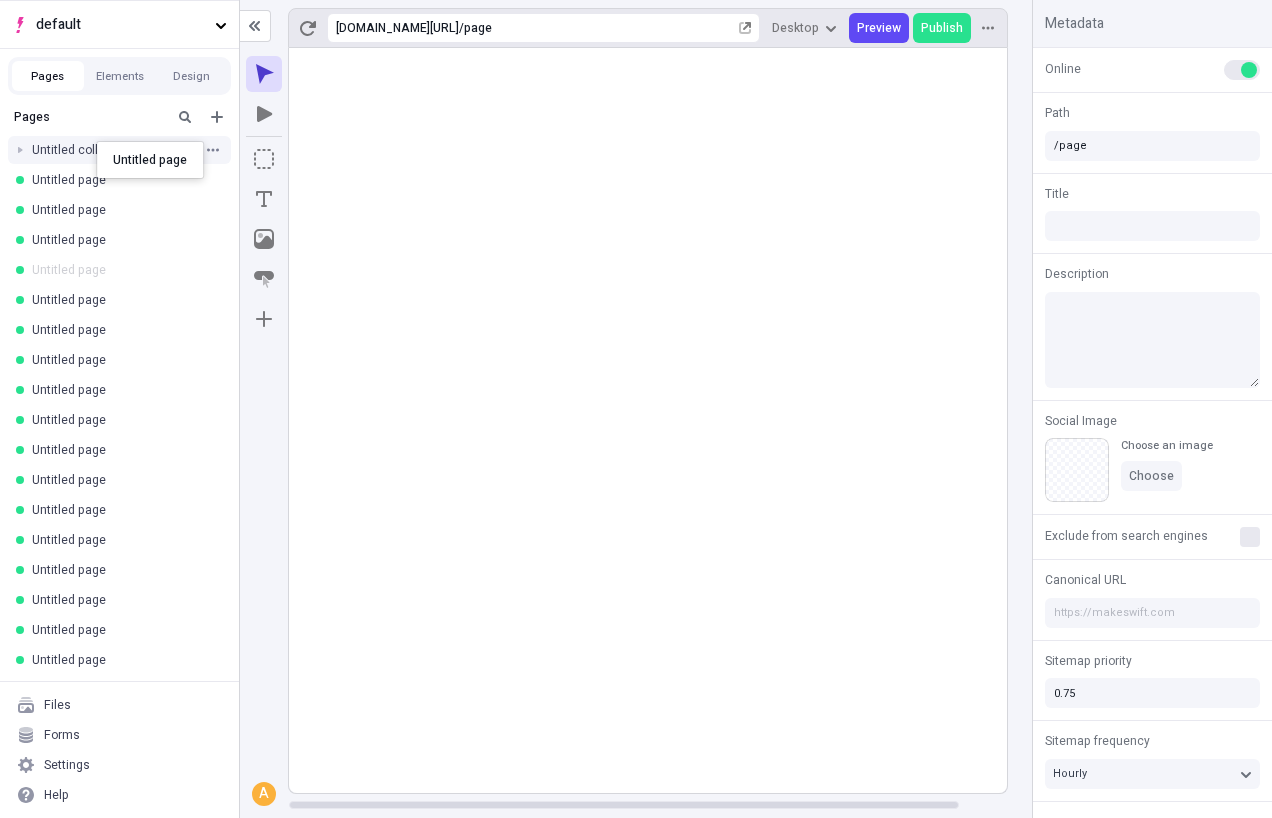 drag, startPoint x: 62, startPoint y: 271, endPoint x: 96, endPoint y: 141, distance: 134.37262 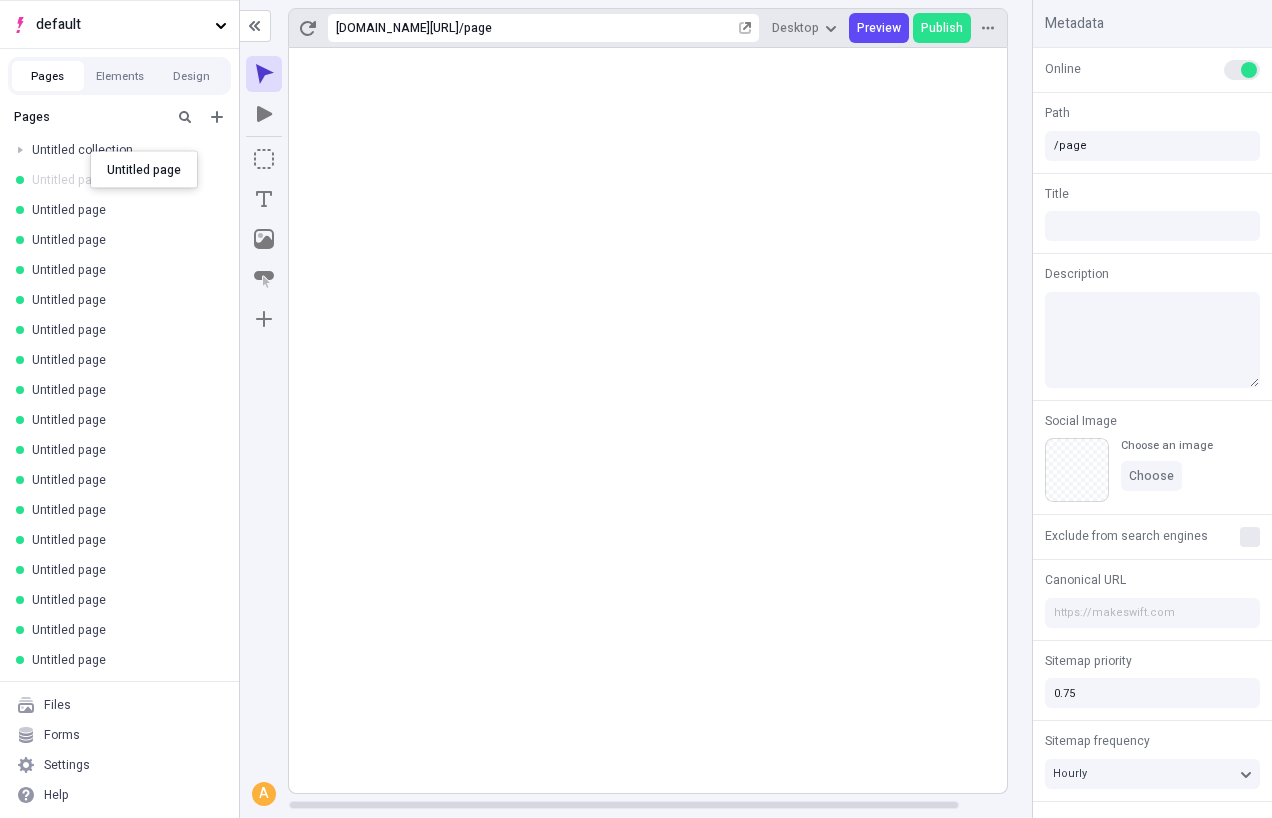 drag, startPoint x: 78, startPoint y: 186, endPoint x: 90, endPoint y: 155, distance: 33.24154 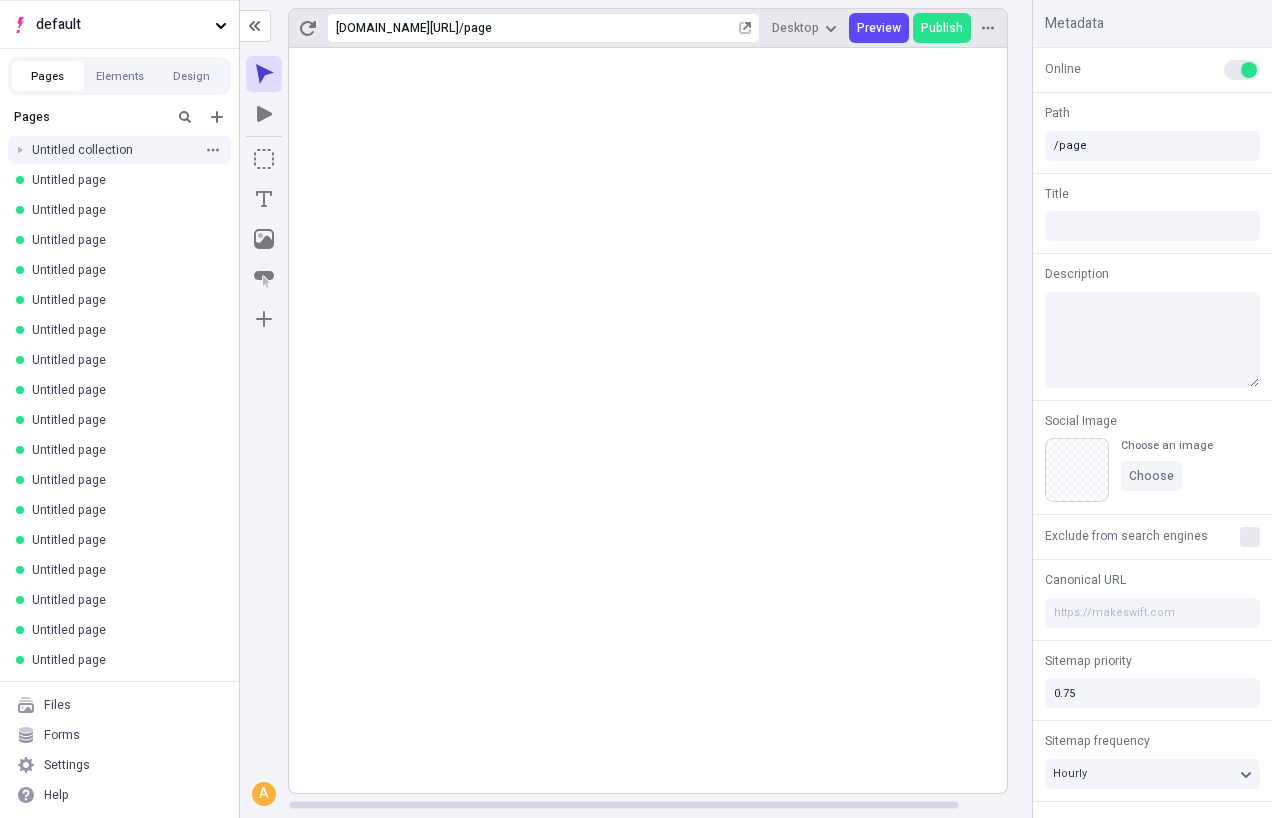 click on "Untitled collection" at bounding box center [113, 150] 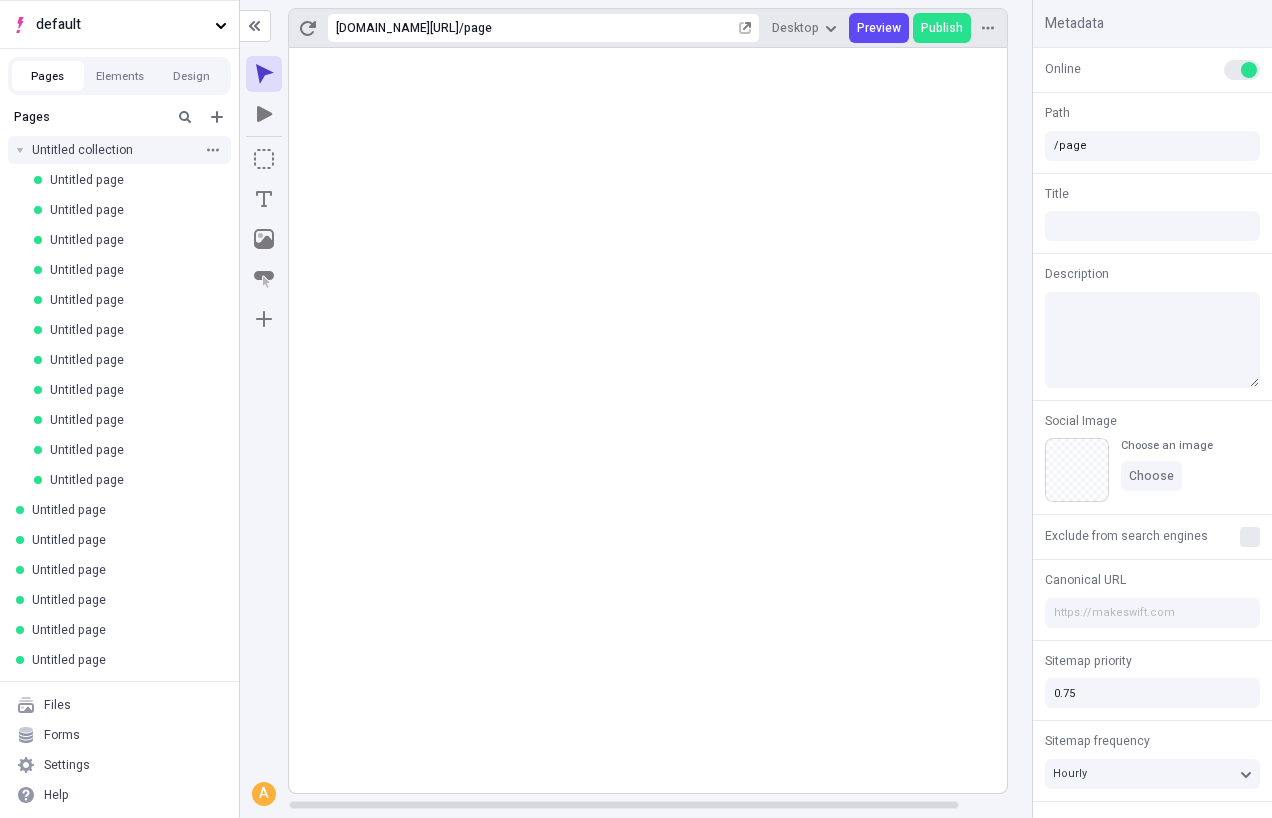 click on "Untitled collection" at bounding box center [113, 150] 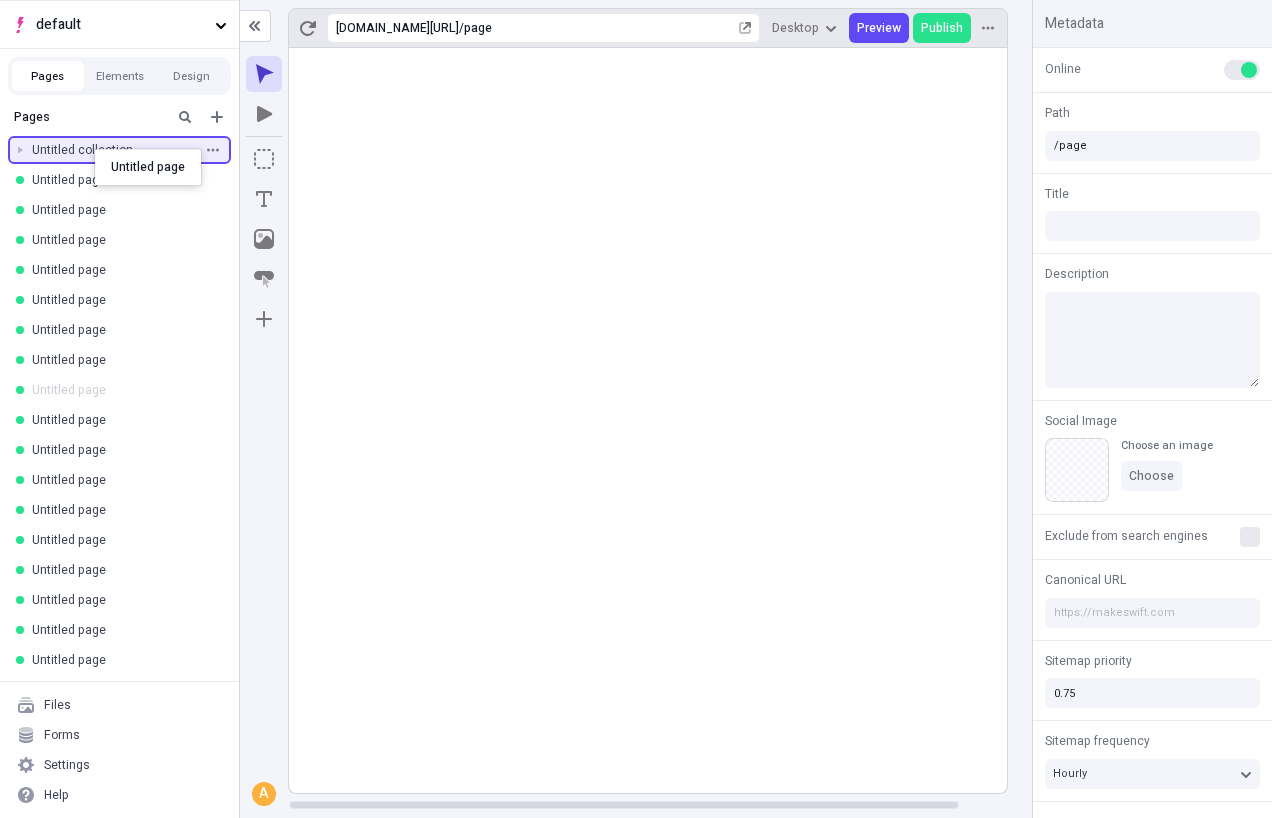 drag, startPoint x: 63, startPoint y: 354, endPoint x: 94, endPoint y: 146, distance: 210.29741 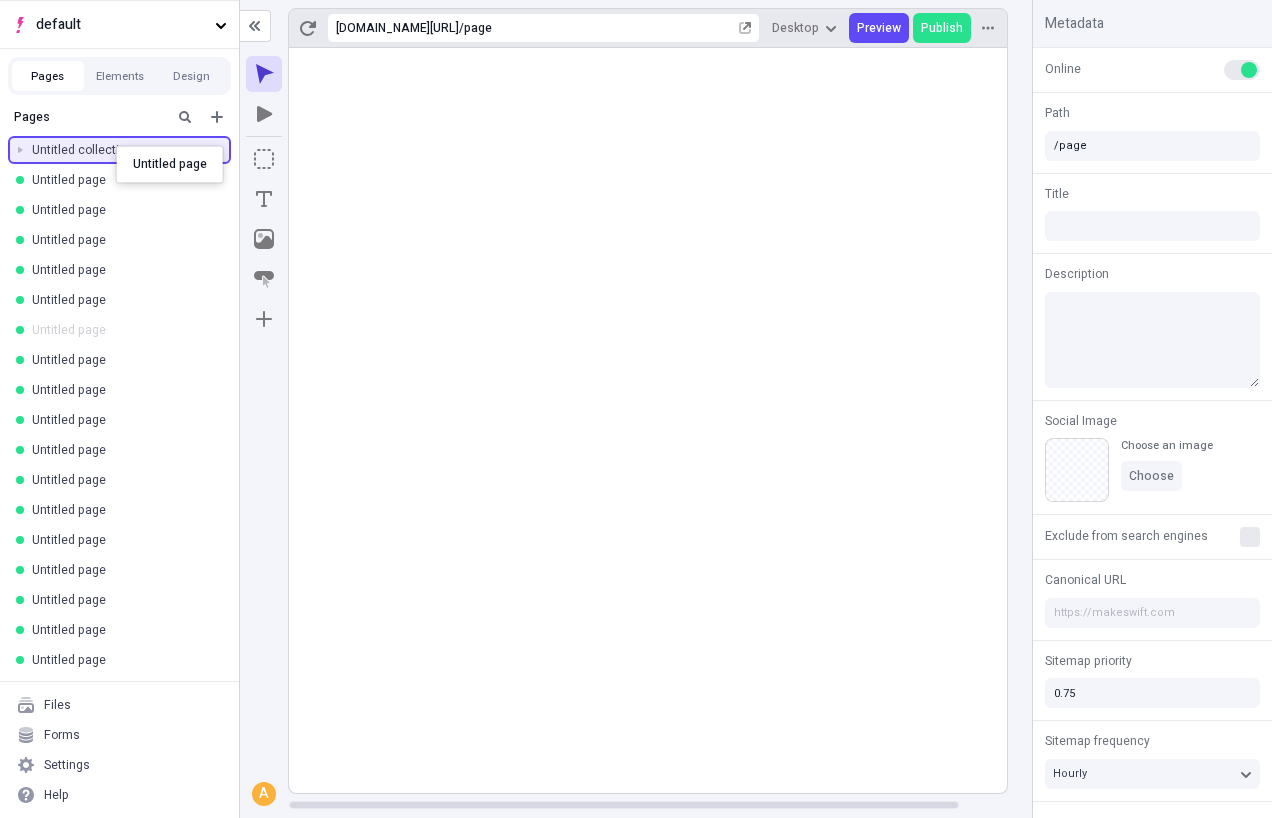 drag, startPoint x: 81, startPoint y: 332, endPoint x: 116, endPoint y: 146, distance: 189.26436 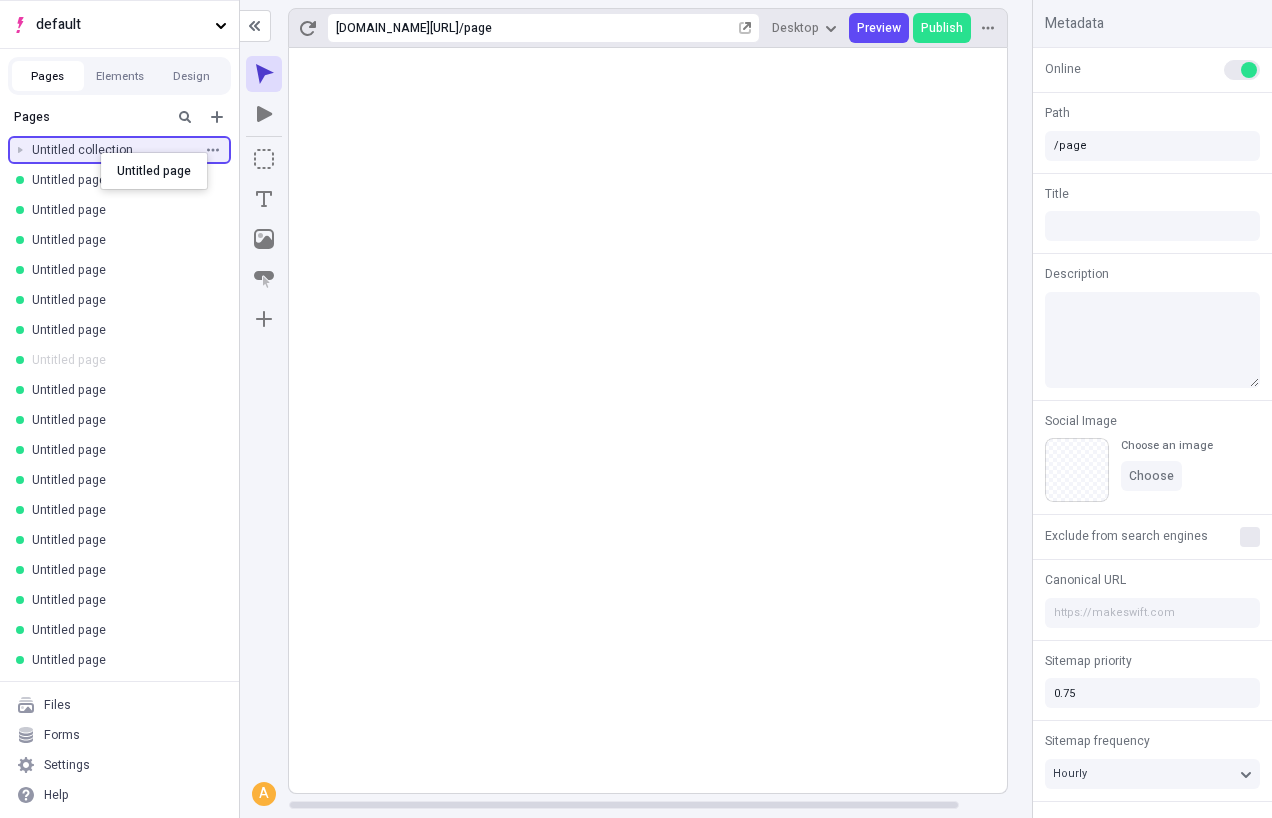 drag, startPoint x: 79, startPoint y: 361, endPoint x: 99, endPoint y: 151, distance: 210.95023 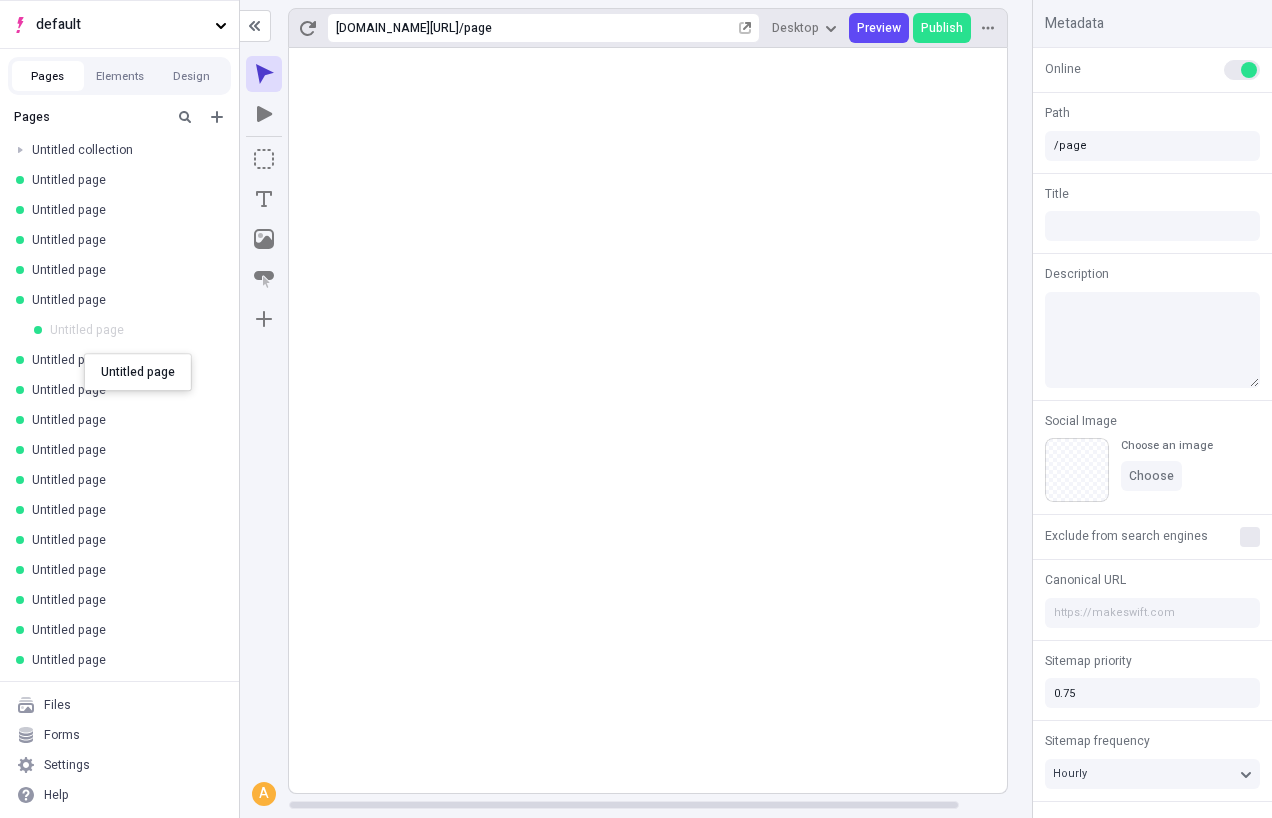 drag, startPoint x: 72, startPoint y: 339, endPoint x: 84, endPoint y: 330, distance: 15 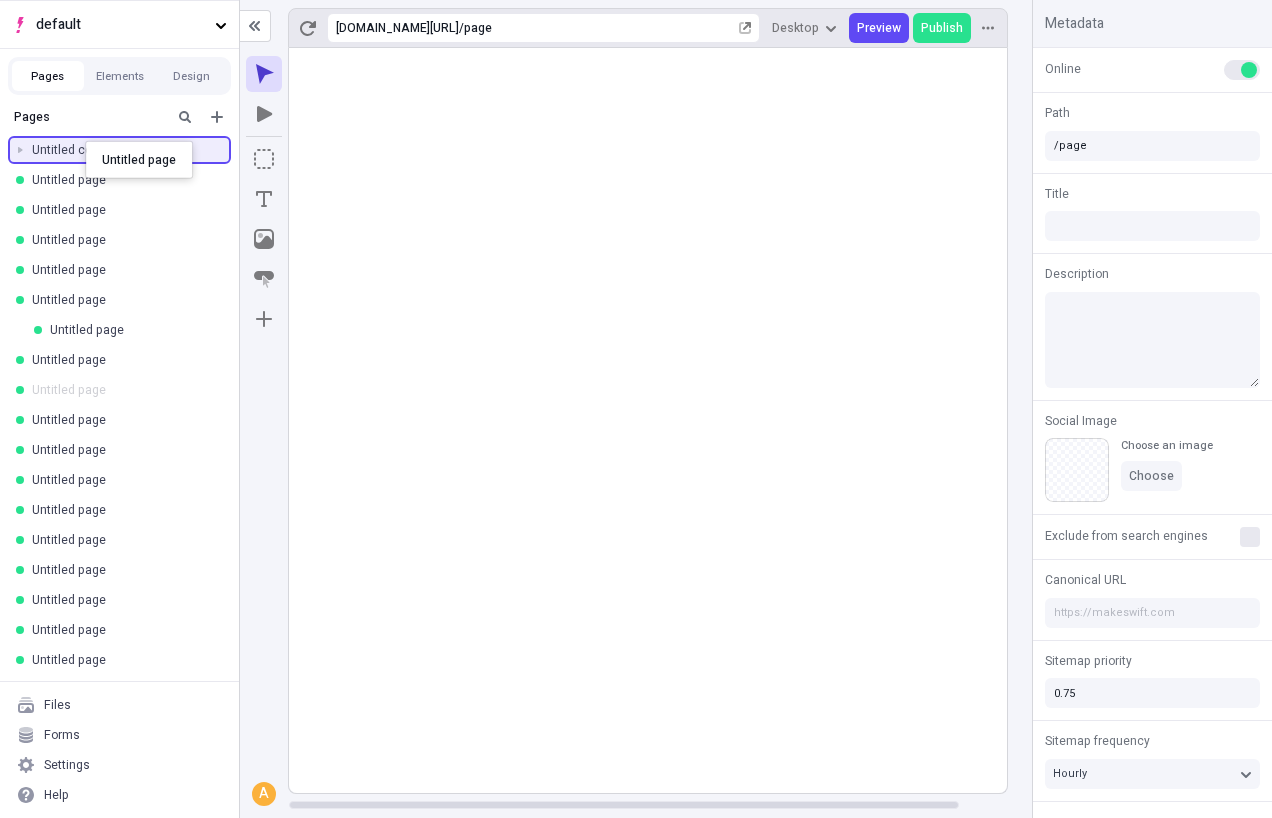 drag, startPoint x: 75, startPoint y: 395, endPoint x: 86, endPoint y: 142, distance: 253.23901 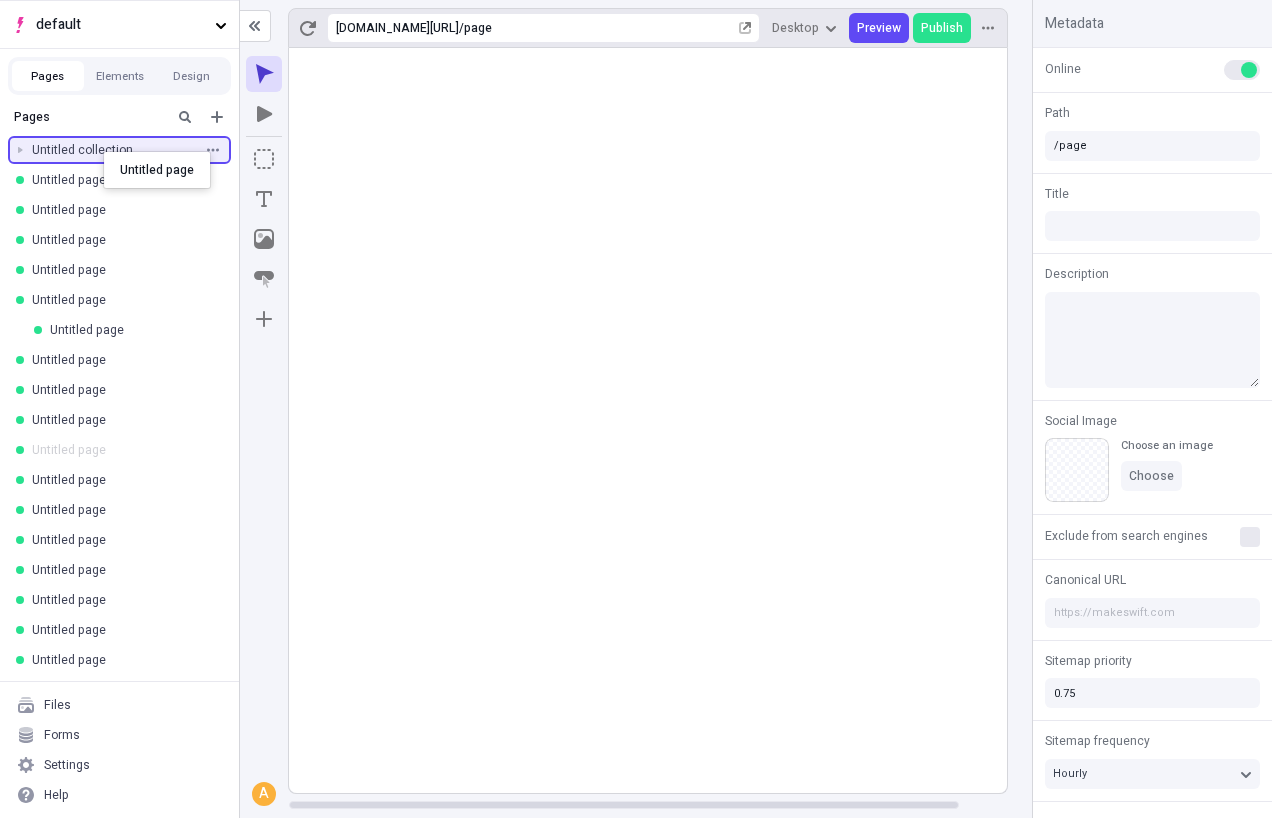 drag, startPoint x: 64, startPoint y: 459, endPoint x: 103, endPoint y: 153, distance: 308.47528 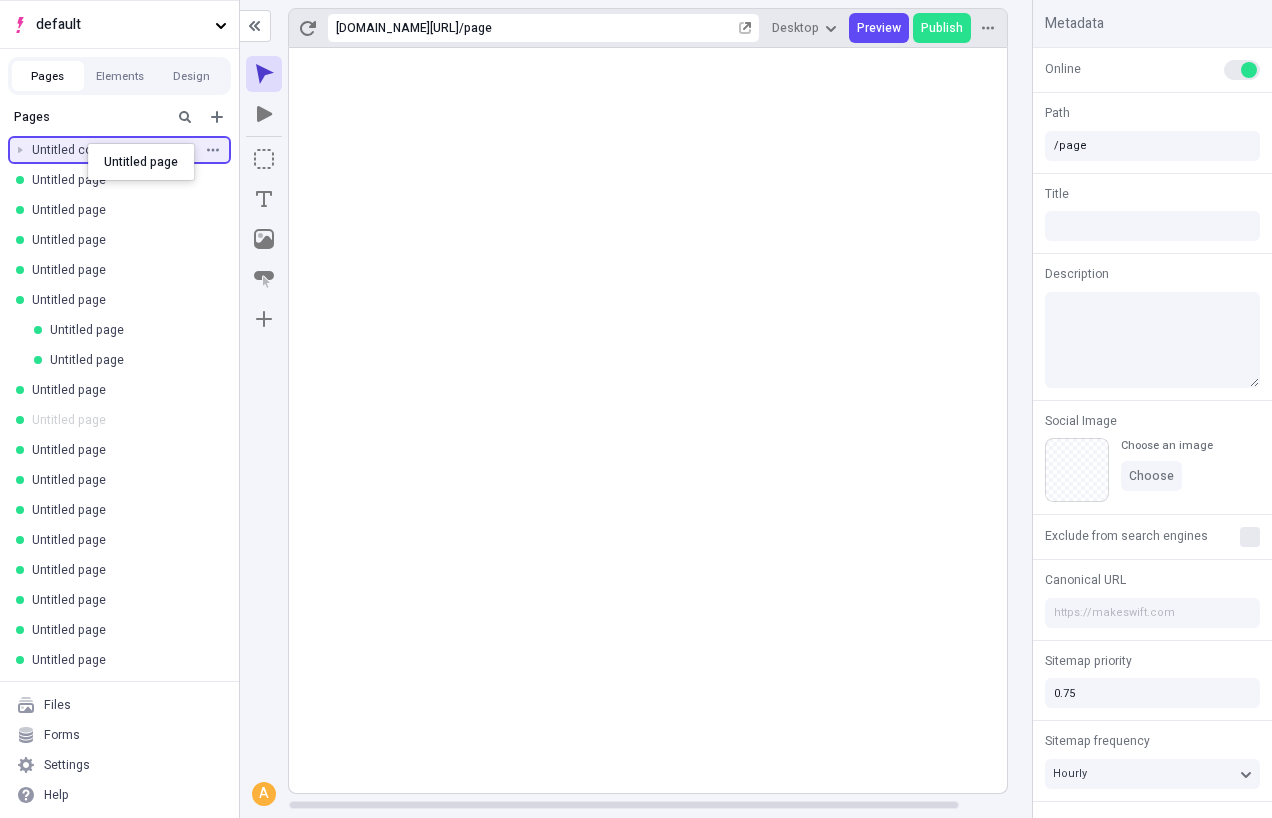 drag, startPoint x: 71, startPoint y: 429, endPoint x: 88, endPoint y: 143, distance: 286.5048 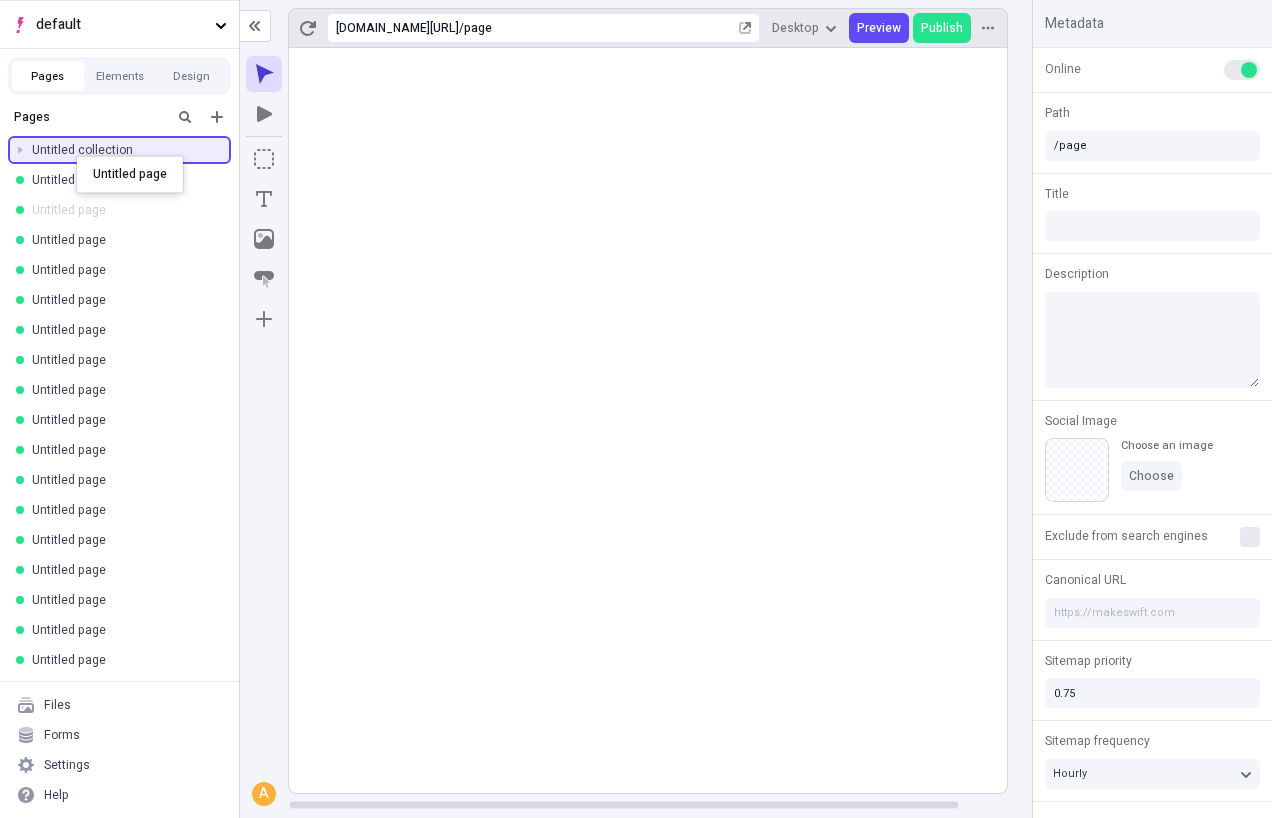 drag, startPoint x: 65, startPoint y: 215, endPoint x: 76, endPoint y: 156, distance: 60.016663 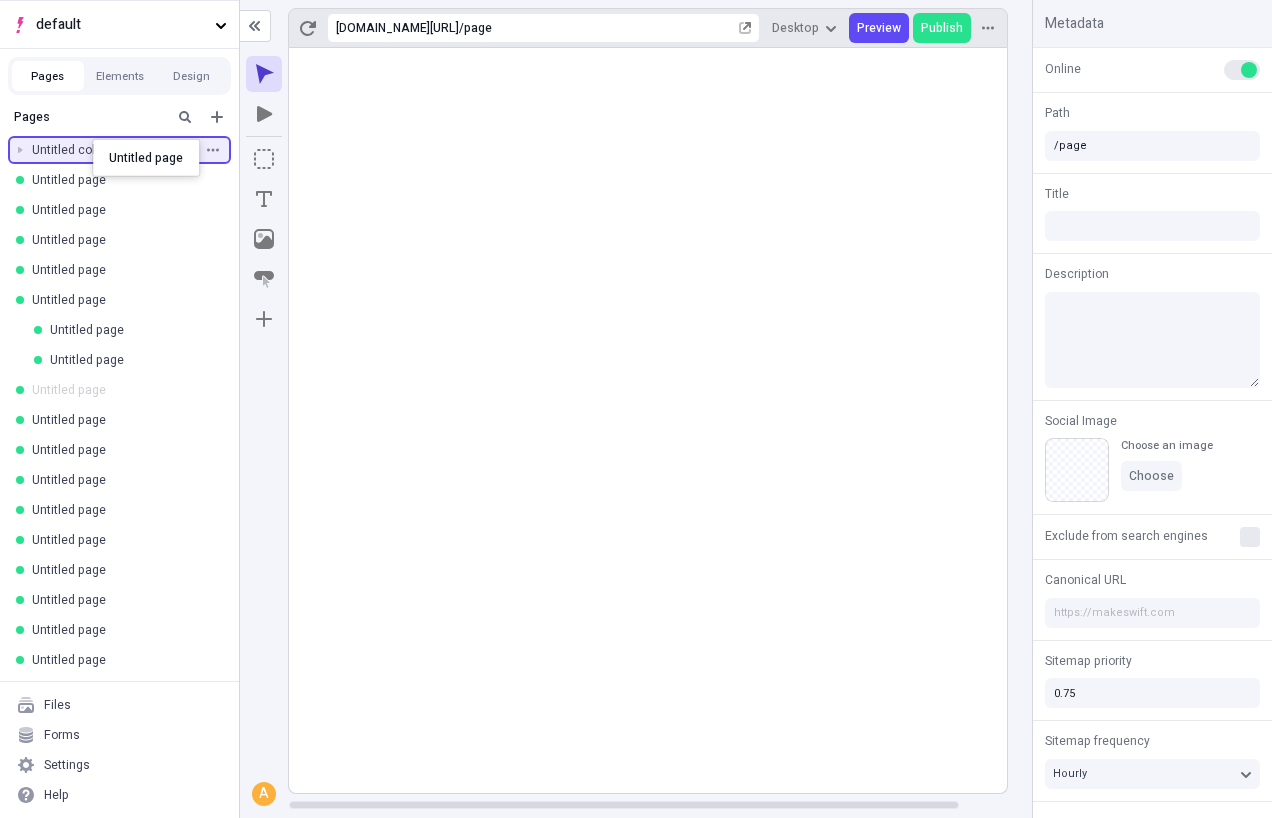 drag, startPoint x: 64, startPoint y: 400, endPoint x: 92, endPoint y: 140, distance: 261.50336 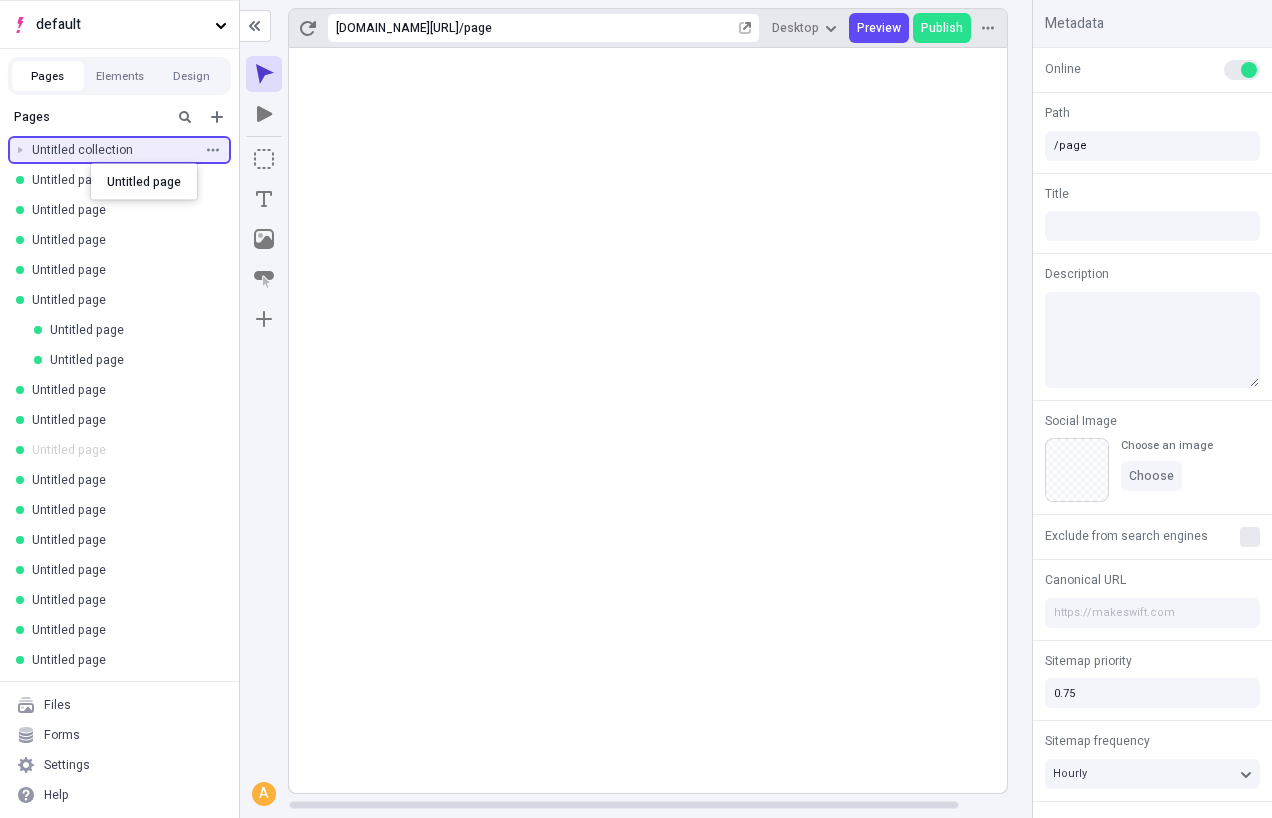 drag, startPoint x: 67, startPoint y: 441, endPoint x: 90, endPoint y: 161, distance: 280.94305 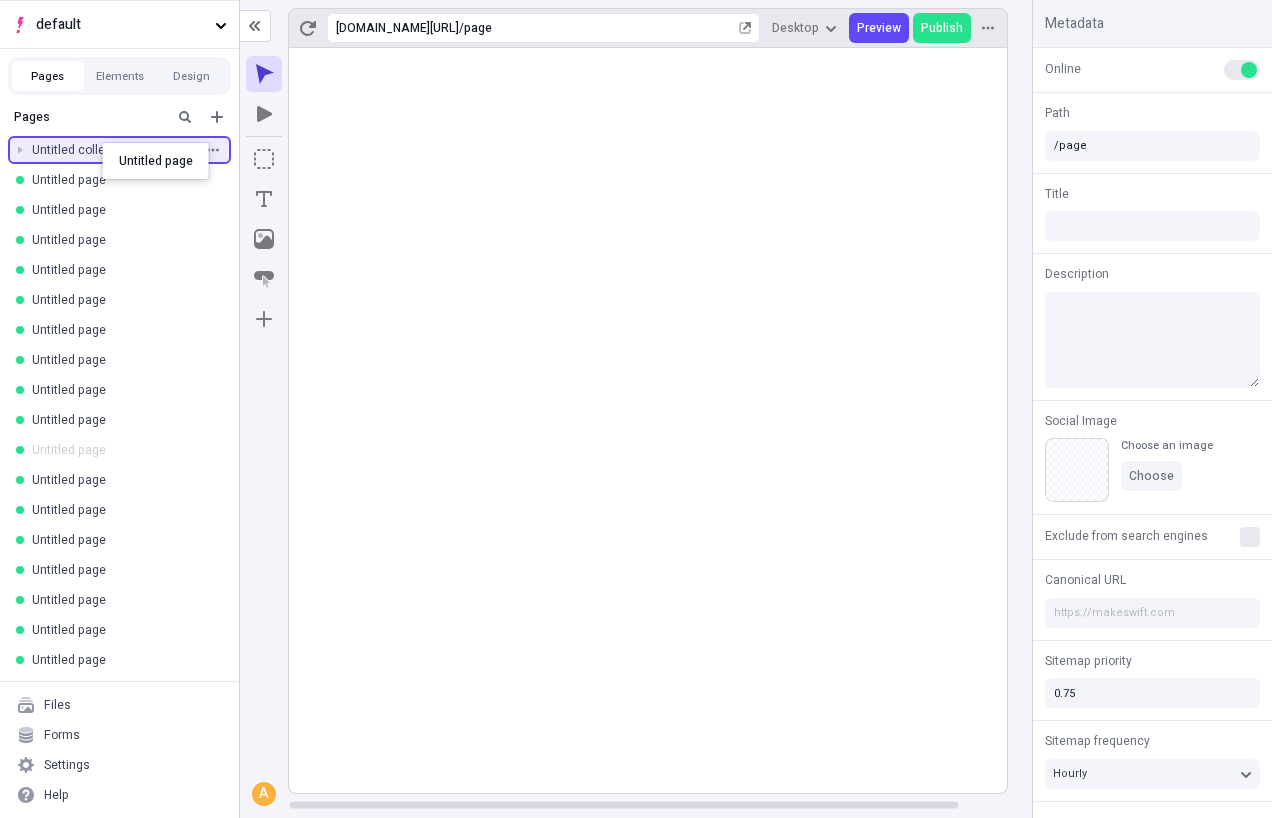 drag 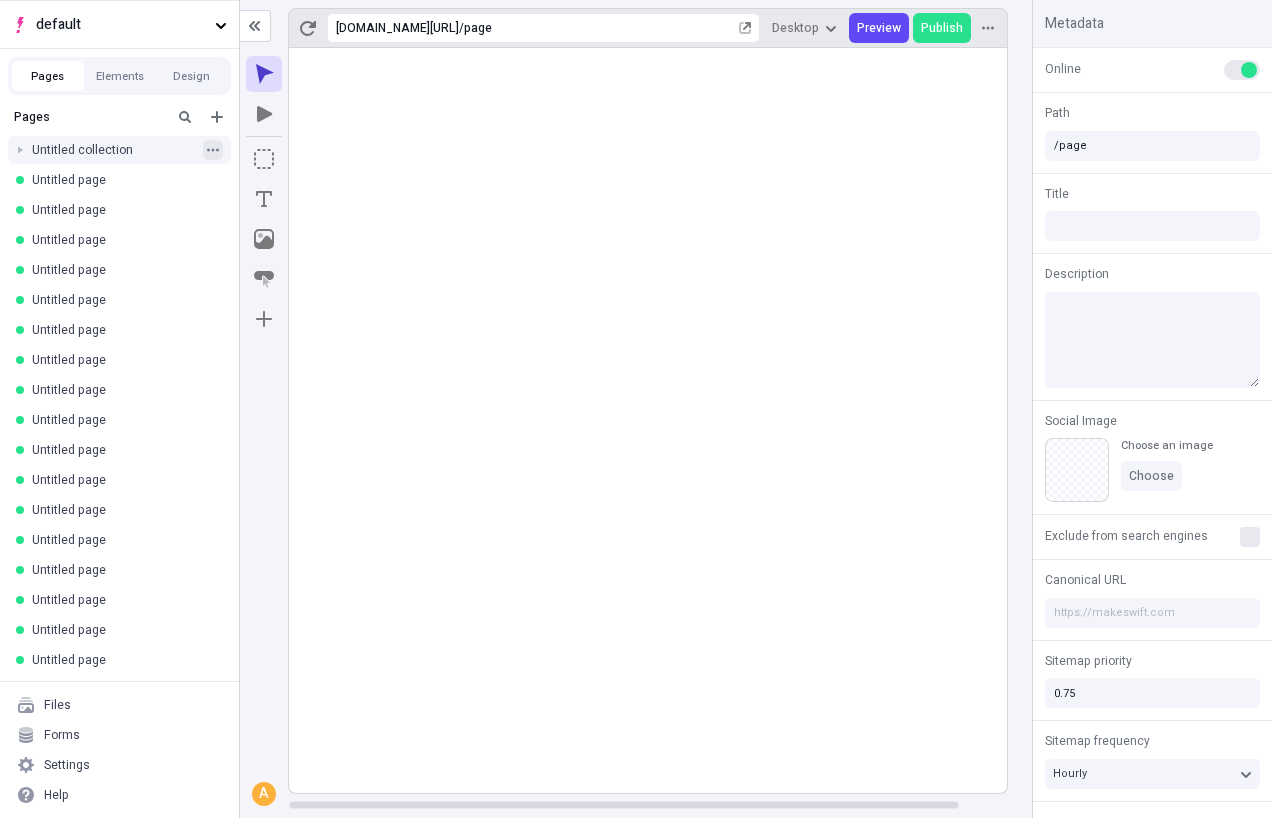 click 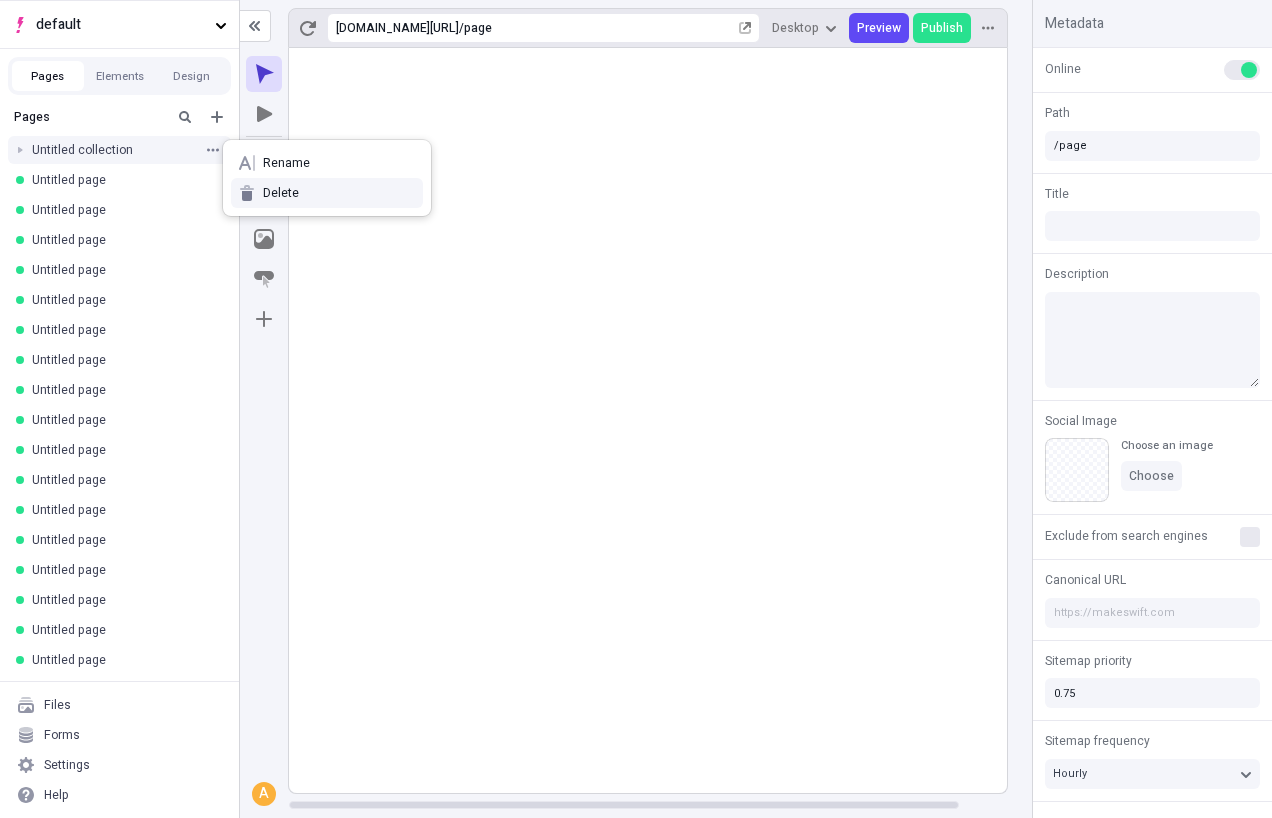 click at bounding box center [247, 193] 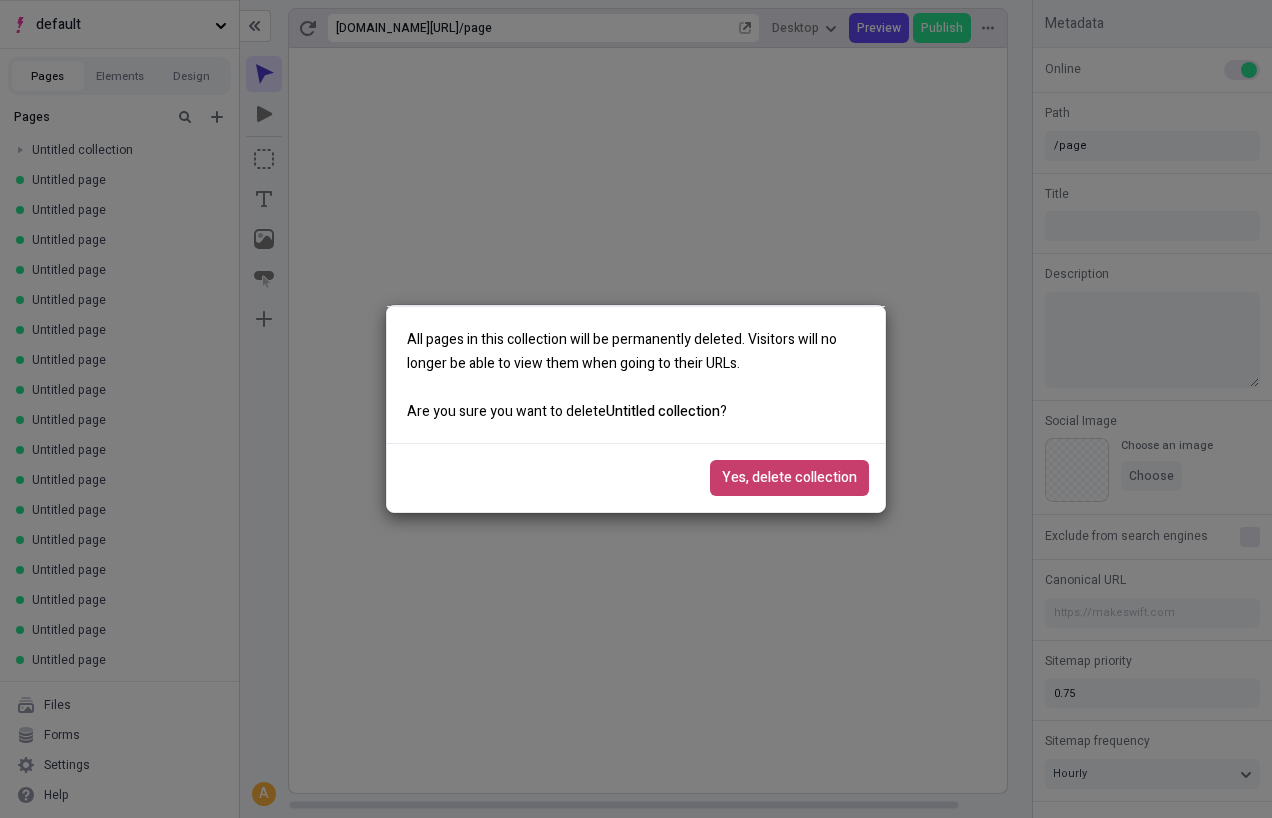click on "Yes, delete collection" at bounding box center (789, 478) 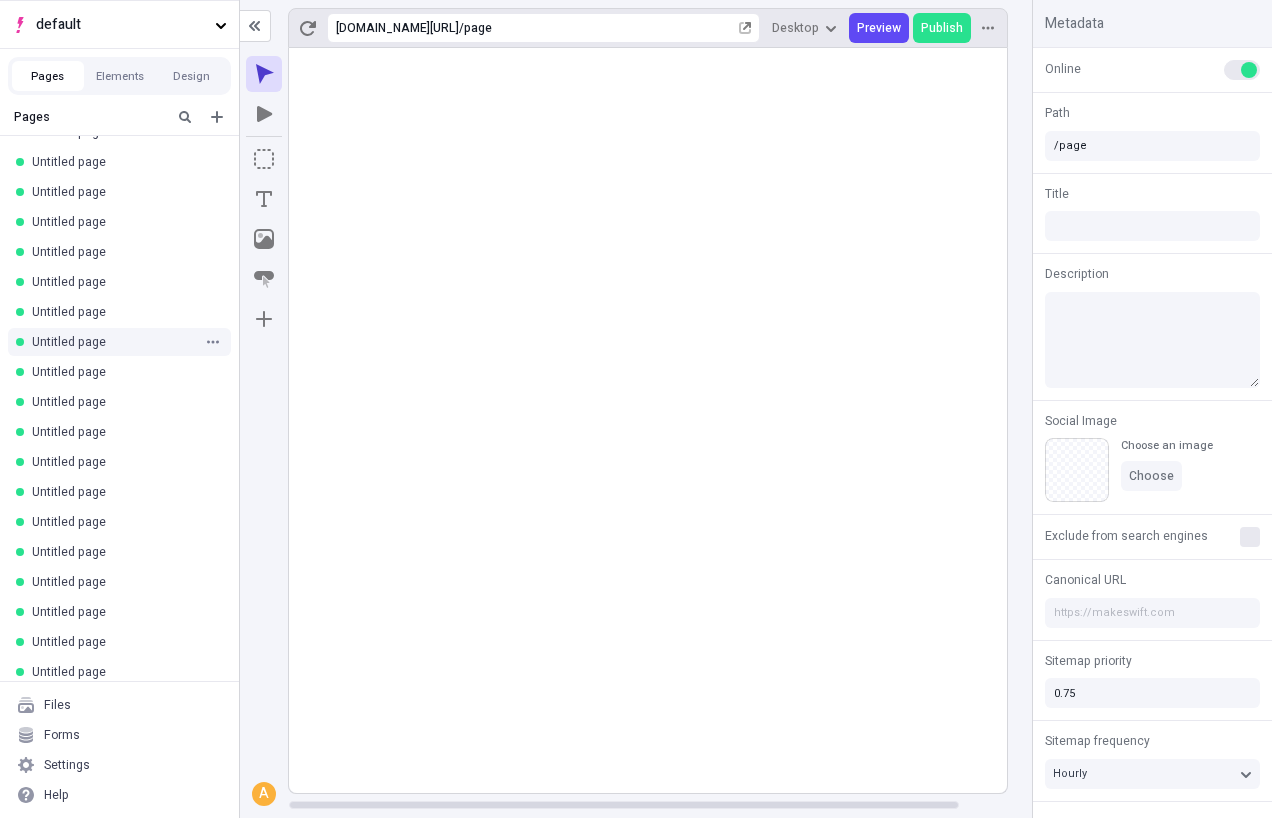 scroll, scrollTop: 0, scrollLeft: 0, axis: both 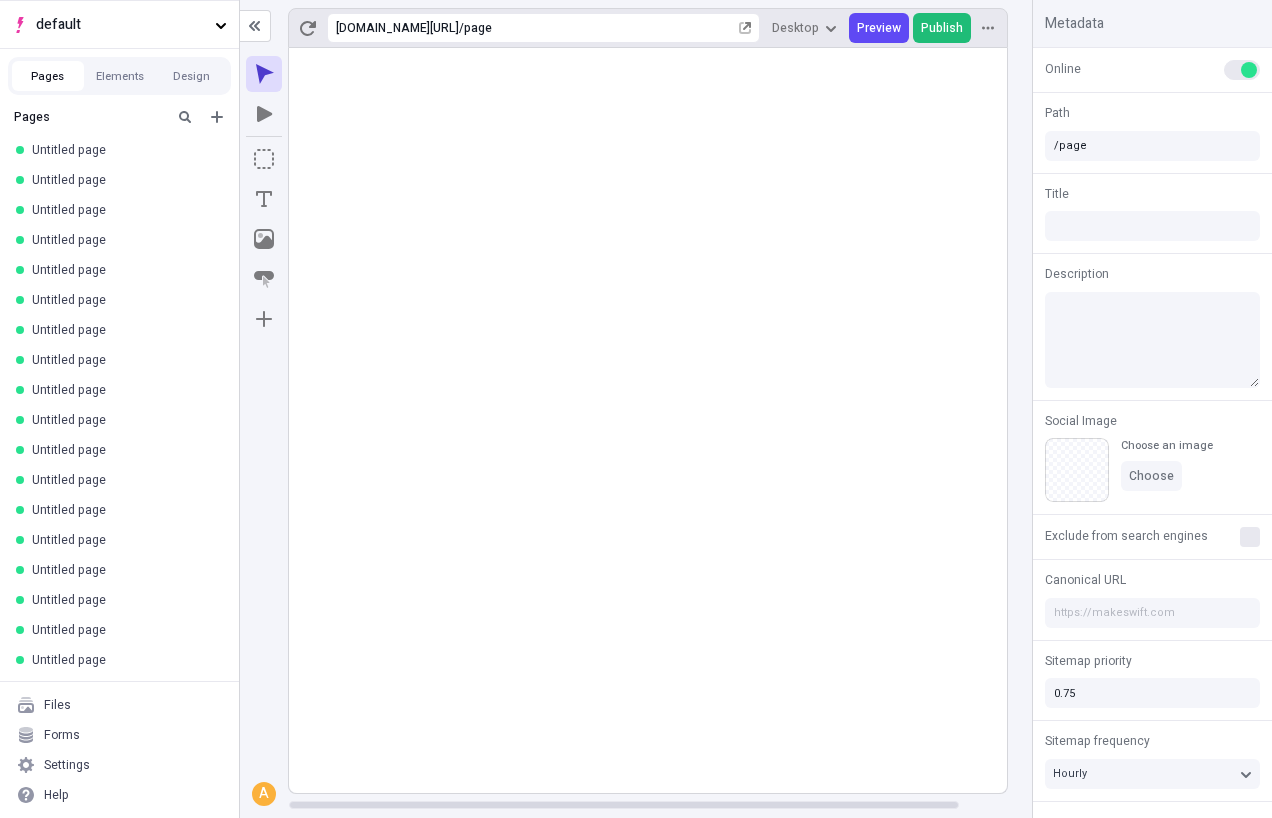 click on "Publish" at bounding box center (942, 28) 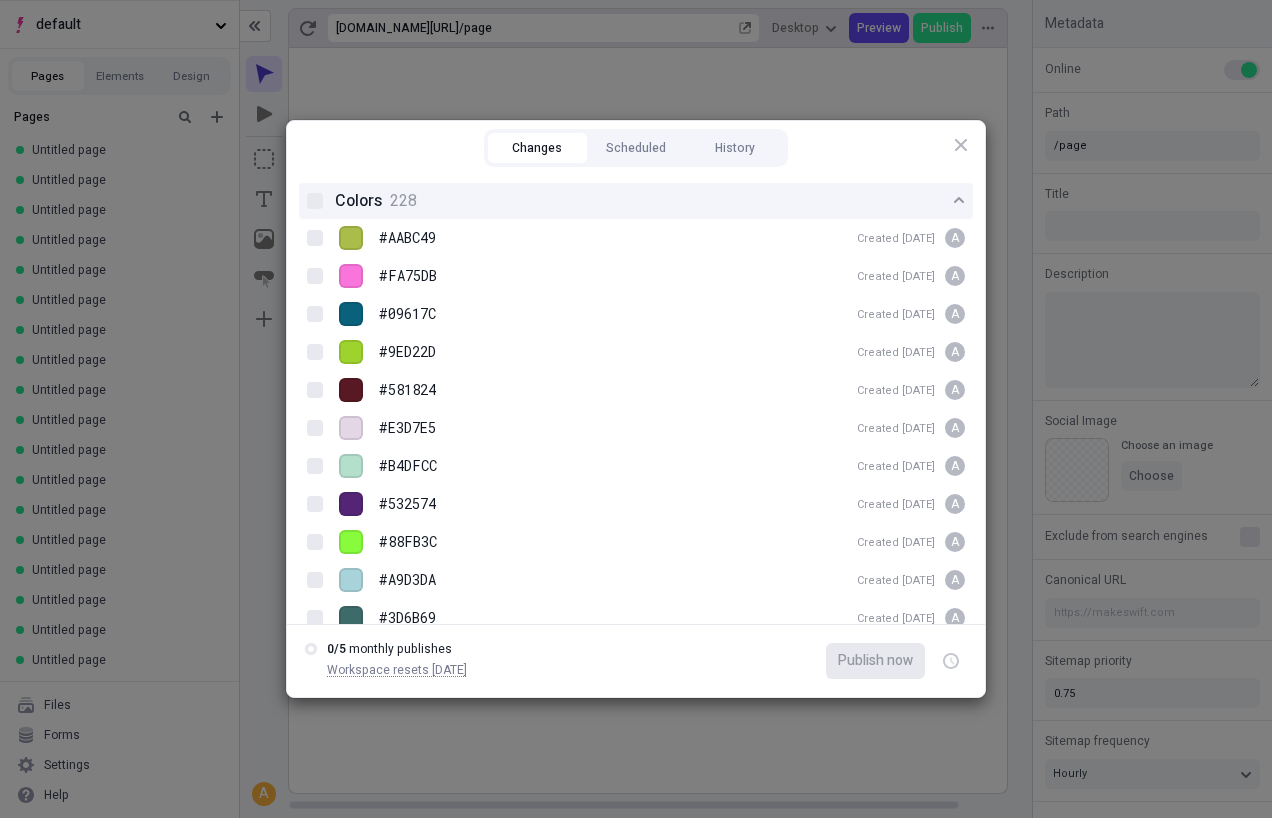 click on "Colors 228" at bounding box center [644, 201] 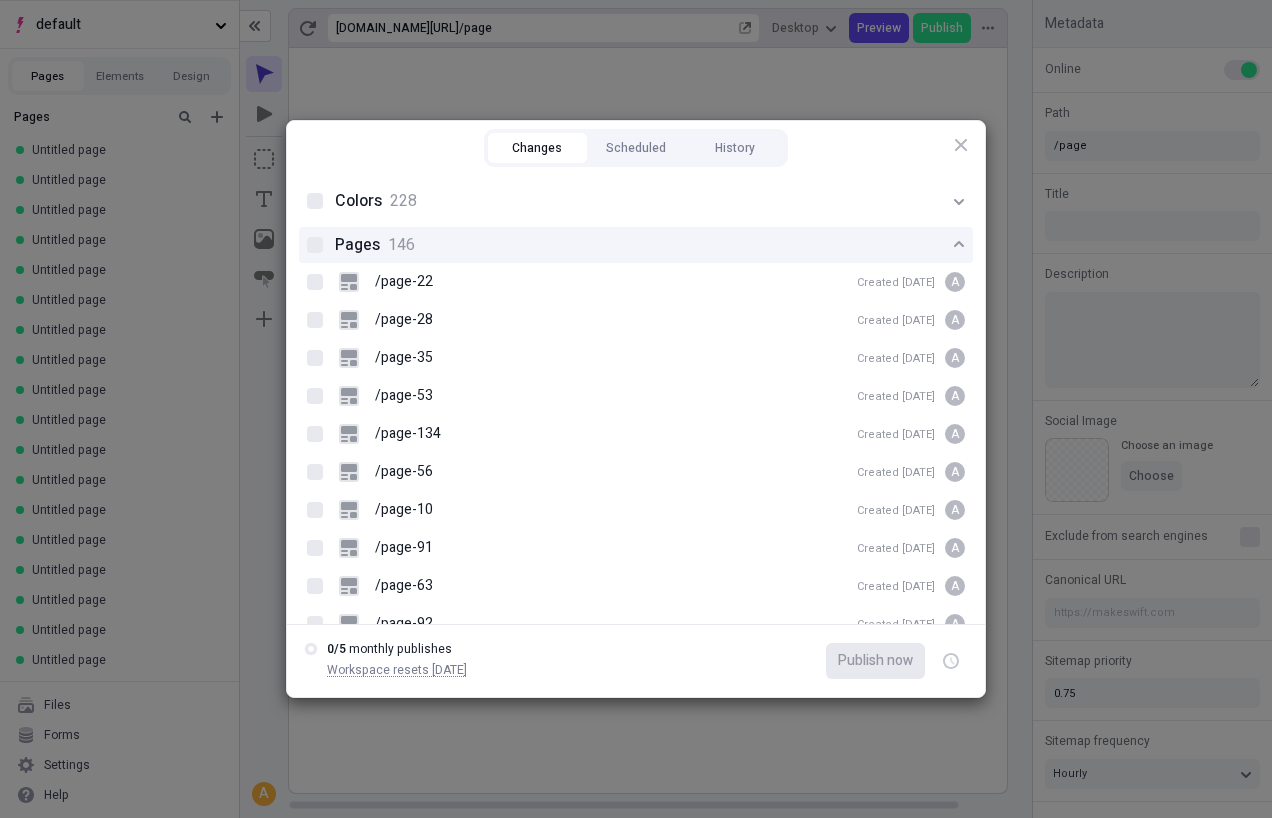click on "Pages 146" at bounding box center (644, 245) 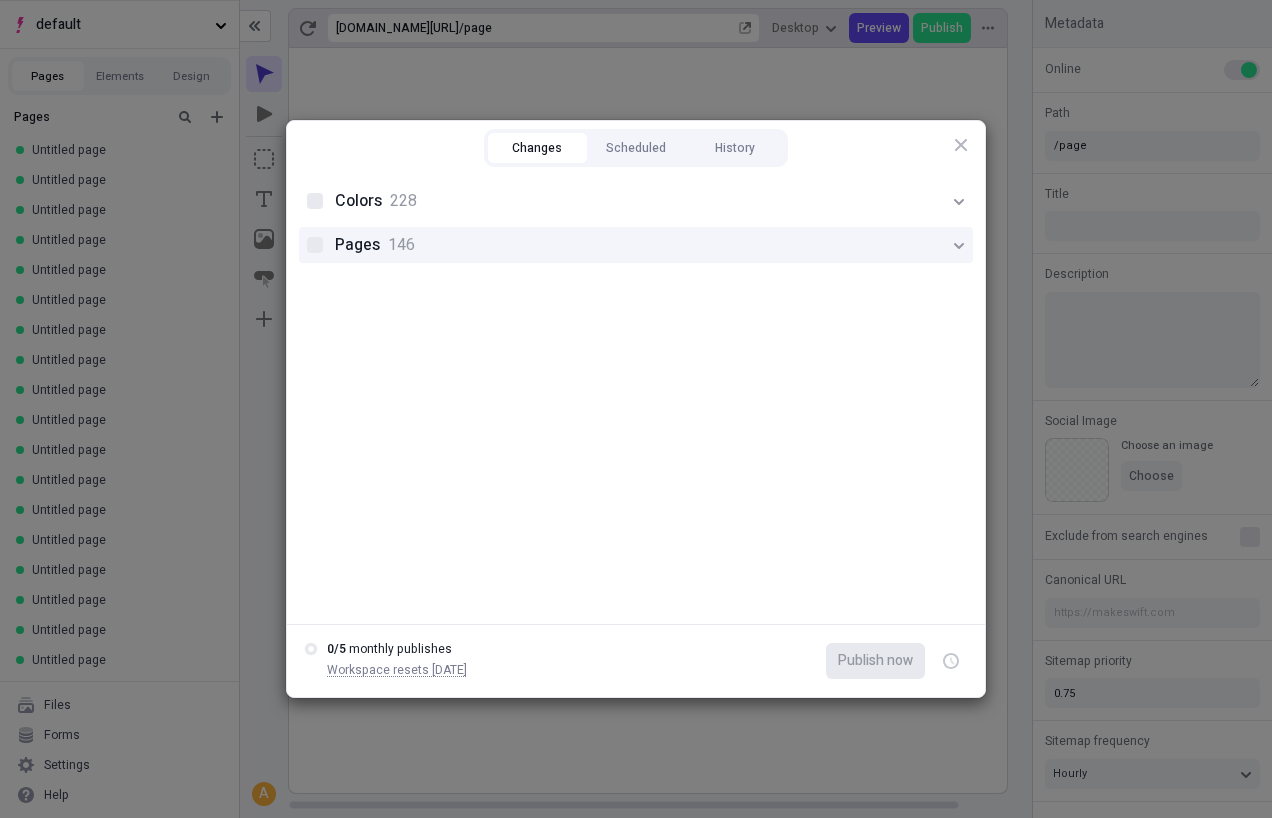 click on "Pages 146" at bounding box center [644, 245] 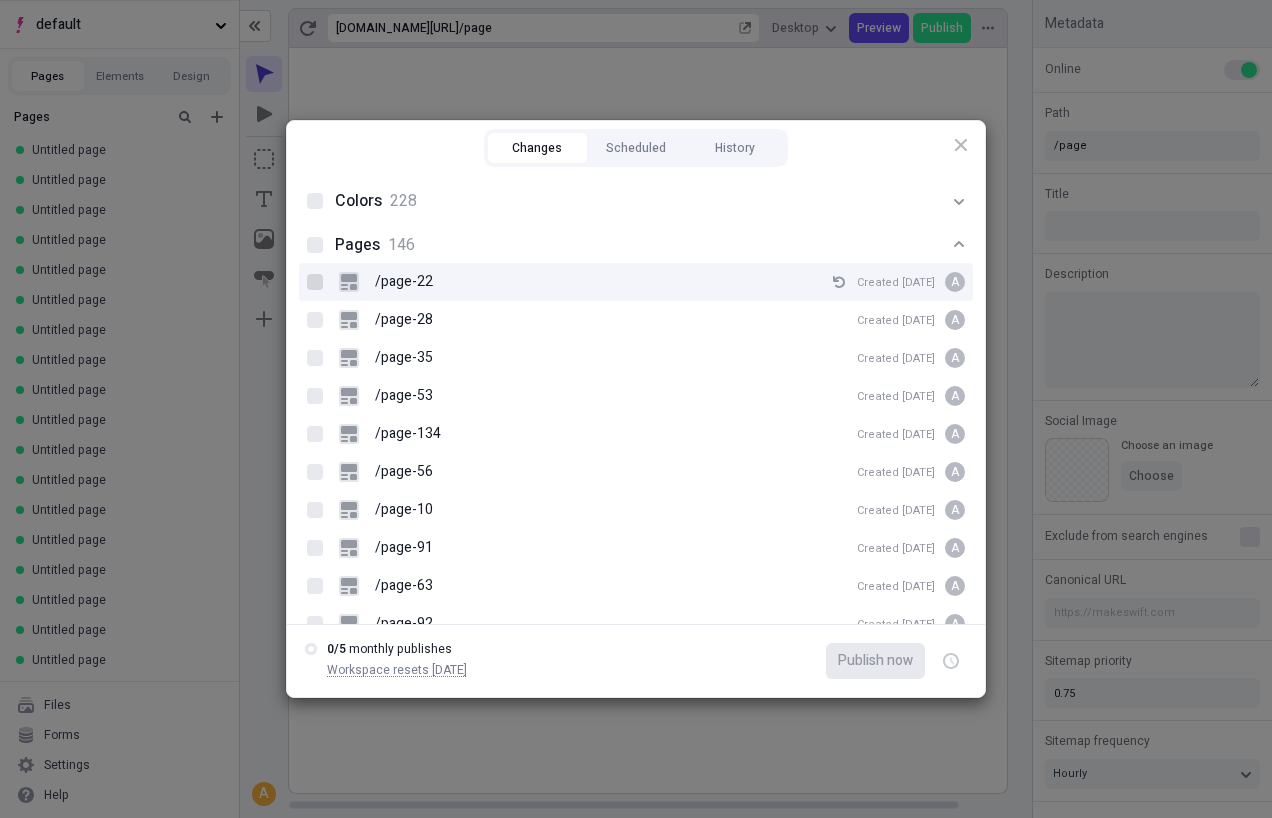 click at bounding box center [315, 282] 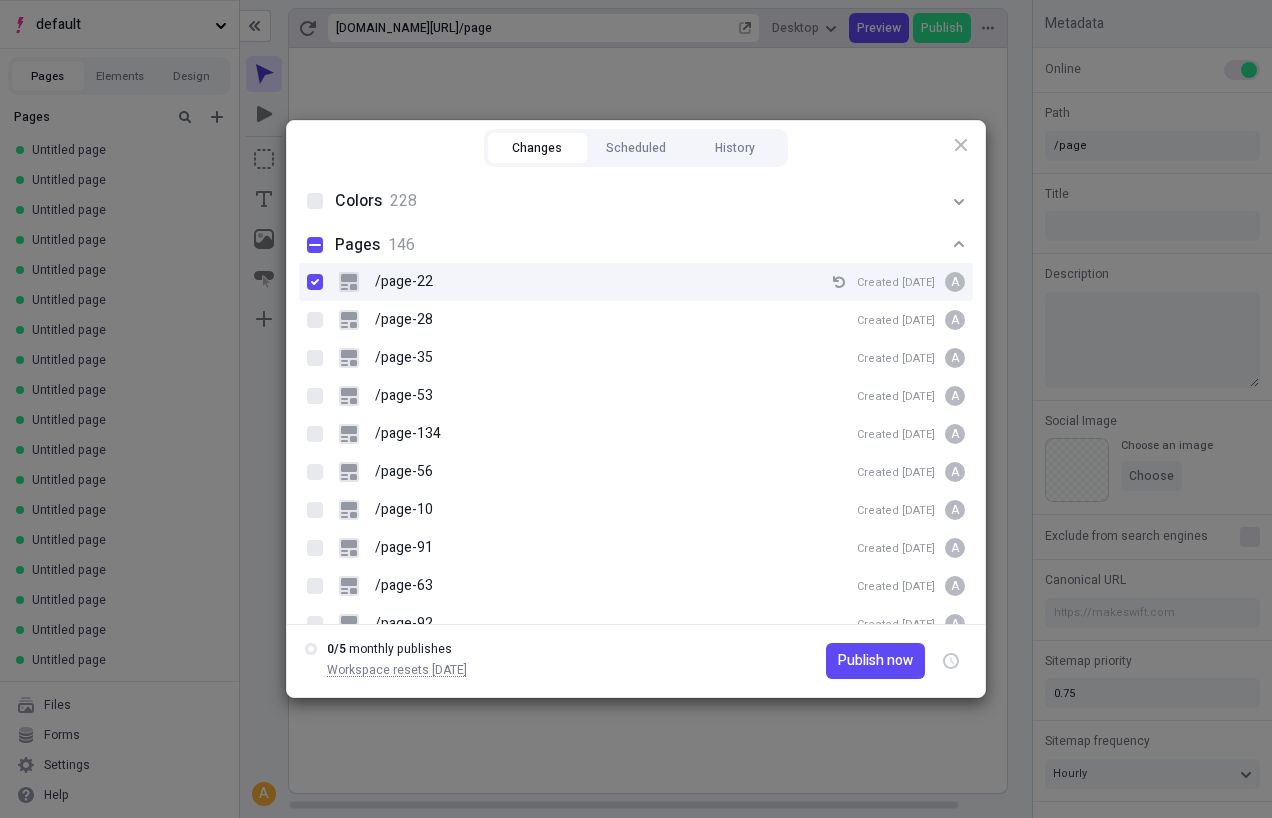 click on "/page-22 Created   Jul 14 A" at bounding box center (636, 282) 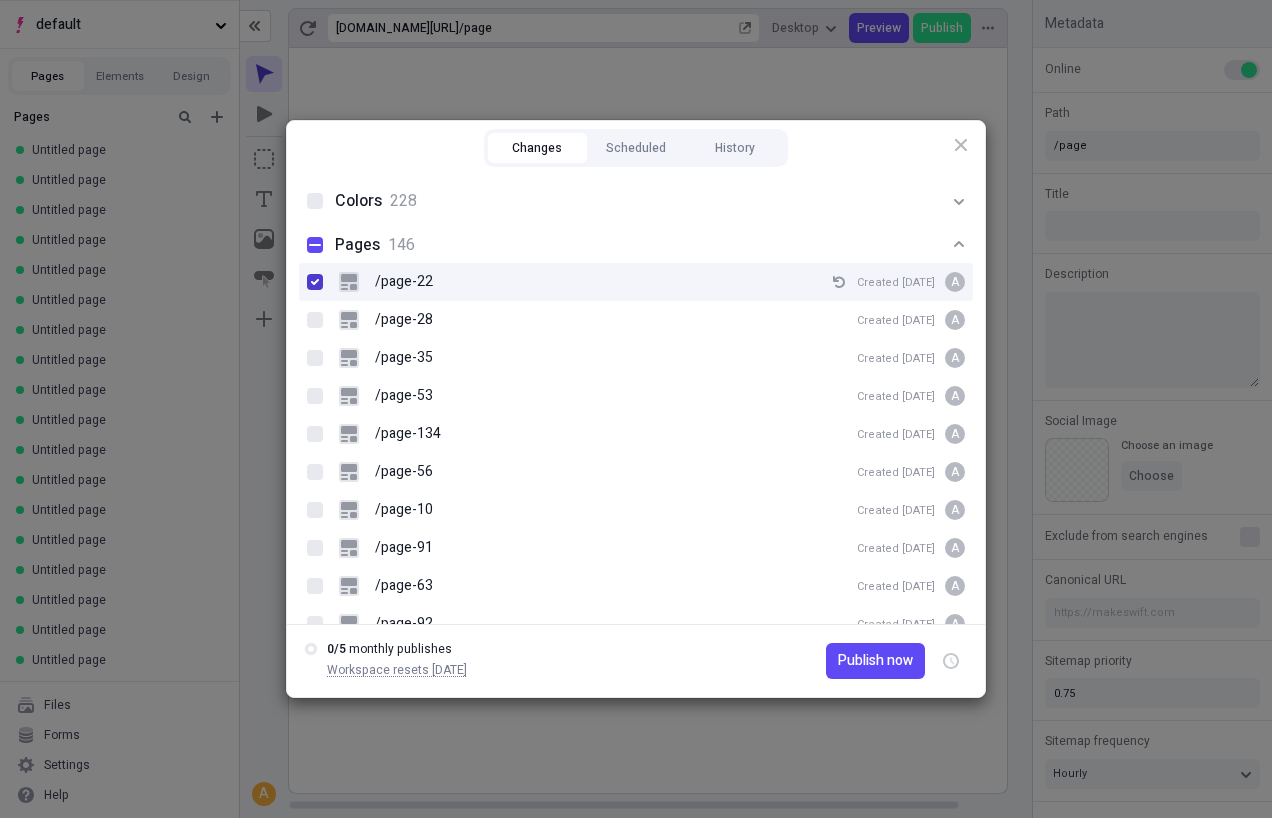 checkbox on "true" 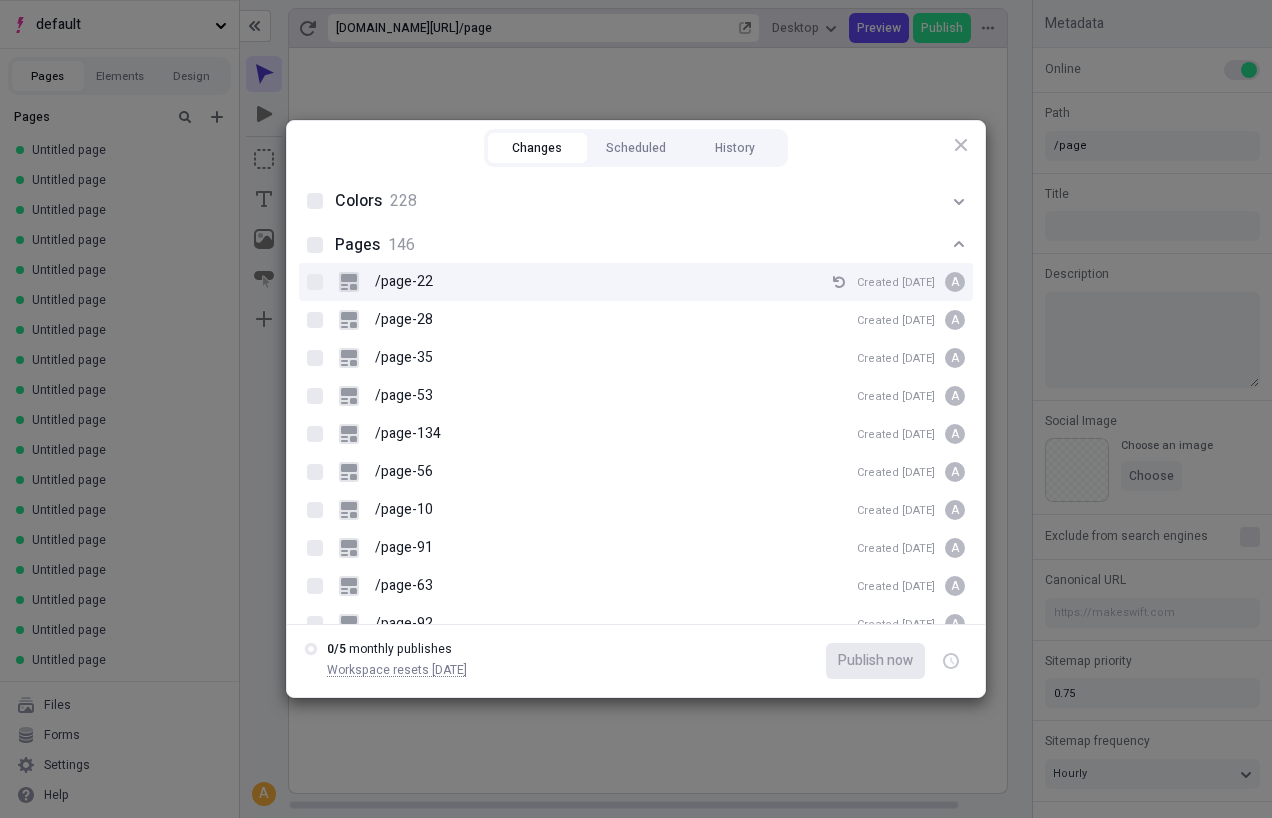 click on "/page-22 Created   Jul 14 A" at bounding box center (636, 282) 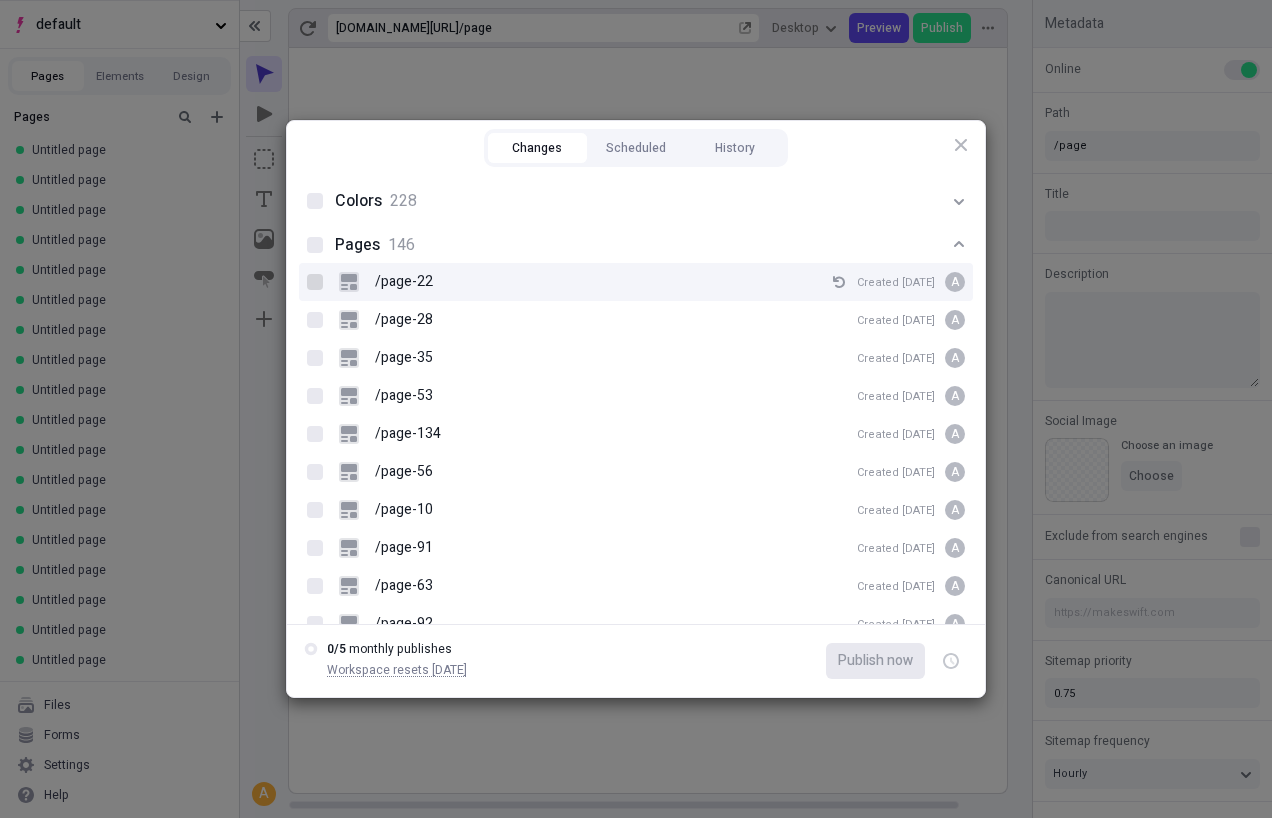 click on "/page-22 Created   Jul 14 A" at bounding box center (315, 282) 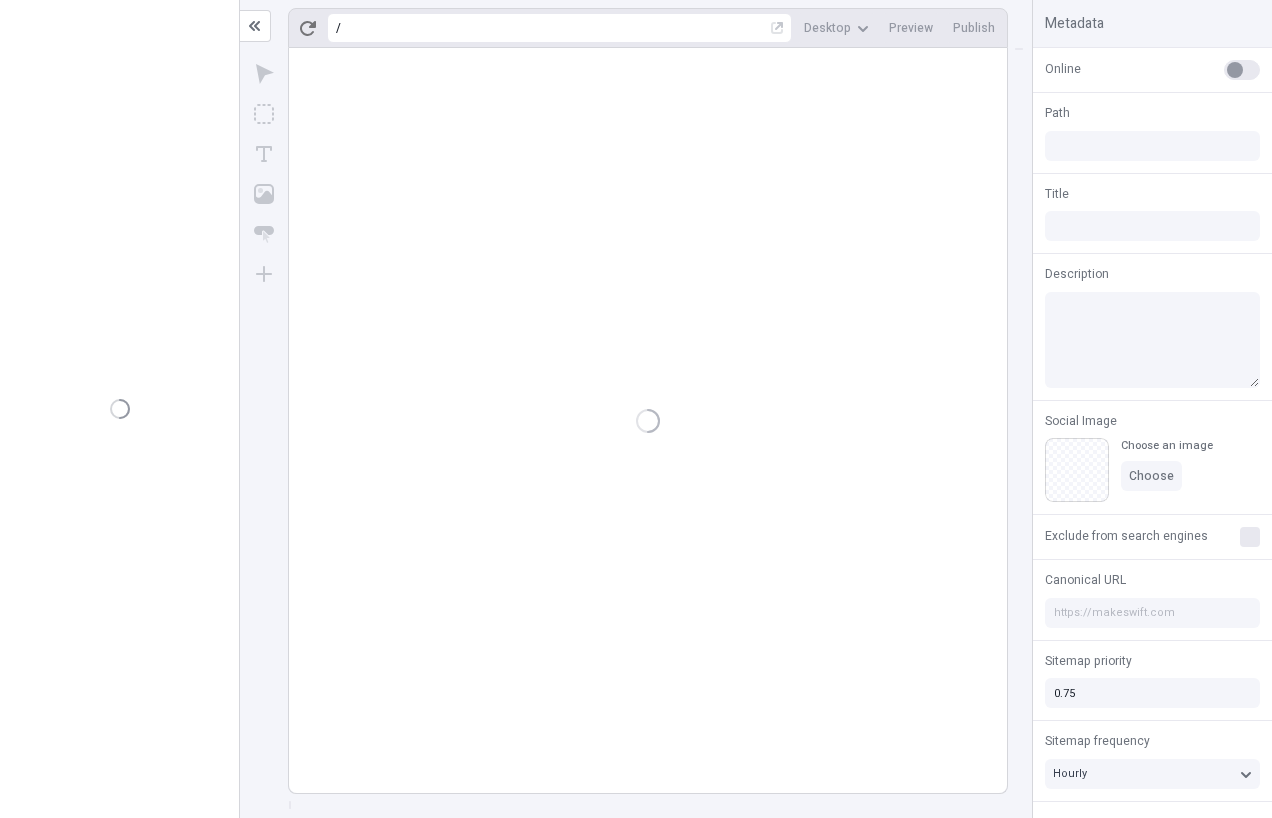 scroll, scrollTop: 0, scrollLeft: 0, axis: both 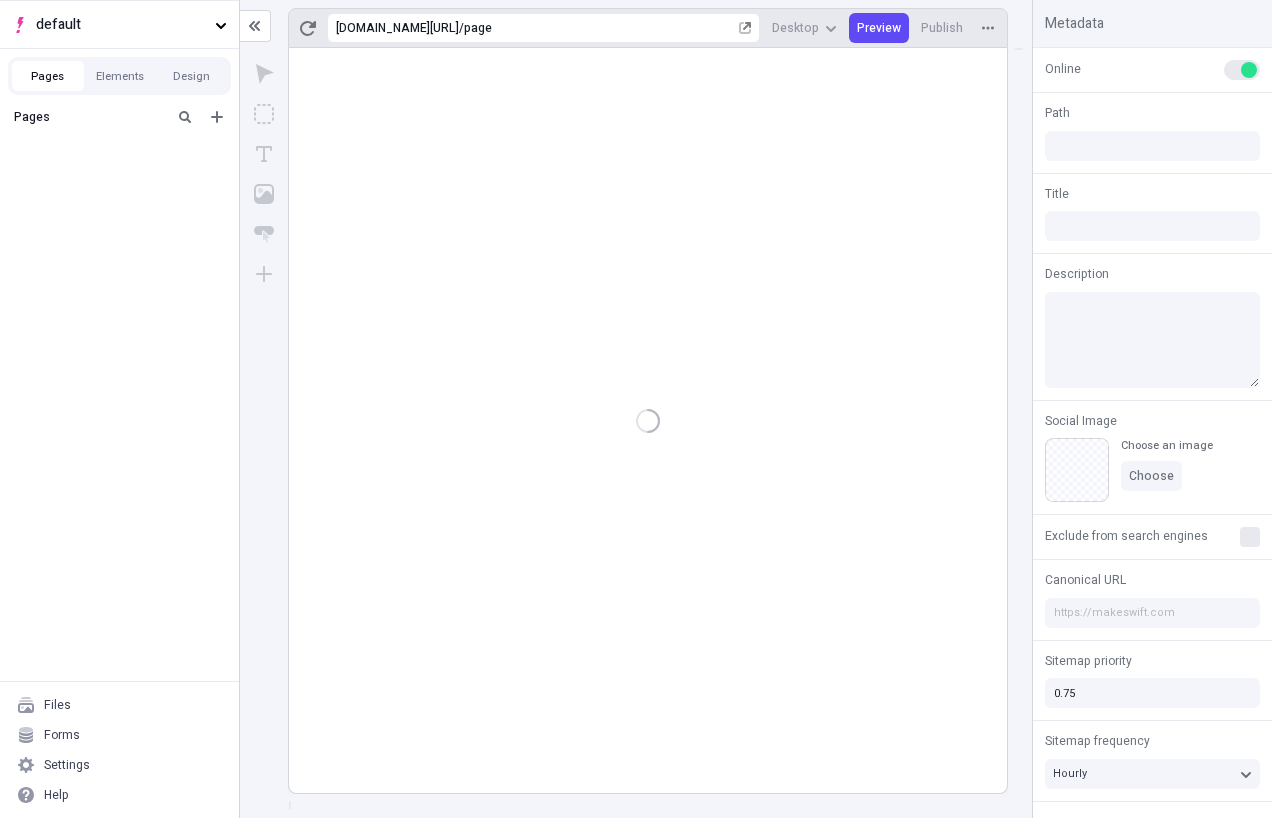 type on "/page" 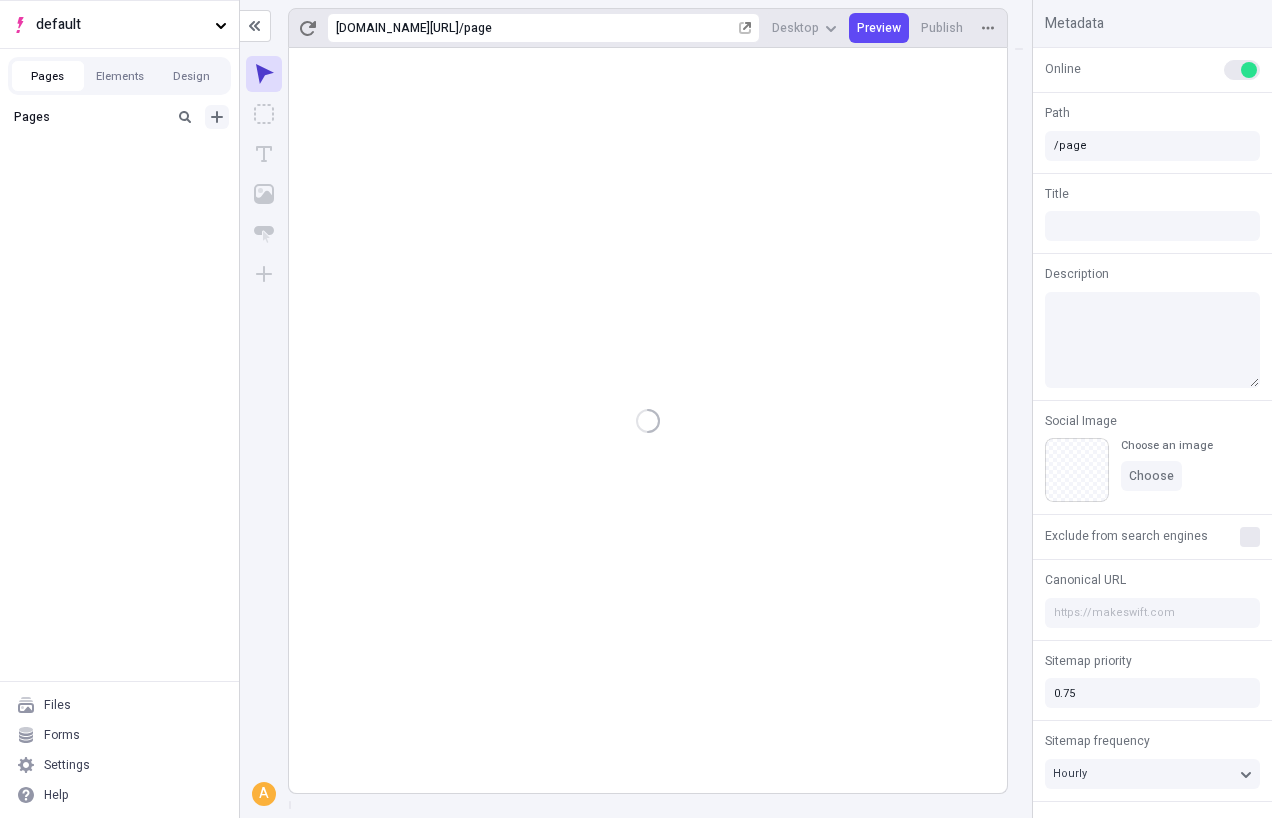 click 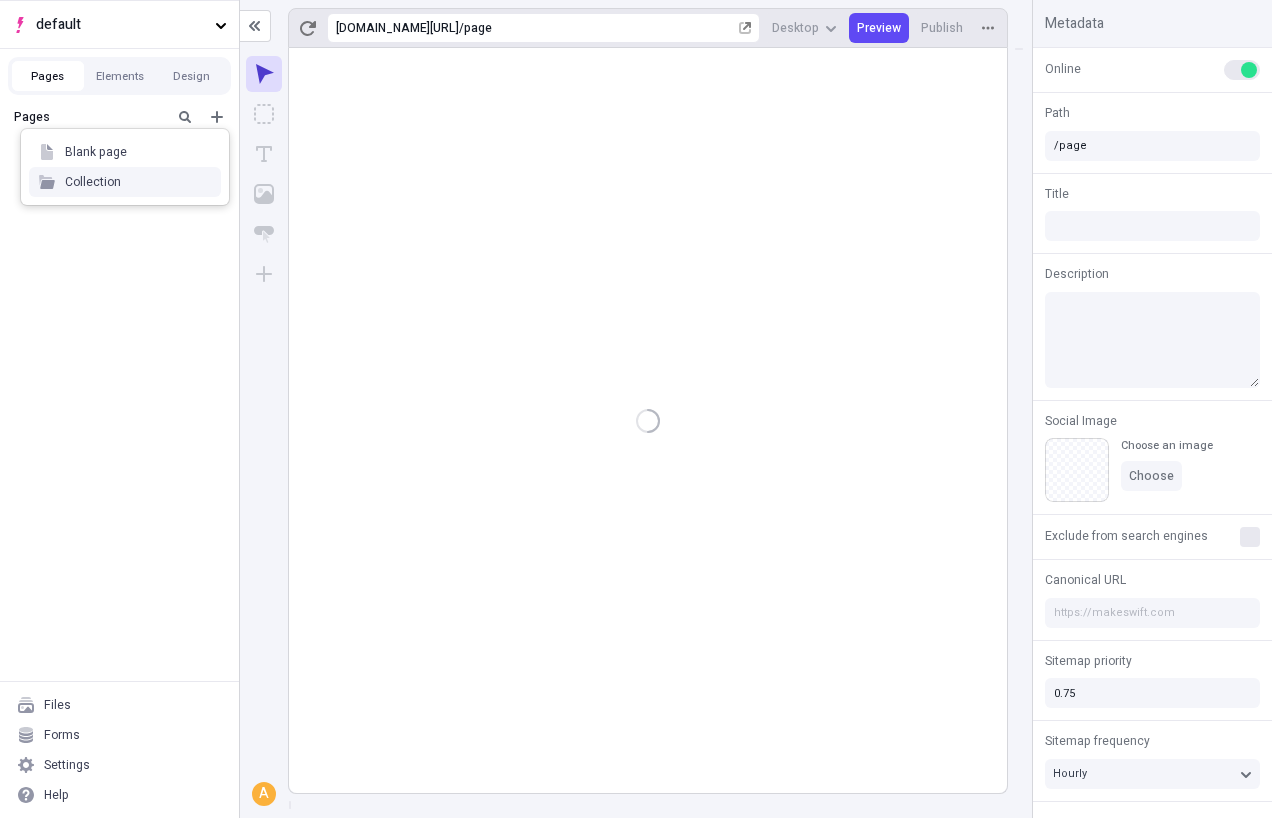 click on "Collection" at bounding box center [125, 182] 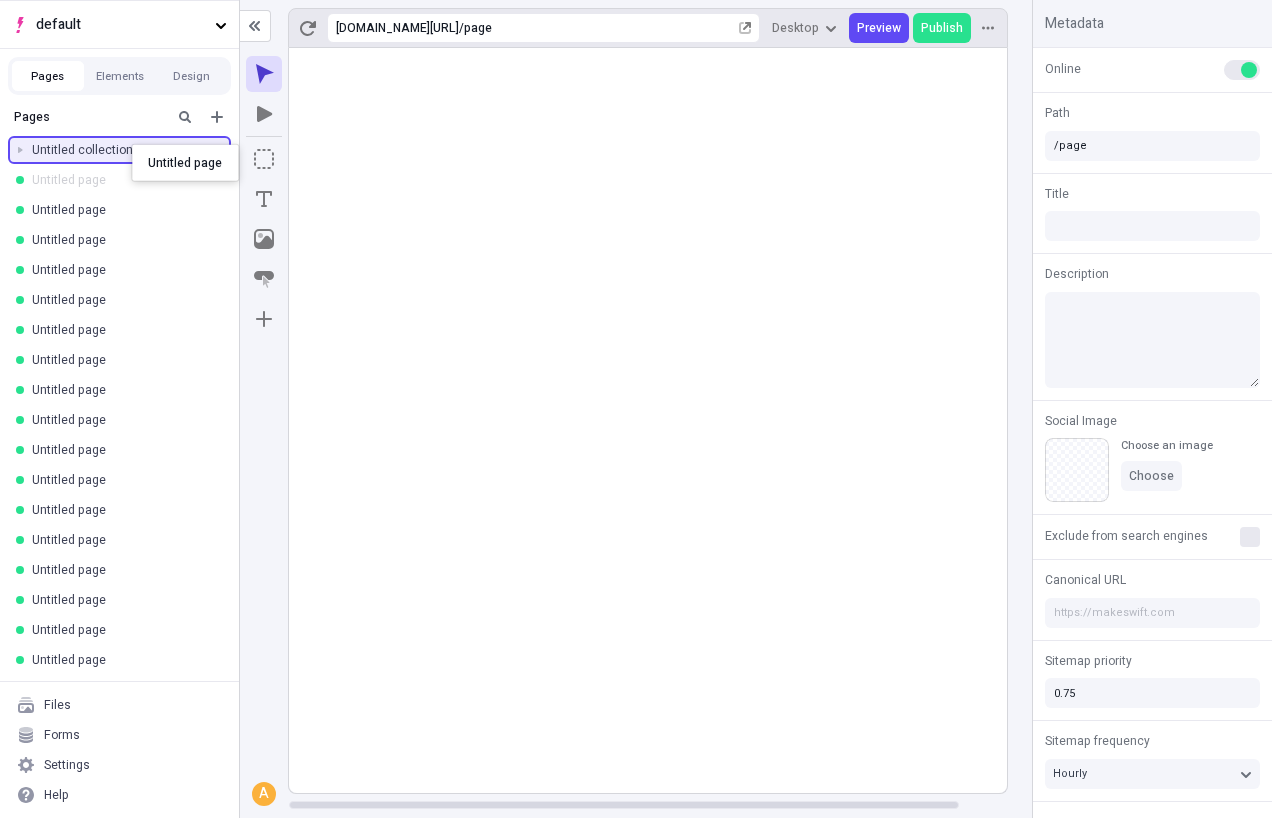 drag, startPoint x: 132, startPoint y: 173, endPoint x: 132, endPoint y: 146, distance: 27 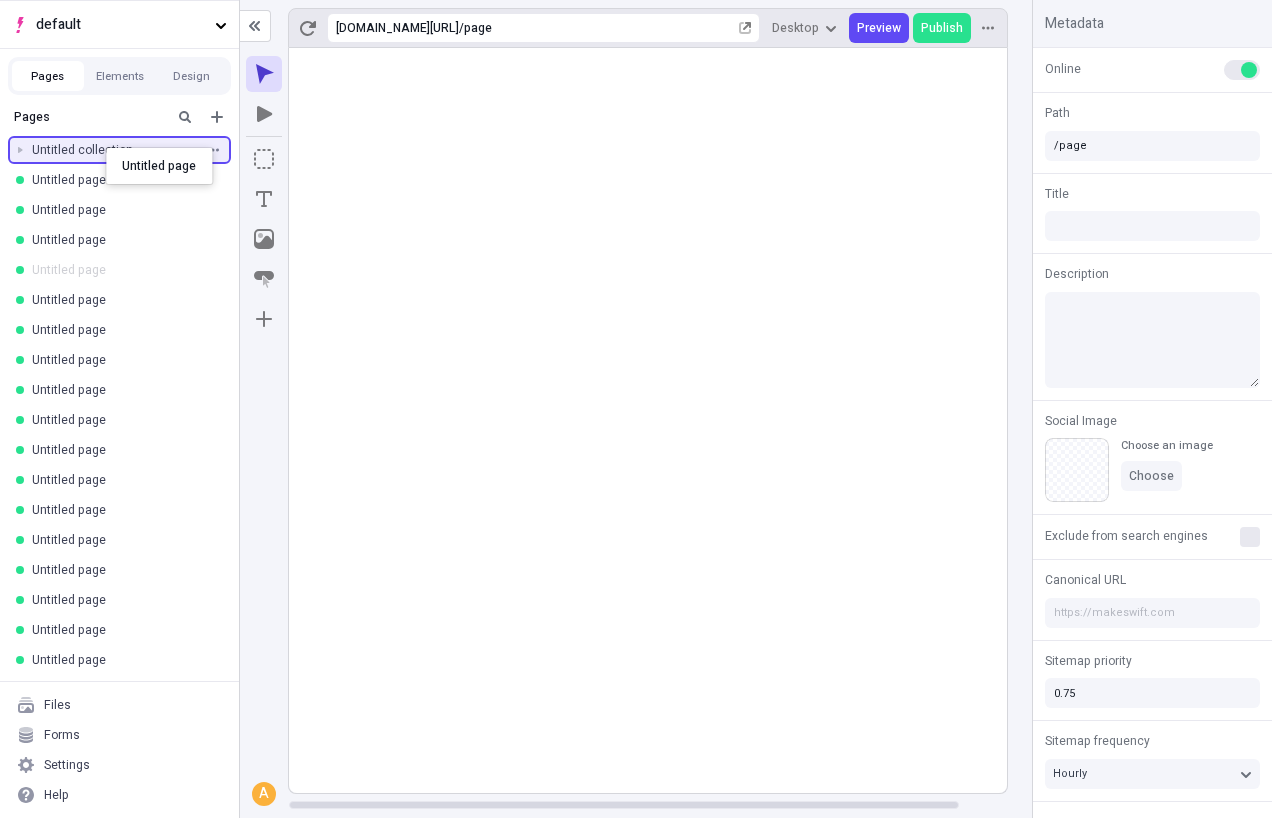 drag, startPoint x: 106, startPoint y: 281, endPoint x: 106, endPoint y: 149, distance: 132 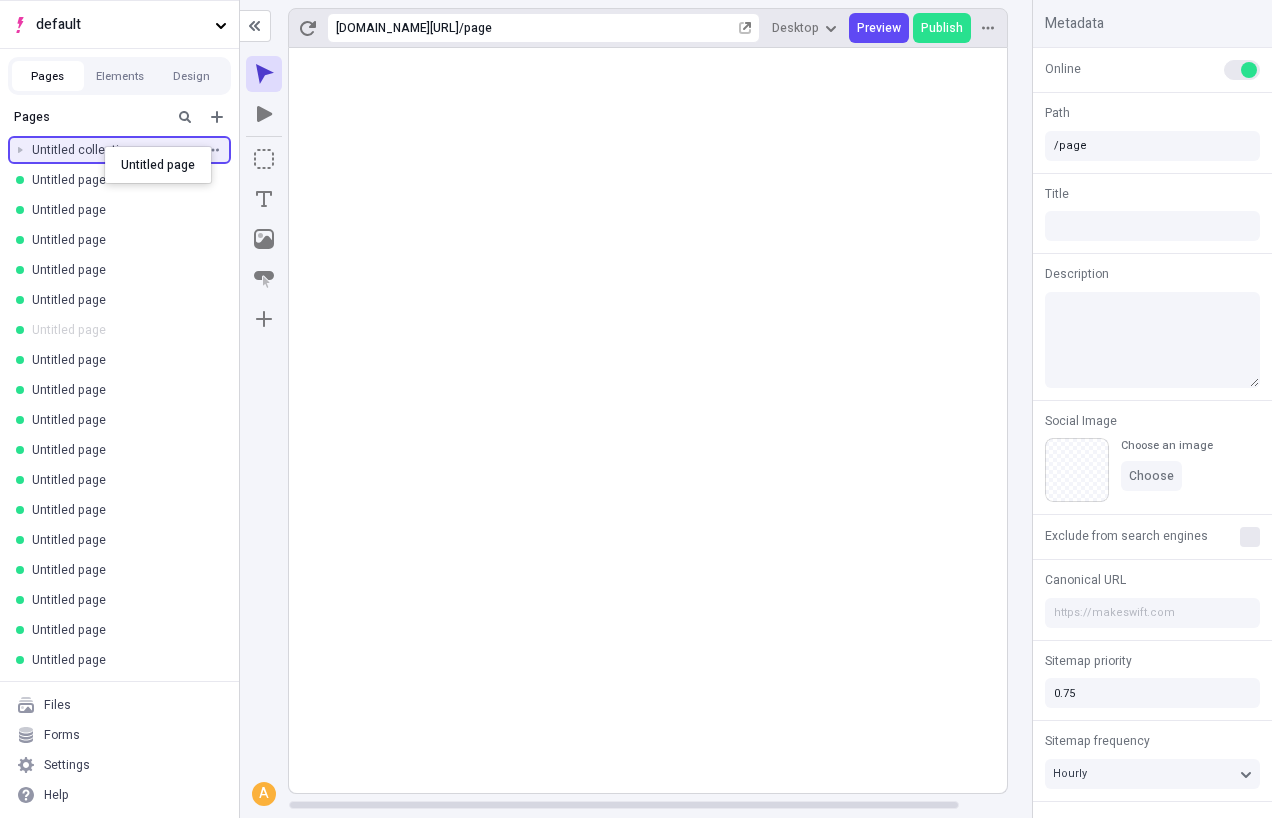 drag, startPoint x: 100, startPoint y: 329, endPoint x: 104, endPoint y: 144, distance: 185.04324 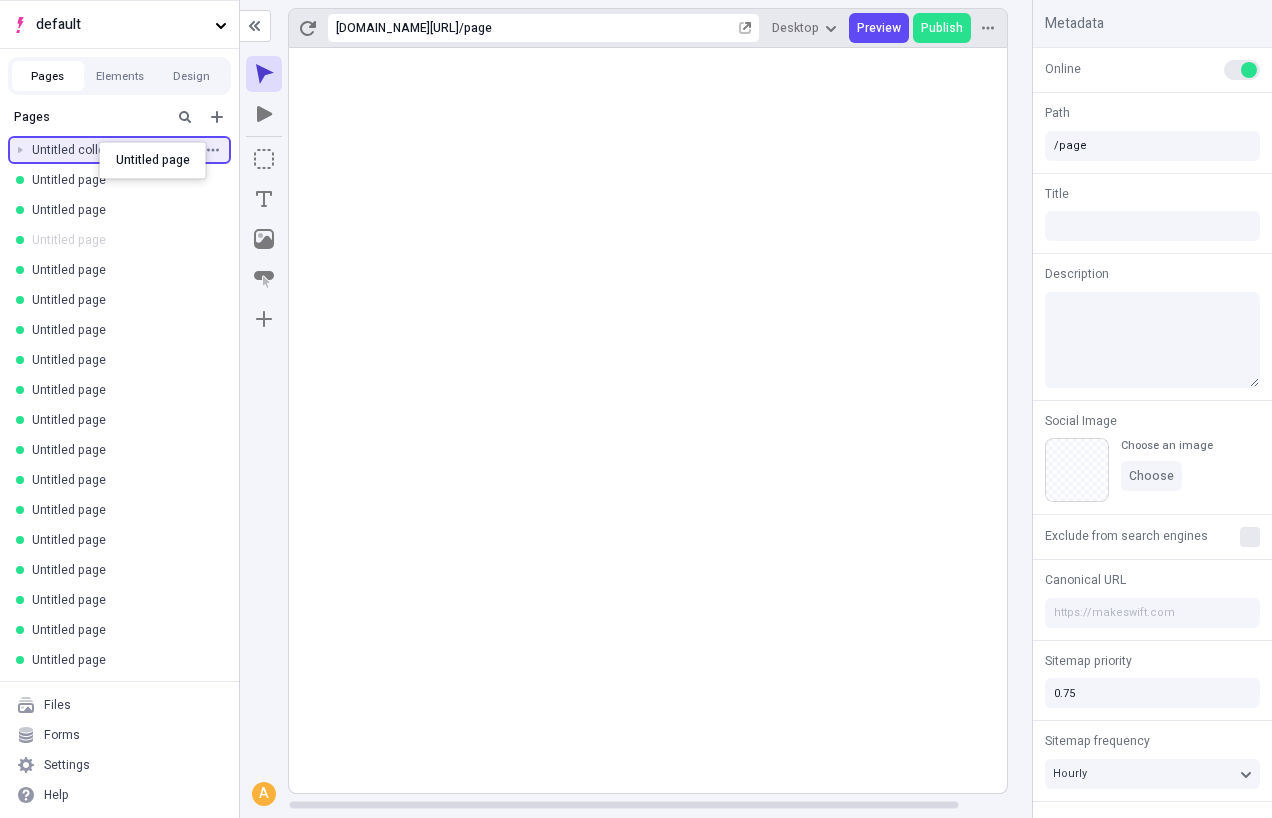 drag, startPoint x: 92, startPoint y: 249, endPoint x: 98, endPoint y: 142, distance: 107.16809 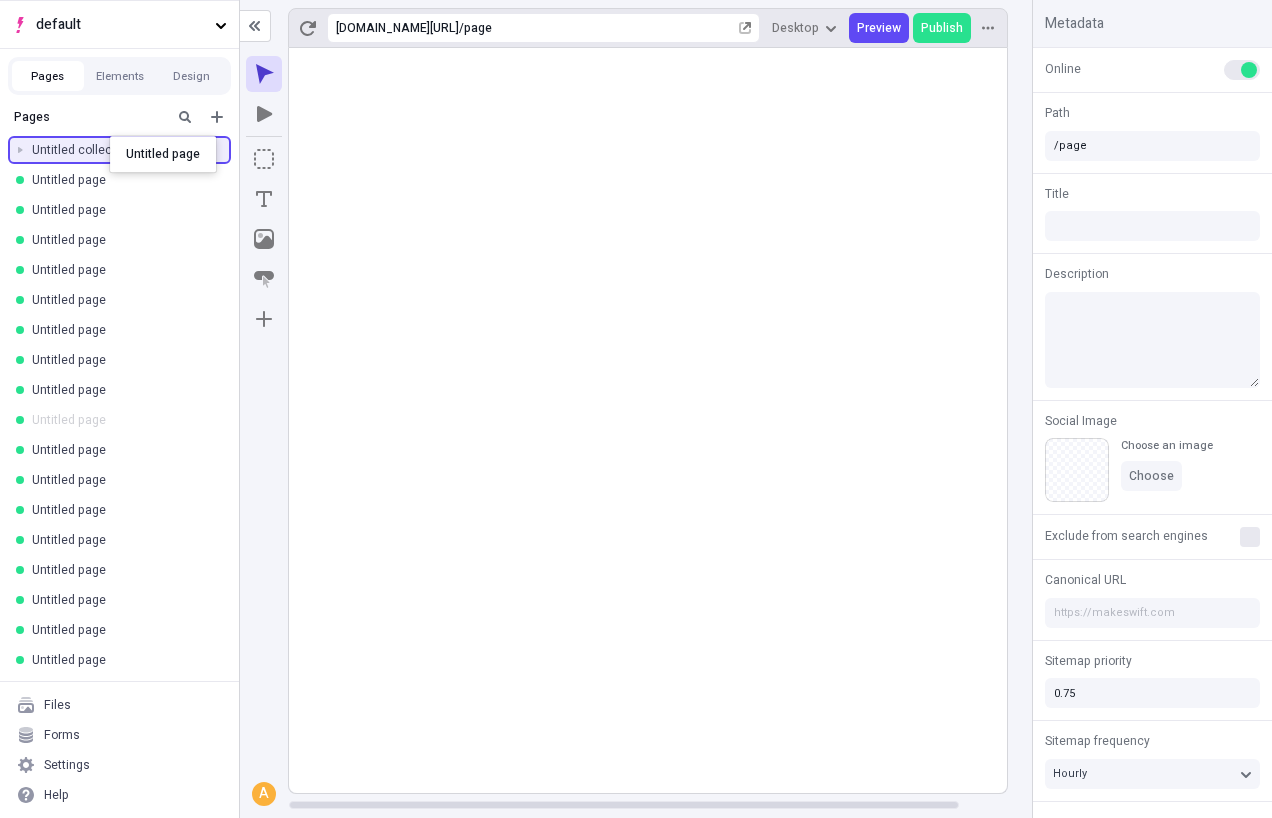 drag, startPoint x: 96, startPoint y: 433, endPoint x: 110, endPoint y: 136, distance: 297.32977 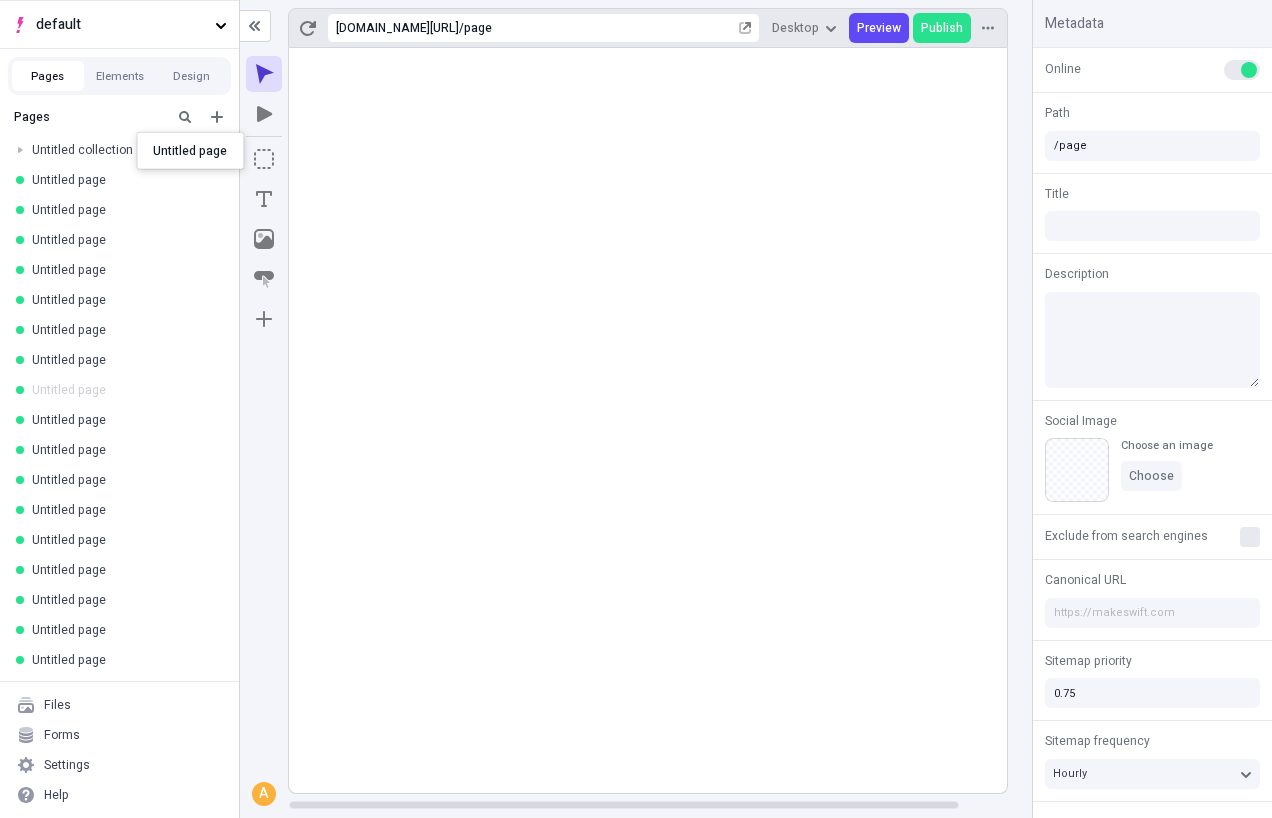 drag, startPoint x: 95, startPoint y: 397, endPoint x: 137, endPoint y: 132, distance: 268.30765 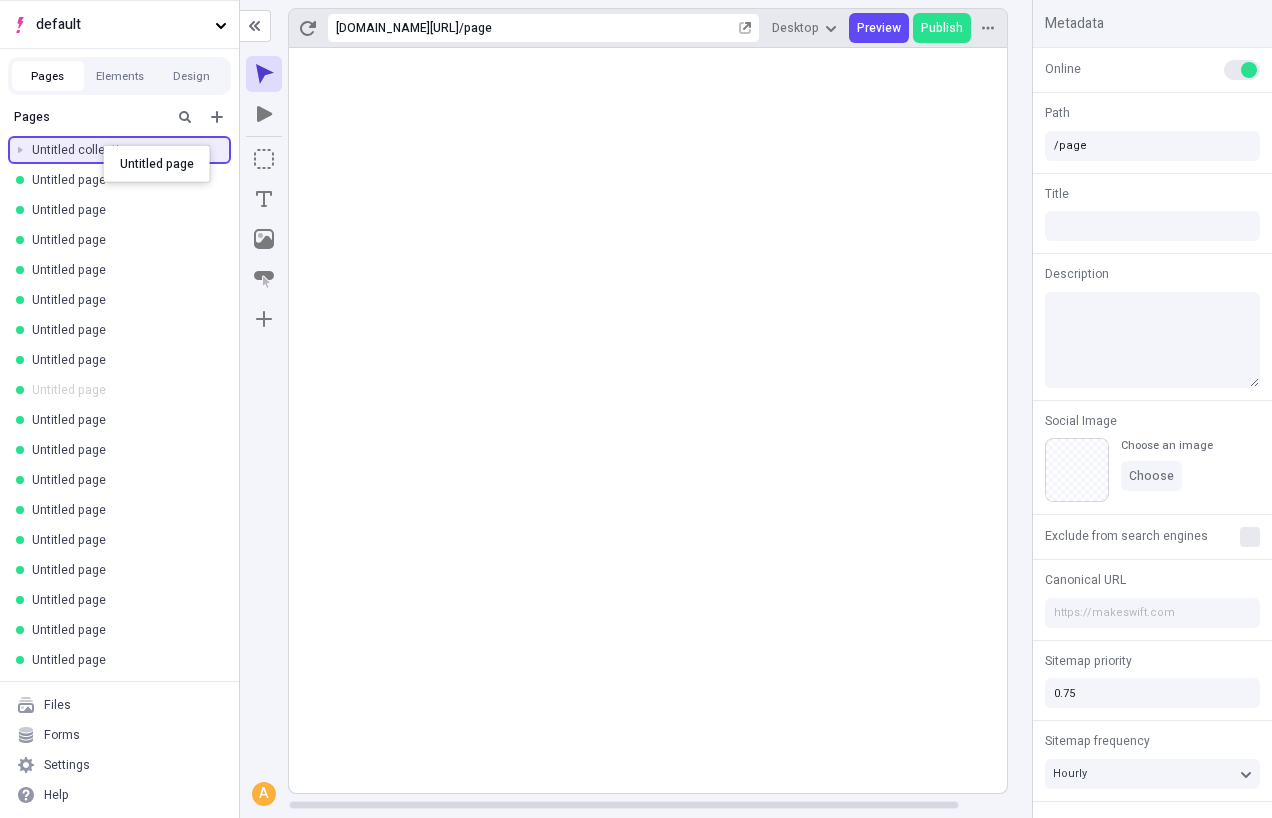 drag, startPoint x: 81, startPoint y: 400, endPoint x: 103, endPoint y: 145, distance: 255.94727 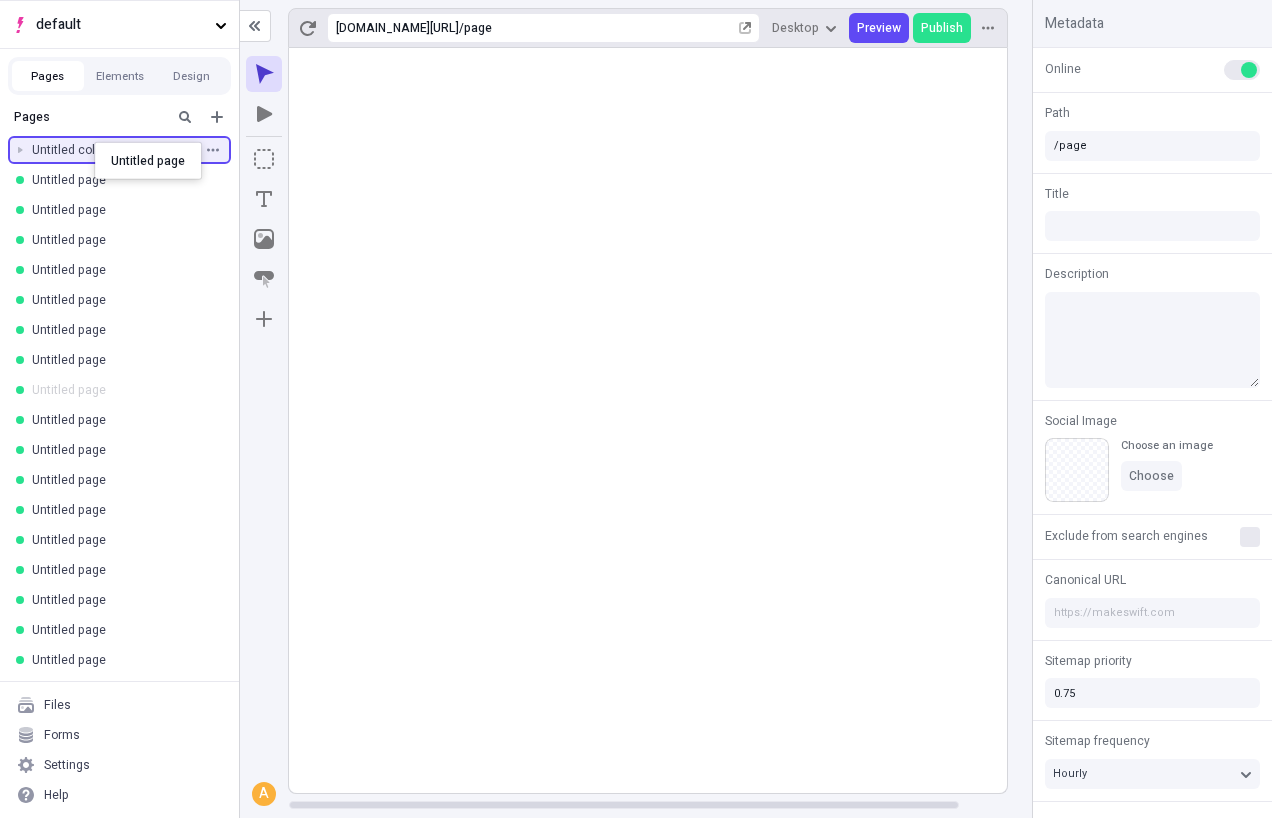 drag, startPoint x: 82, startPoint y: 381, endPoint x: 94, endPoint y: 149, distance: 232.31013 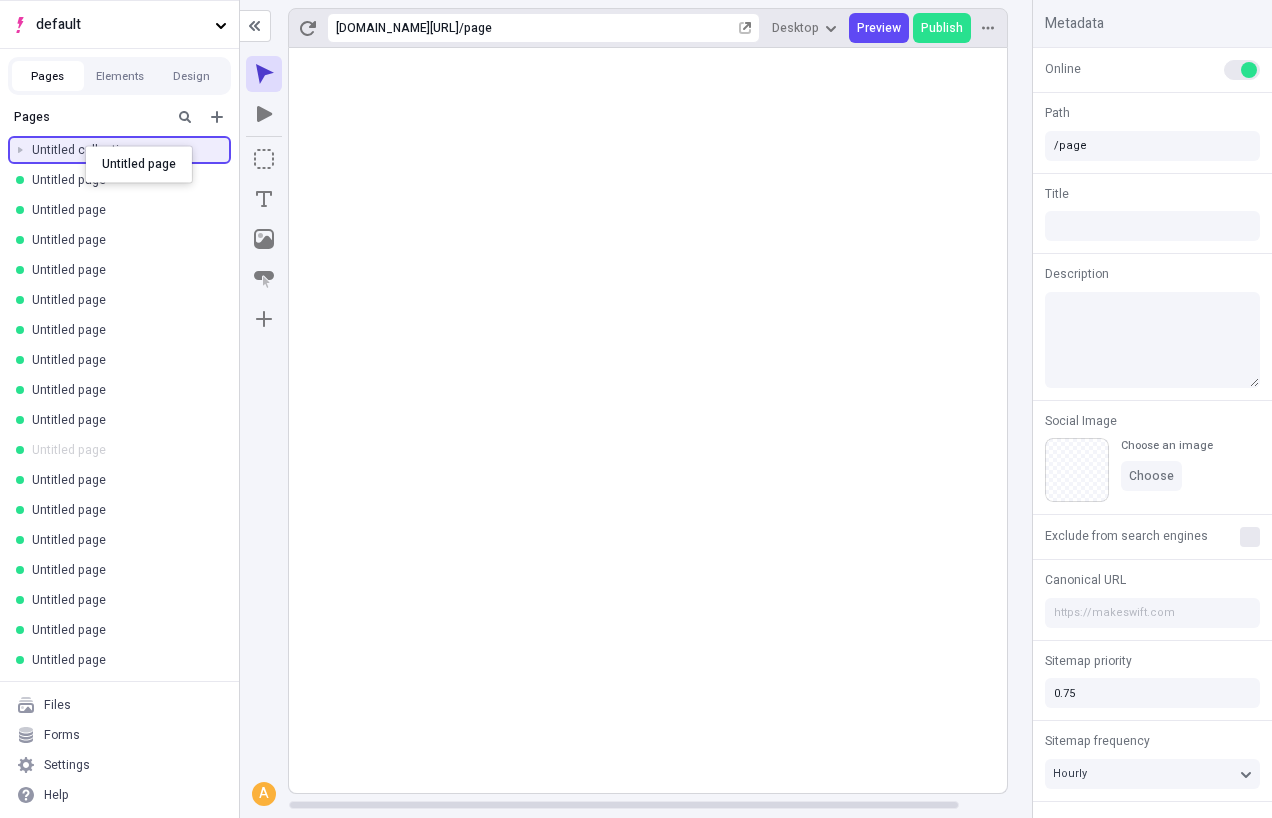drag, startPoint x: 82, startPoint y: 444, endPoint x: 85, endPoint y: 146, distance: 298.0151 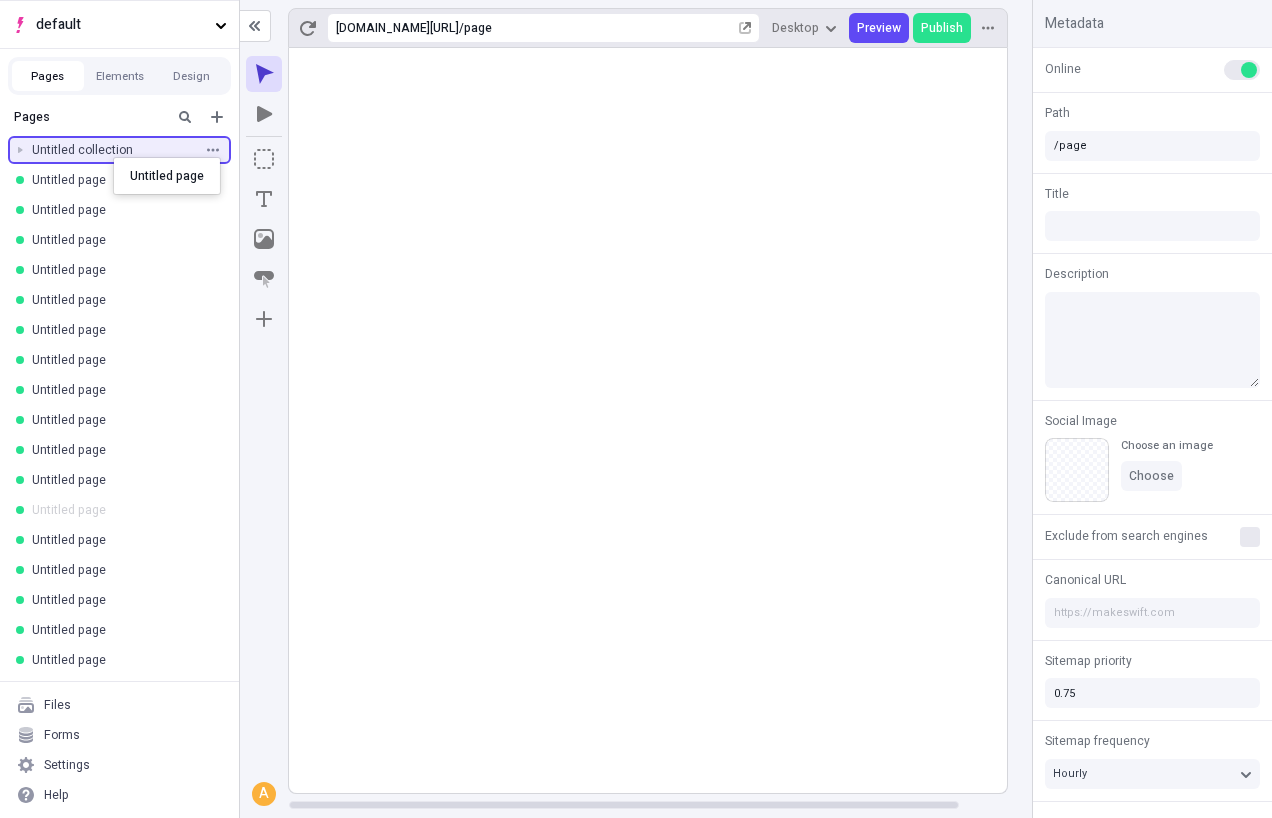 drag, startPoint x: 89, startPoint y: 466, endPoint x: 113, endPoint y: 158, distance: 308.93365 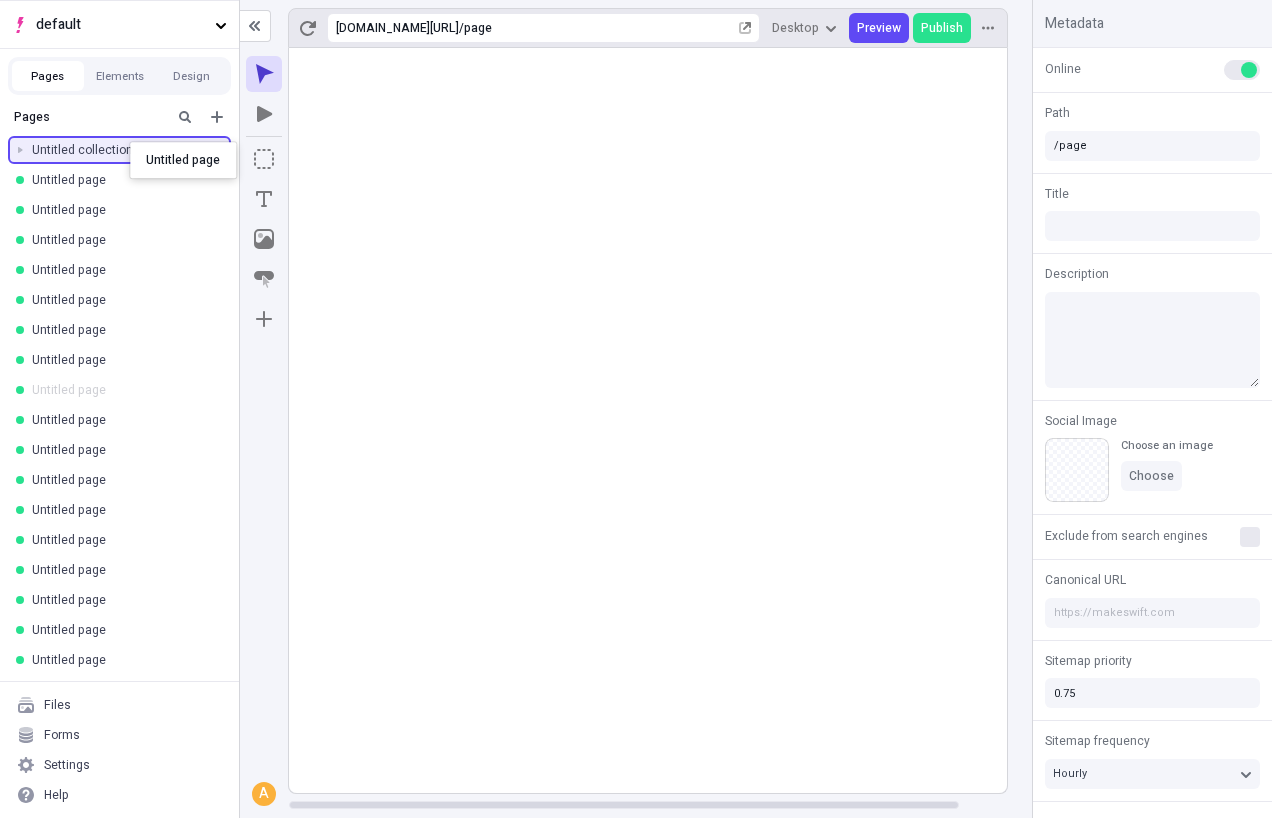 drag, startPoint x: 102, startPoint y: 378, endPoint x: 130, endPoint y: 139, distance: 240.63458 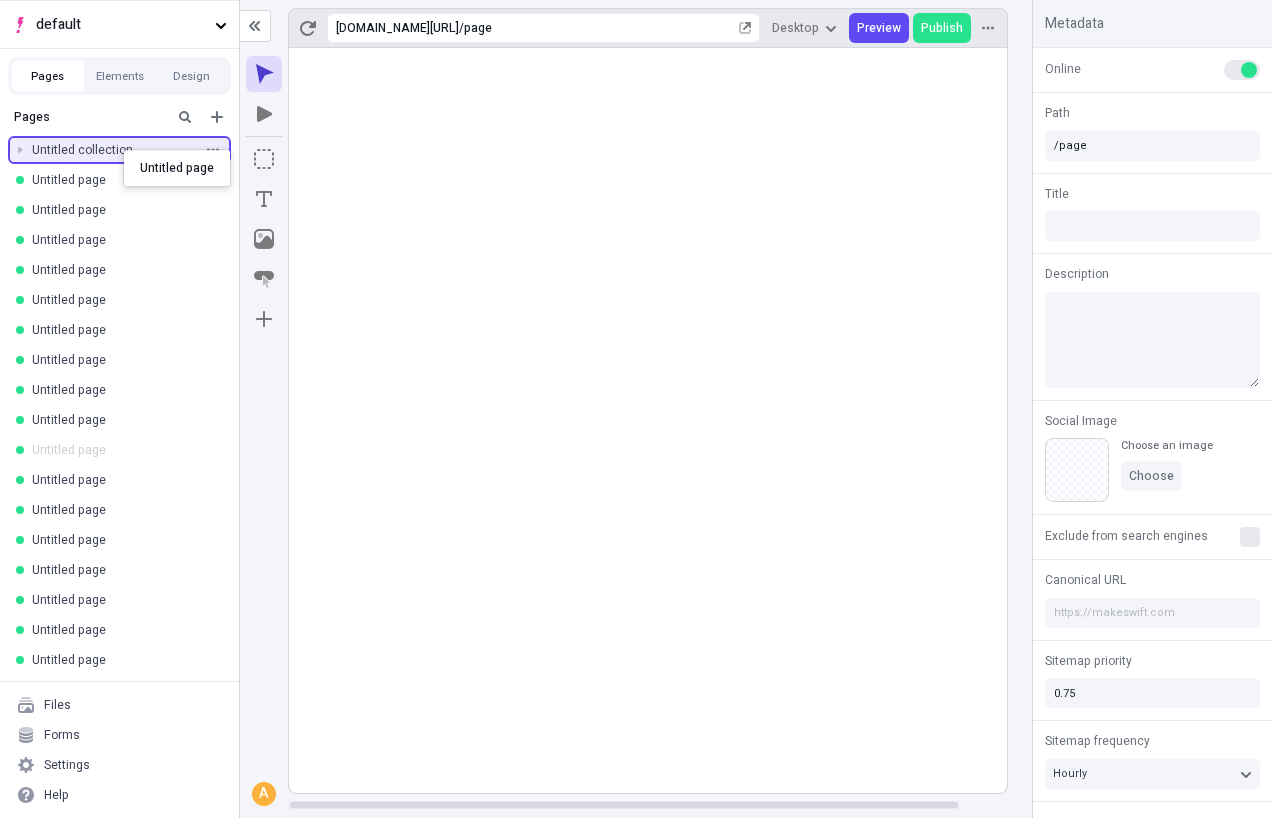 drag, startPoint x: 96, startPoint y: 463, endPoint x: 123, endPoint y: 150, distance: 314.16238 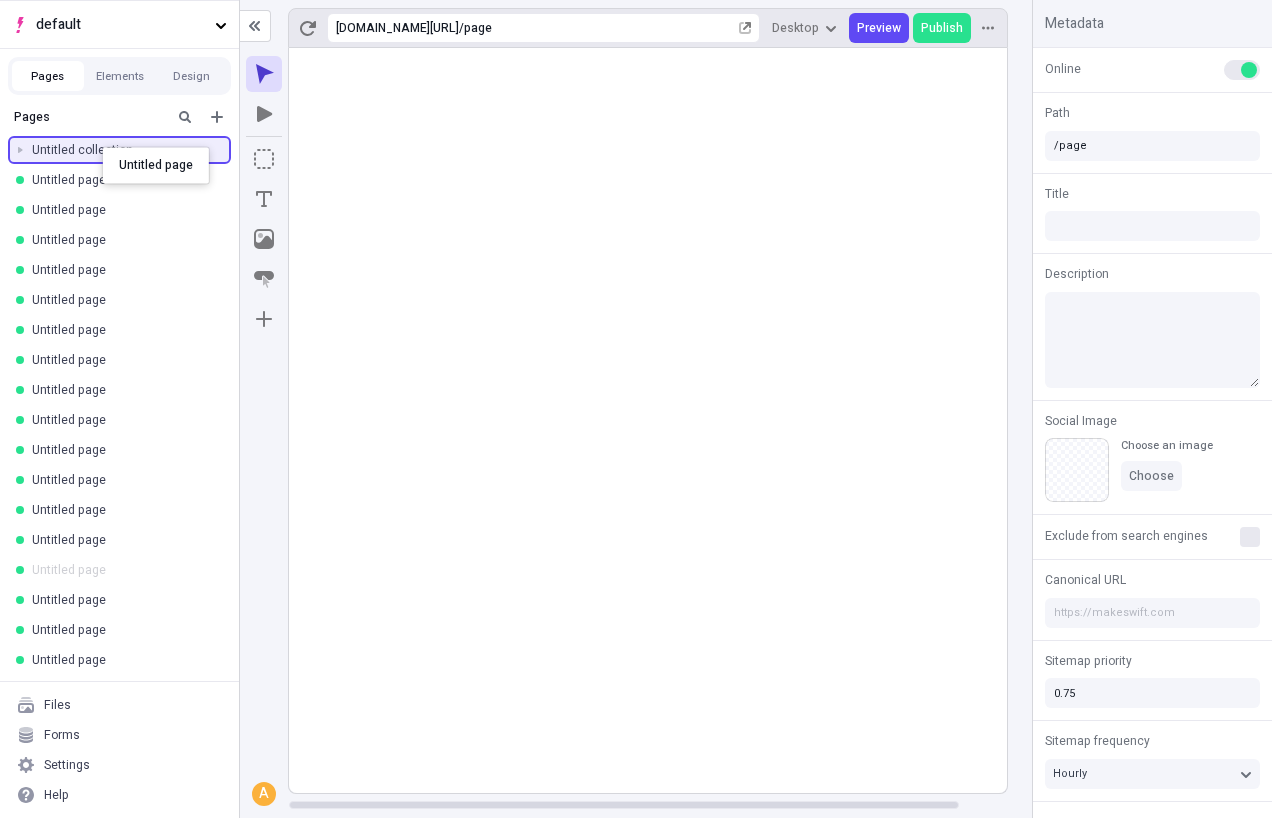 drag, startPoint x: 78, startPoint y: 559, endPoint x: 102, endPoint y: 147, distance: 412.69843 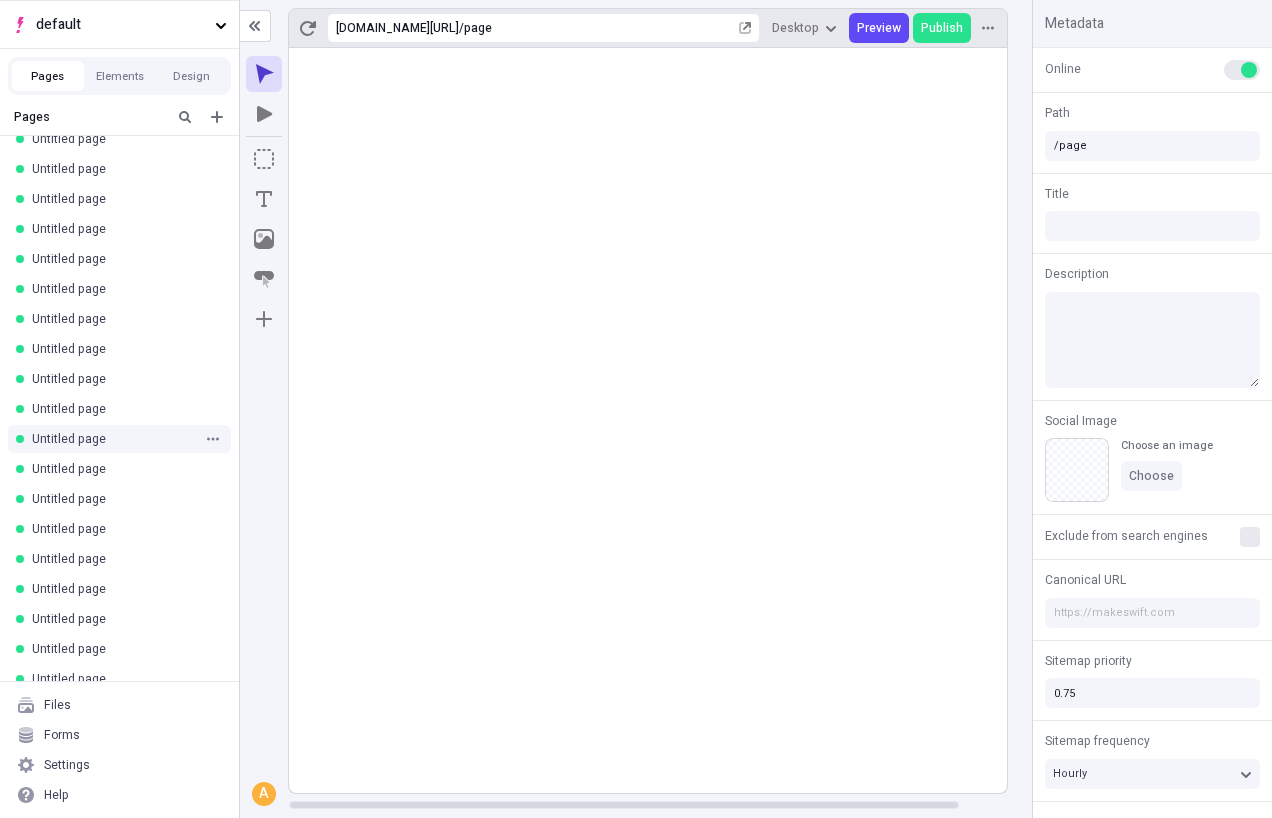 scroll, scrollTop: 0, scrollLeft: 0, axis: both 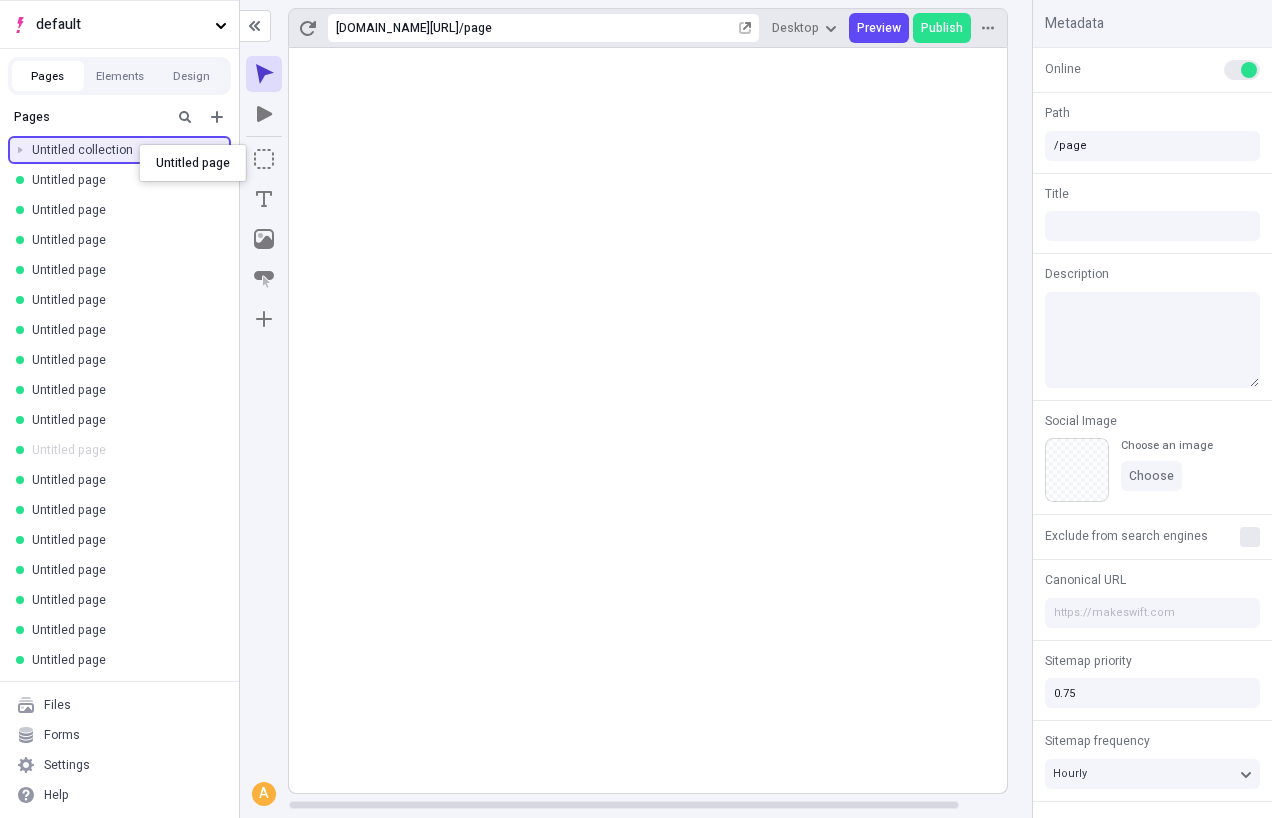 drag, startPoint x: 102, startPoint y: 458, endPoint x: 139, endPoint y: 142, distance: 318.15875 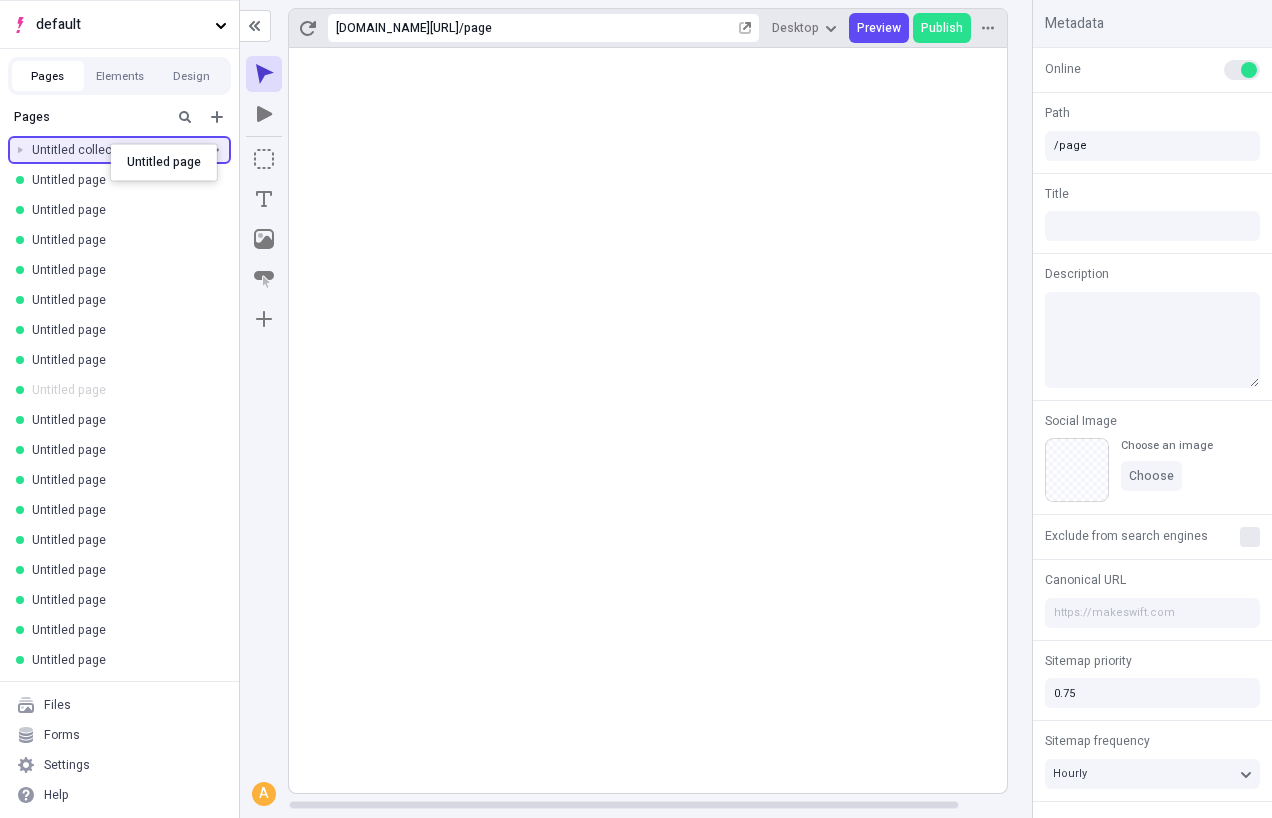 drag, startPoint x: 98, startPoint y: 383, endPoint x: 110, endPoint y: 142, distance: 241.29857 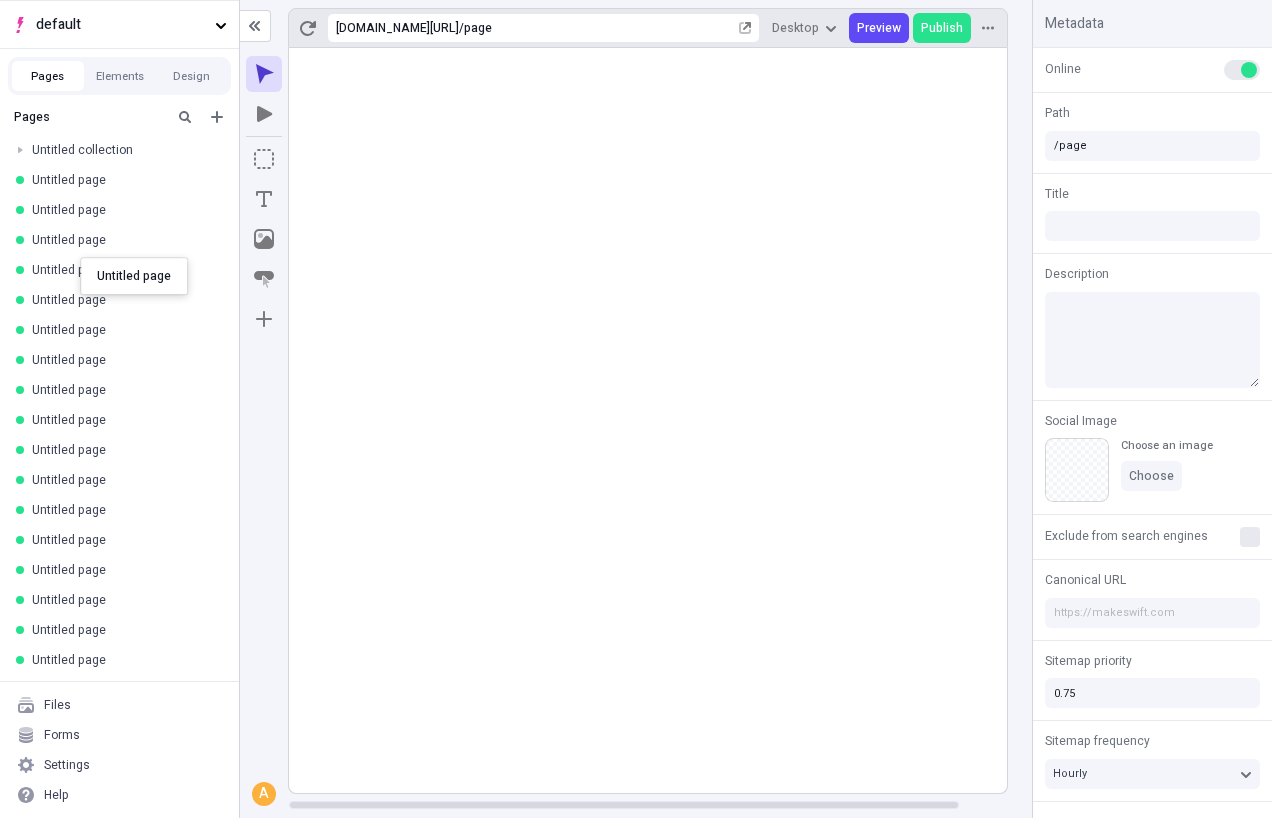 drag, startPoint x: 84, startPoint y: 379, endPoint x: 81, endPoint y: 261, distance: 118.03813 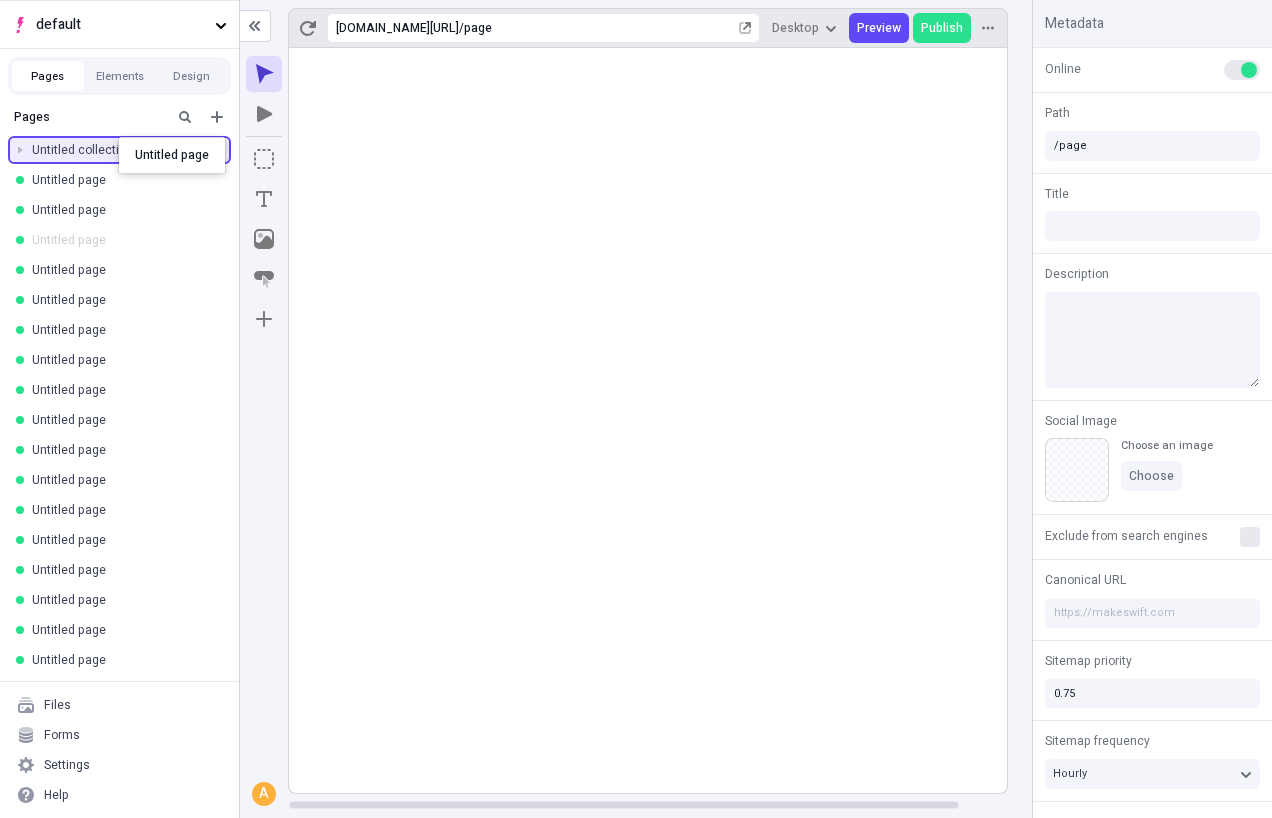 drag, startPoint x: 84, startPoint y: 244, endPoint x: 119, endPoint y: 137, distance: 112.578865 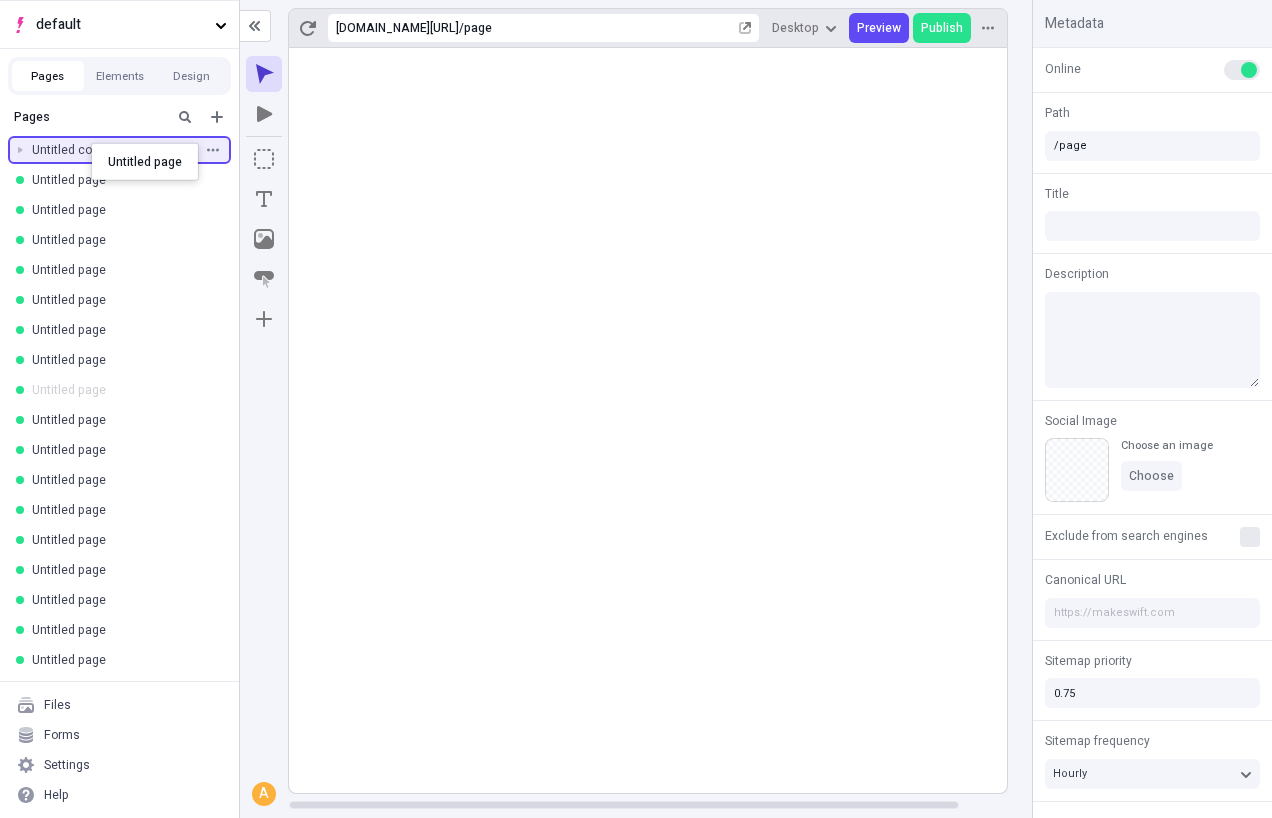drag, startPoint x: 57, startPoint y: 384, endPoint x: 91, endPoint y: 143, distance: 243.38652 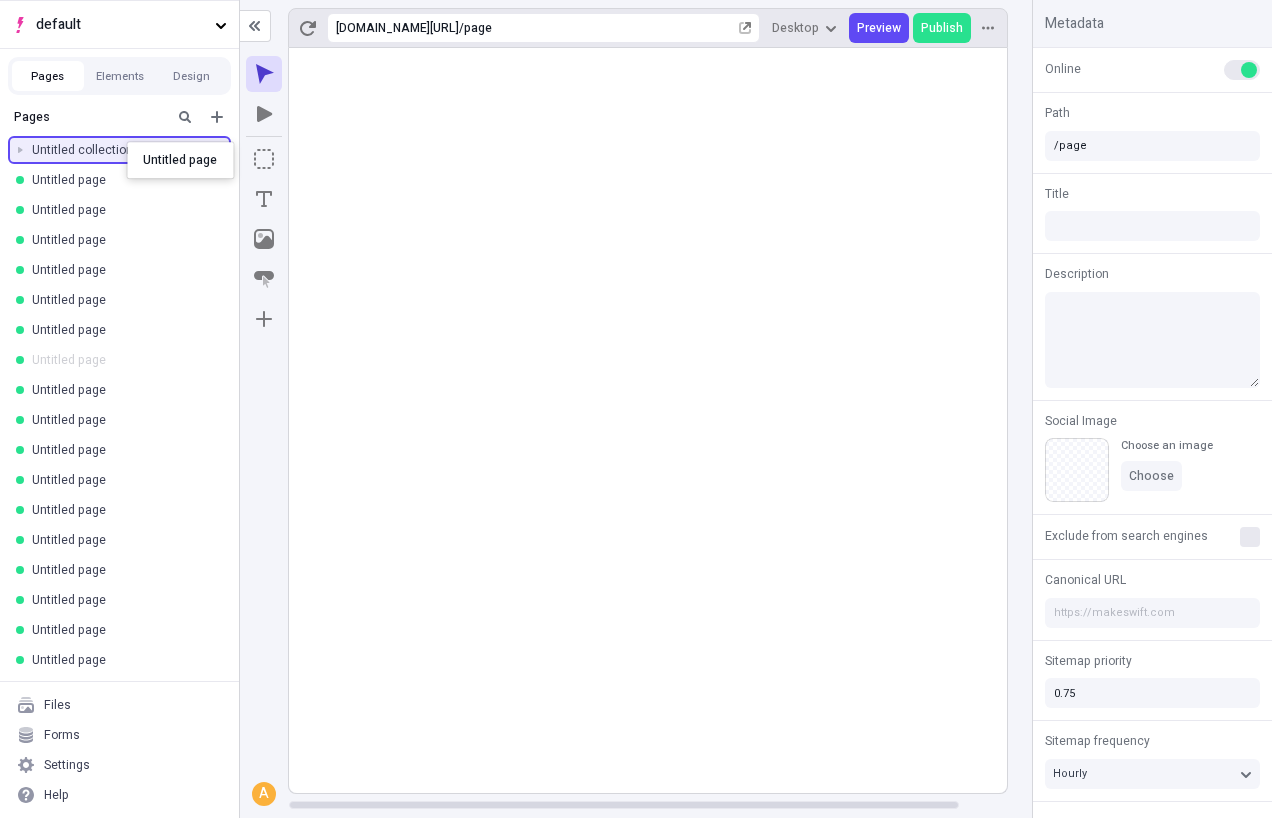 drag, startPoint x: 75, startPoint y: 370, endPoint x: 127, endPoint y: 142, distance: 233.85466 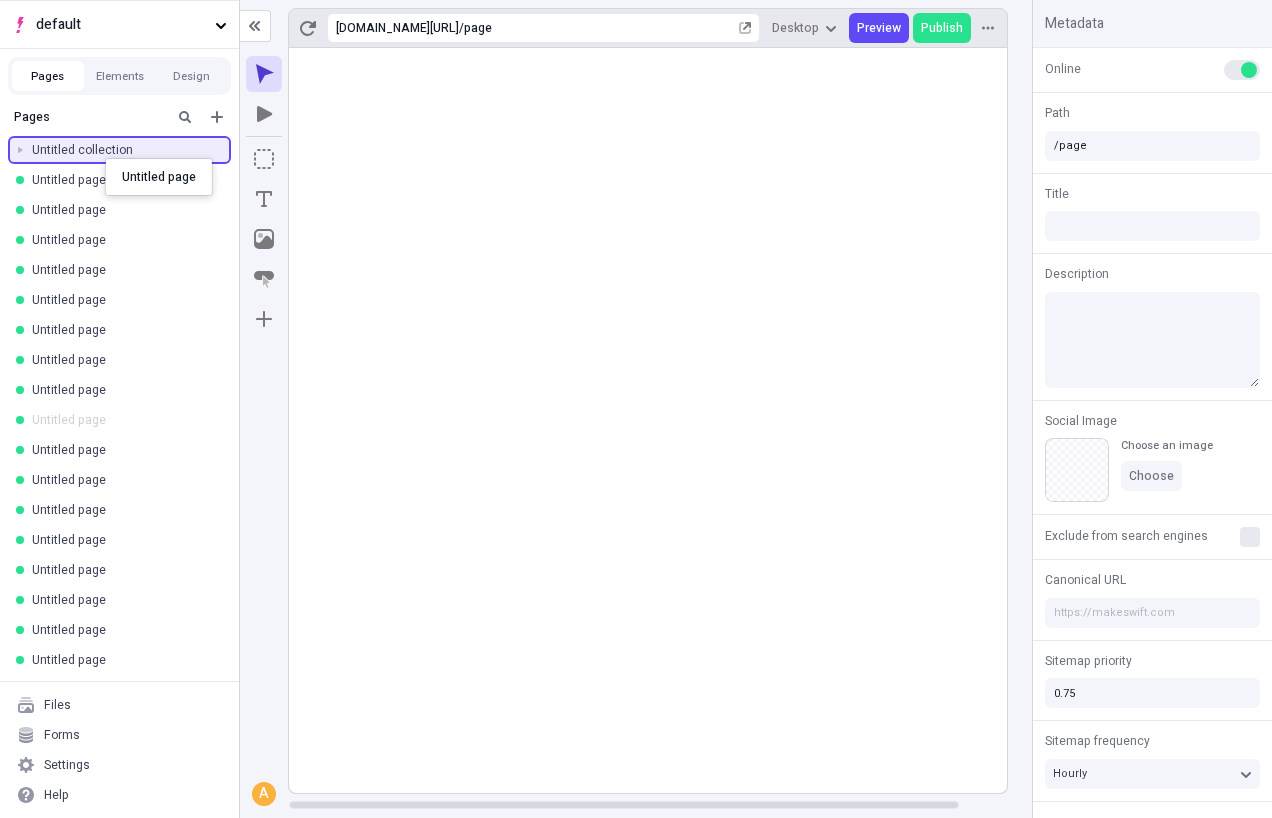drag, startPoint x: 87, startPoint y: 429, endPoint x: 106, endPoint y: 149, distance: 280.6439 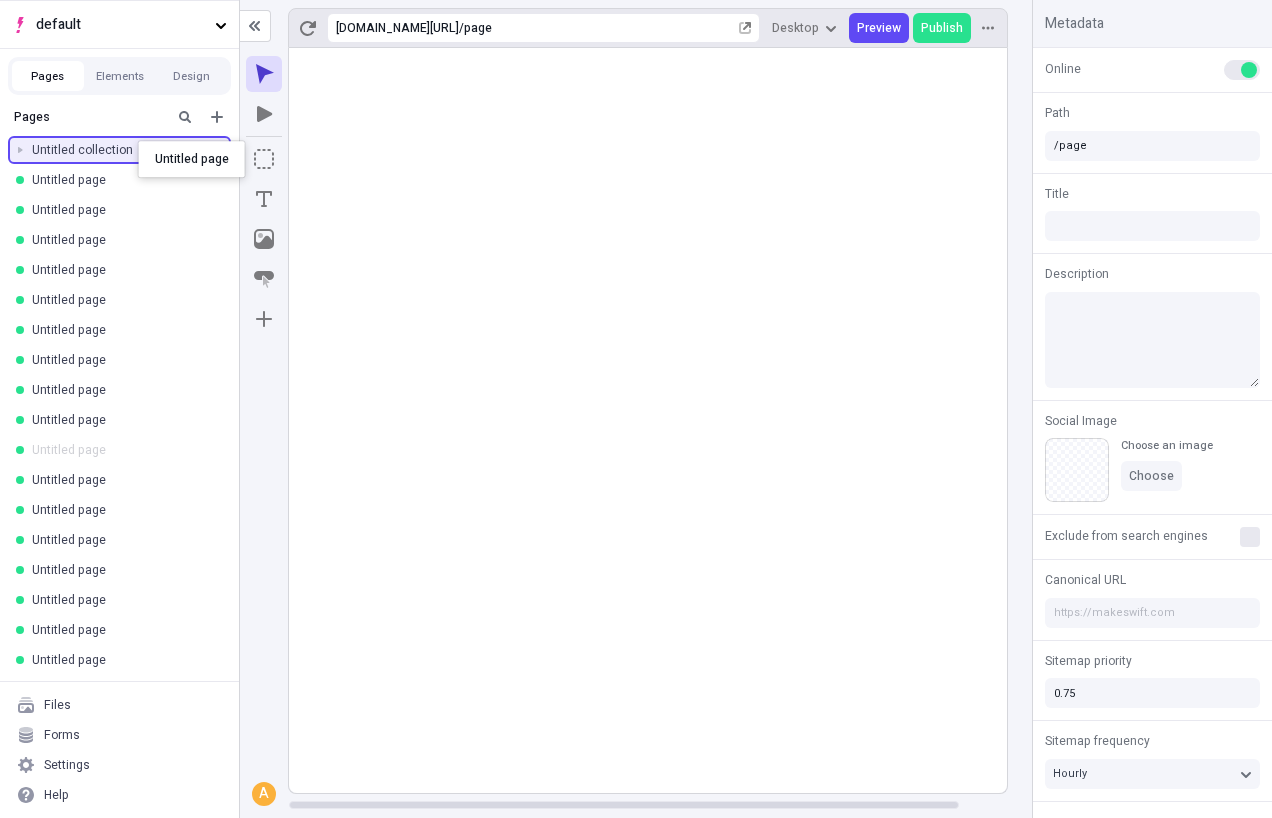 drag, startPoint x: 46, startPoint y: 459, endPoint x: 138, endPoint y: 138, distance: 333.92365 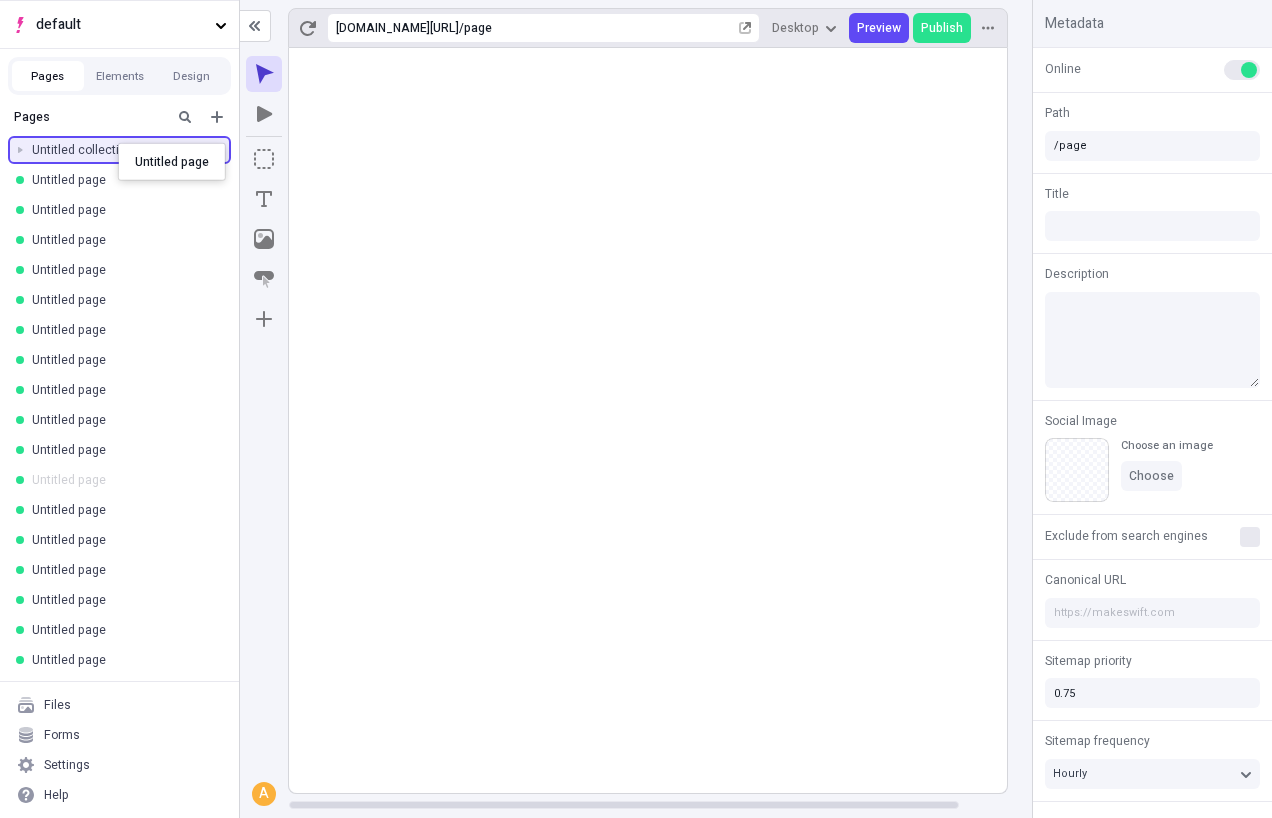 drag, startPoint x: 74, startPoint y: 467, endPoint x: 118, endPoint y: 144, distance: 325.98312 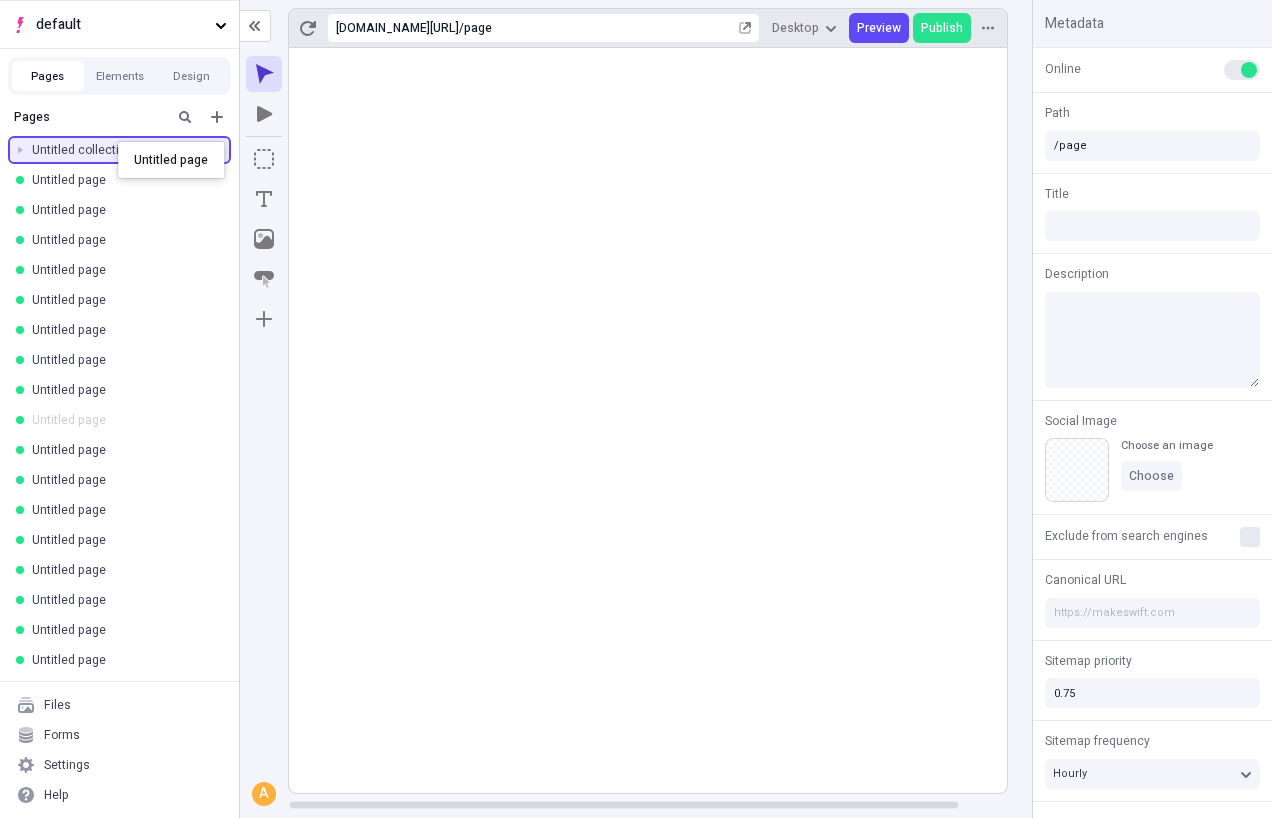 drag, startPoint x: 70, startPoint y: 432, endPoint x: 118, endPoint y: 144, distance: 291.9726 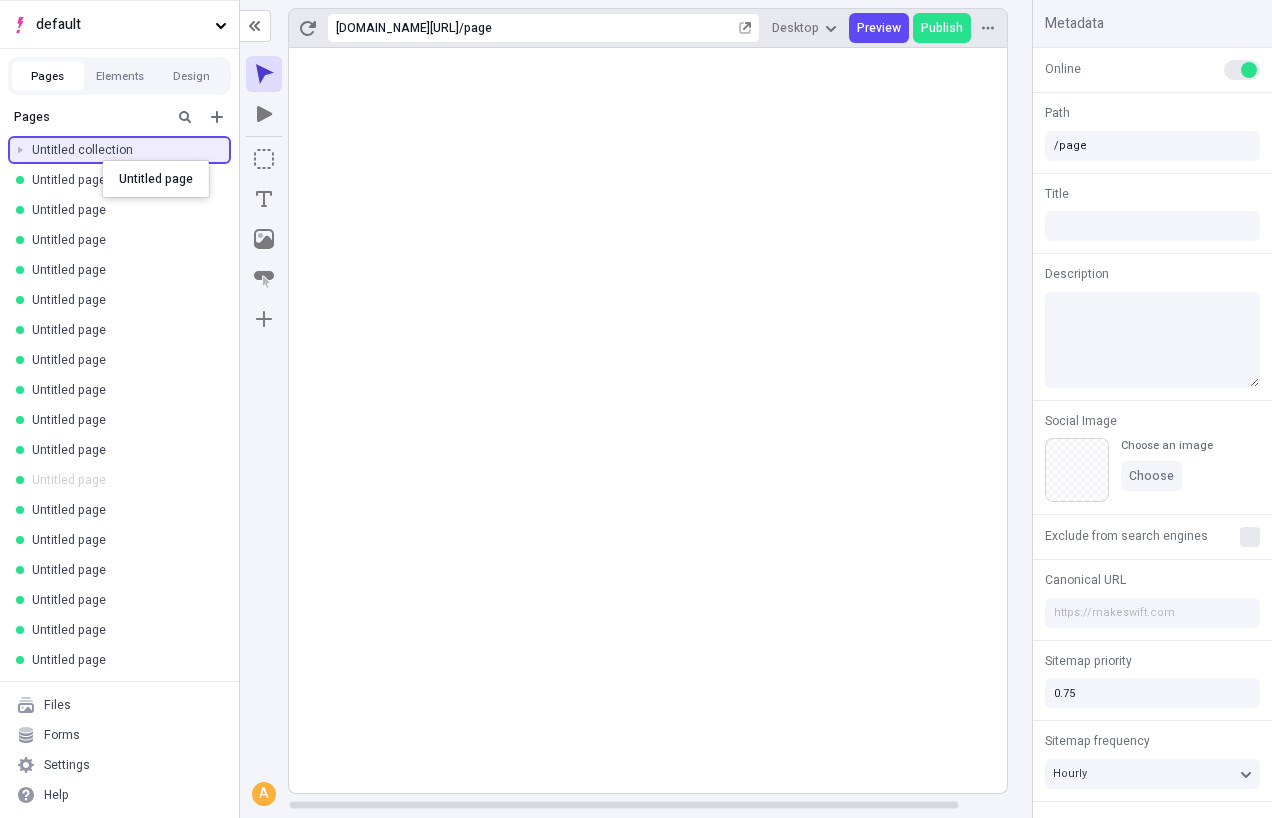 drag, startPoint x: 52, startPoint y: 470, endPoint x: 102, endPoint y: 160, distance: 314.00638 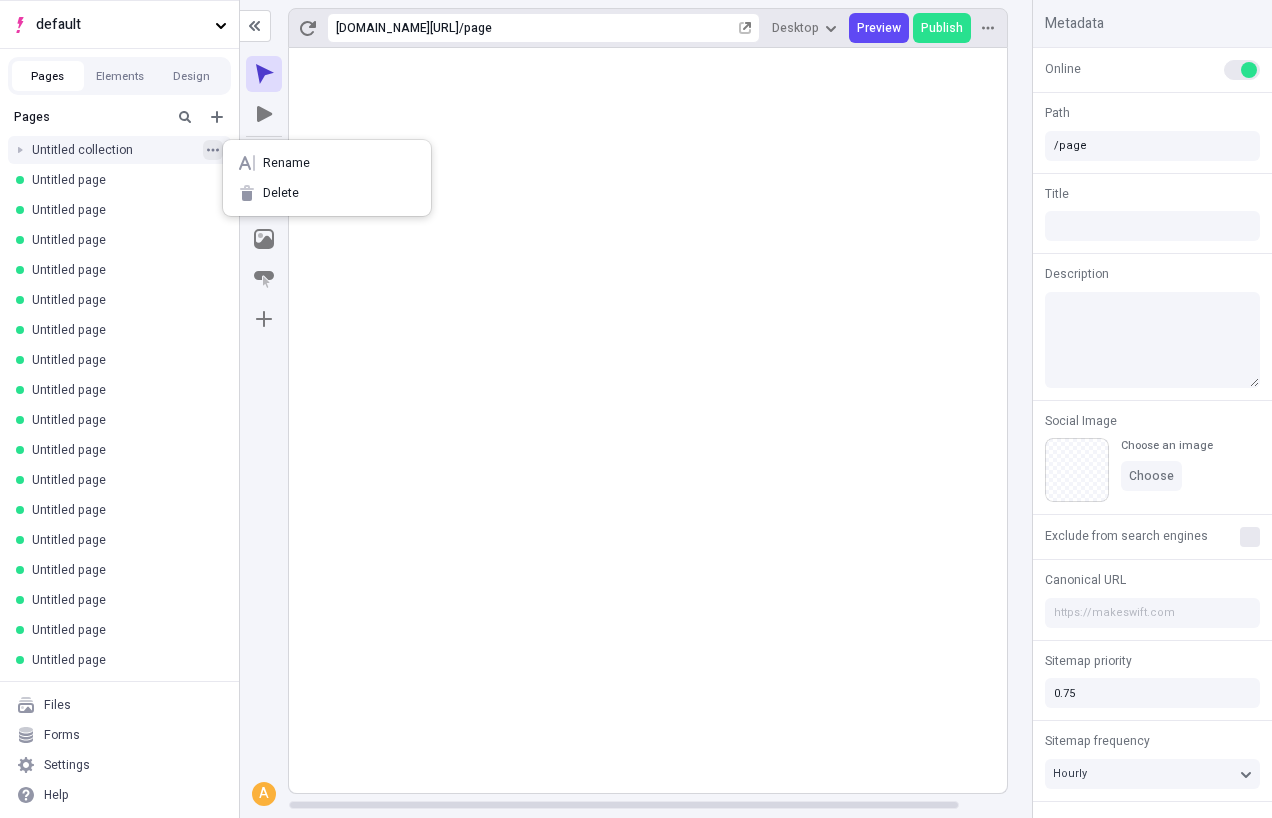 click at bounding box center [213, 150] 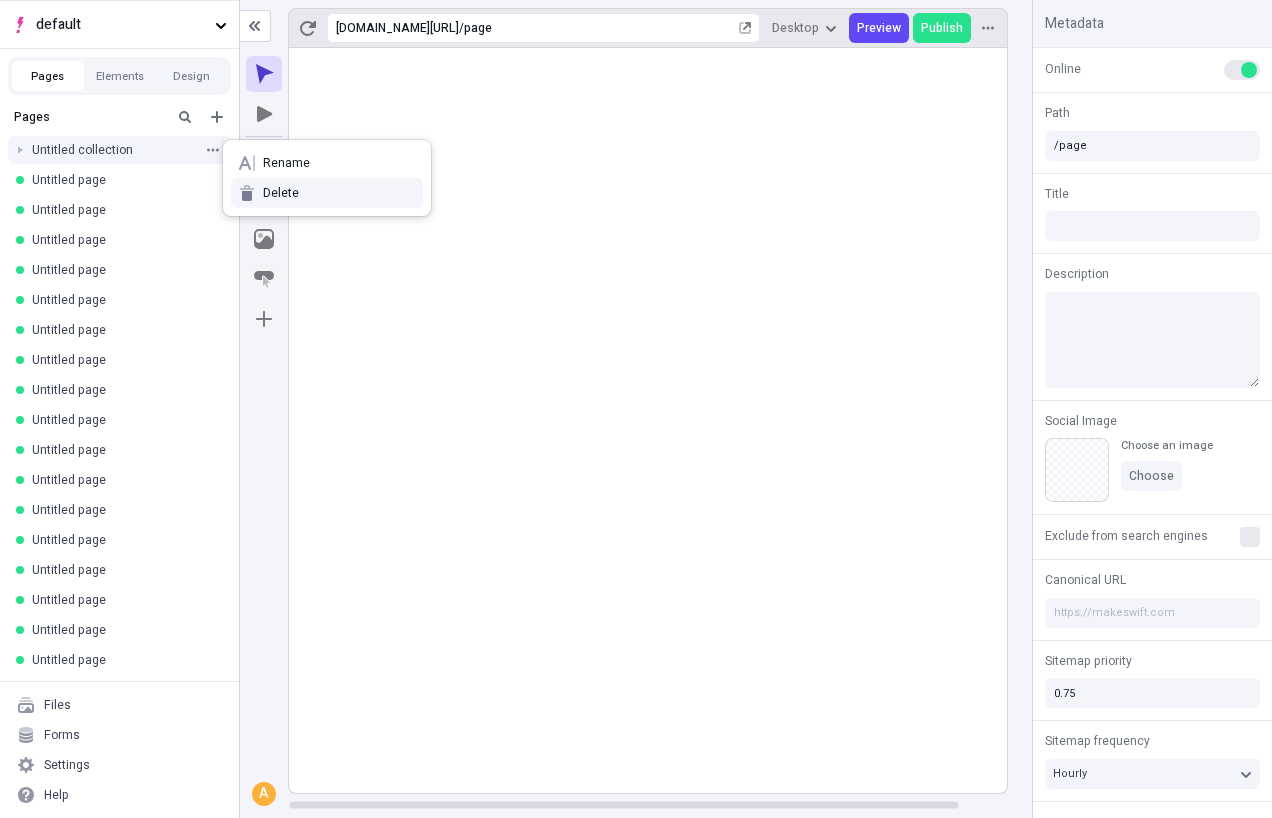 click 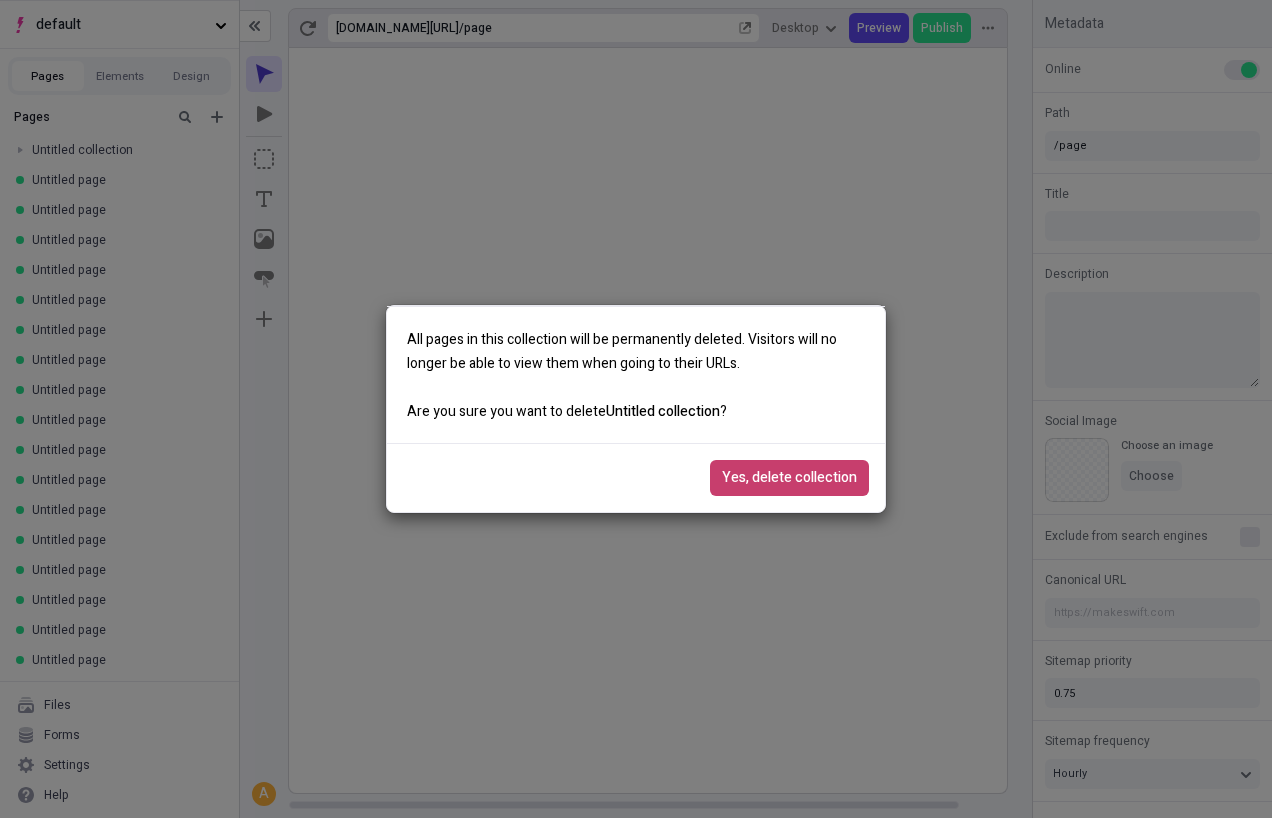 click on "Yes, delete collection" at bounding box center (789, 478) 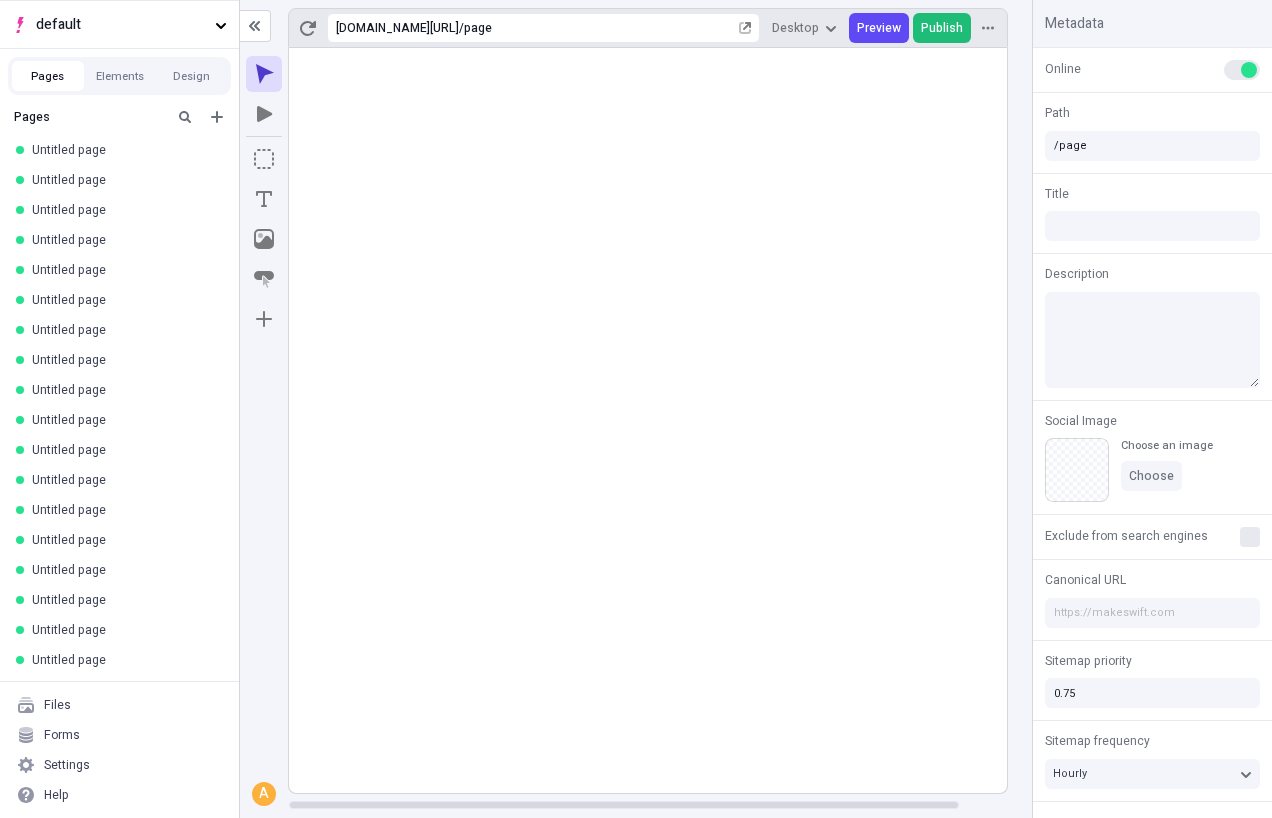 click on "Publish" at bounding box center (942, 28) 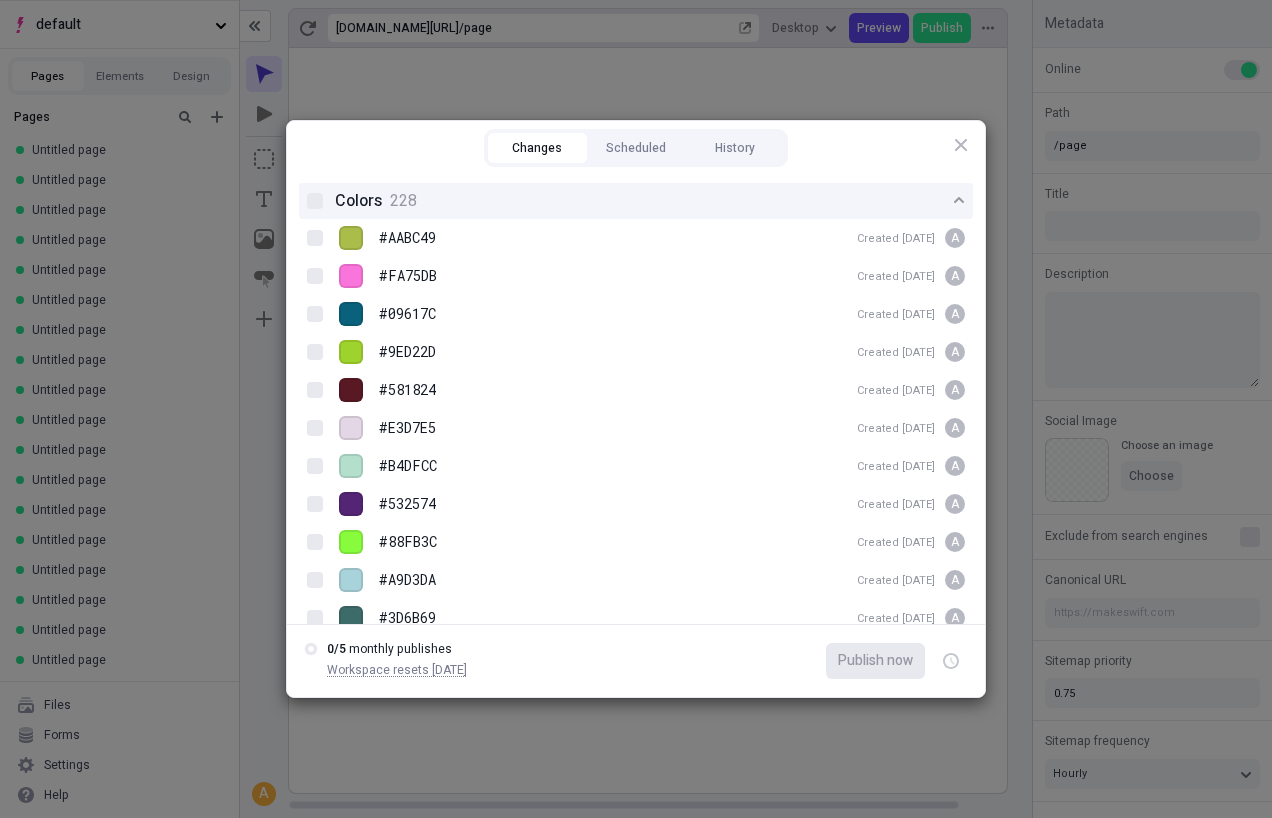 click on "228" at bounding box center (403, 201) 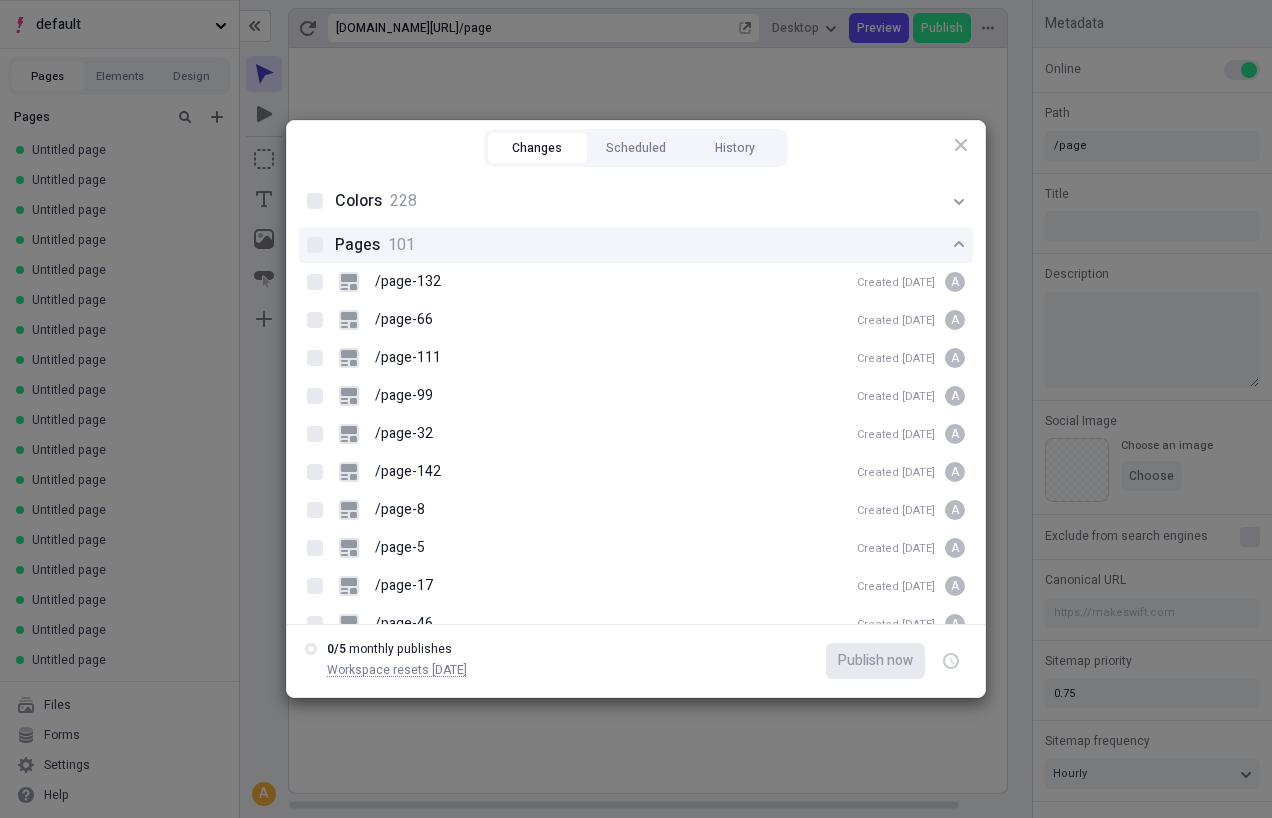 type 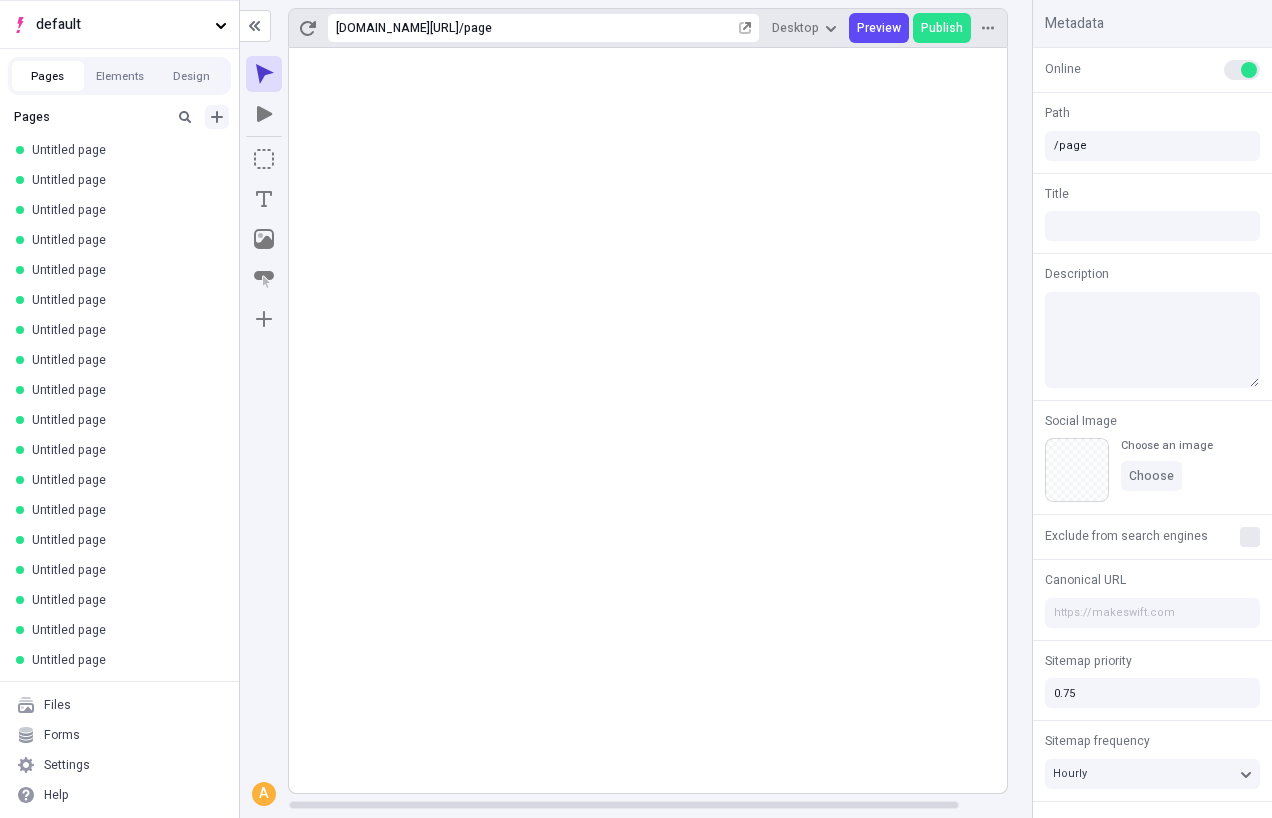 click 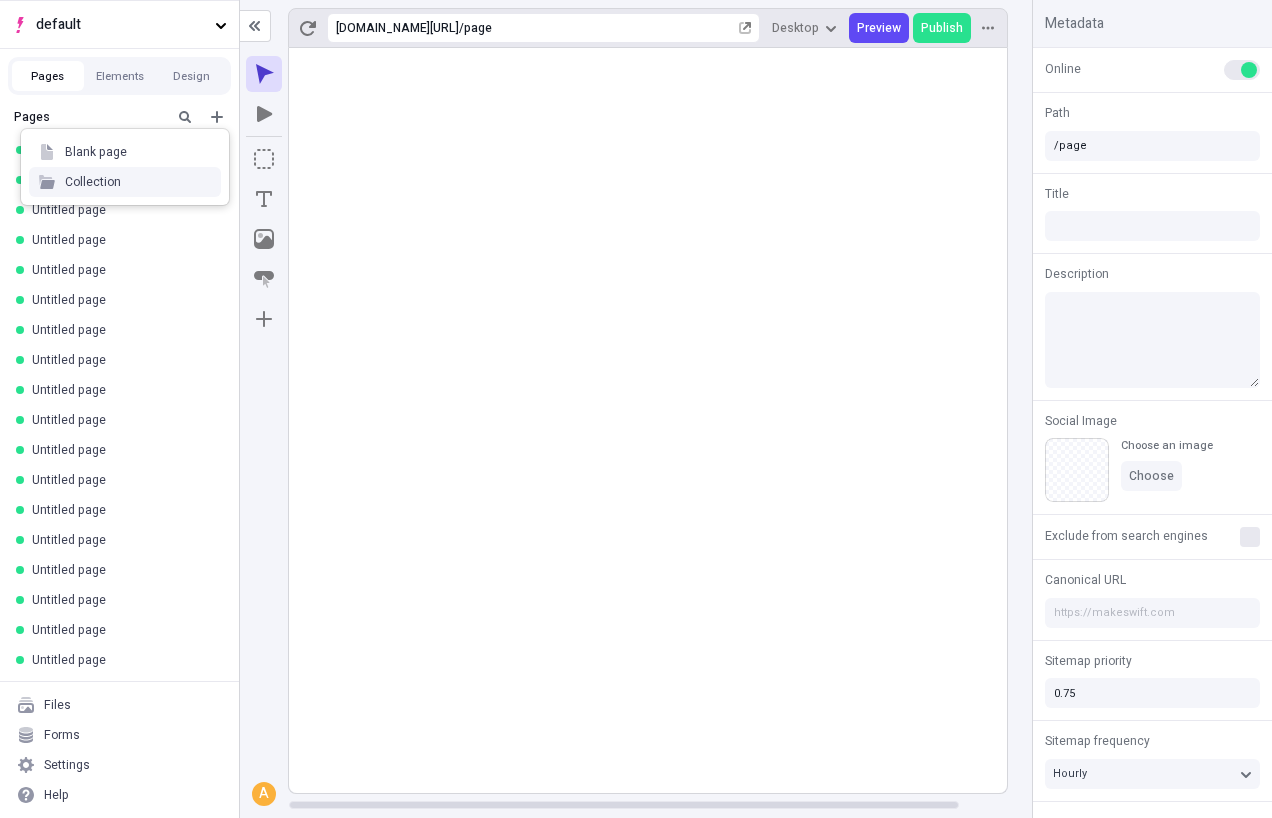 click on "Collection" at bounding box center [125, 182] 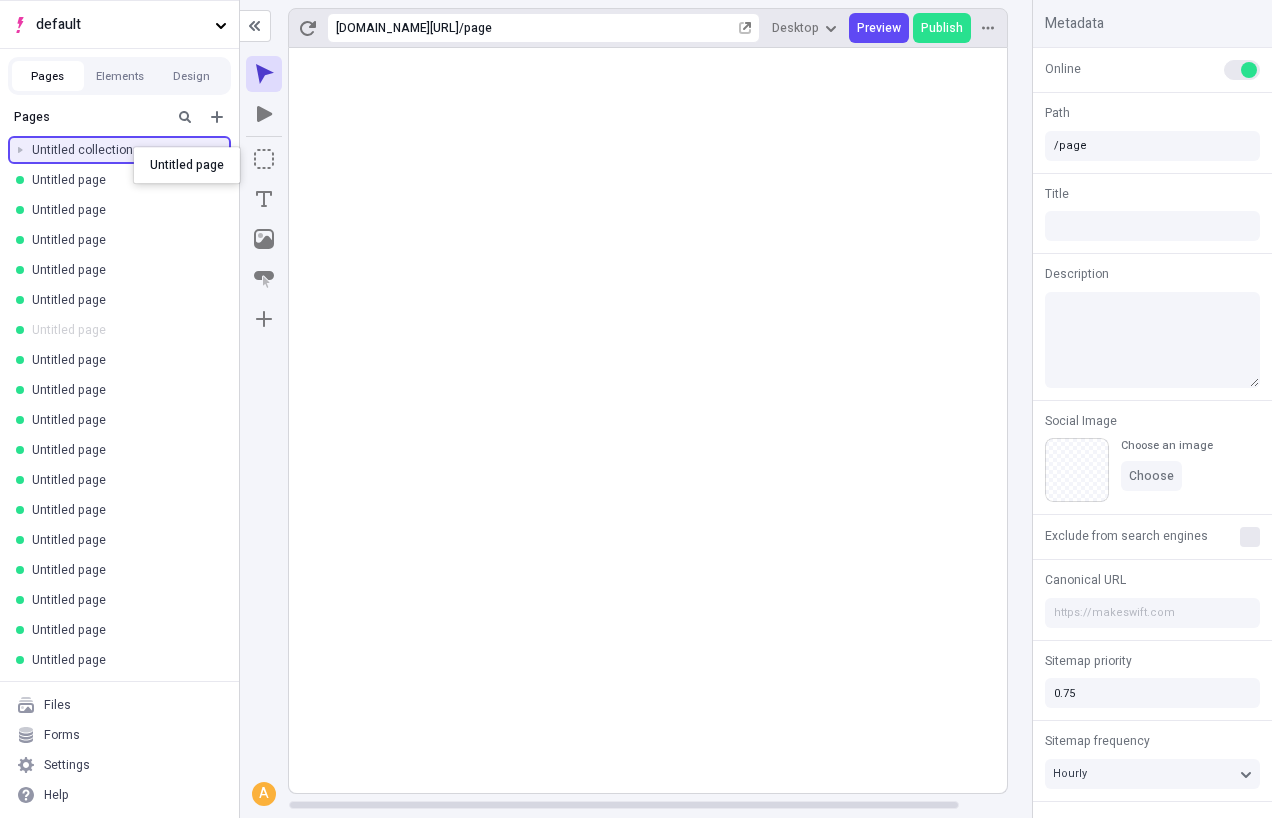 drag, startPoint x: 120, startPoint y: 326, endPoint x: 133, endPoint y: 145, distance: 181.46625 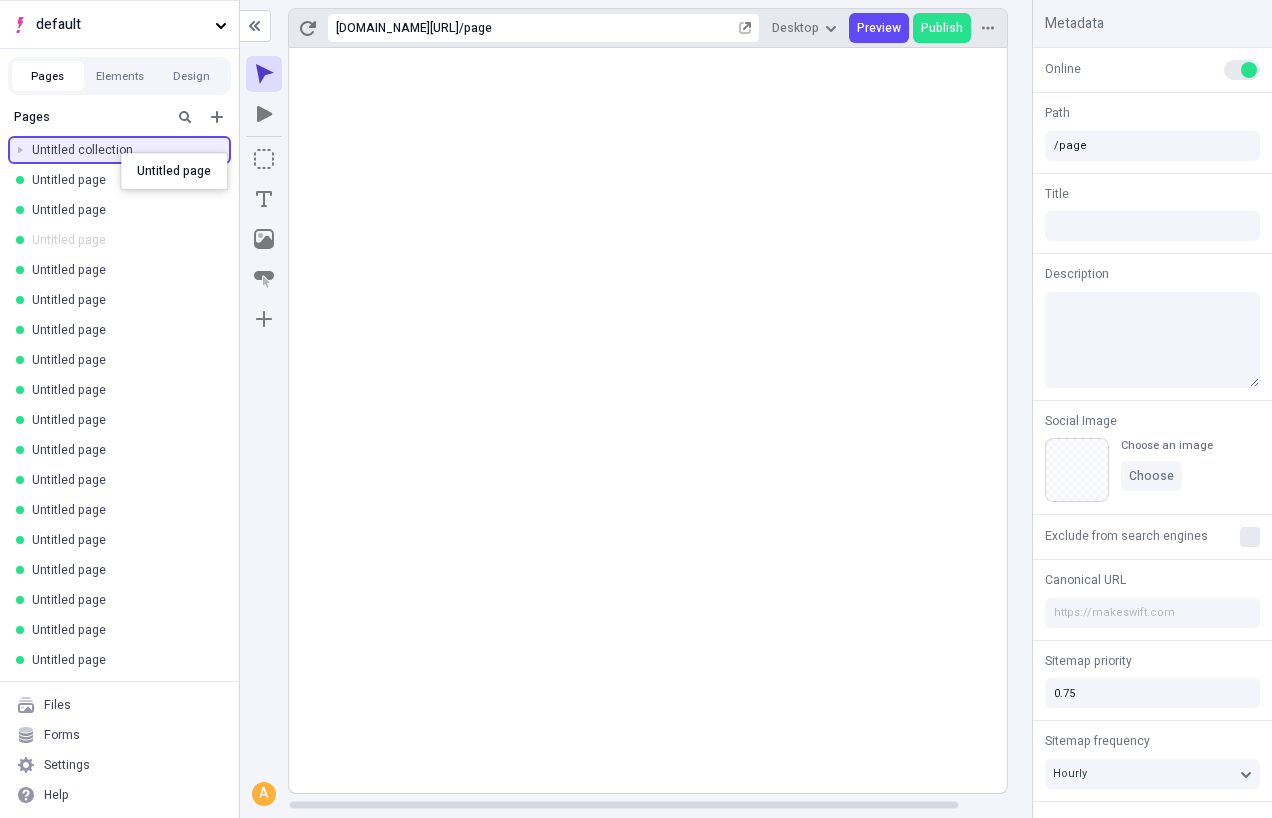 drag, startPoint x: 119, startPoint y: 224, endPoint x: 121, endPoint y: 153, distance: 71.02816 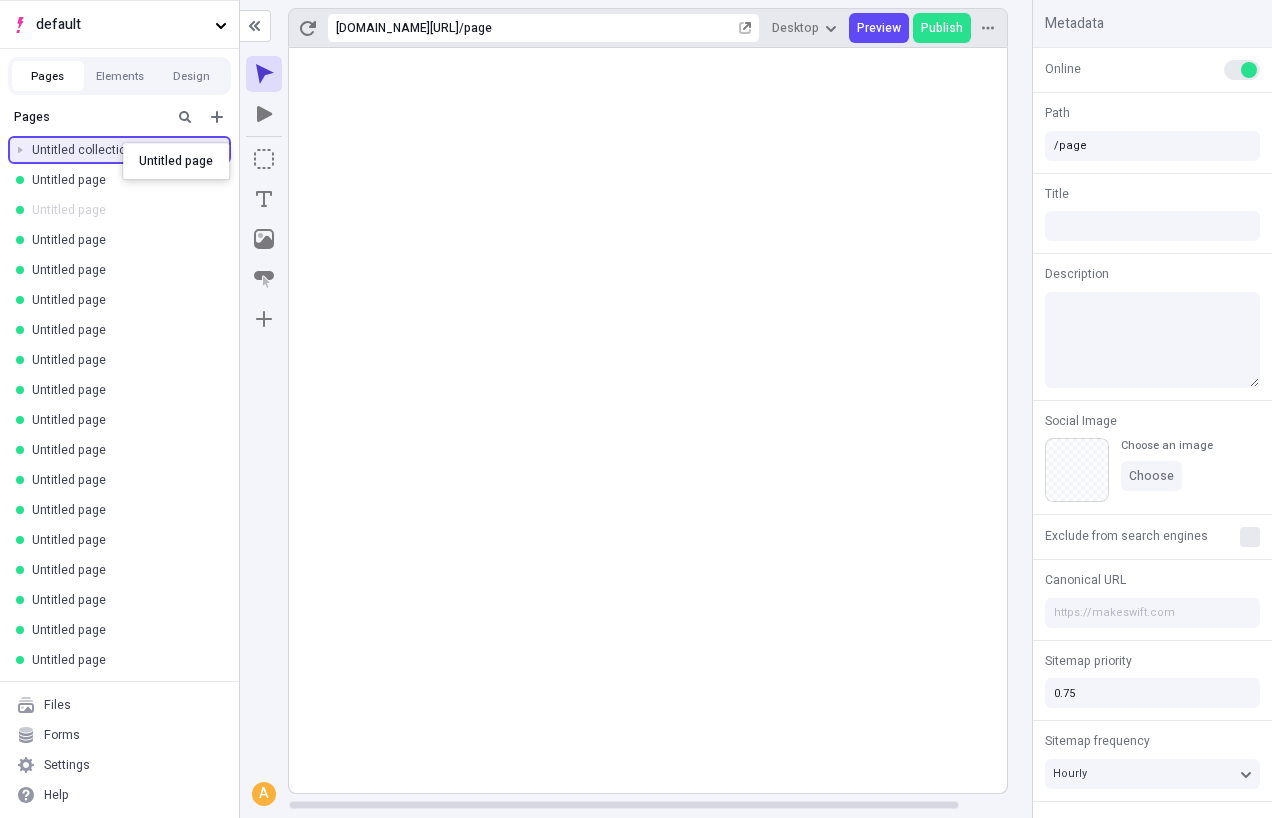 drag, startPoint x: 110, startPoint y: 221, endPoint x: 123, endPoint y: 147, distance: 75.13322 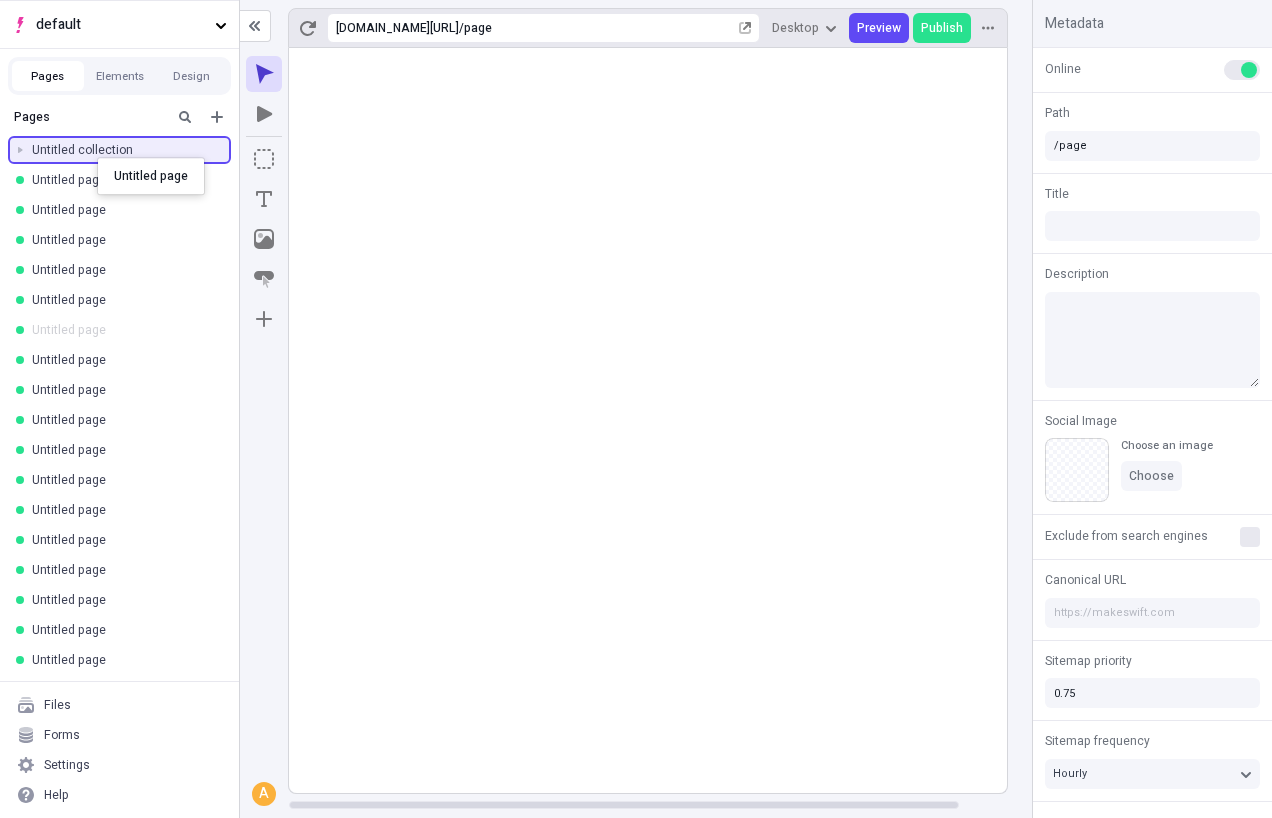 drag, startPoint x: 77, startPoint y: 343, endPoint x: 98, endPoint y: 158, distance: 186.18808 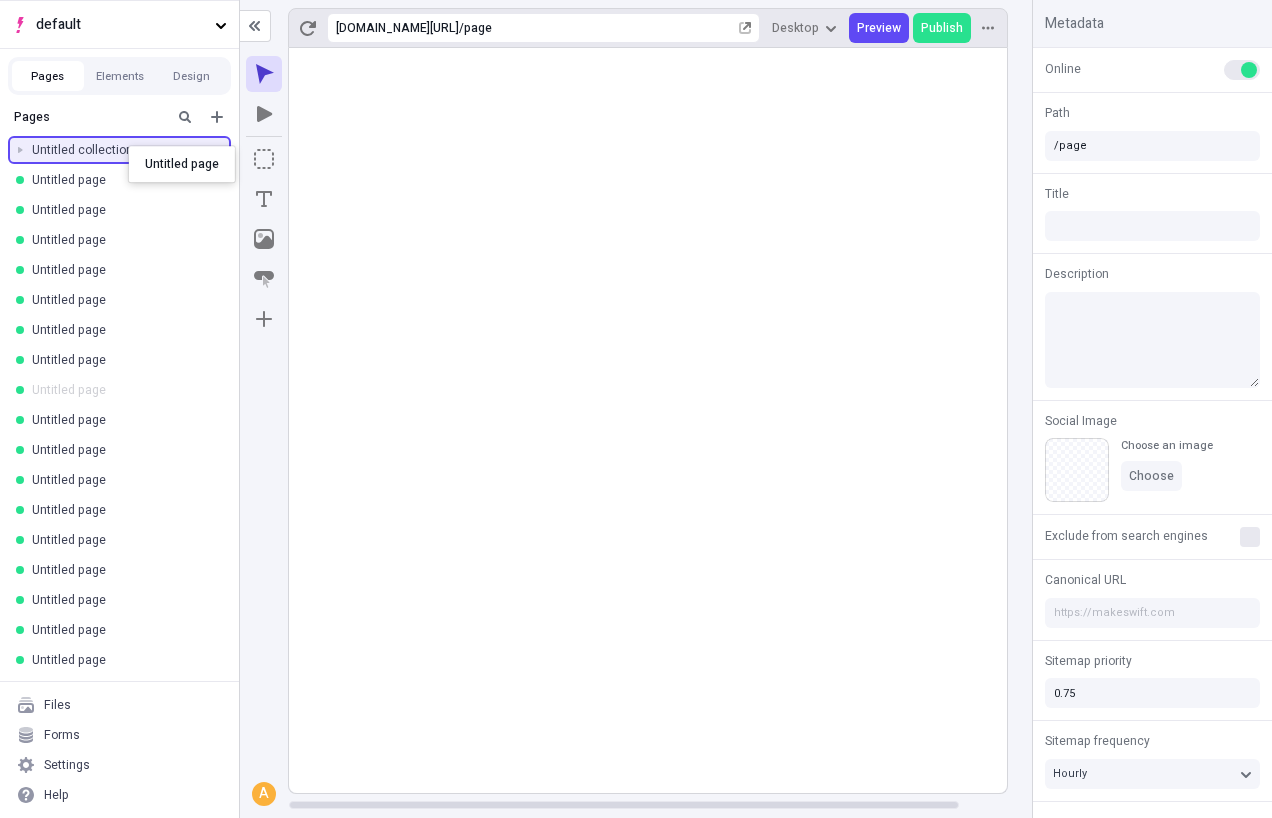 drag, startPoint x: 90, startPoint y: 374, endPoint x: 128, endPoint y: 146, distance: 231.14497 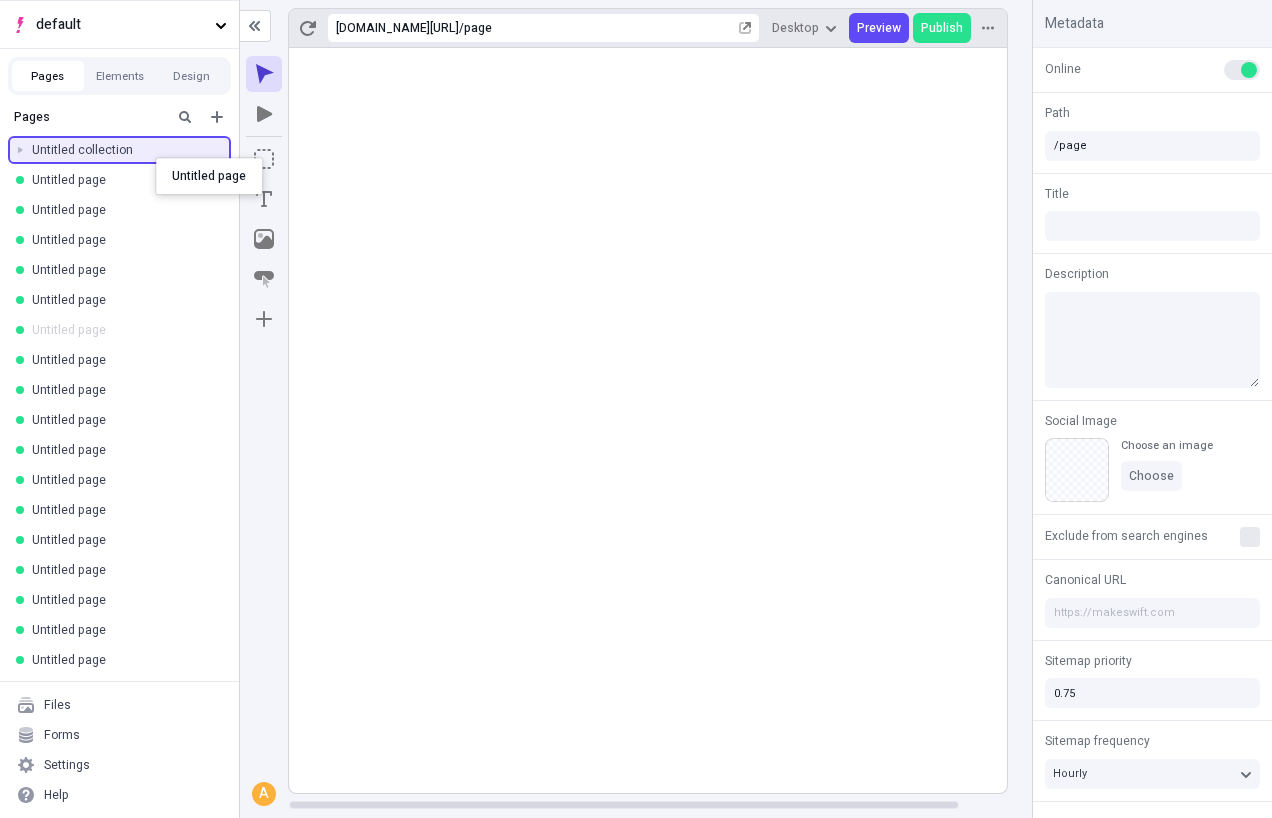 drag, startPoint x: 108, startPoint y: 333, endPoint x: 156, endPoint y: 158, distance: 181.4635 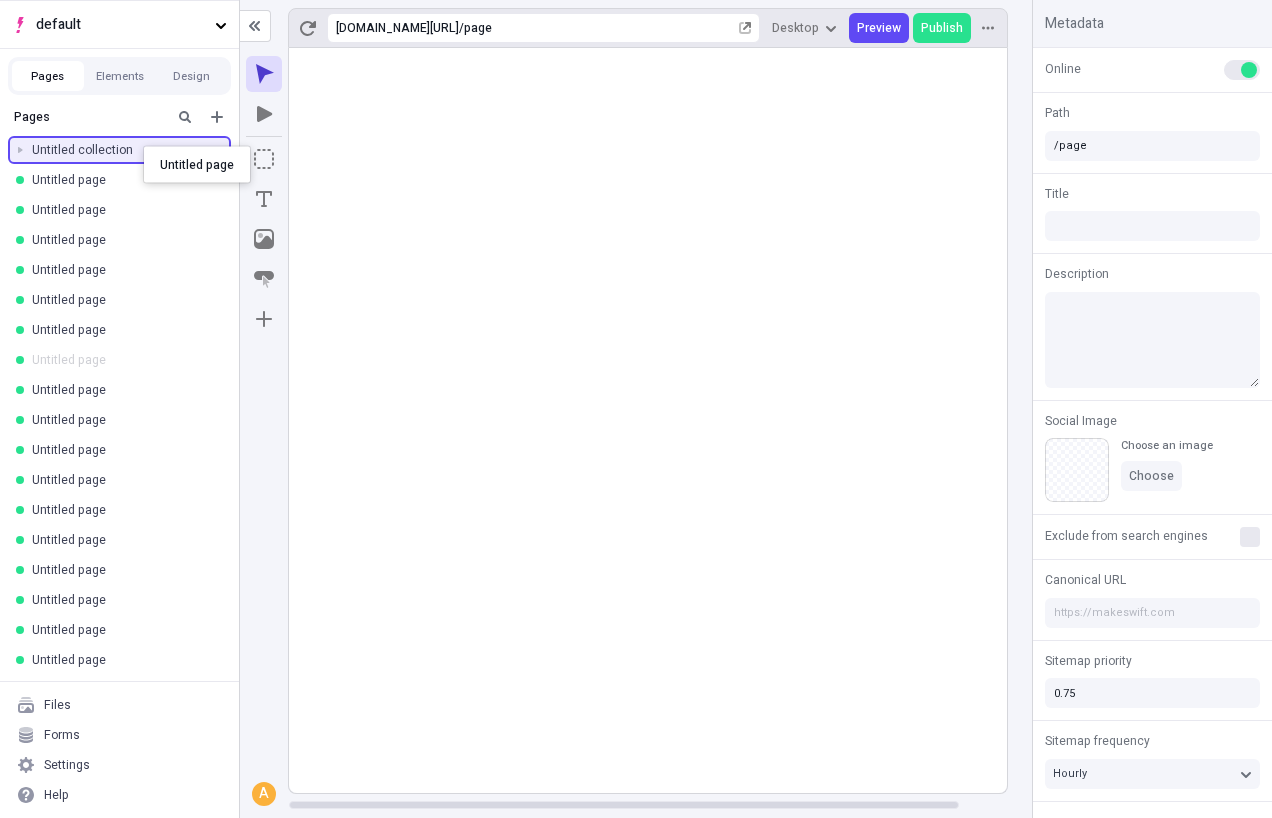 drag, startPoint x: 119, startPoint y: 355, endPoint x: 143, endPoint y: 146, distance: 210.37347 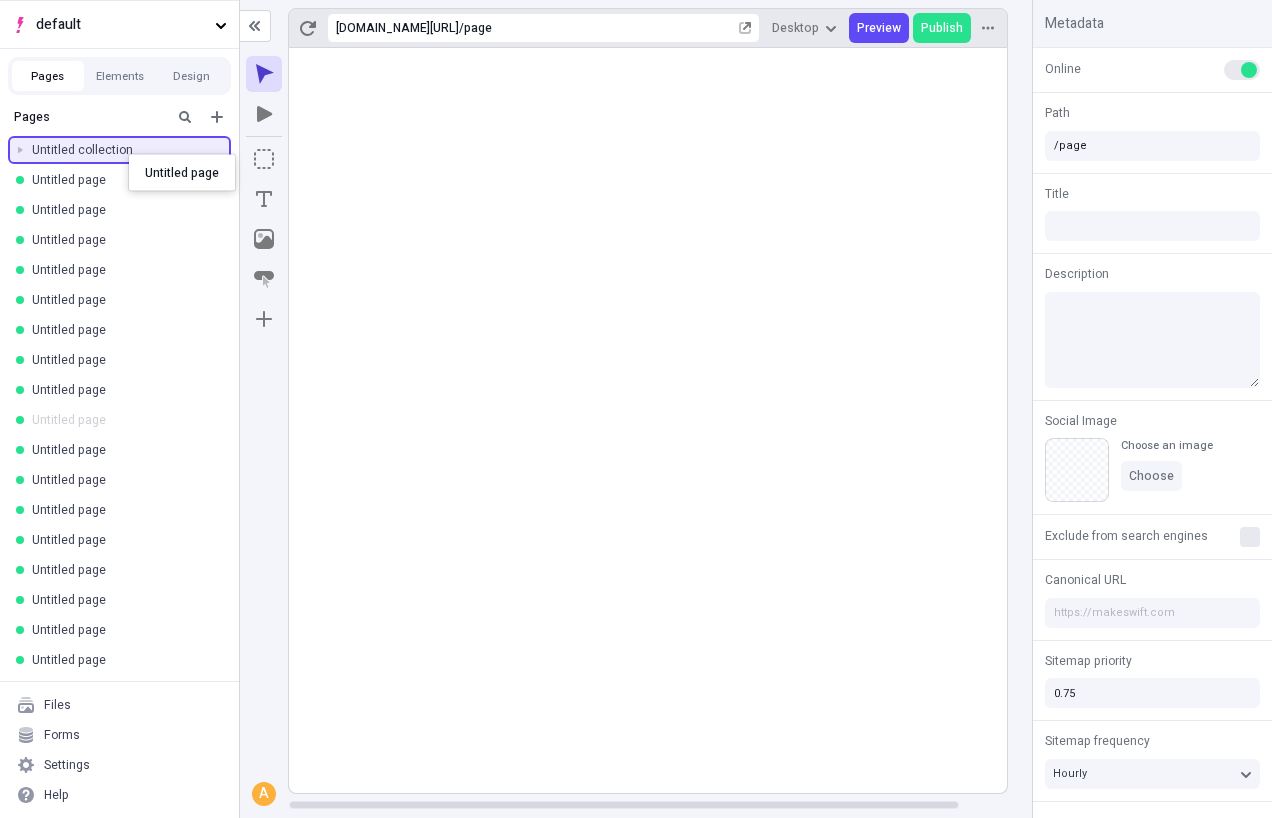 drag, startPoint x: 113, startPoint y: 407, endPoint x: 128, endPoint y: 154, distance: 253.44427 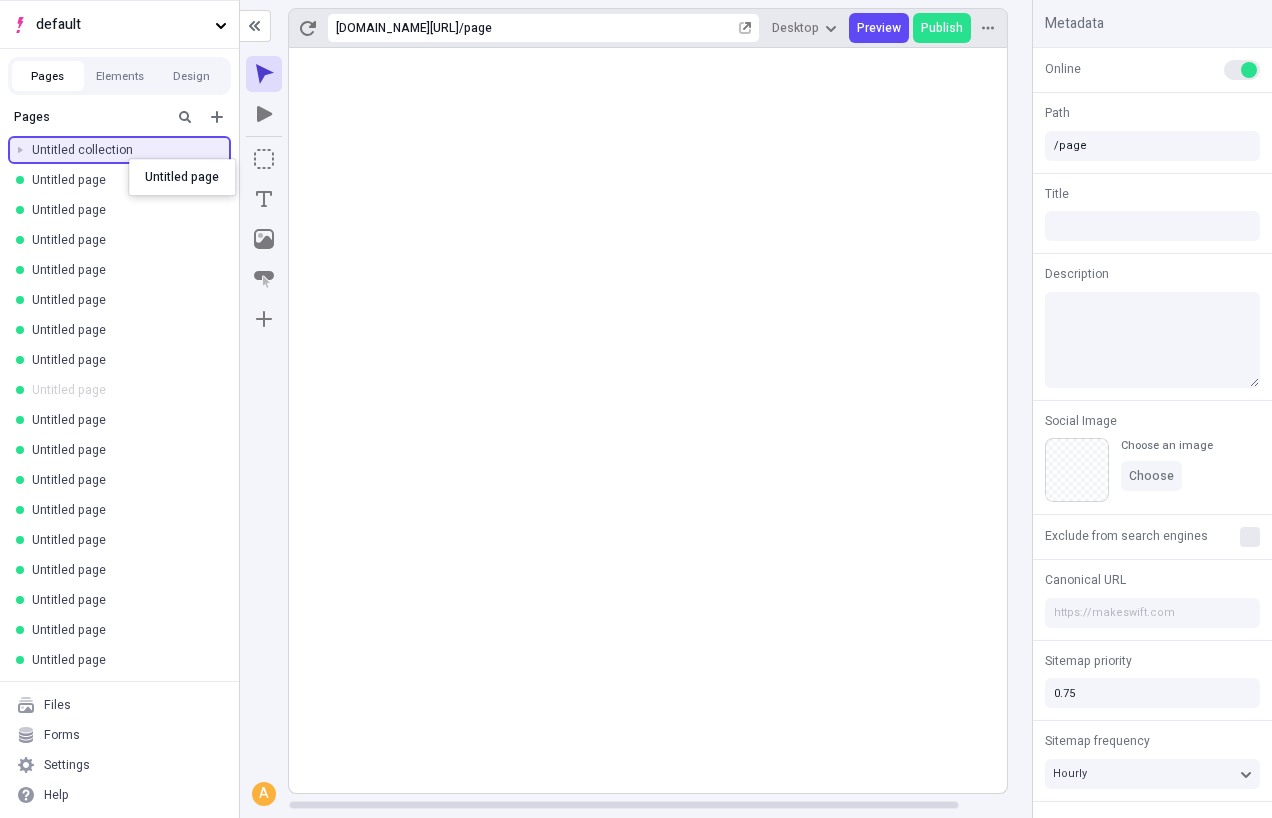 drag, startPoint x: 100, startPoint y: 401, endPoint x: 132, endPoint y: 155, distance: 248.07257 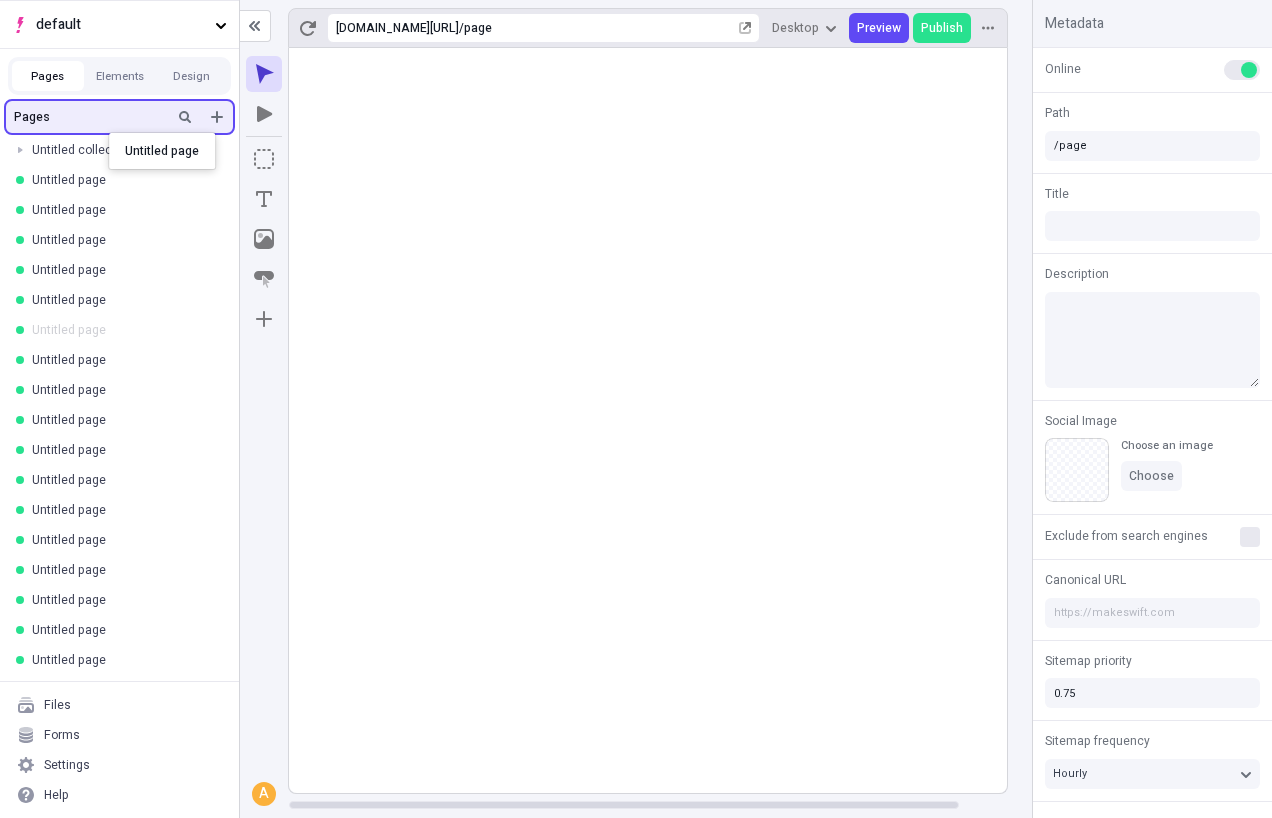 drag, startPoint x: 106, startPoint y: 333, endPoint x: 109, endPoint y: 136, distance: 197.02284 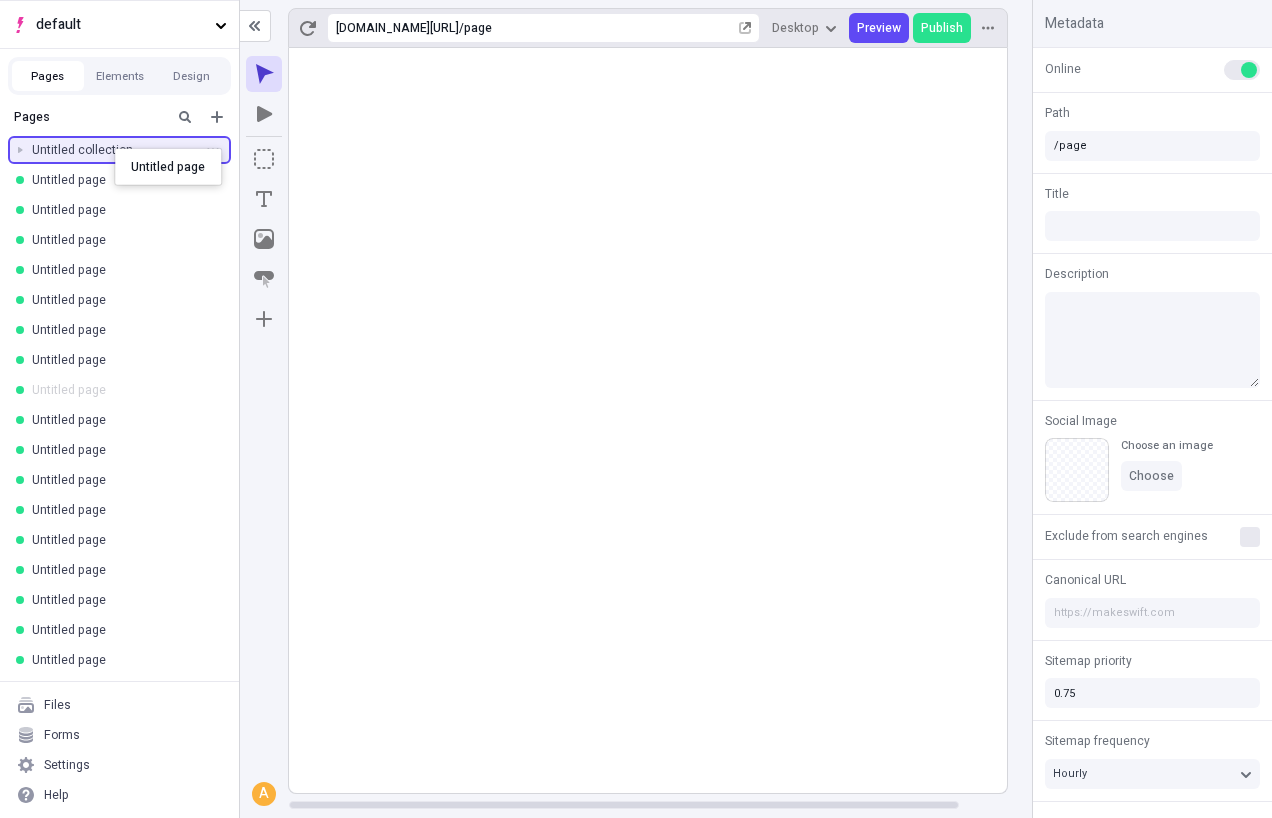 drag, startPoint x: 92, startPoint y: 453, endPoint x: 115, endPoint y: 150, distance: 303.87167 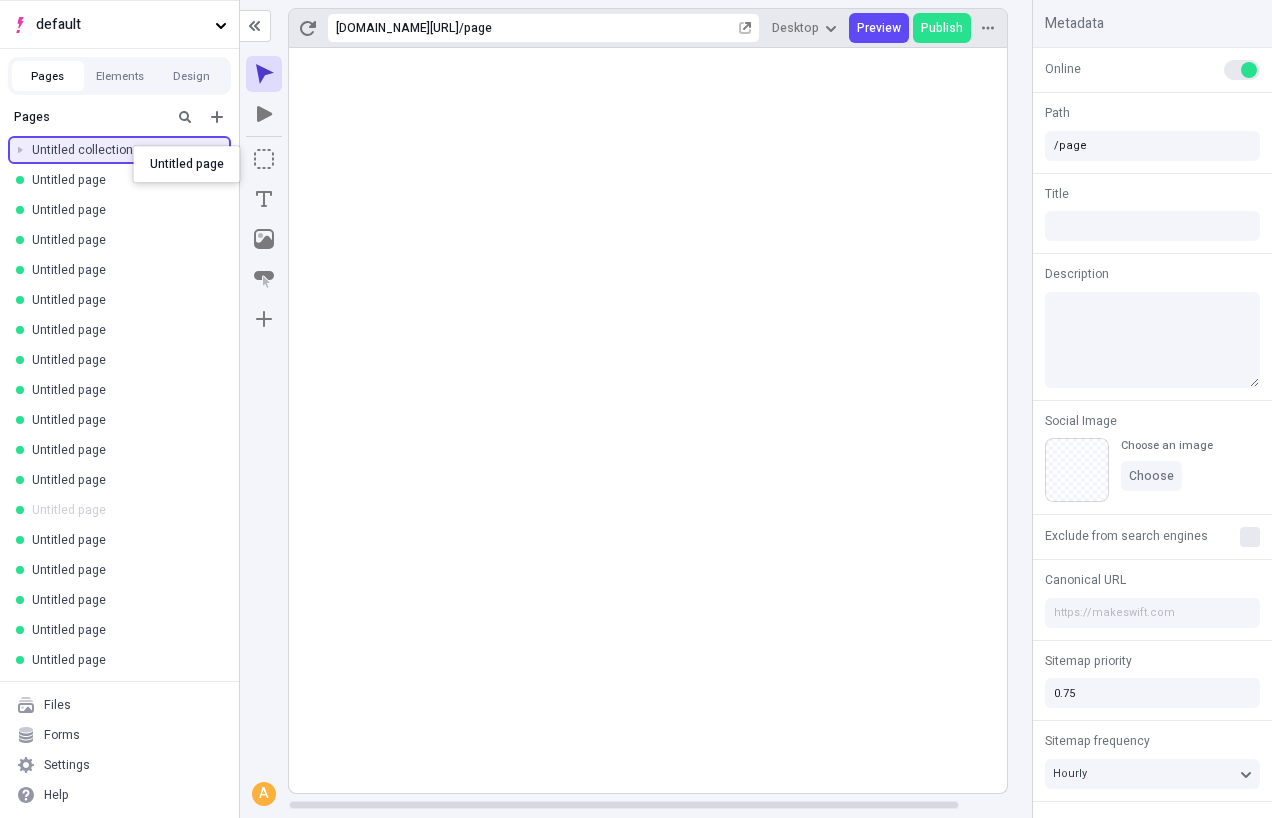 drag, startPoint x: 84, startPoint y: 496, endPoint x: 133, endPoint y: 146, distance: 353.41336 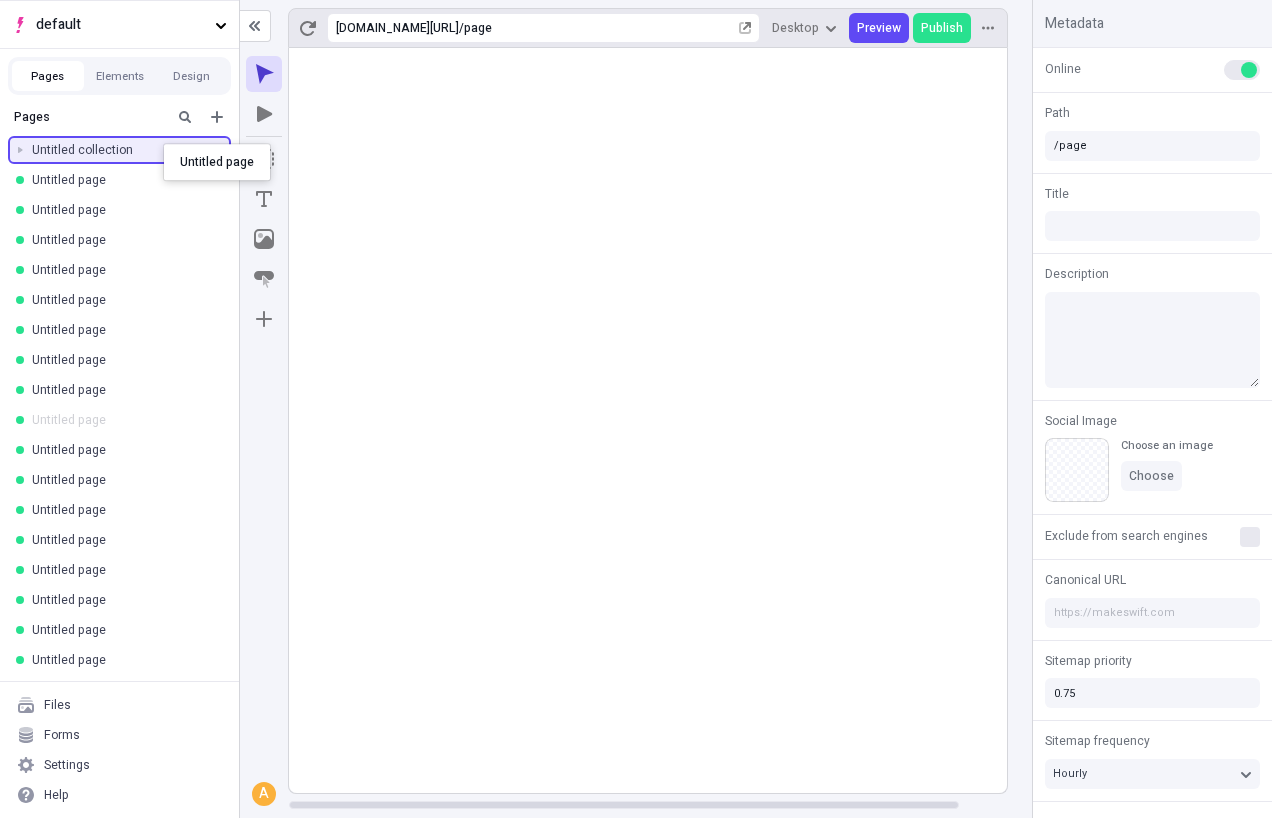drag, startPoint x: 96, startPoint y: 423, endPoint x: 164, endPoint y: 140, distance: 291.055 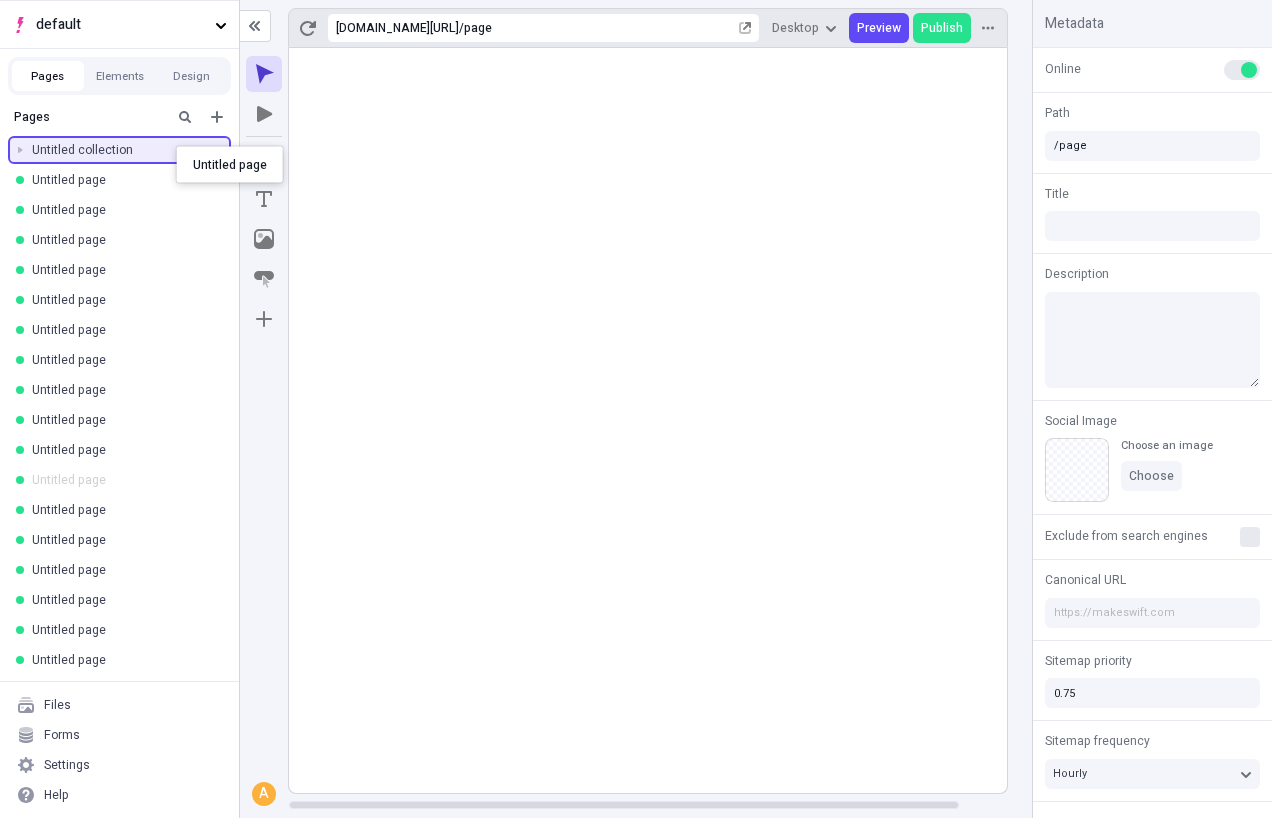 drag, startPoint x: 119, startPoint y: 468, endPoint x: 176, endPoint y: 146, distance: 327.0061 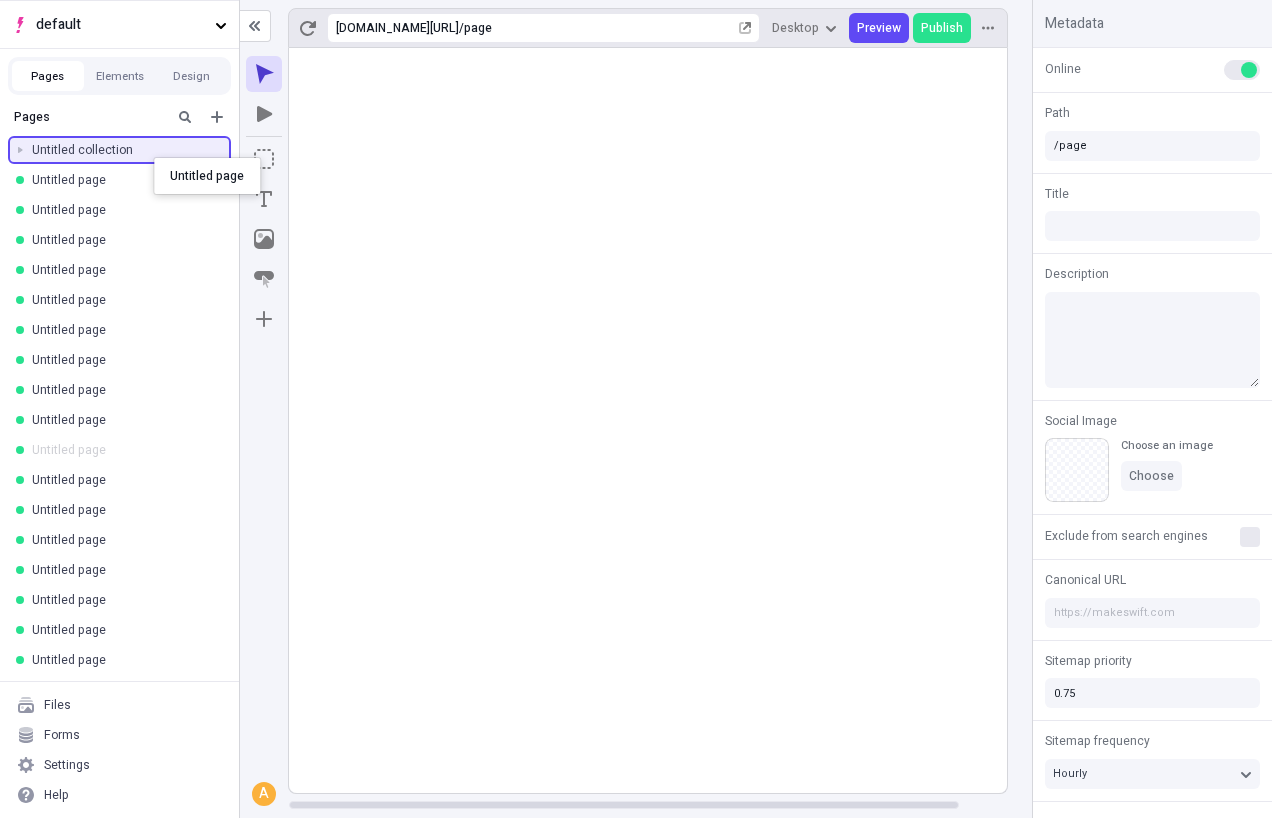 drag, startPoint x: 121, startPoint y: 506, endPoint x: 155, endPoint y: 154, distance: 353.63824 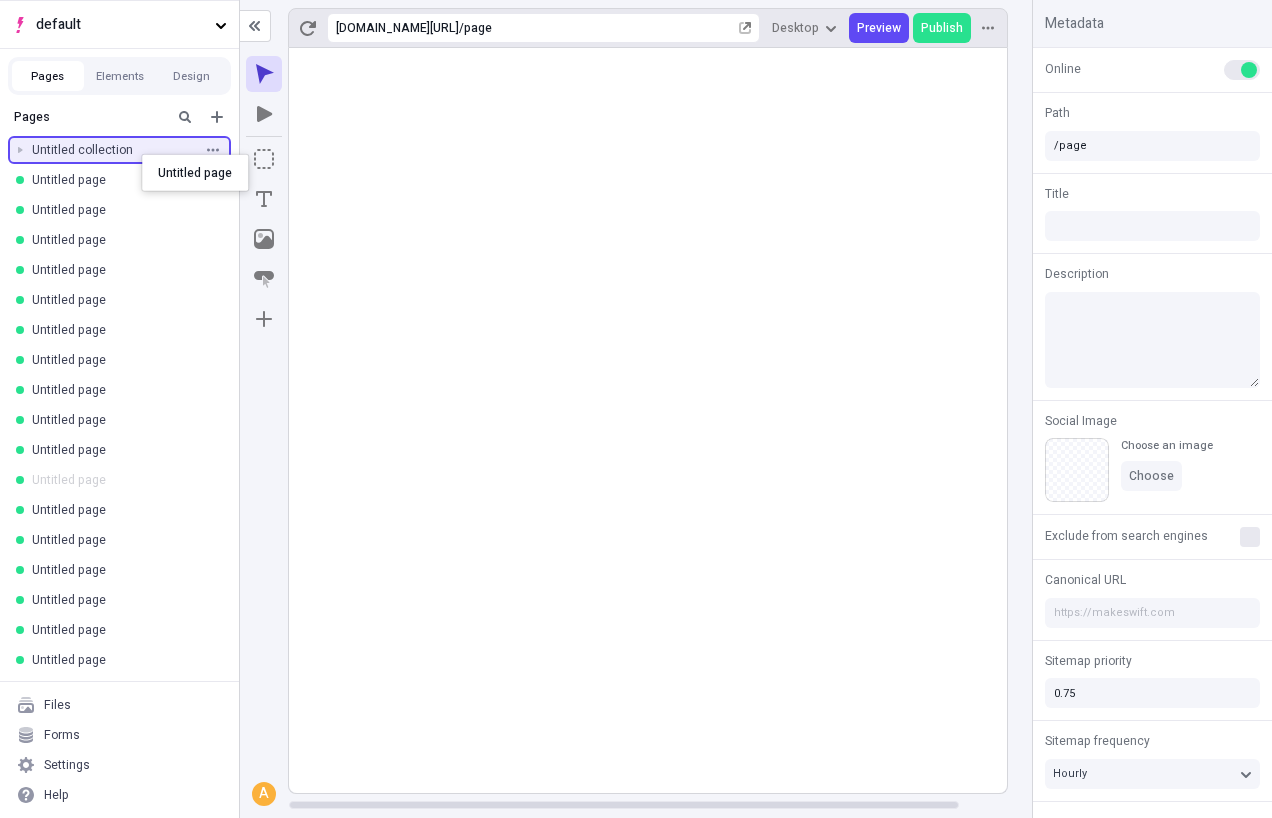 drag, startPoint x: 92, startPoint y: 492, endPoint x: 141, endPoint y: 152, distance: 343.51273 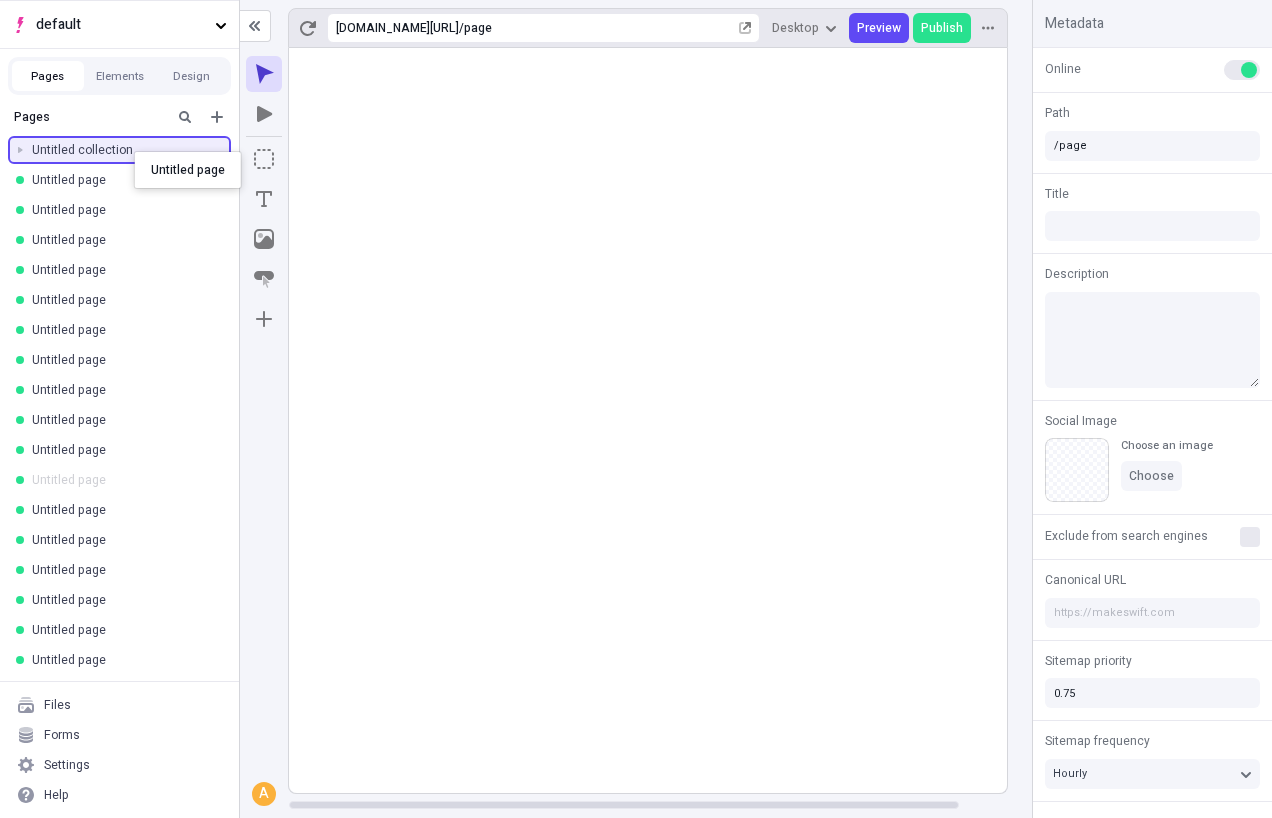 drag, startPoint x: 87, startPoint y: 472, endPoint x: 134, endPoint y: 151, distance: 324.42258 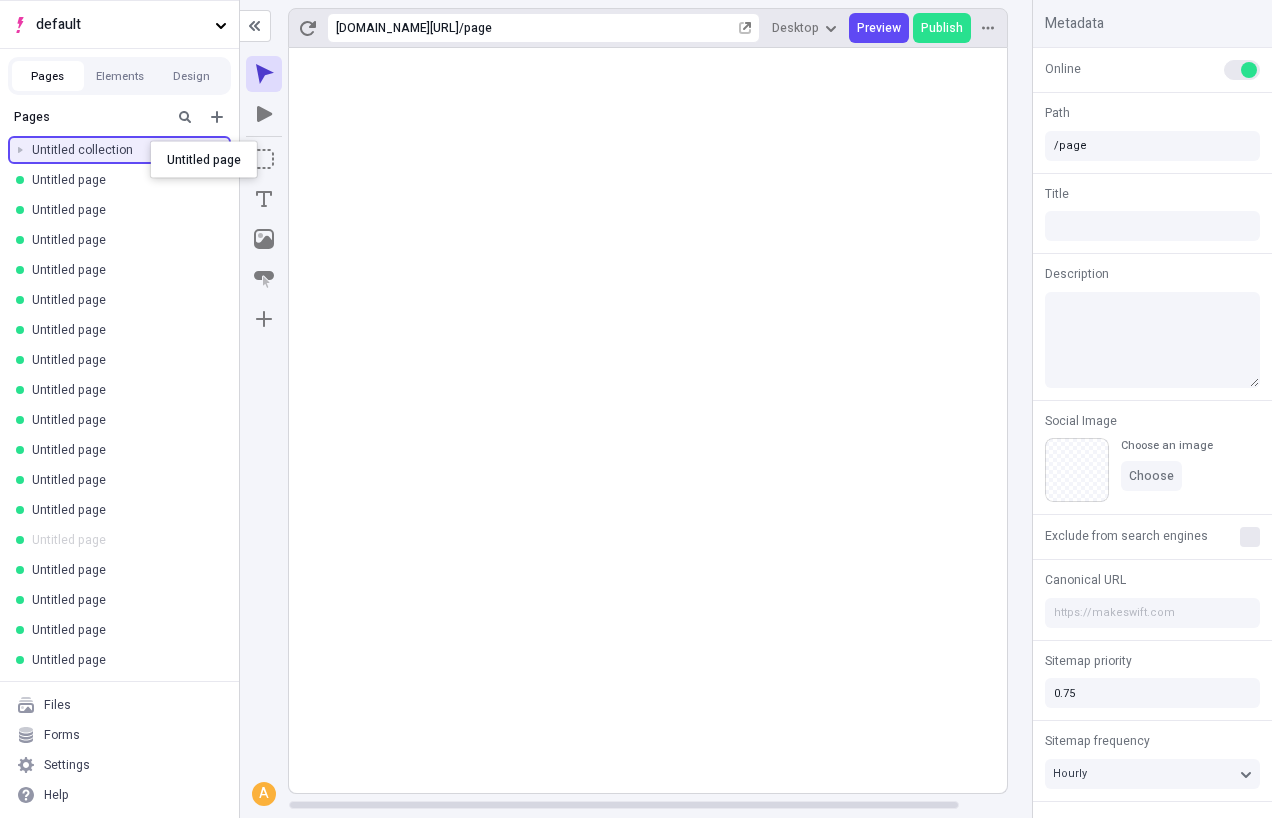 drag, startPoint x: 87, startPoint y: 519, endPoint x: 150, endPoint y: 149, distance: 375.3252 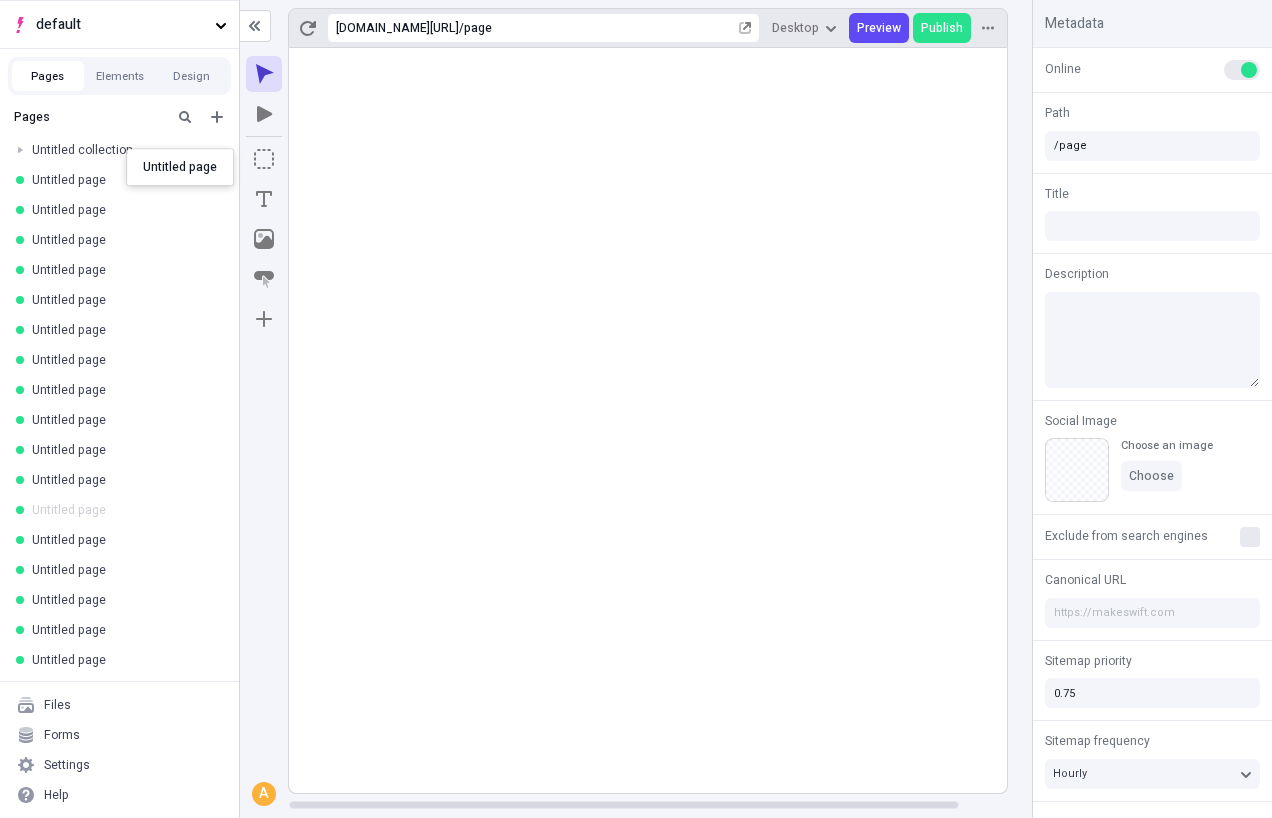 drag, startPoint x: 64, startPoint y: 522, endPoint x: 125, endPoint y: 146, distance: 380.91602 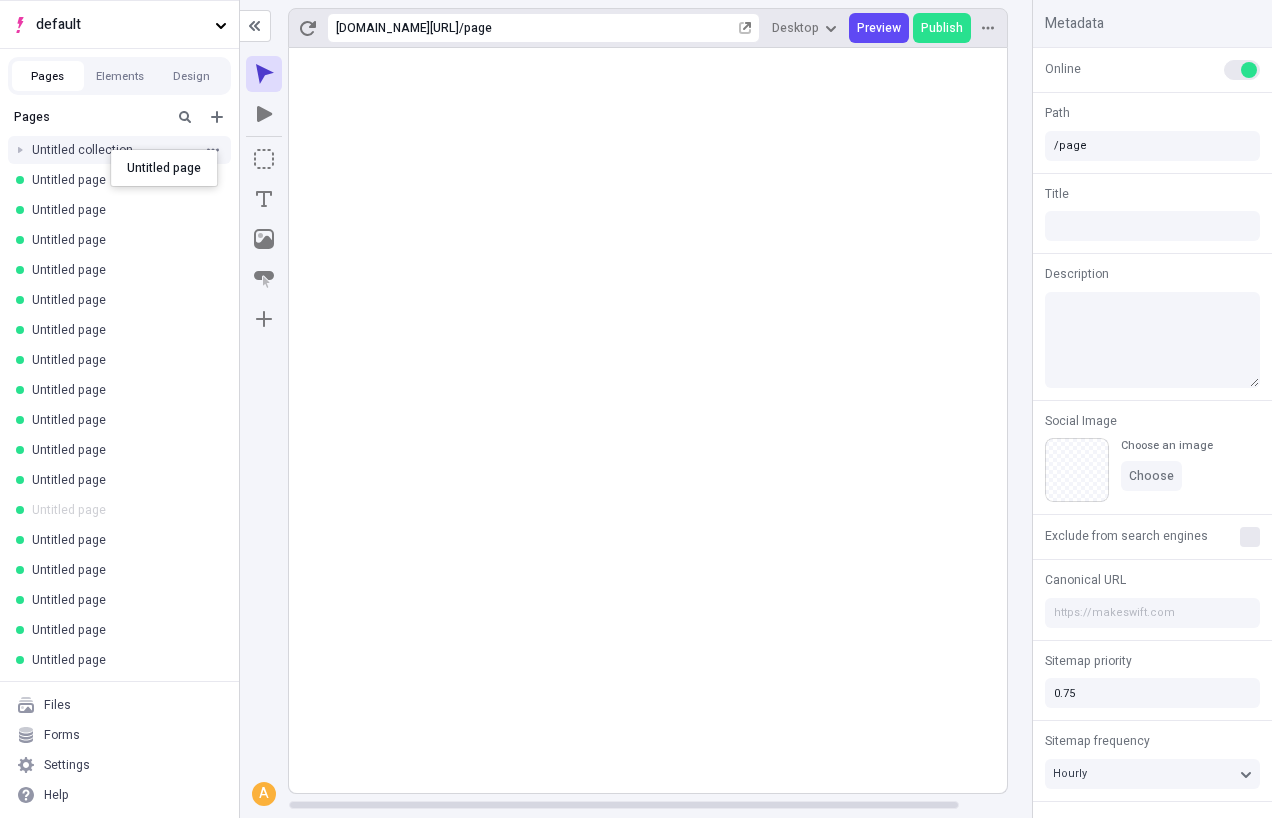 drag, startPoint x: 69, startPoint y: 523, endPoint x: 109, endPoint y: 147, distance: 378.12167 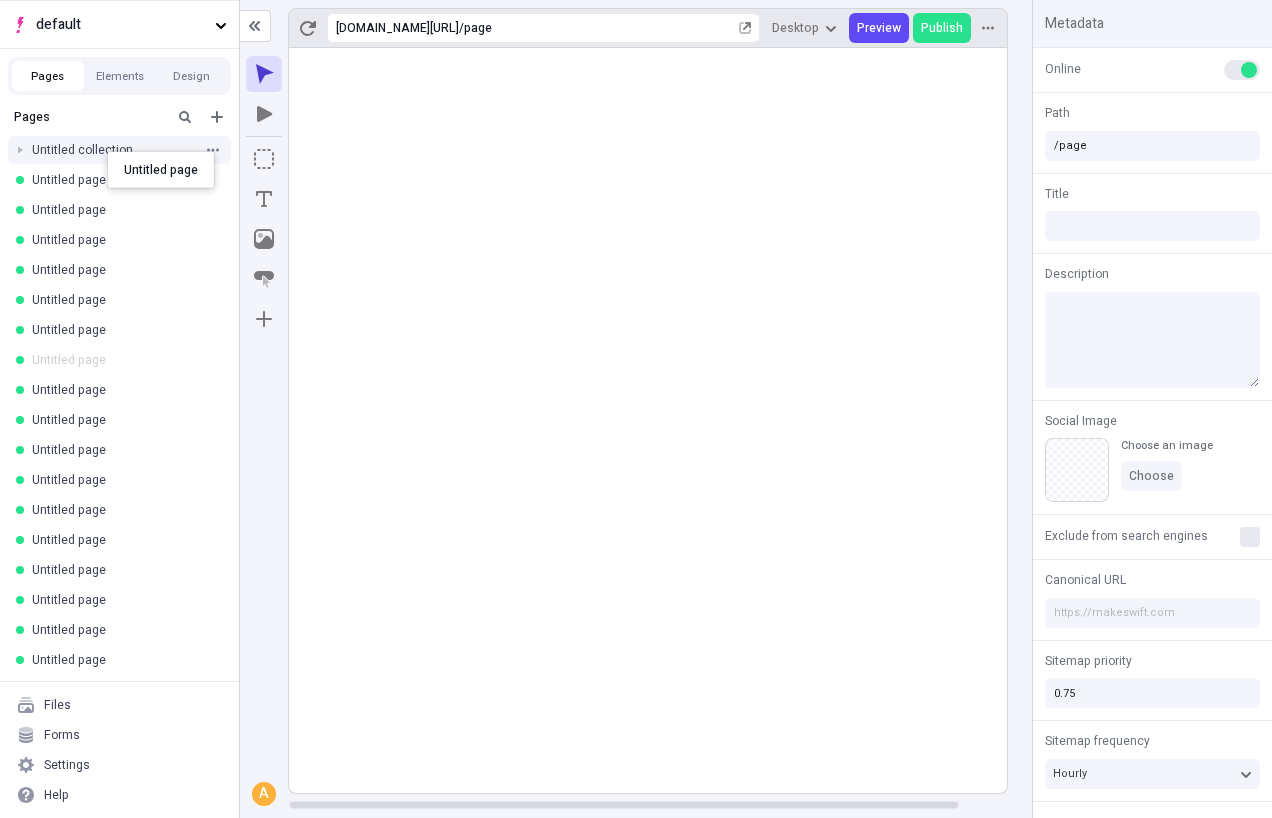 drag, startPoint x: 71, startPoint y: 359, endPoint x: 107, endPoint y: 149, distance: 213.06337 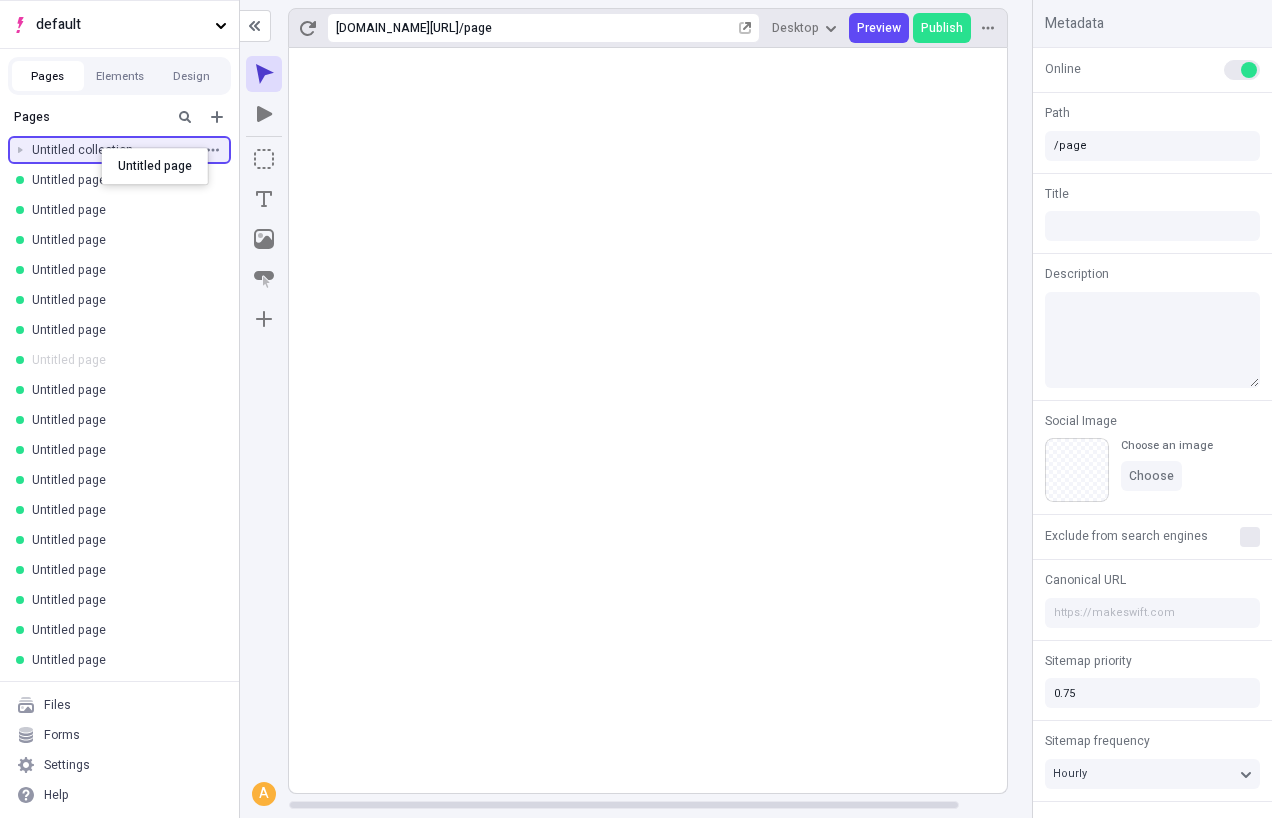drag, startPoint x: 68, startPoint y: 395, endPoint x: 101, endPoint y: 147, distance: 250.18593 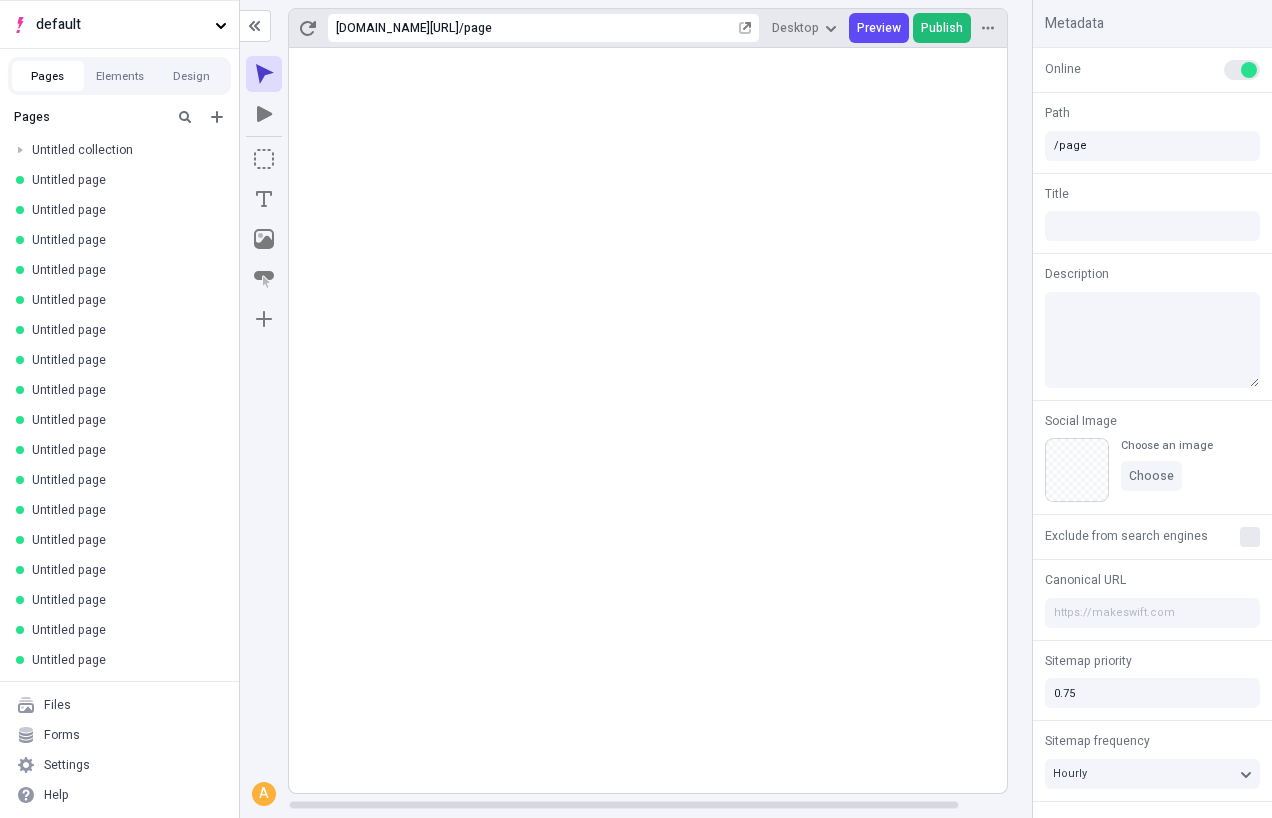 click on "Publish" at bounding box center (942, 28) 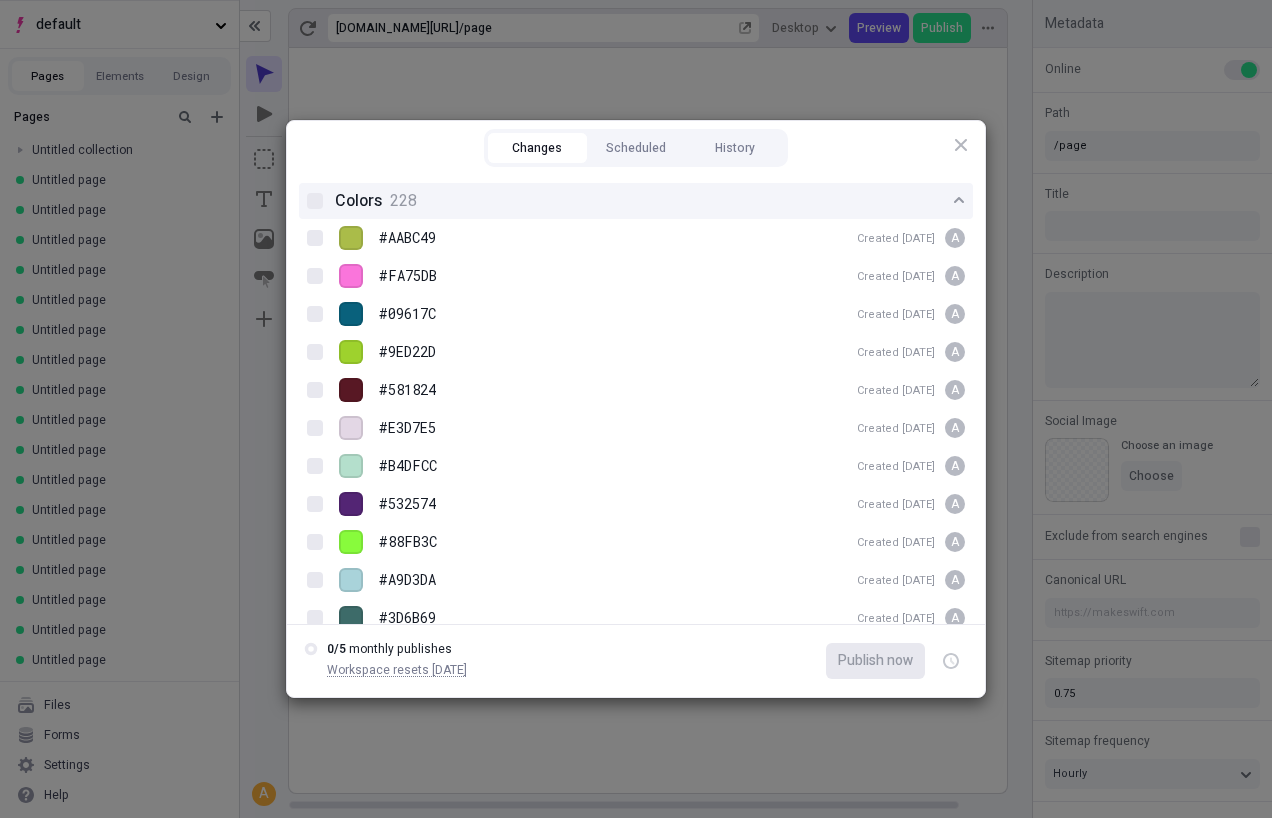 click on "Colors" at bounding box center (358, 201) 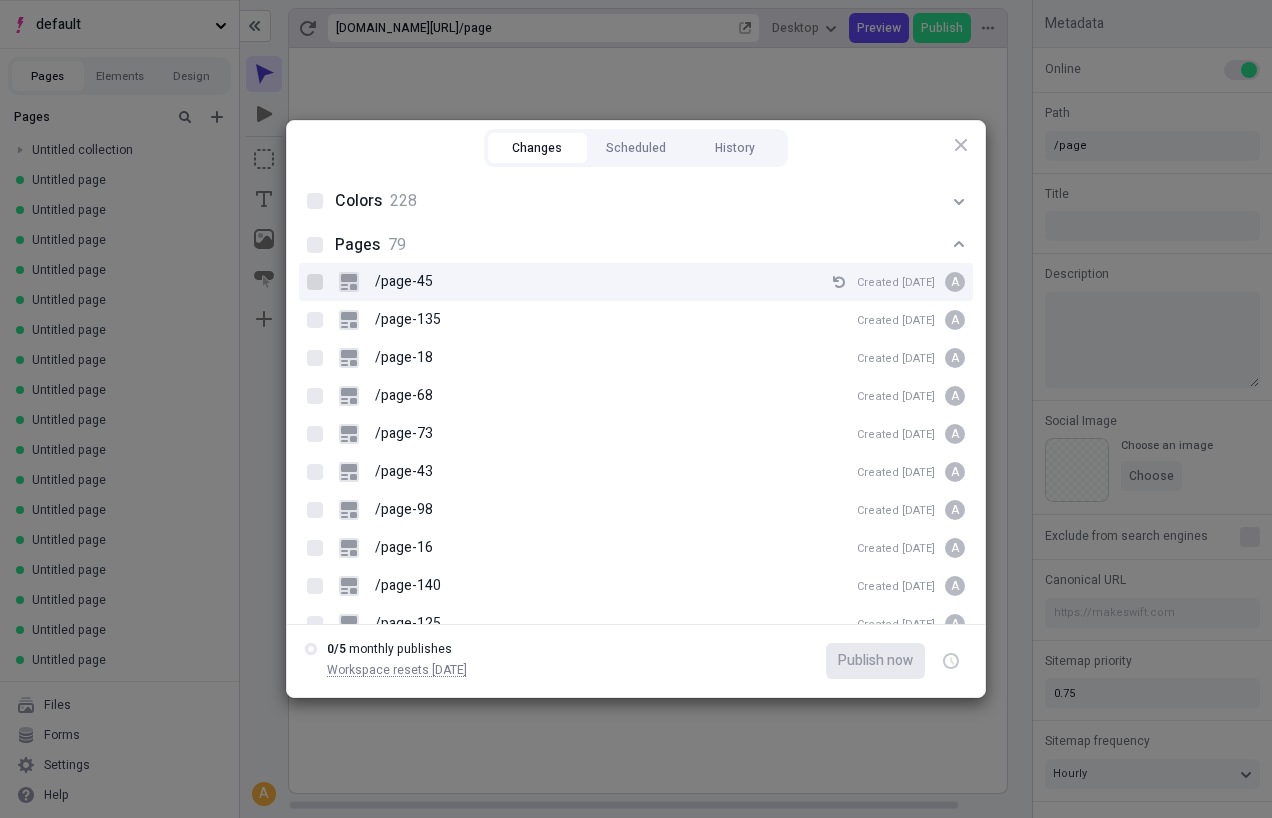 click at bounding box center [315, 282] 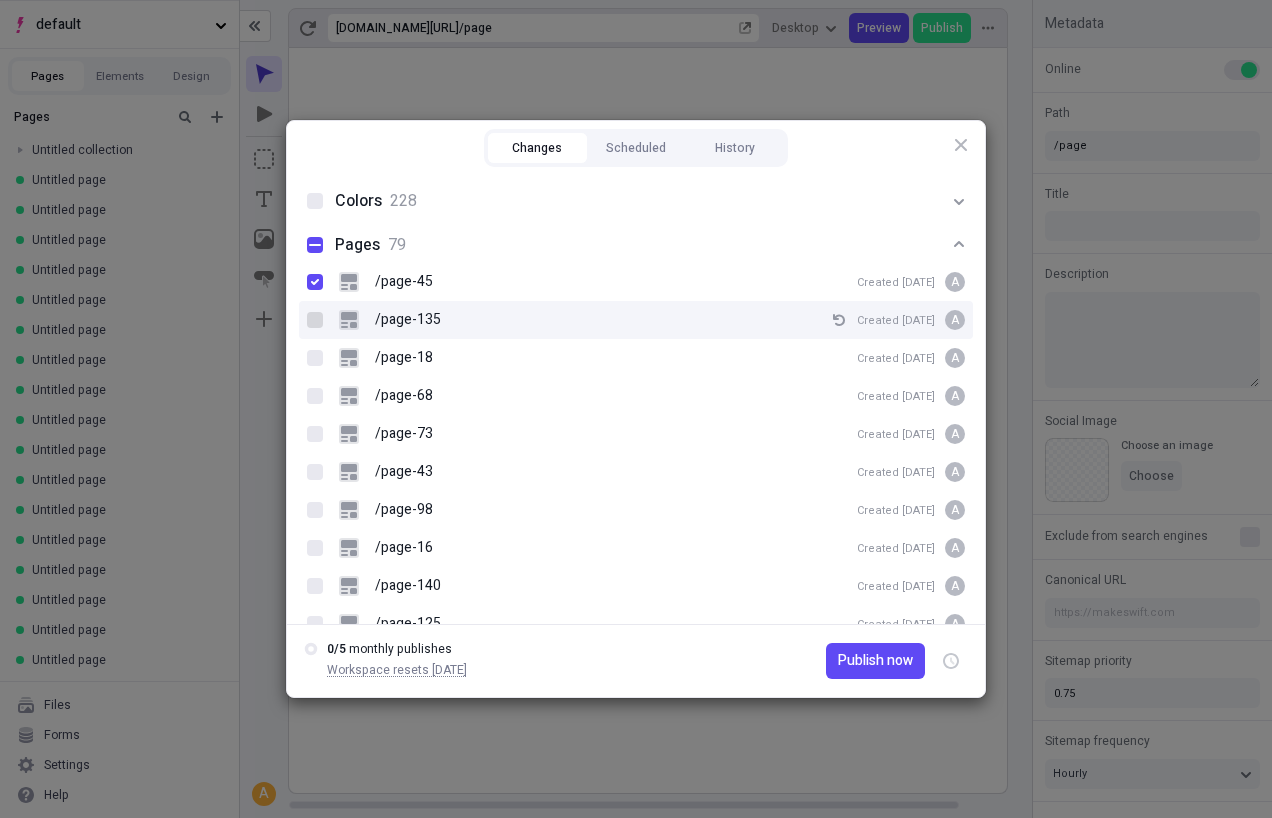 click at bounding box center [315, 320] 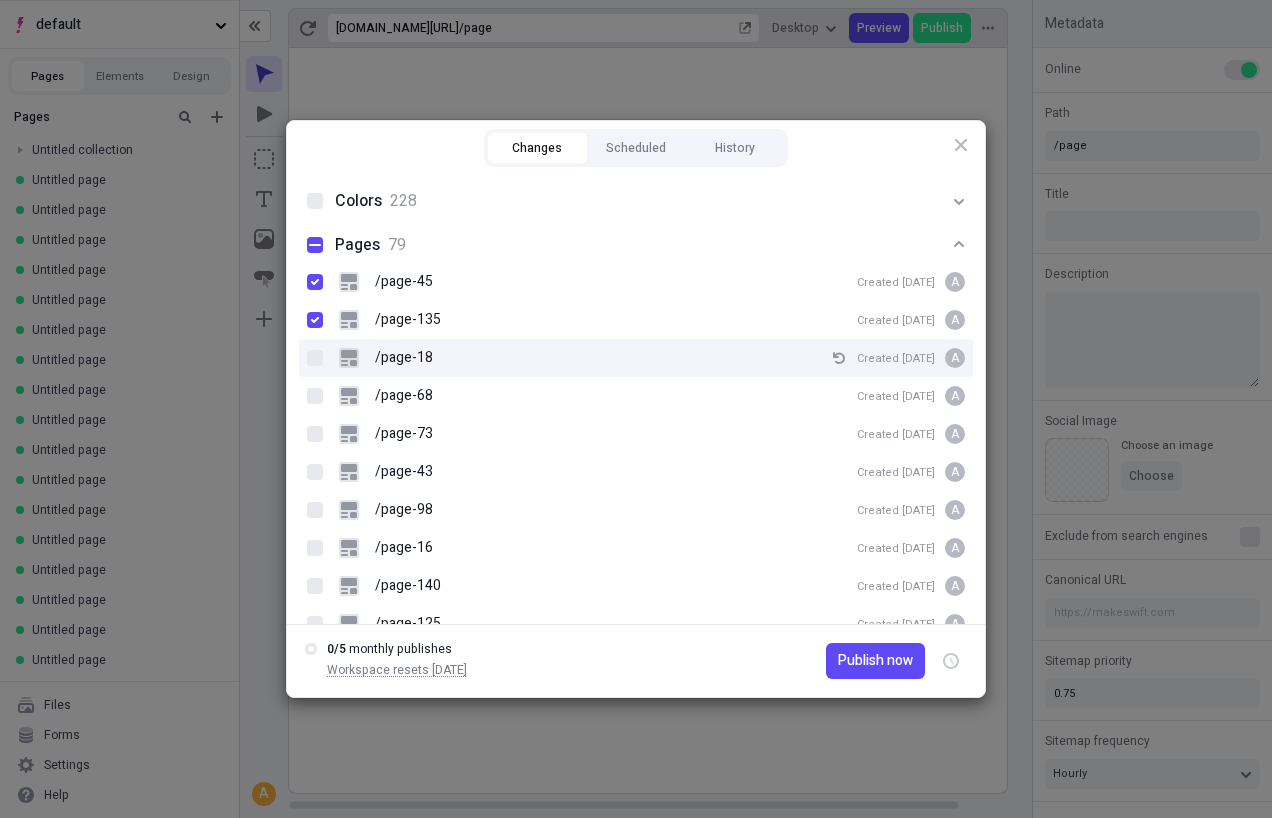 click on "/page-18 Created   Jul 14 A" at bounding box center [636, 358] 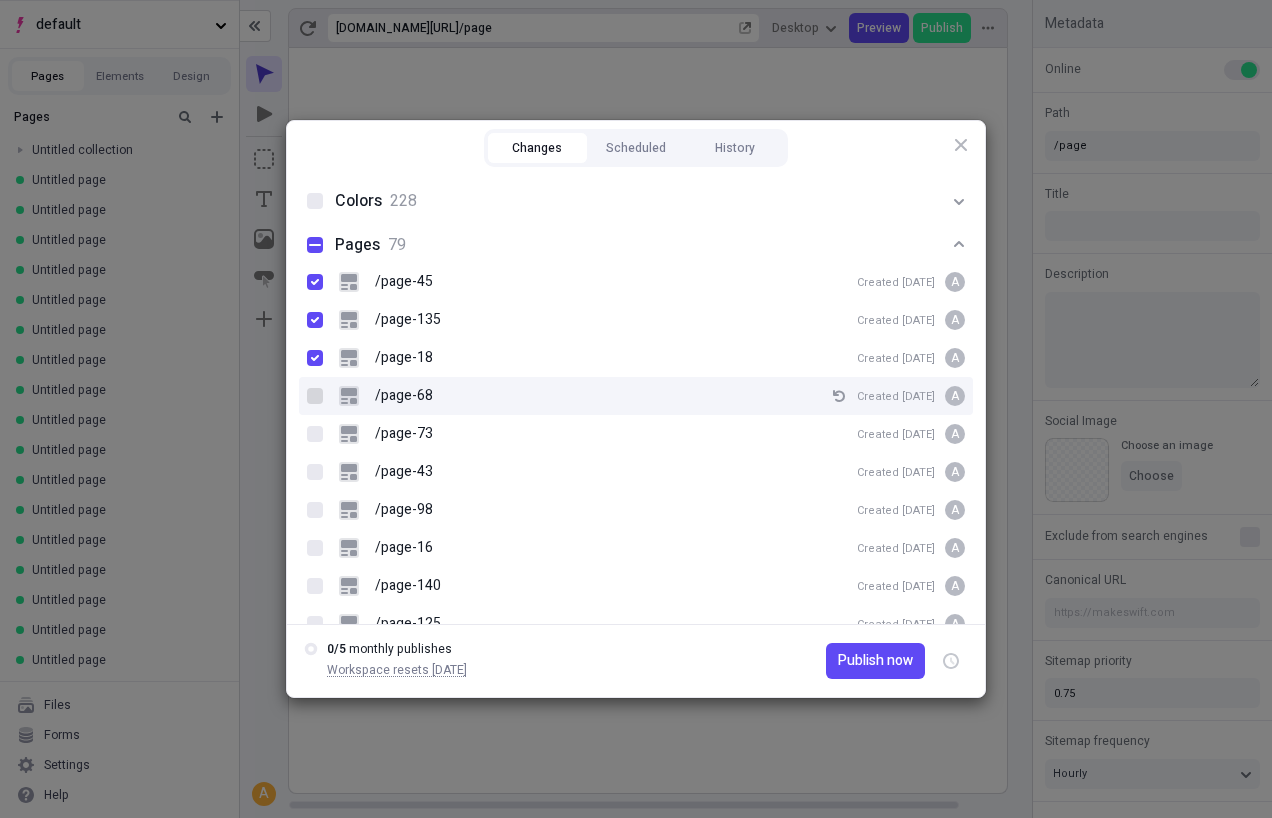 click at bounding box center [315, 396] 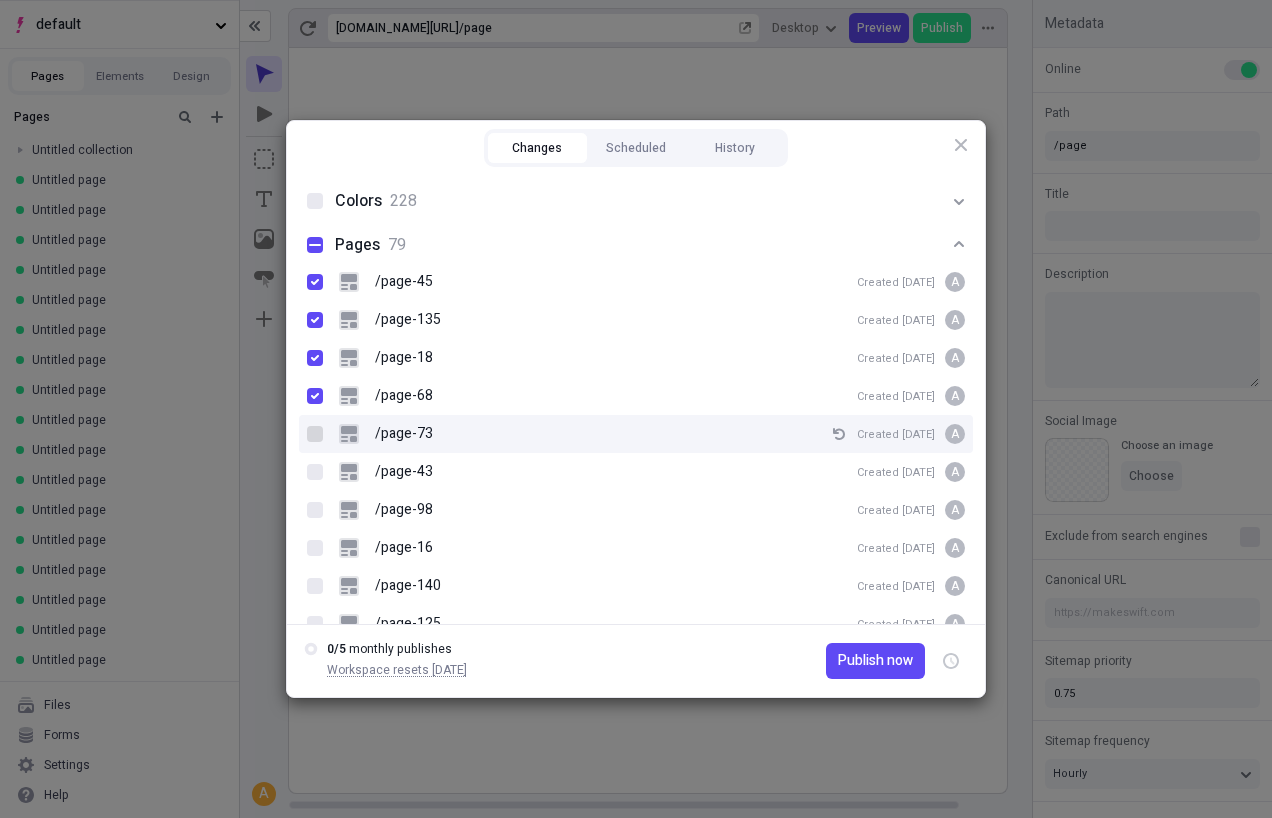 click at bounding box center [315, 434] 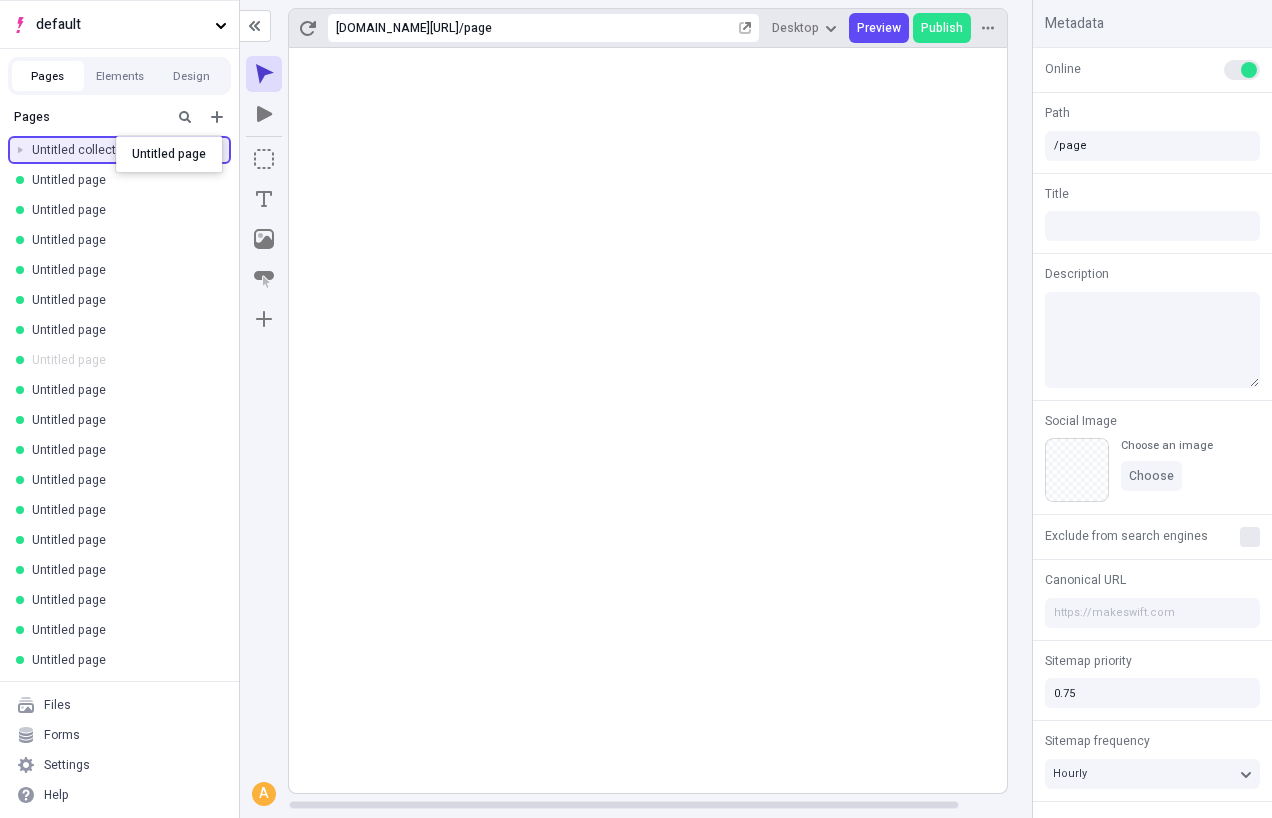 drag, startPoint x: 101, startPoint y: 353, endPoint x: 116, endPoint y: 137, distance: 216.5202 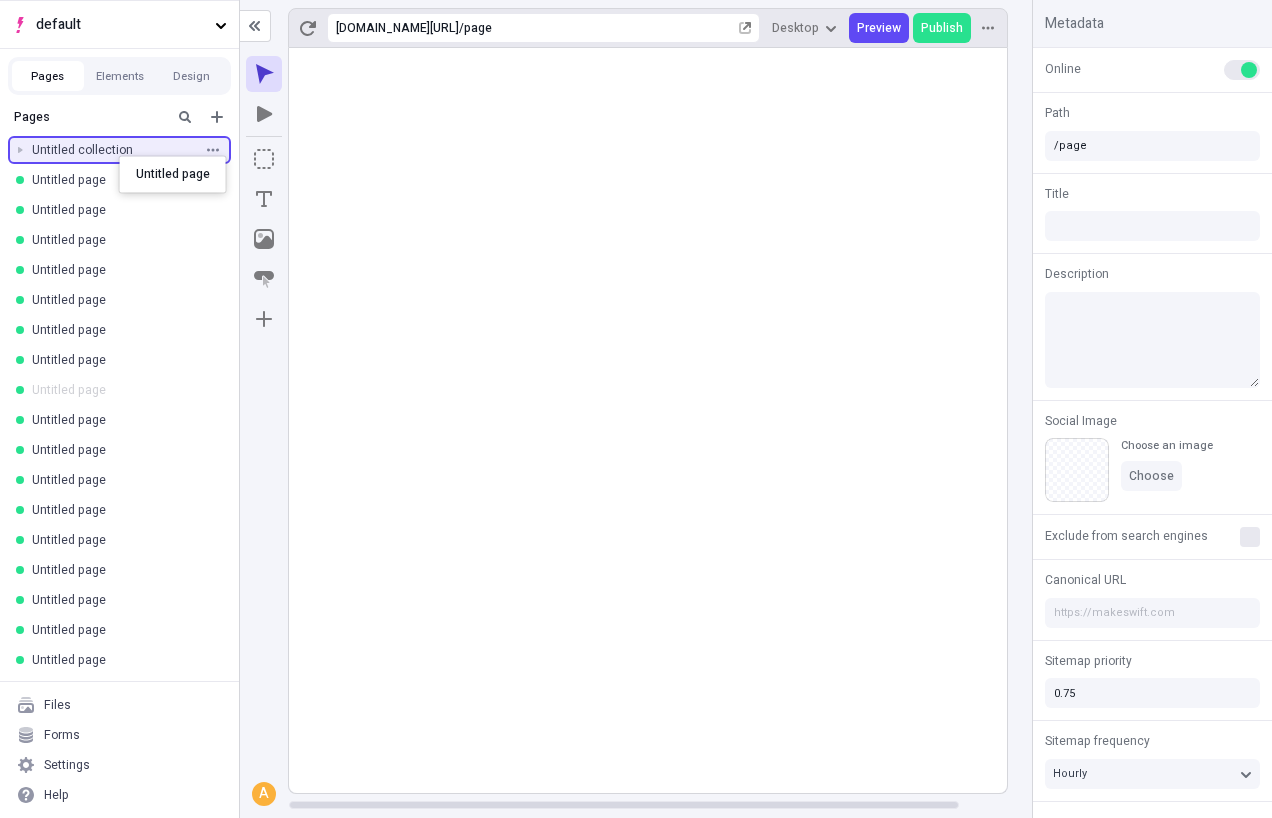 drag, startPoint x: 119, startPoint y: 384, endPoint x: 120, endPoint y: 157, distance: 227.0022 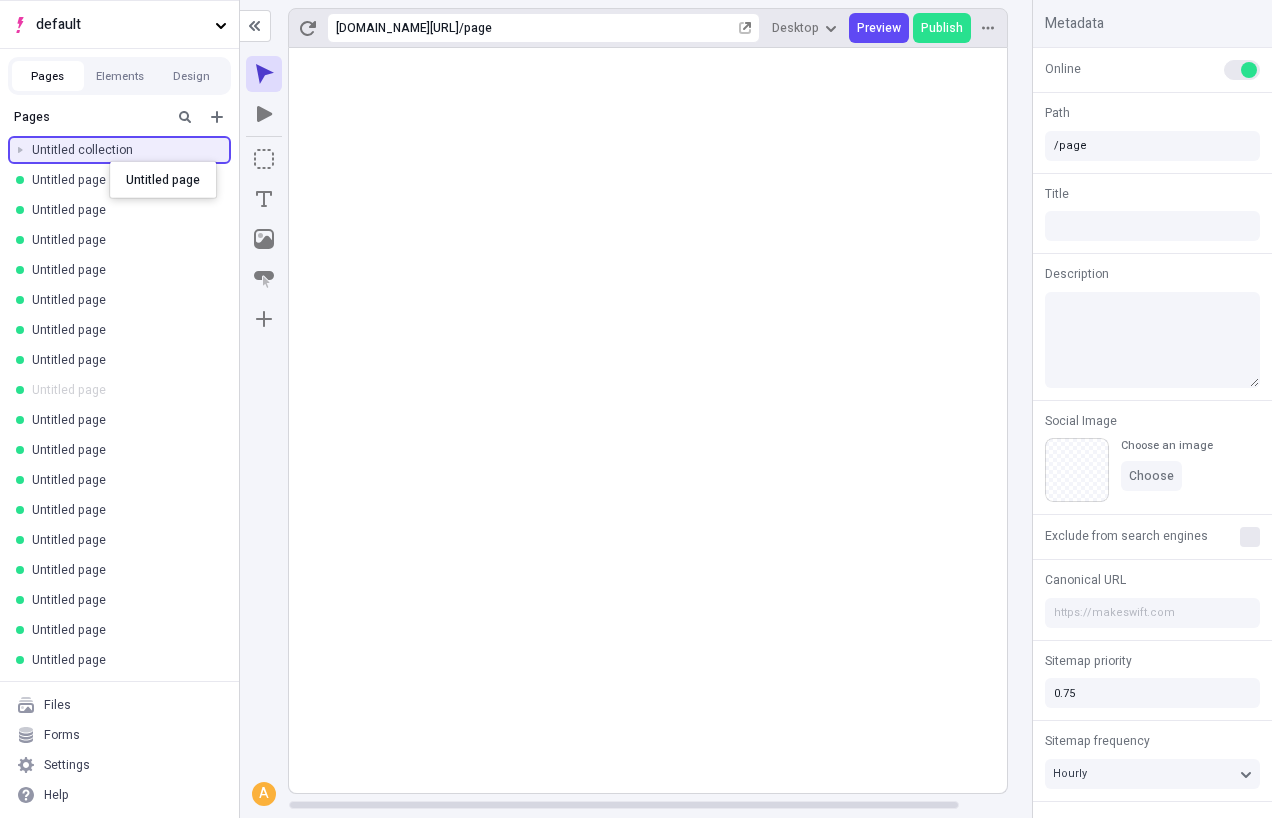 drag, startPoint x: 99, startPoint y: 400, endPoint x: 110, endPoint y: 161, distance: 239.253 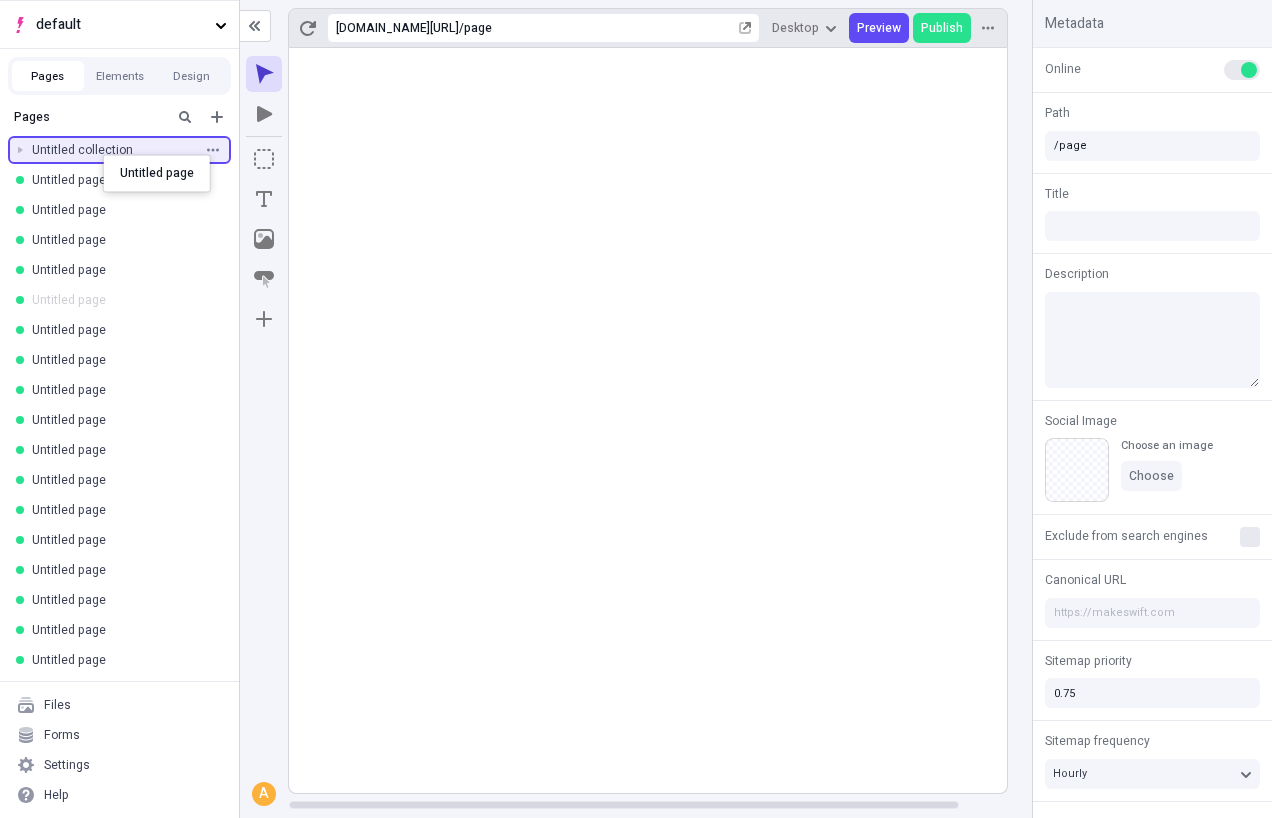 drag, startPoint x: 100, startPoint y: 295, endPoint x: 103, endPoint y: 157, distance: 138.03261 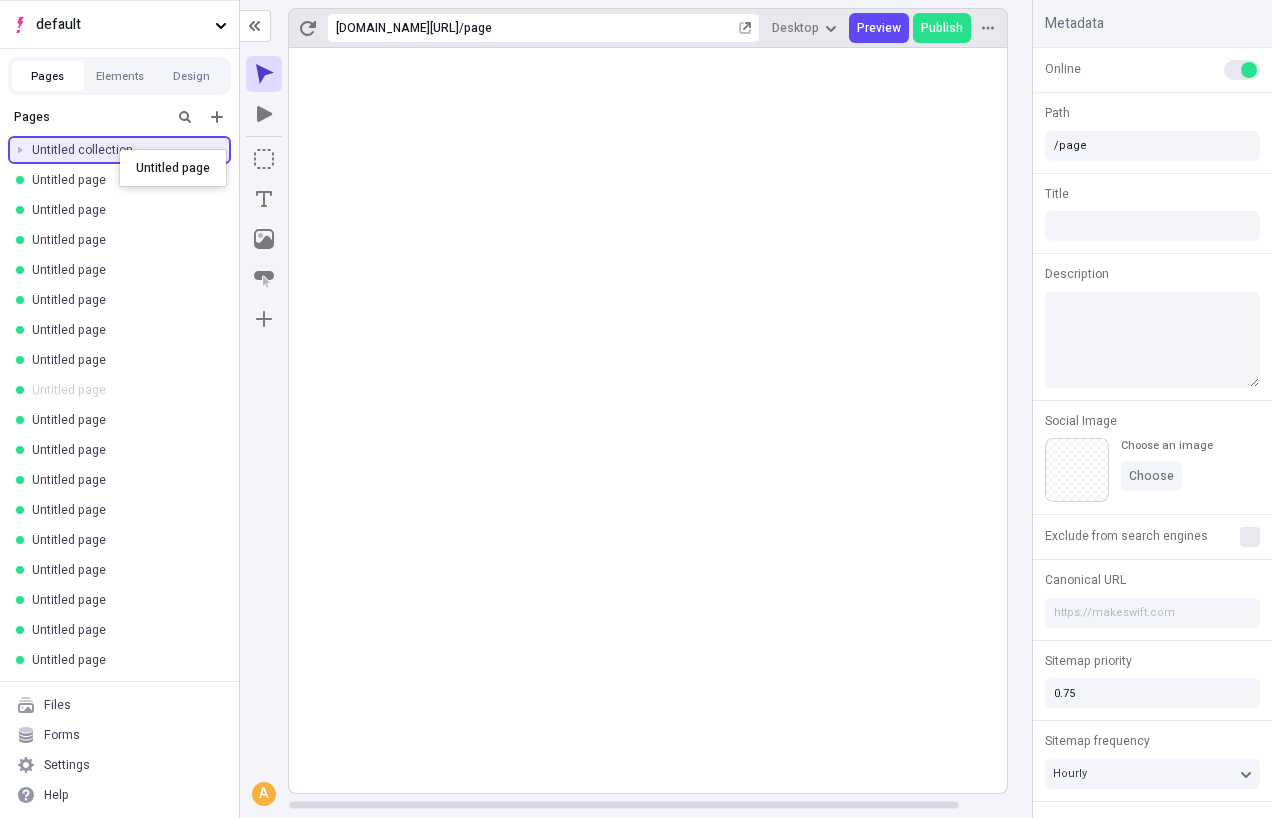 drag, startPoint x: 96, startPoint y: 383, endPoint x: 126, endPoint y: 138, distance: 246.8299 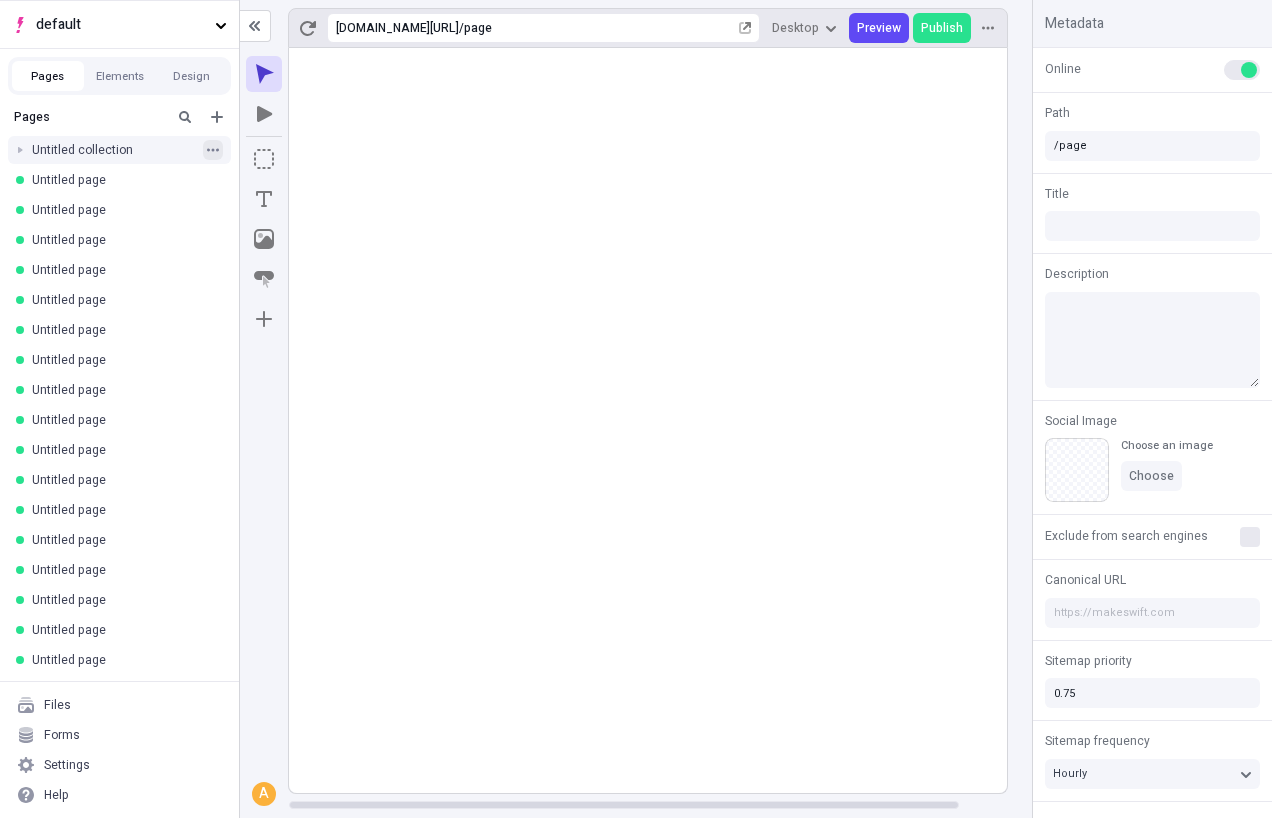 click 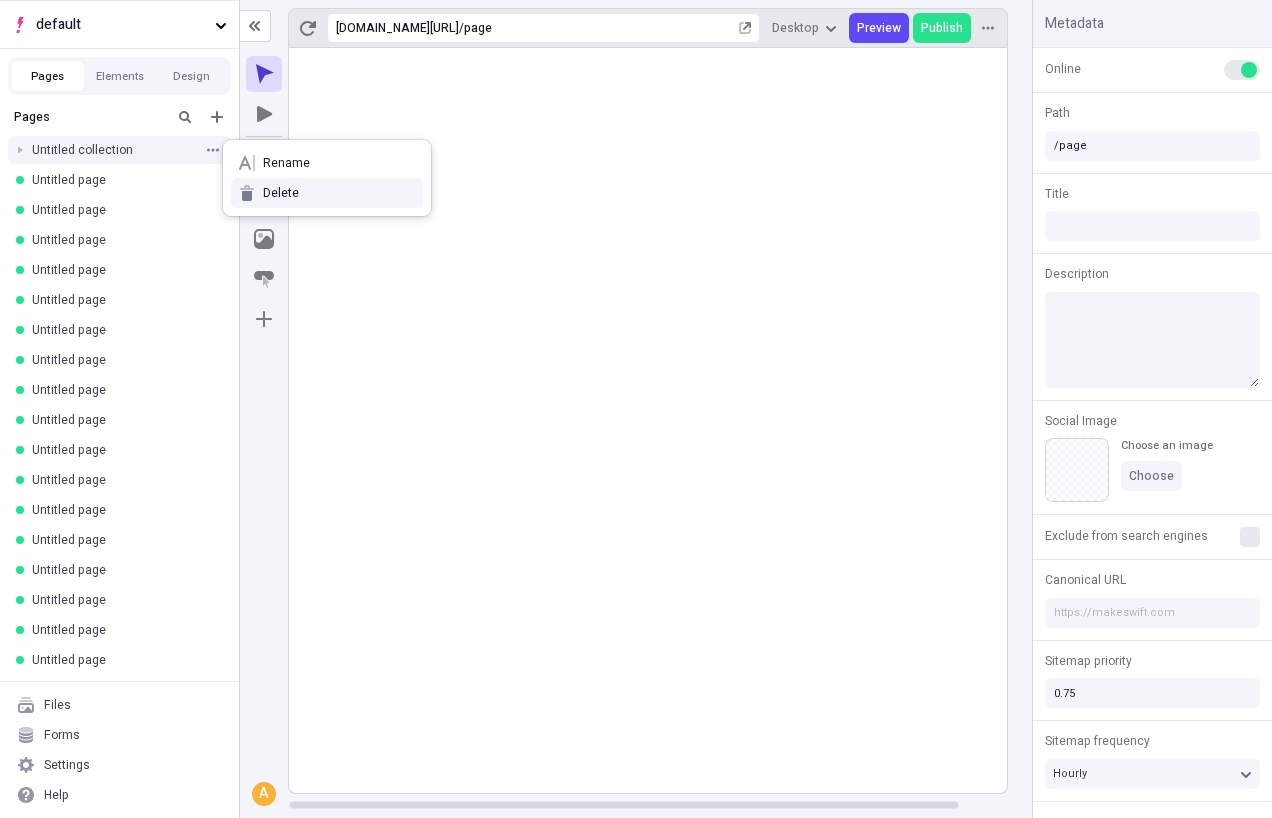 click on "Delete" at bounding box center (339, 193) 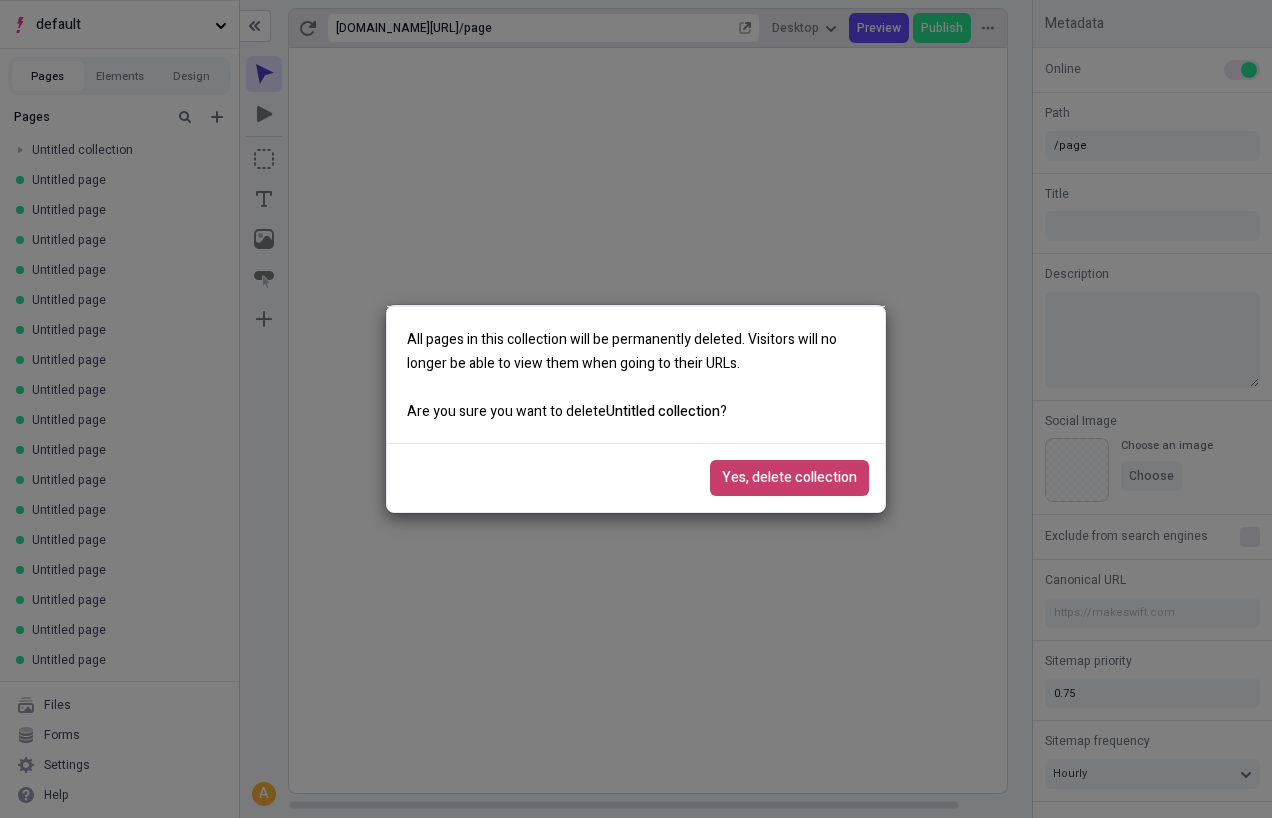 click on "Yes, delete collection" at bounding box center [789, 478] 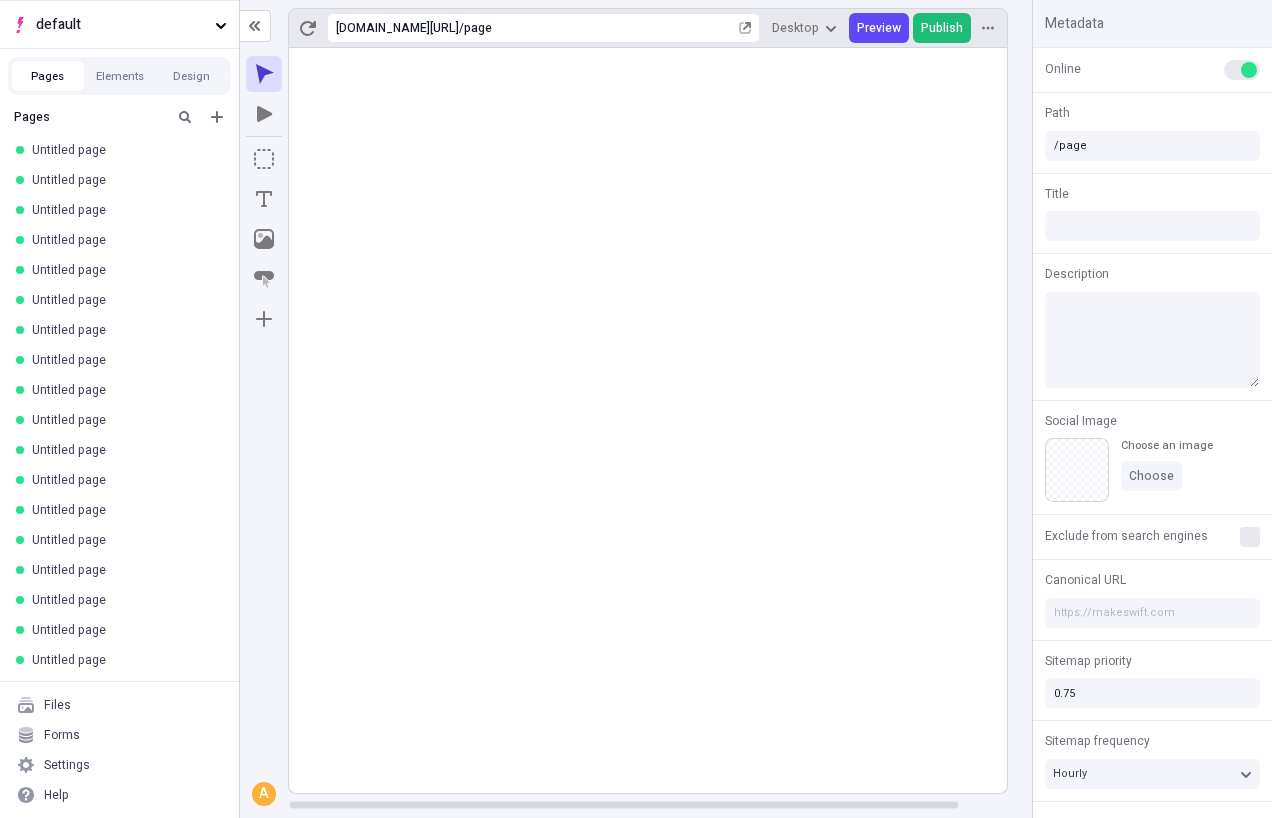 click on "Publish" at bounding box center (942, 28) 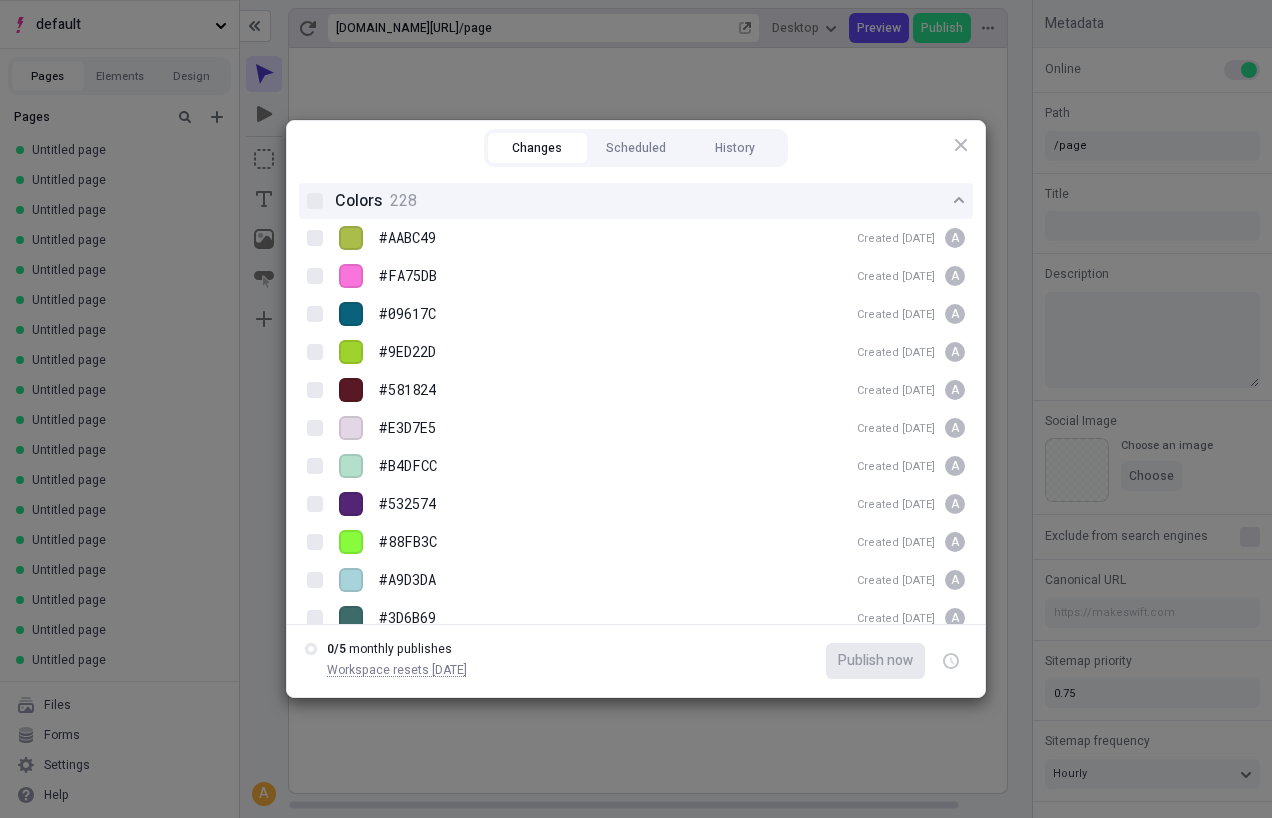 click on "228" at bounding box center [403, 201] 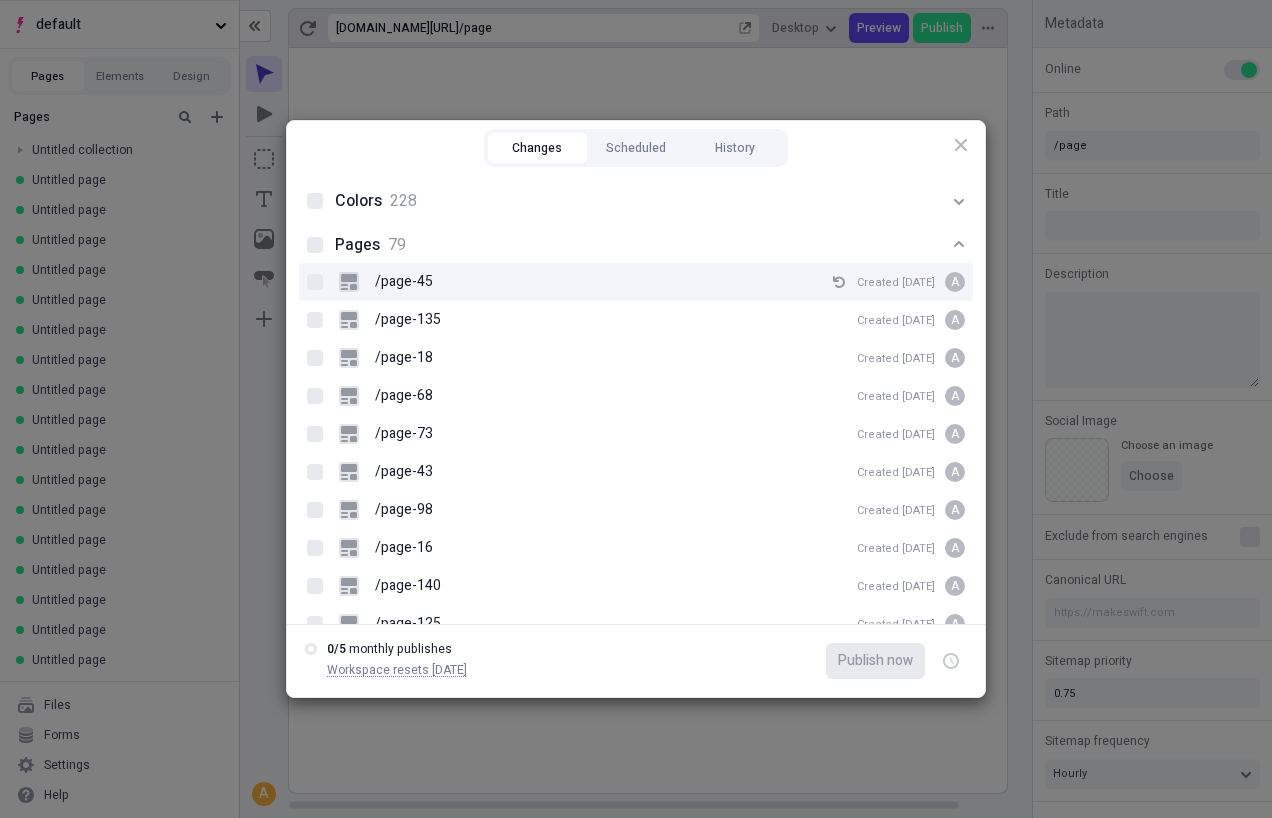 type 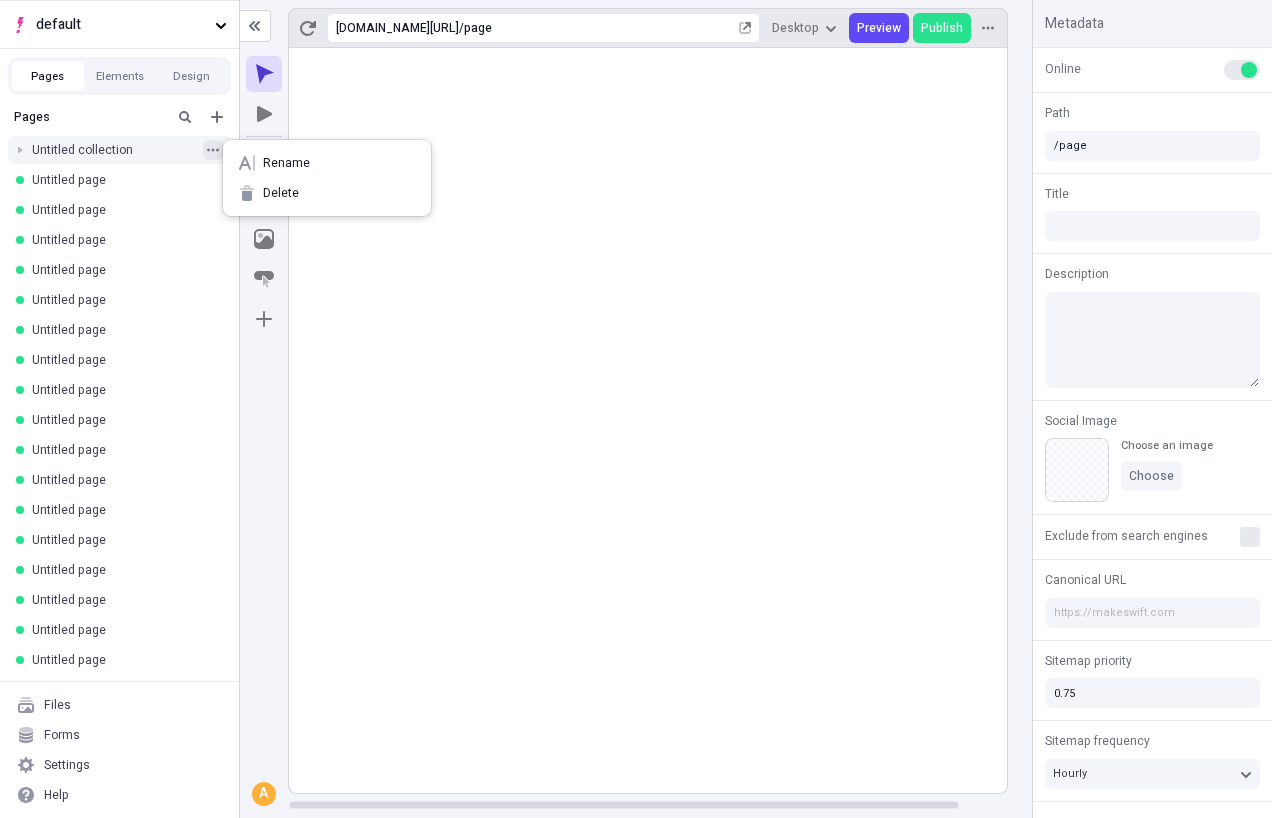 click at bounding box center [213, 150] 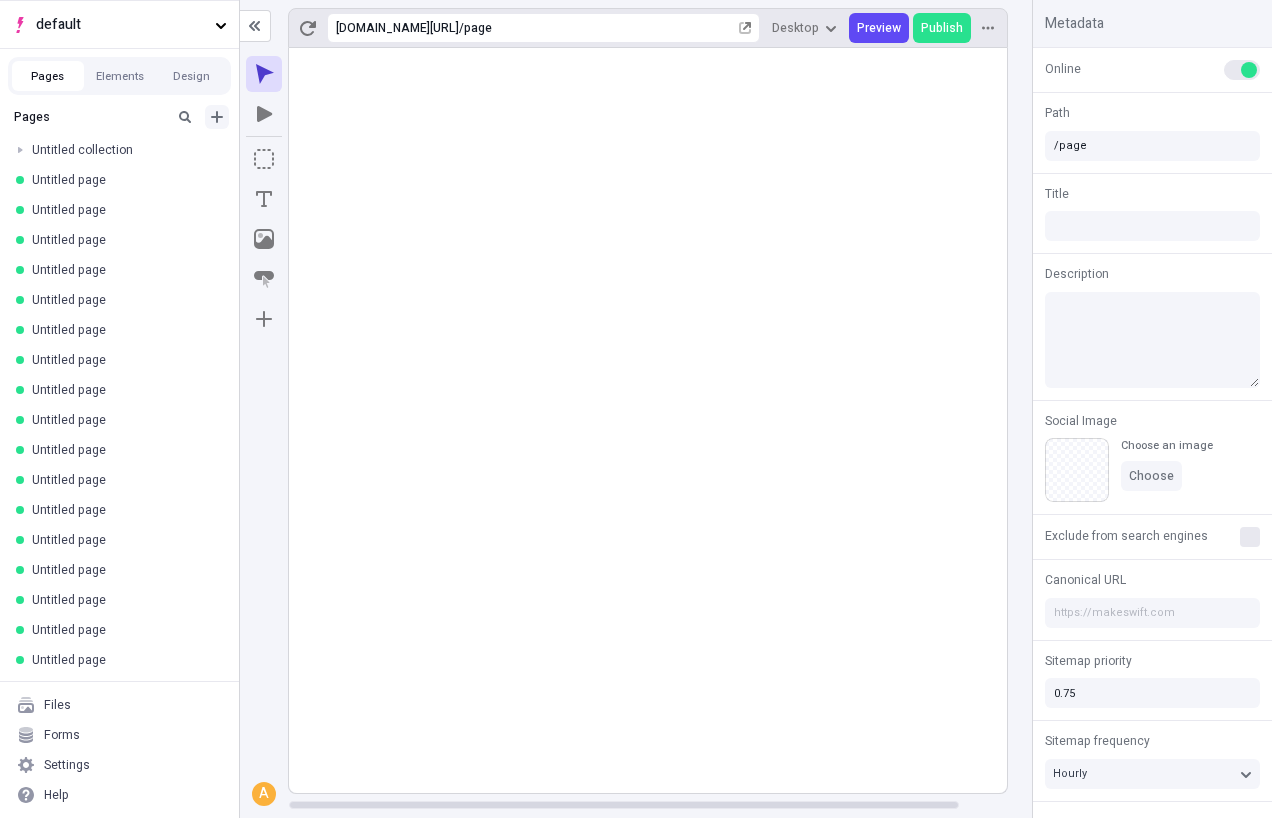 click at bounding box center (217, 117) 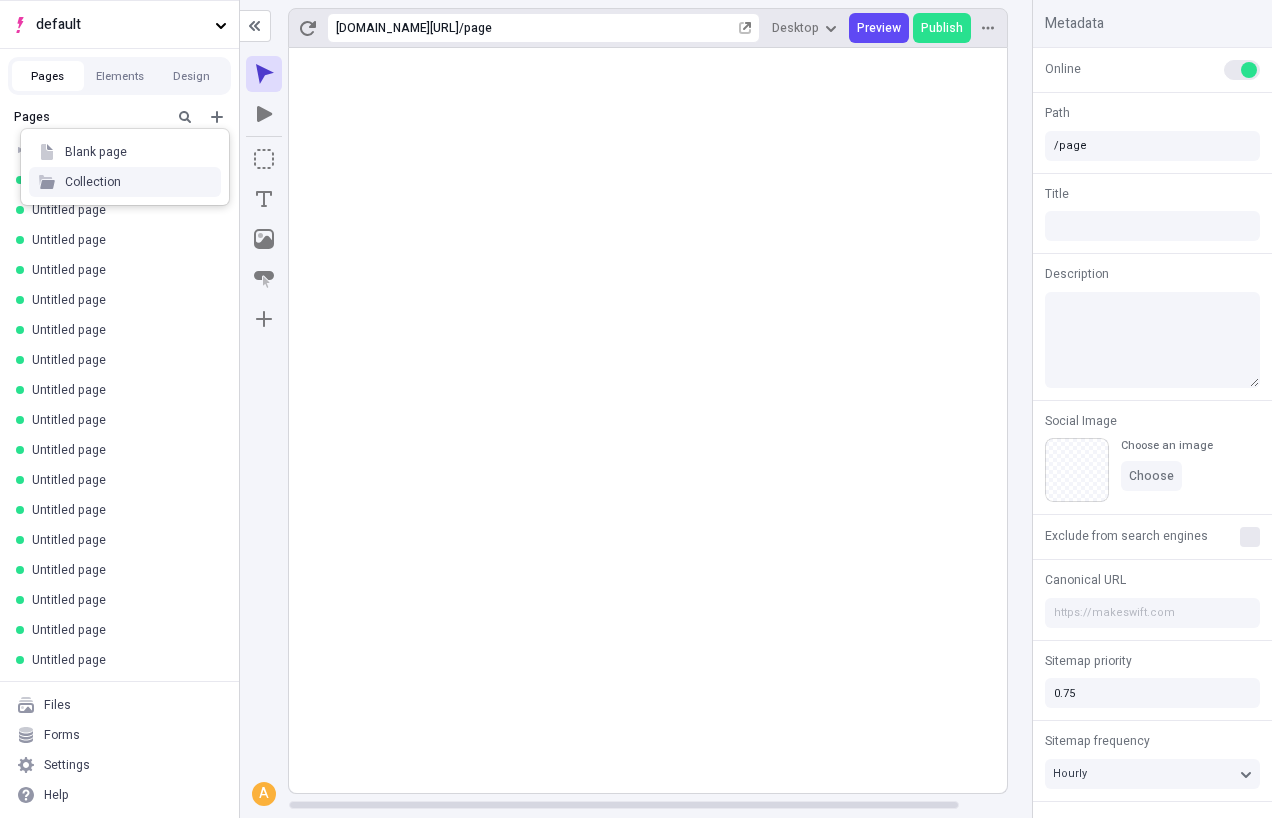 click on "Collection" at bounding box center [125, 182] 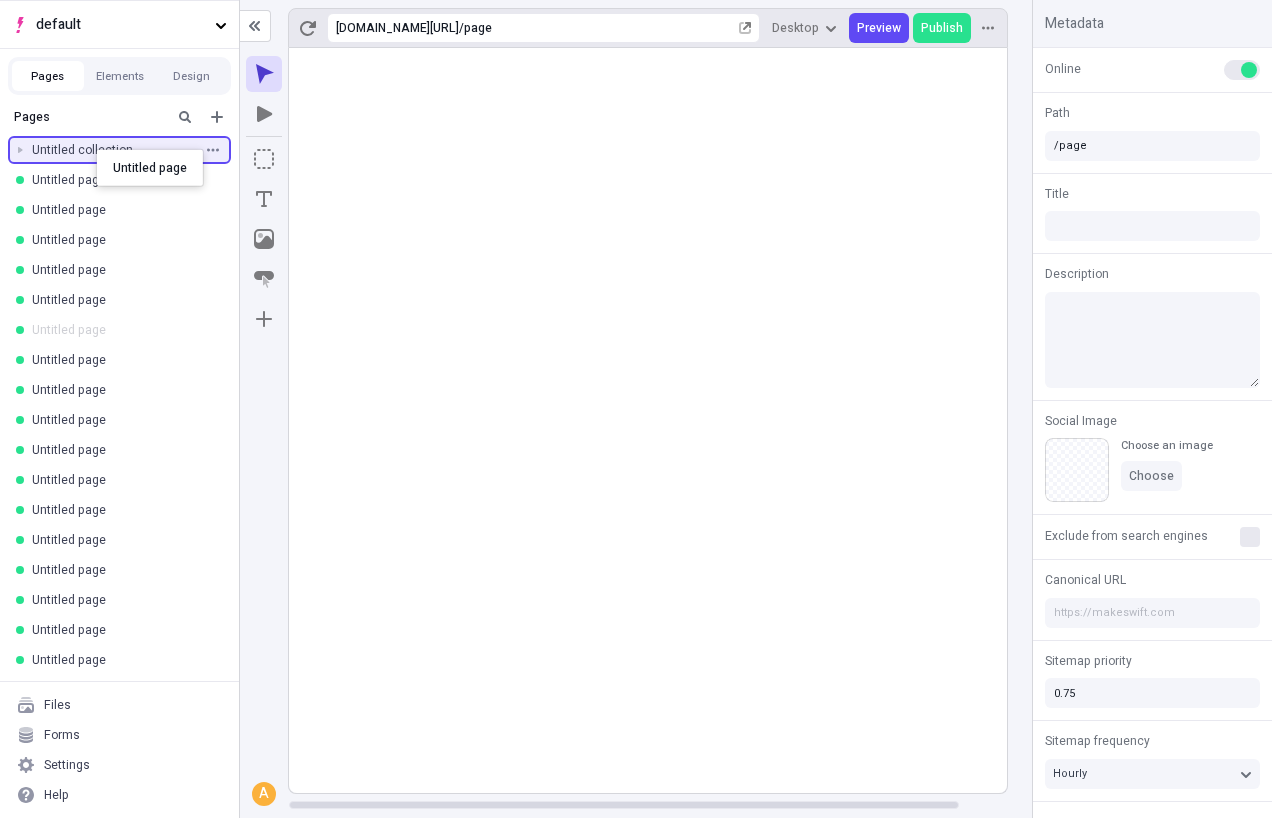drag, startPoint x: 81, startPoint y: 316, endPoint x: 96, endPoint y: 151, distance: 165.68042 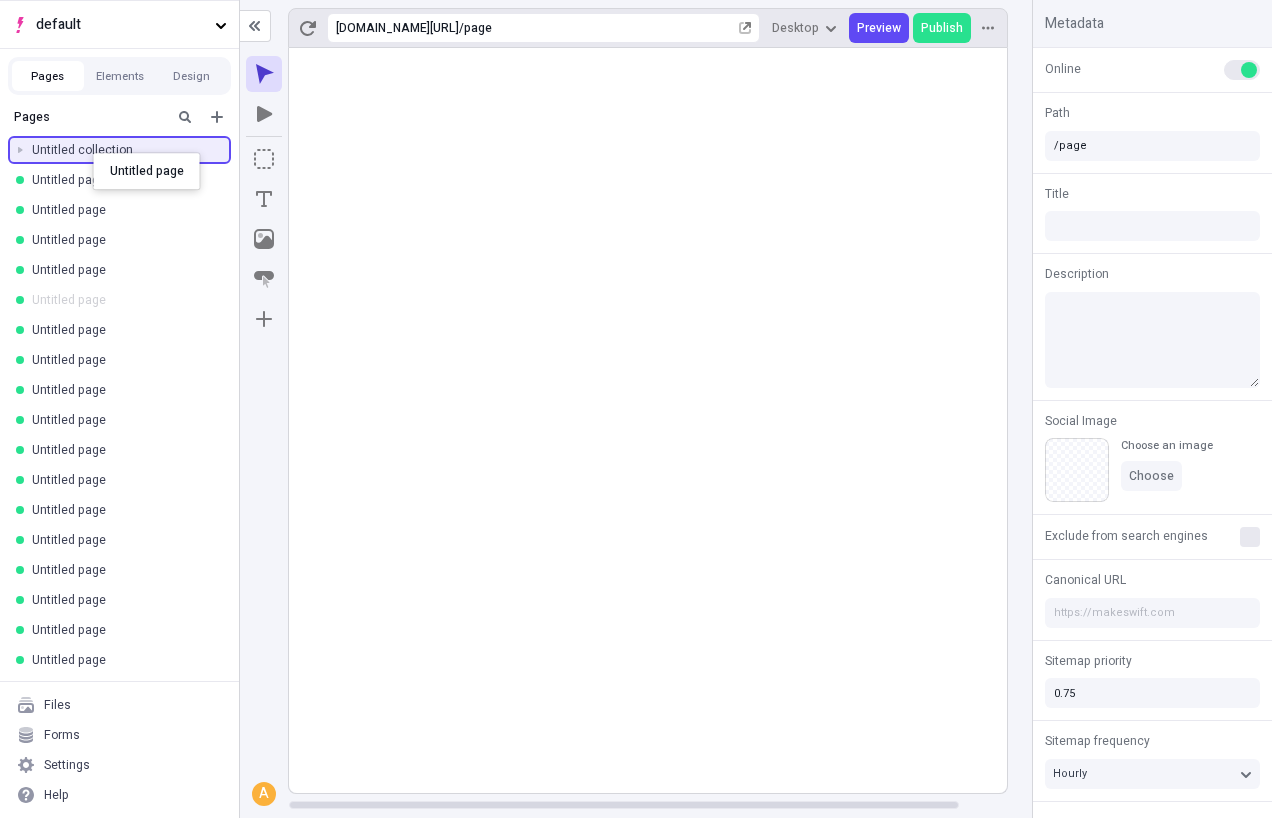drag, startPoint x: 91, startPoint y: 287, endPoint x: 93, endPoint y: 152, distance: 135.01482 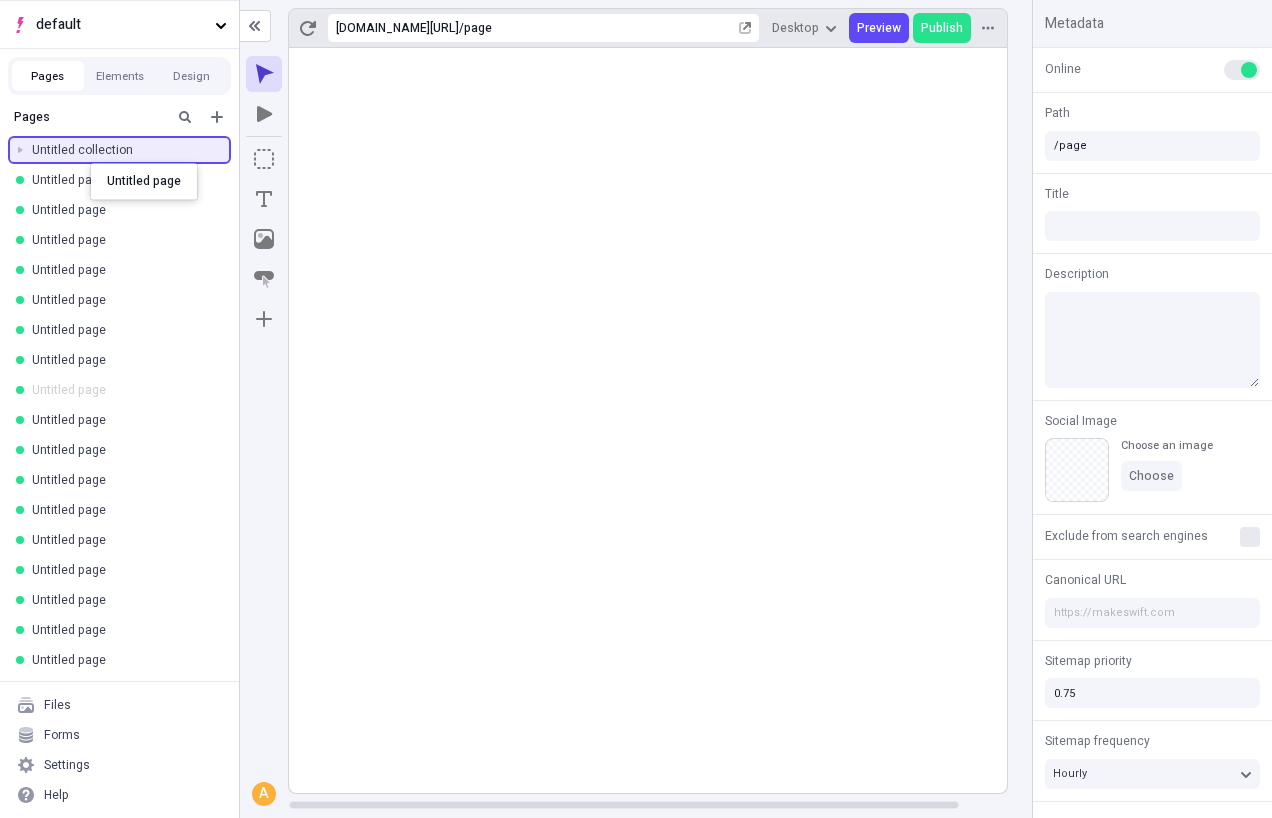 drag, startPoint x: 90, startPoint y: 349, endPoint x: 90, endPoint y: 153, distance: 196 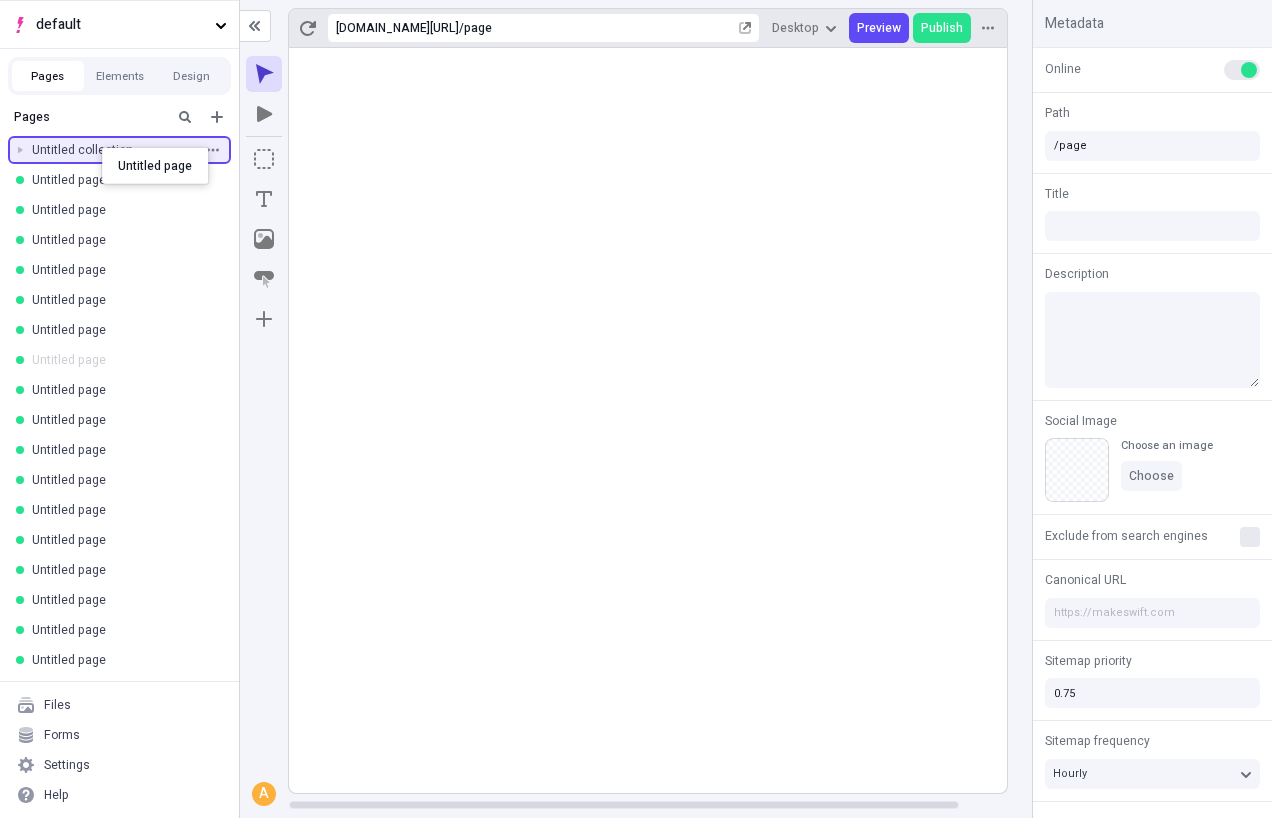 drag, startPoint x: 83, startPoint y: 367, endPoint x: 101, endPoint y: 148, distance: 219.73848 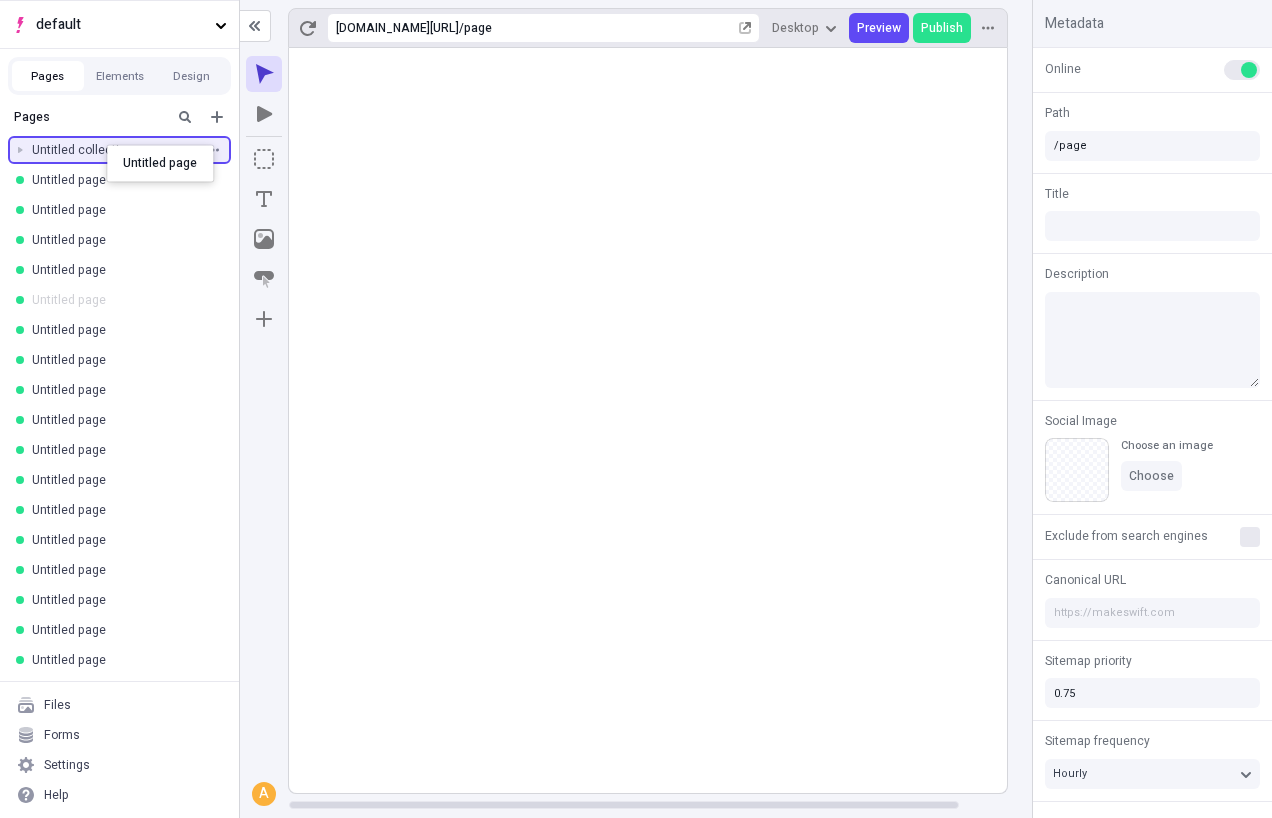 drag, startPoint x: 93, startPoint y: 292, endPoint x: 107, endPoint y: 146, distance: 146.6697 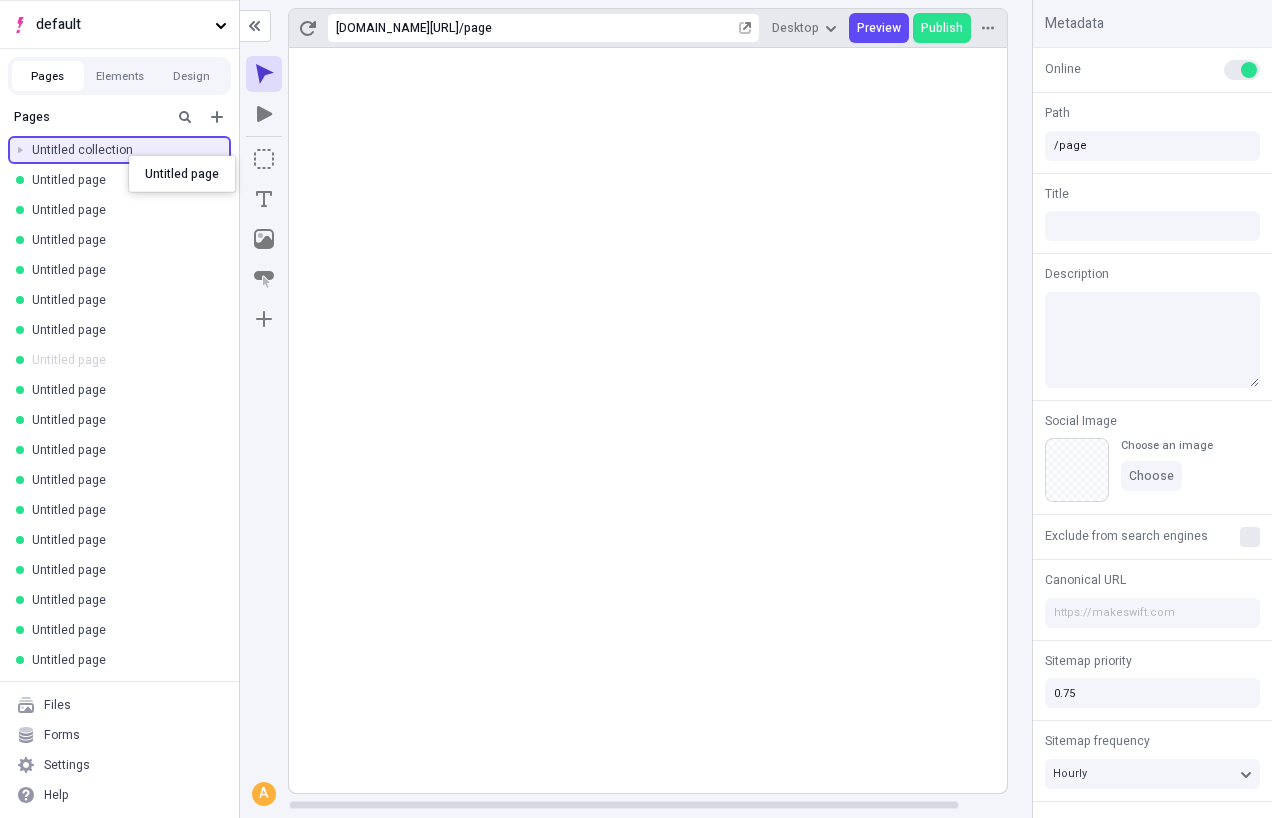 drag, startPoint x: 81, startPoint y: 350, endPoint x: 129, endPoint y: 155, distance: 200.82082 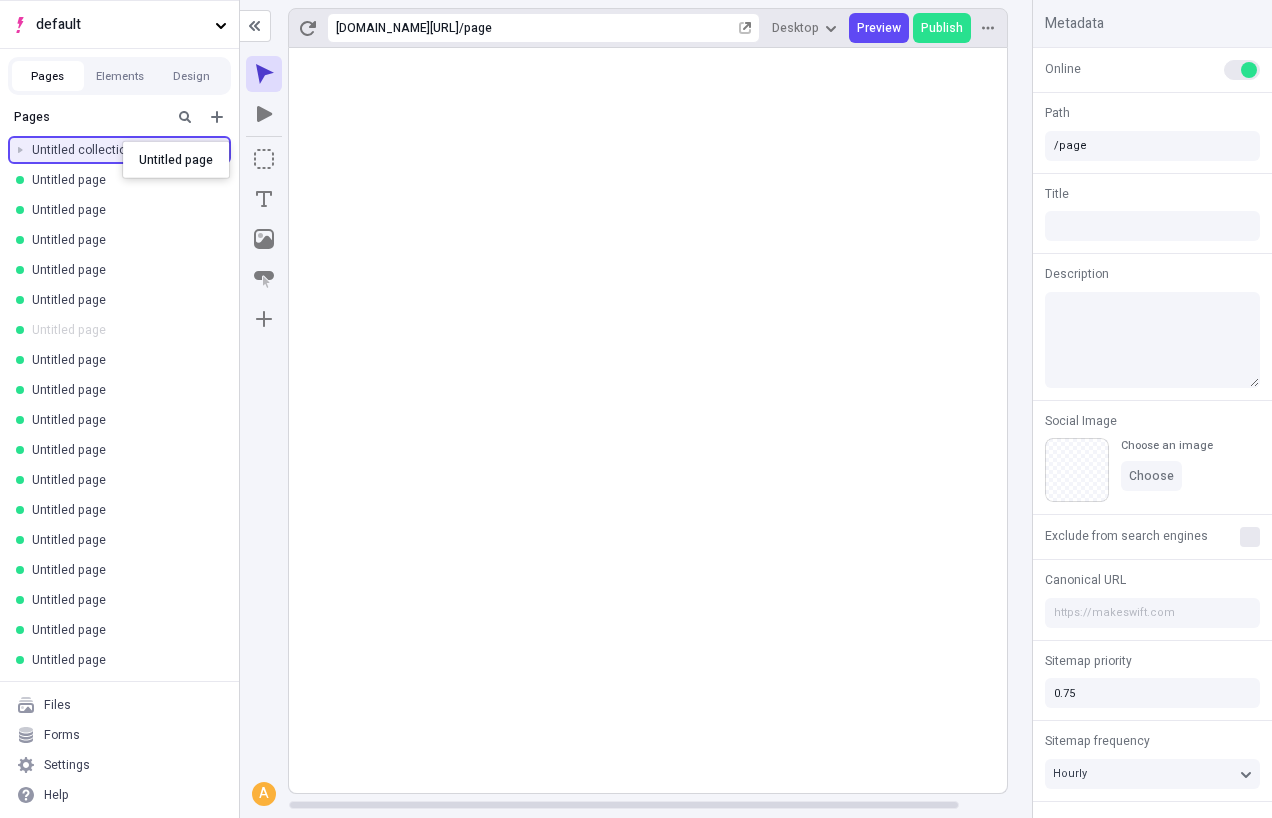 drag, startPoint x: 85, startPoint y: 334, endPoint x: 123, endPoint y: 141, distance: 196.70537 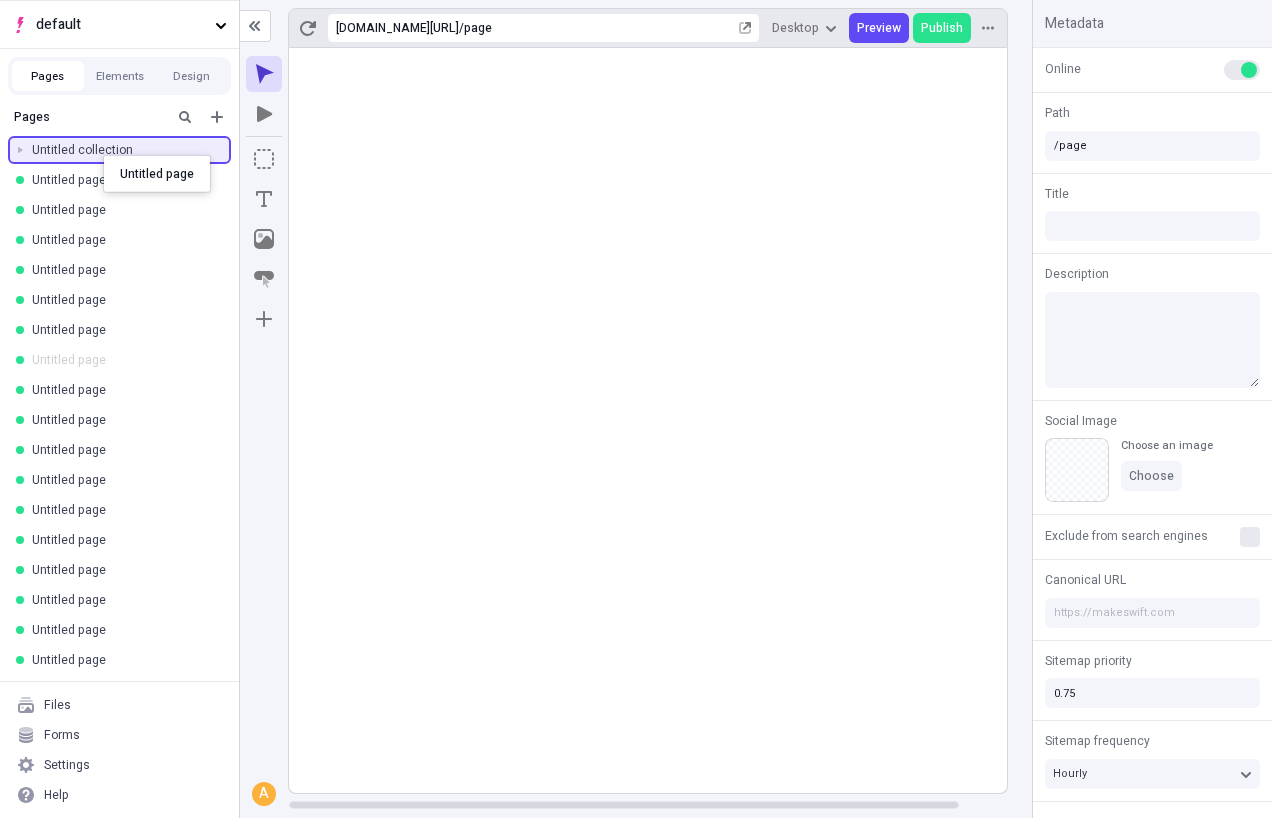 drag, startPoint x: 76, startPoint y: 354, endPoint x: 103, endPoint y: 155, distance: 200.8233 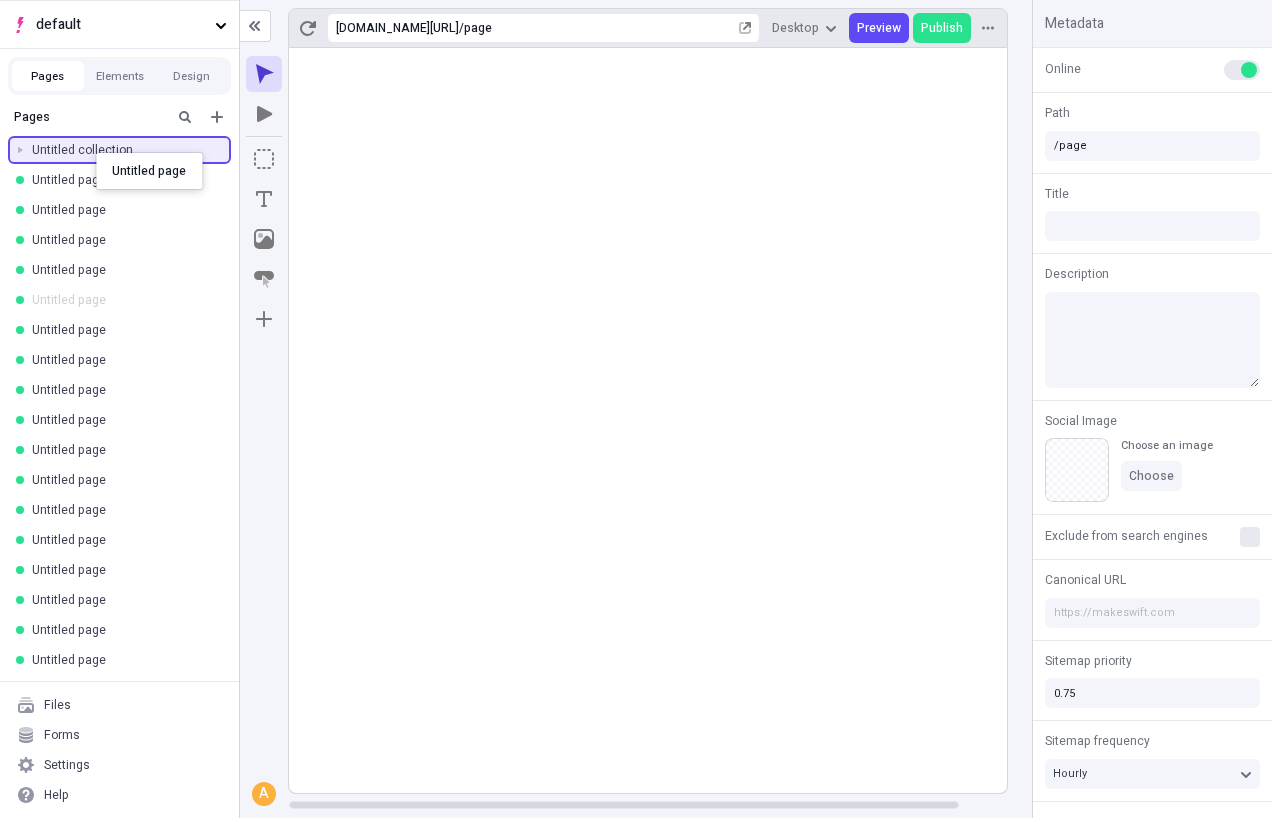 drag, startPoint x: 73, startPoint y: 310, endPoint x: 96, endPoint y: 152, distance: 159.66527 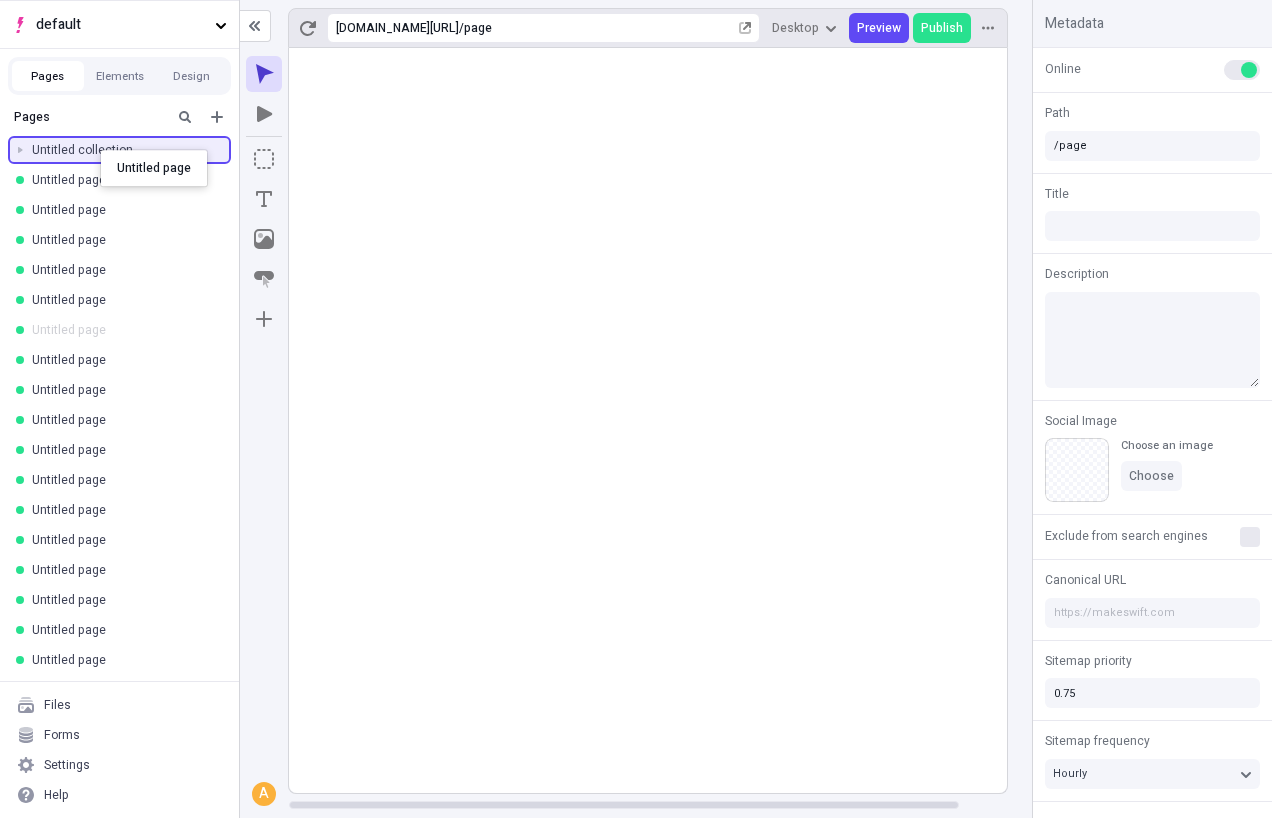 drag, startPoint x: 75, startPoint y: 330, endPoint x: 100, endPoint y: 150, distance: 181.72781 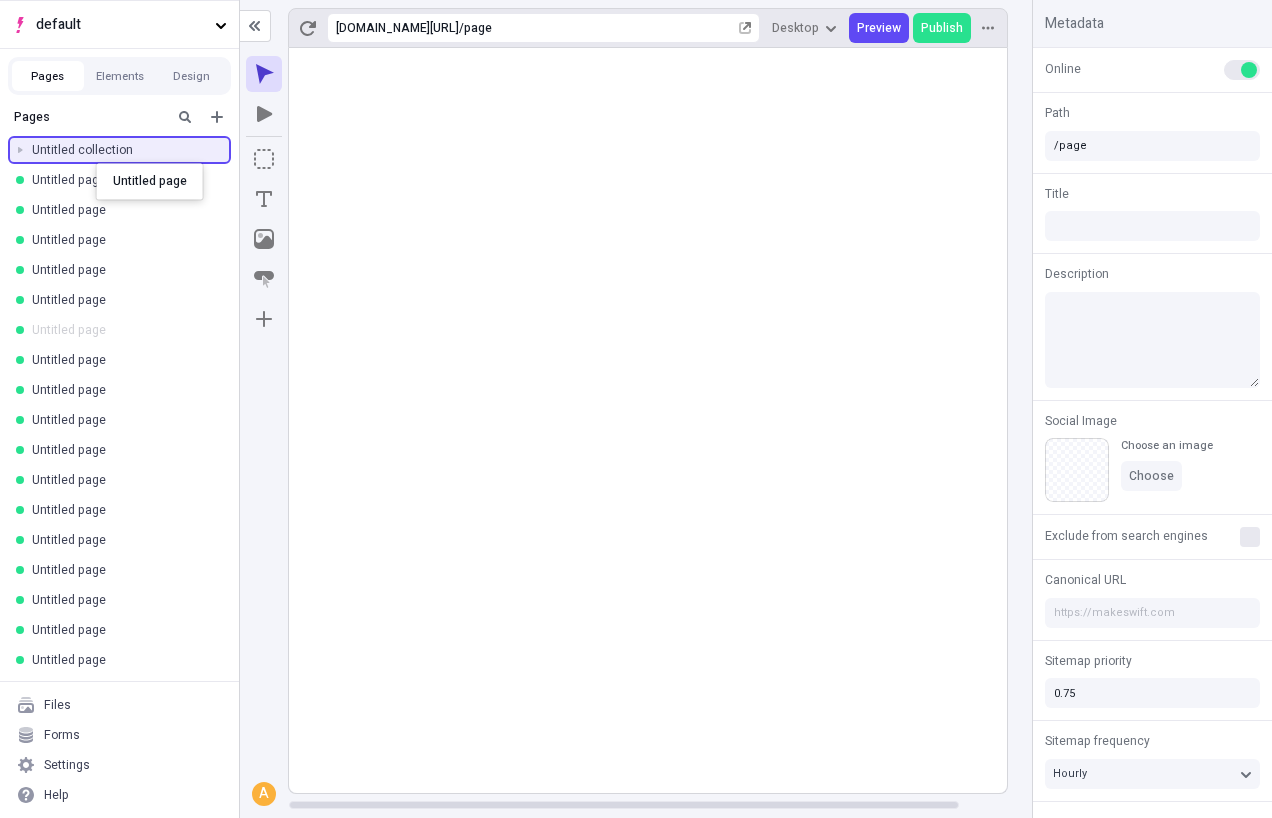 drag, startPoint x: 72, startPoint y: 334, endPoint x: 96, endPoint y: 163, distance: 172.676 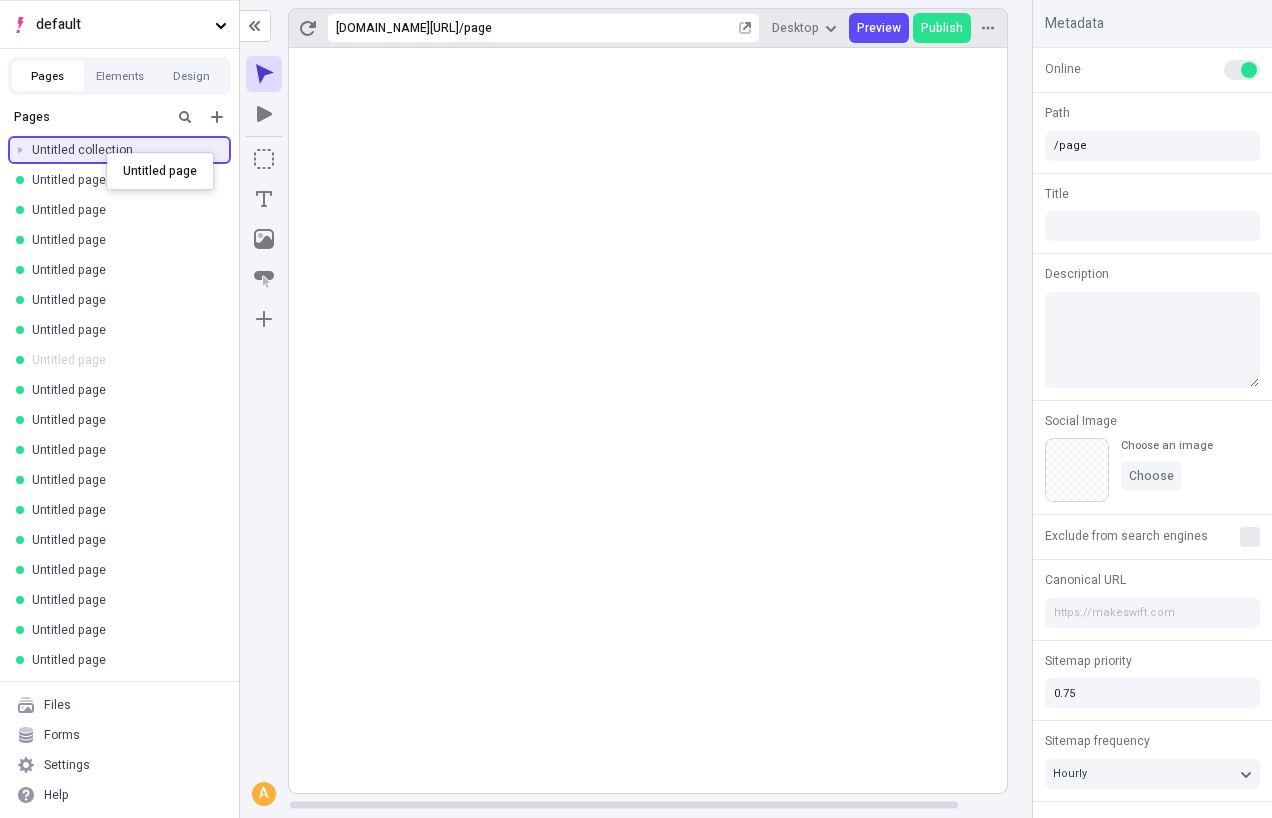 drag, startPoint x: 75, startPoint y: 360, endPoint x: 107, endPoint y: 153, distance: 209.45883 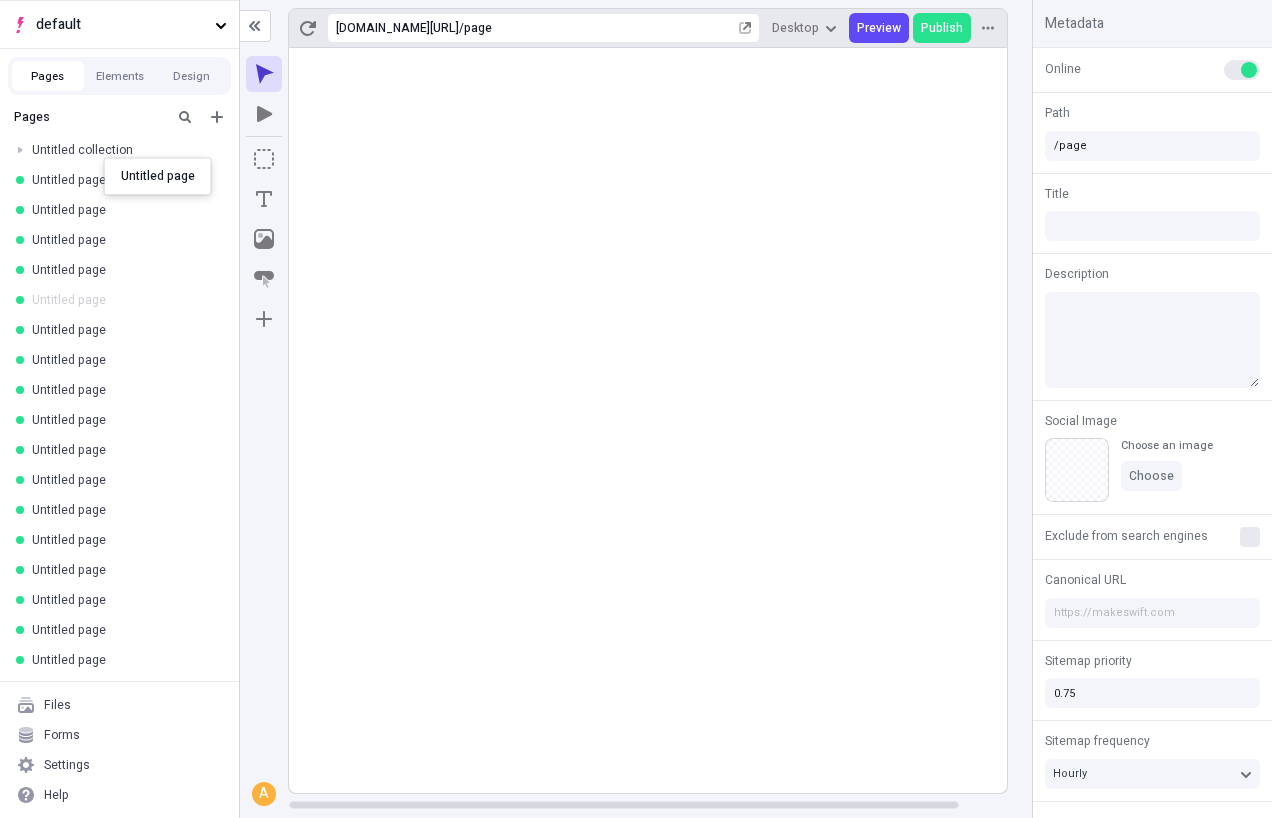 drag, startPoint x: 76, startPoint y: 313, endPoint x: 104, endPoint y: 158, distance: 157.50873 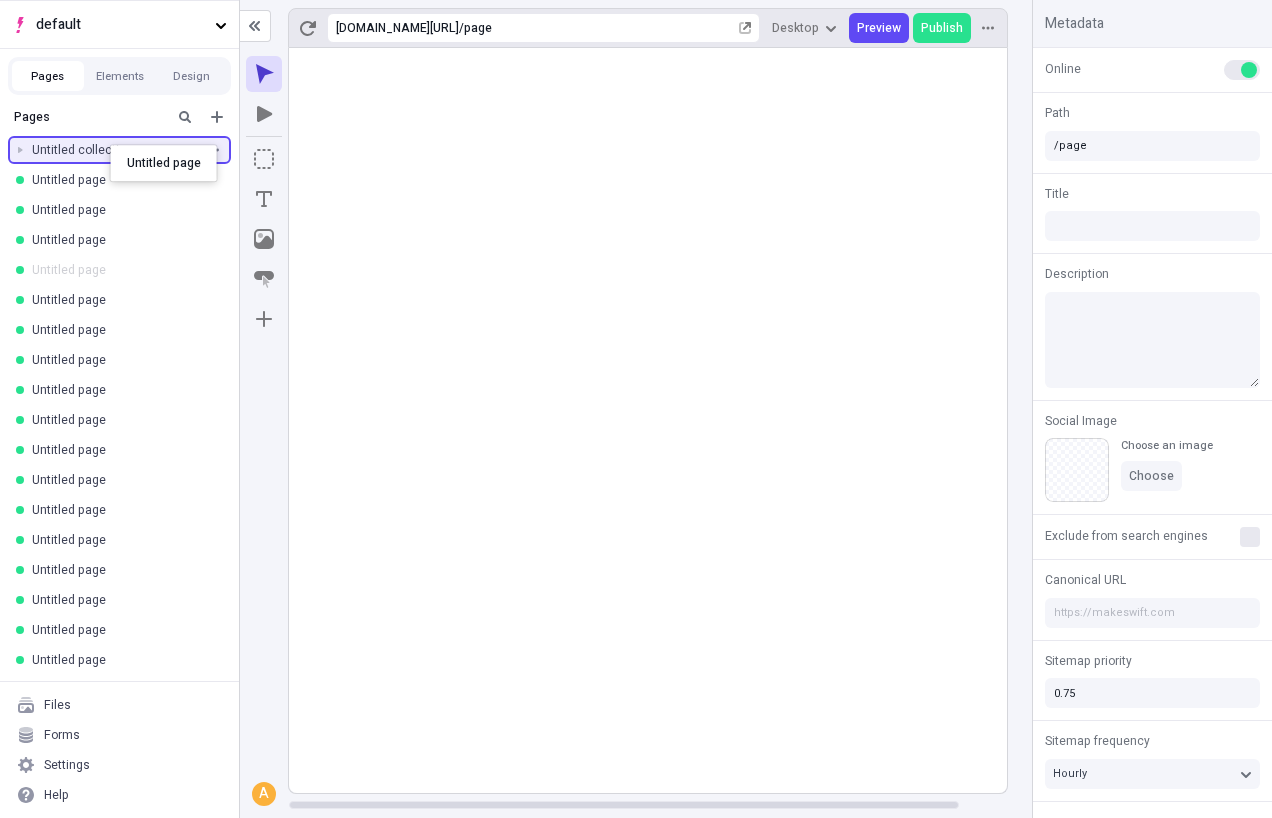 drag, startPoint x: 96, startPoint y: 260, endPoint x: 109, endPoint y: 148, distance: 112.75194 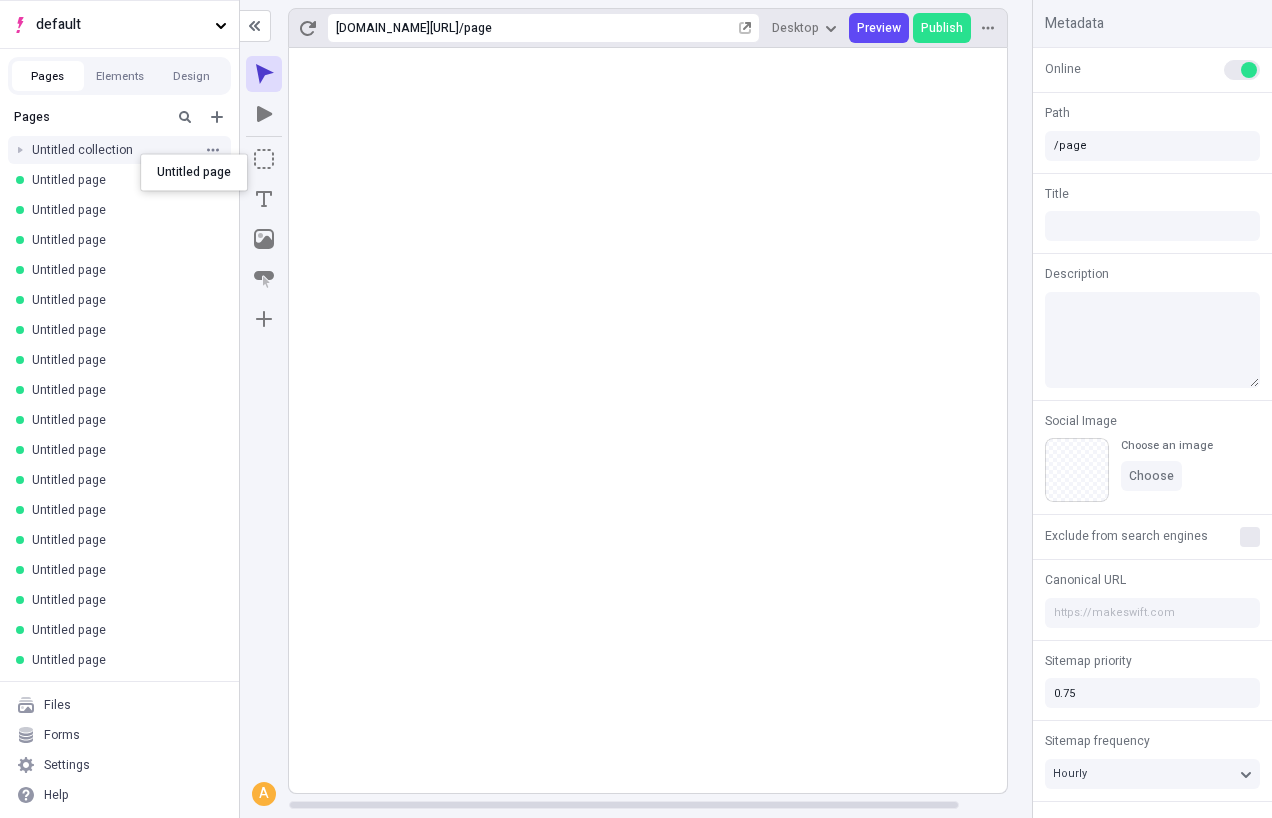 drag, startPoint x: 68, startPoint y: 337, endPoint x: 130, endPoint y: 154, distance: 193.2175 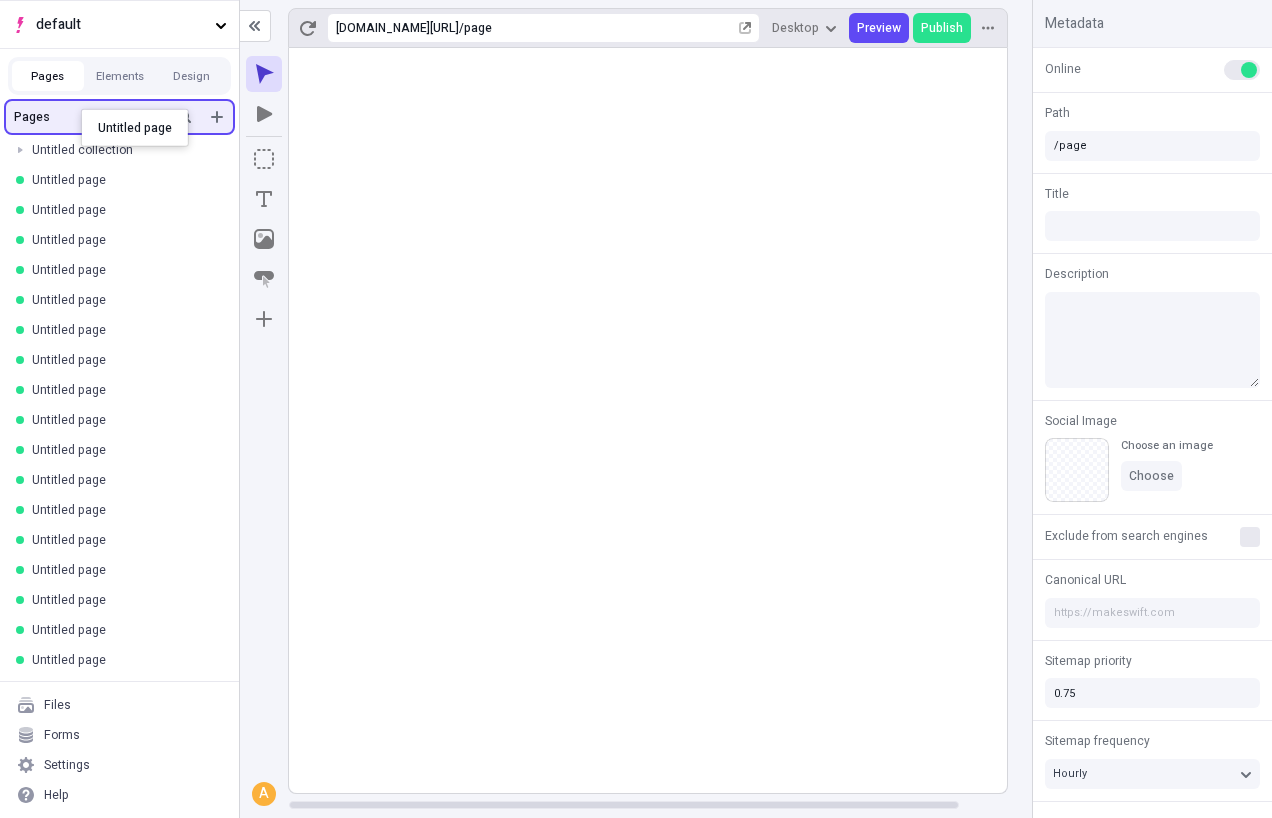 drag, startPoint x: 85, startPoint y: 270, endPoint x: 81, endPoint y: 109, distance: 161.04968 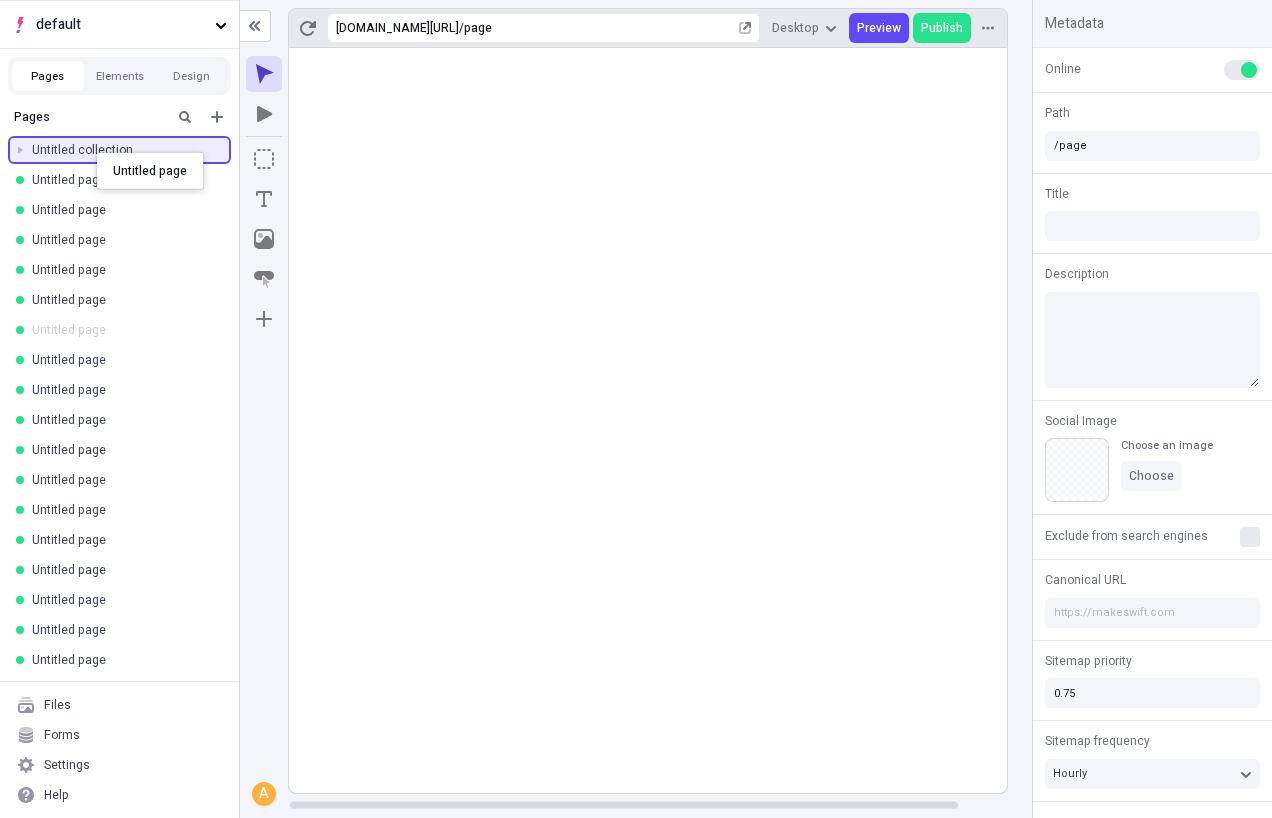drag, startPoint x: 78, startPoint y: 336, endPoint x: 97, endPoint y: 152, distance: 184.97838 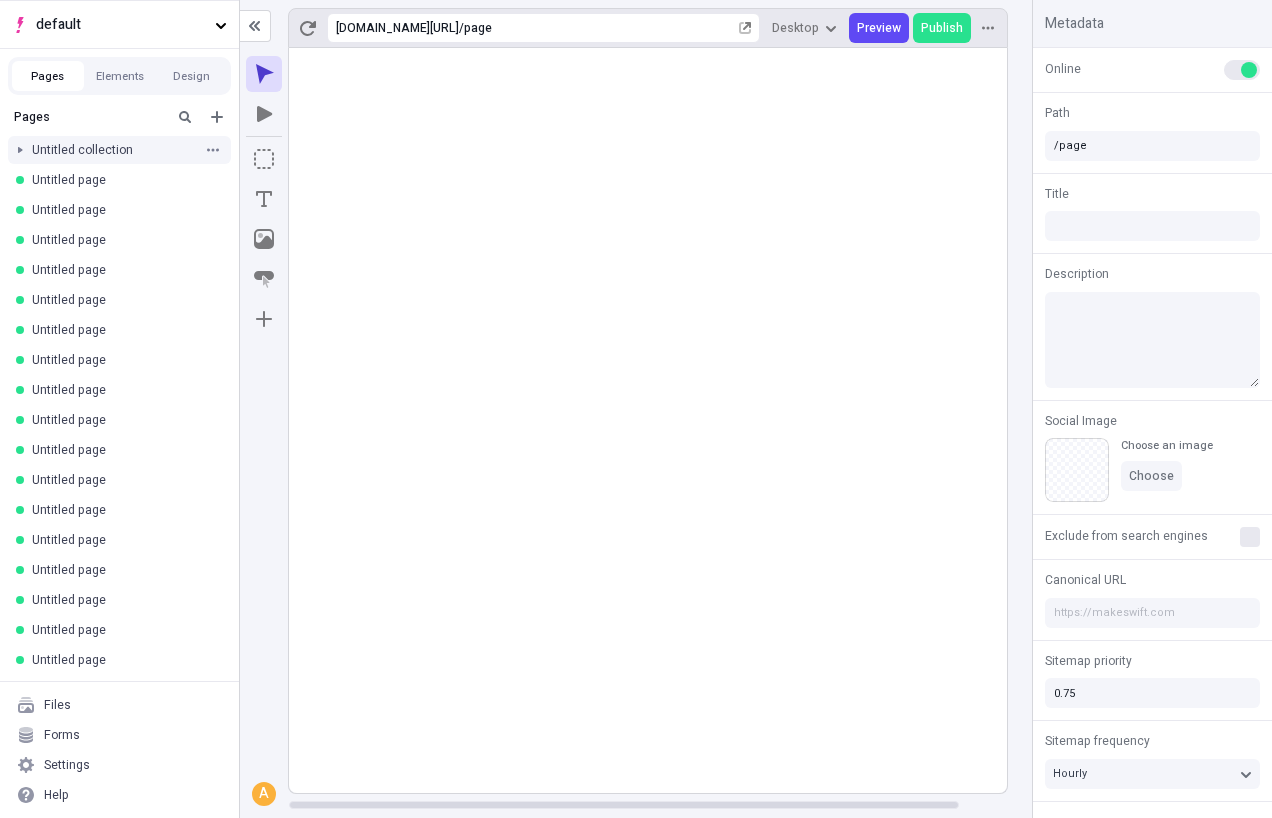 click at bounding box center (20, 150) 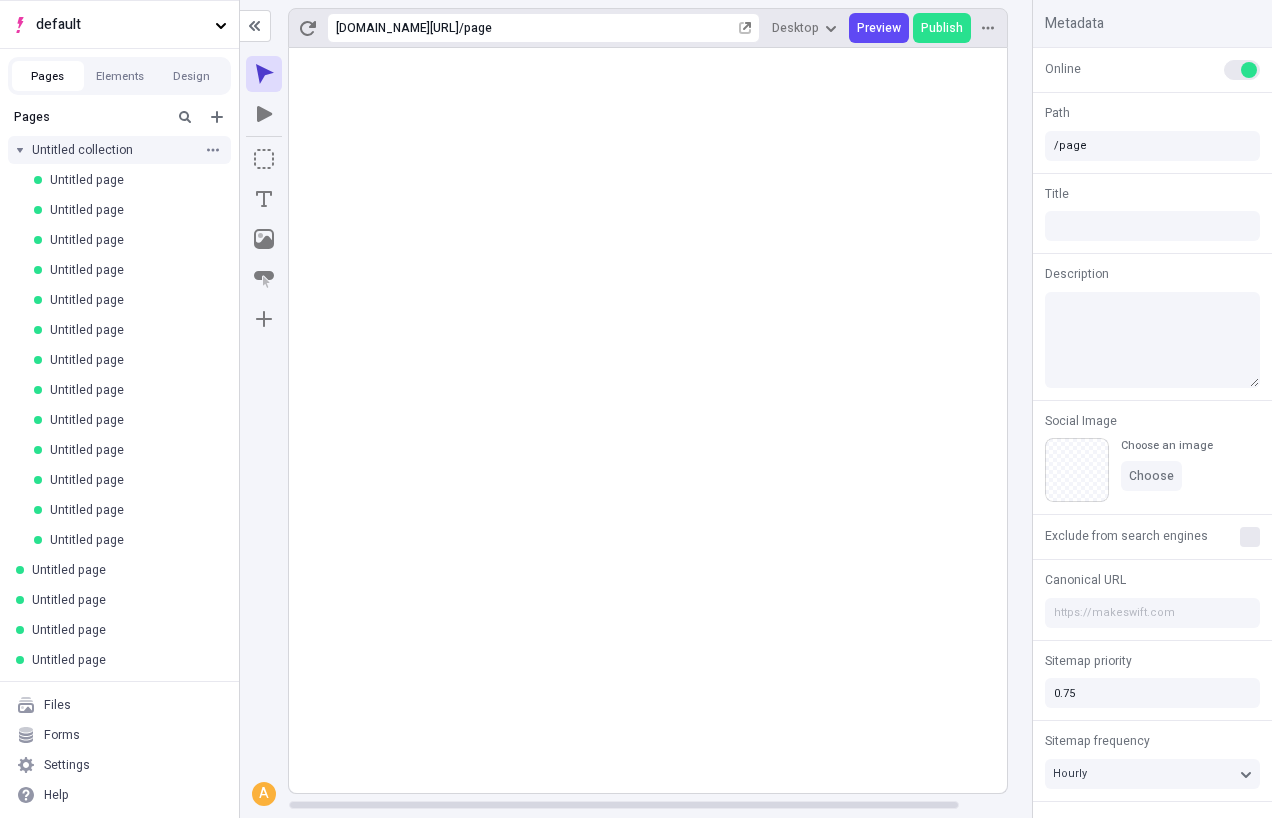 click at bounding box center (20, 150) 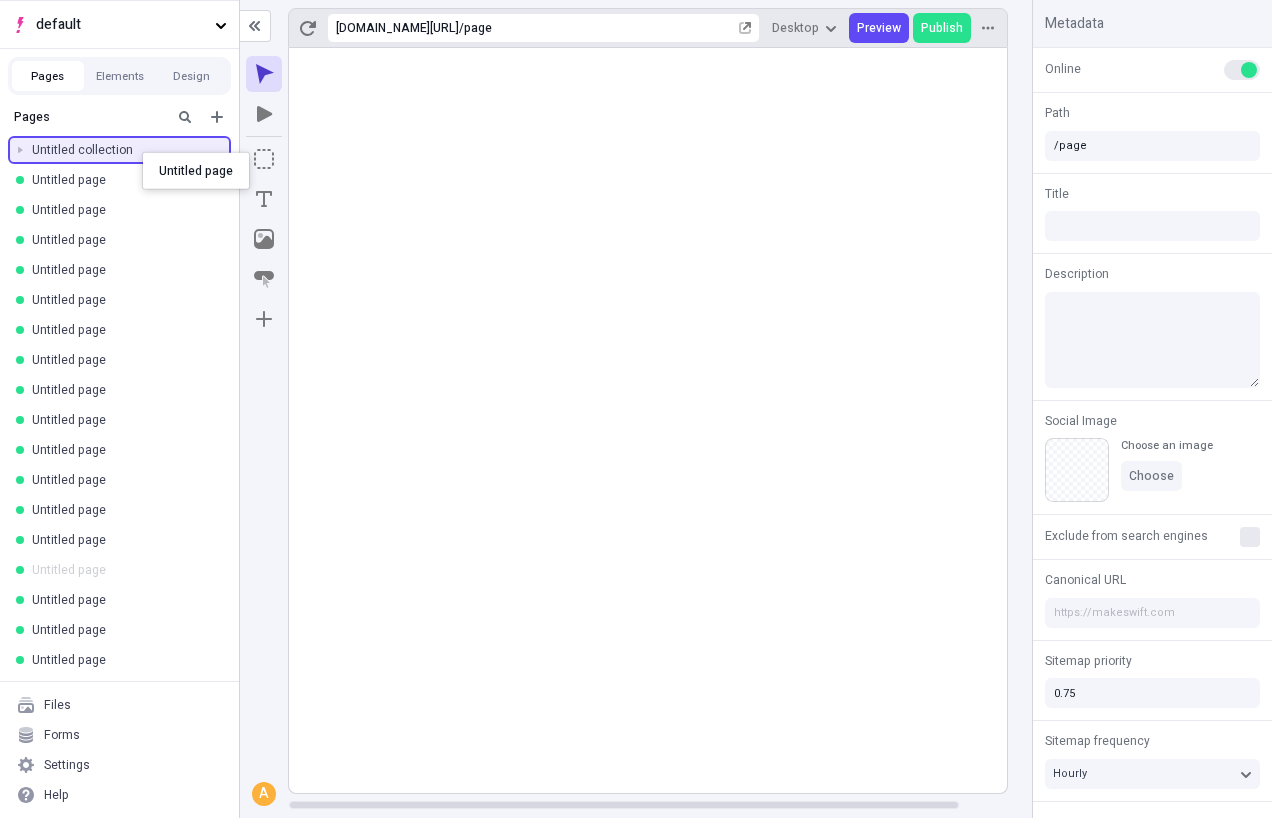 drag, startPoint x: 77, startPoint y: 568, endPoint x: 143, endPoint y: 153, distance: 420.21542 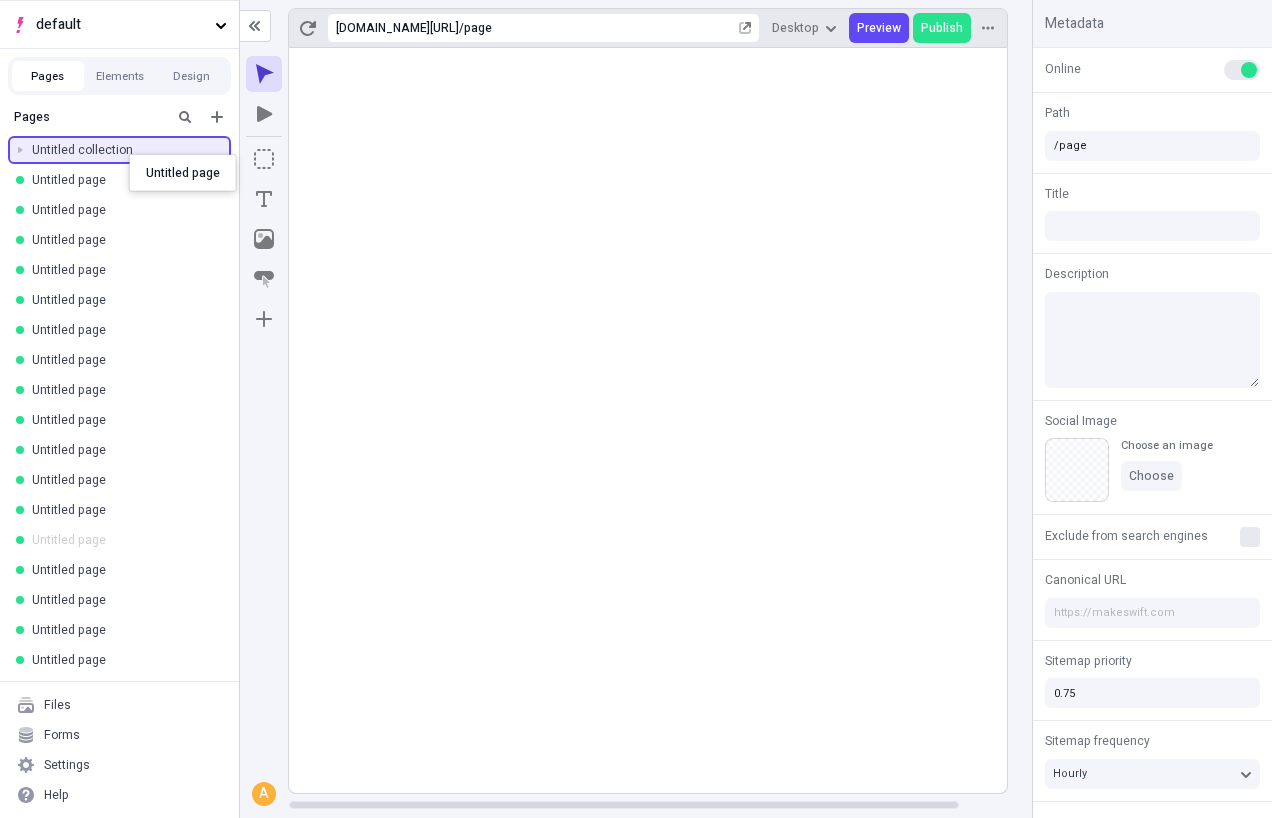 drag, startPoint x: 60, startPoint y: 543, endPoint x: 129, endPoint y: 154, distance: 395.07214 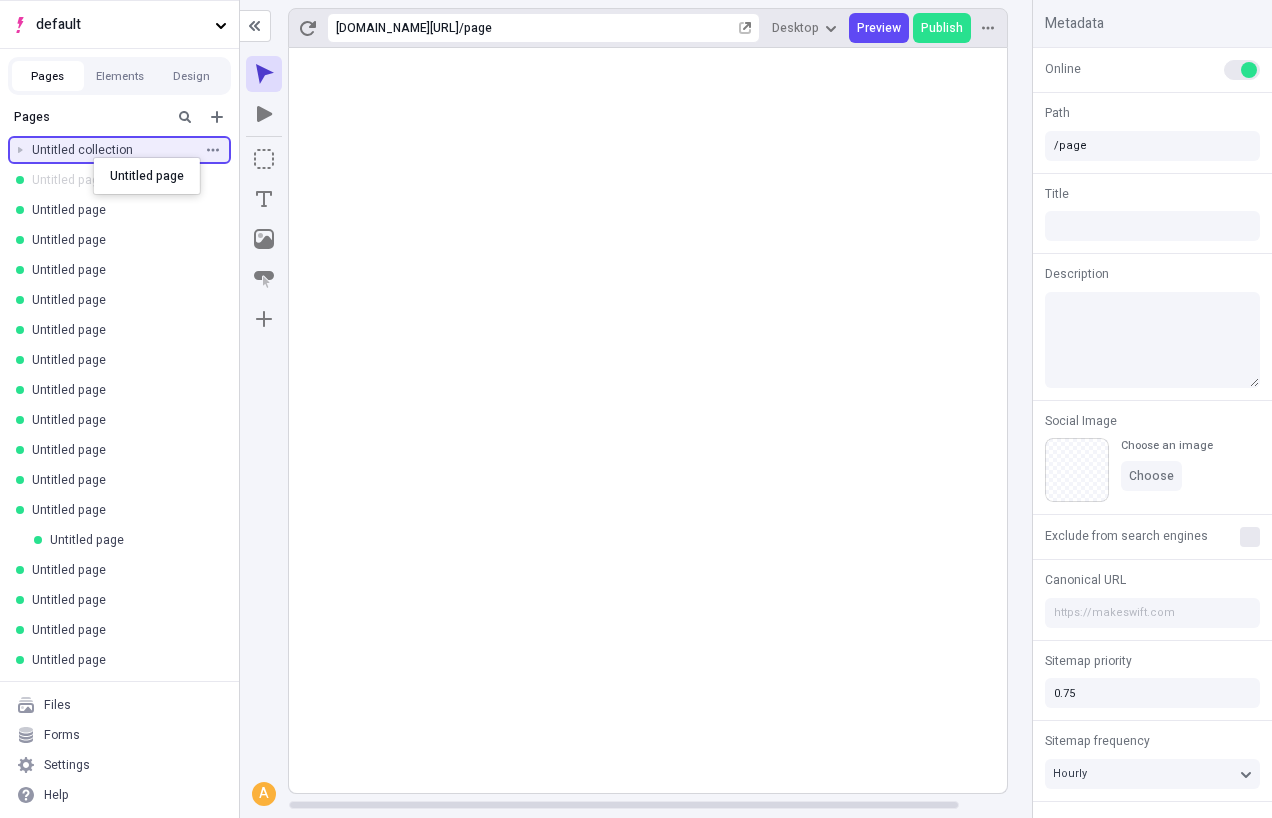 drag, startPoint x: 91, startPoint y: 192, endPoint x: 93, endPoint y: 159, distance: 33.06055 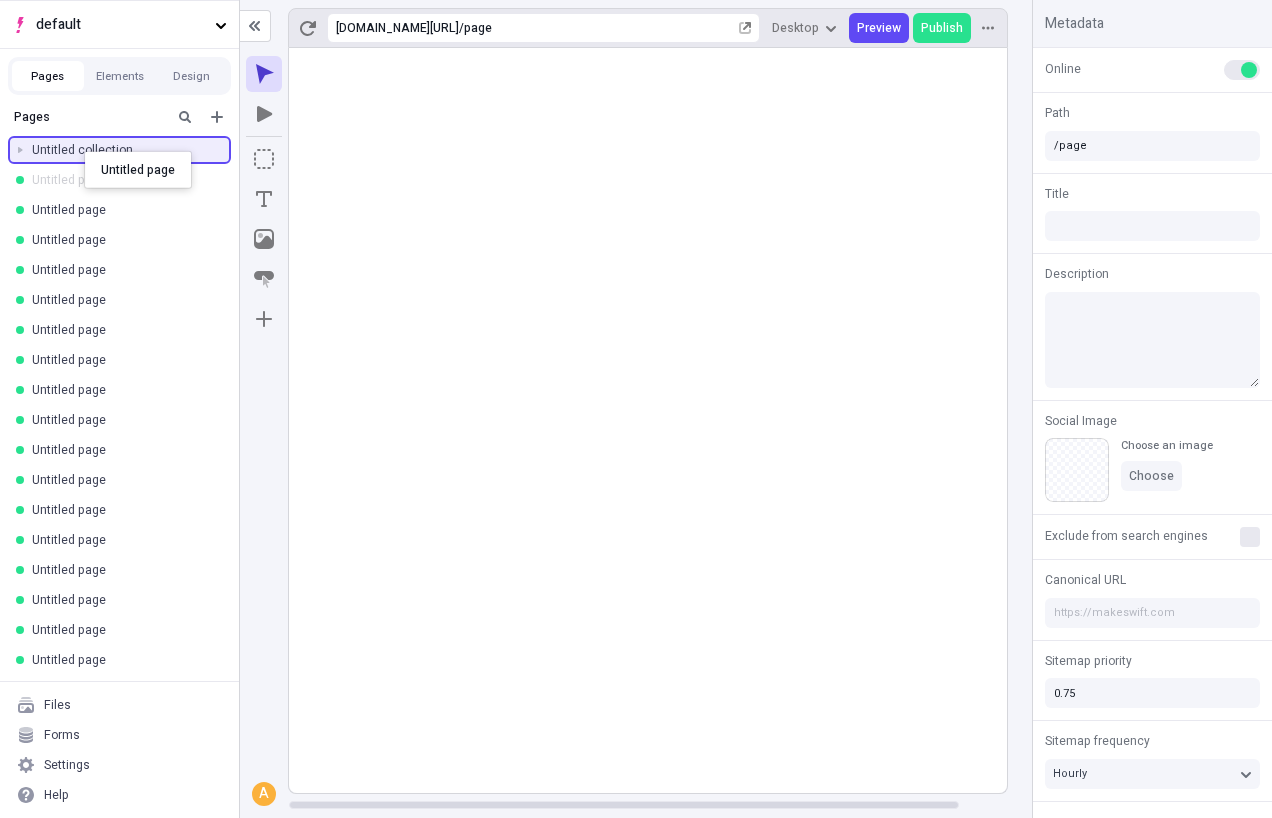 drag, startPoint x: 83, startPoint y: 182, endPoint x: 85, endPoint y: 150, distance: 32.06244 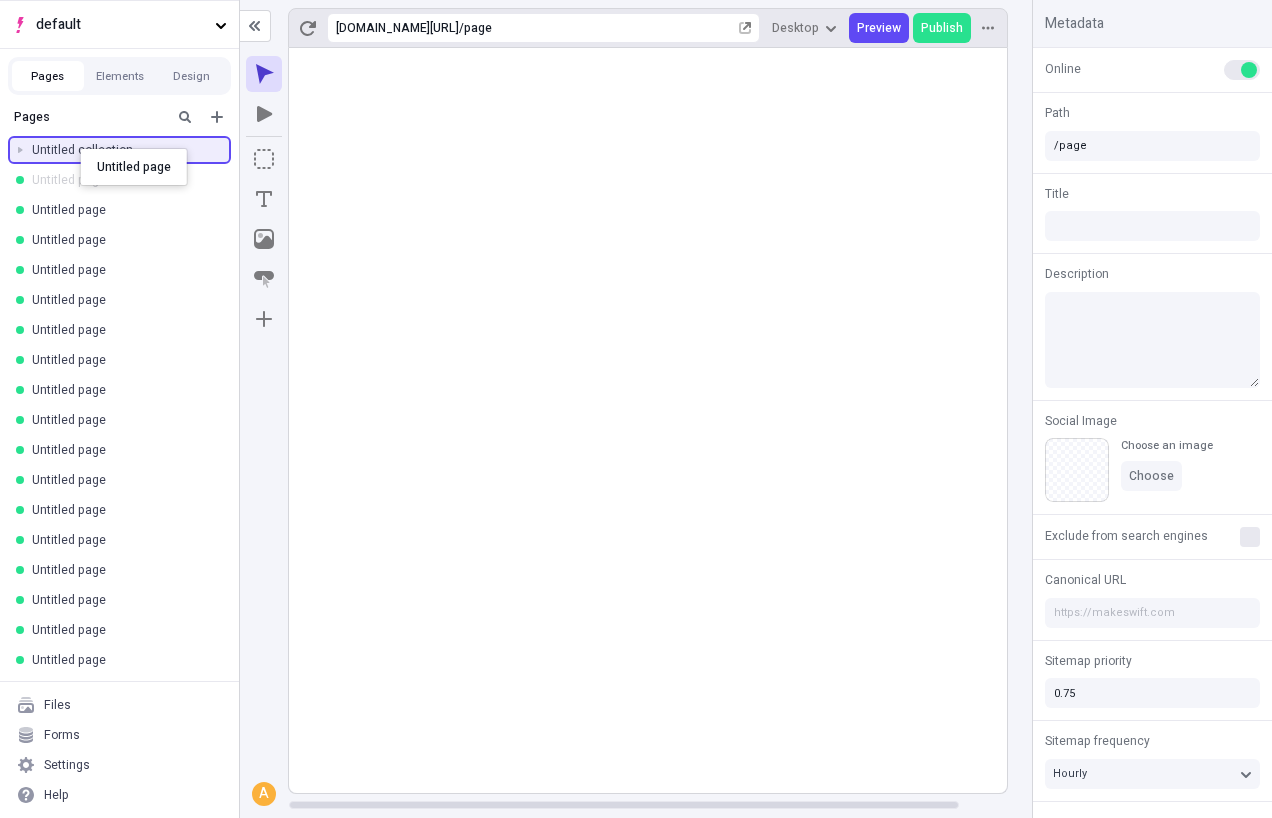 drag, startPoint x: 80, startPoint y: 180, endPoint x: 80, endPoint y: 149, distance: 31 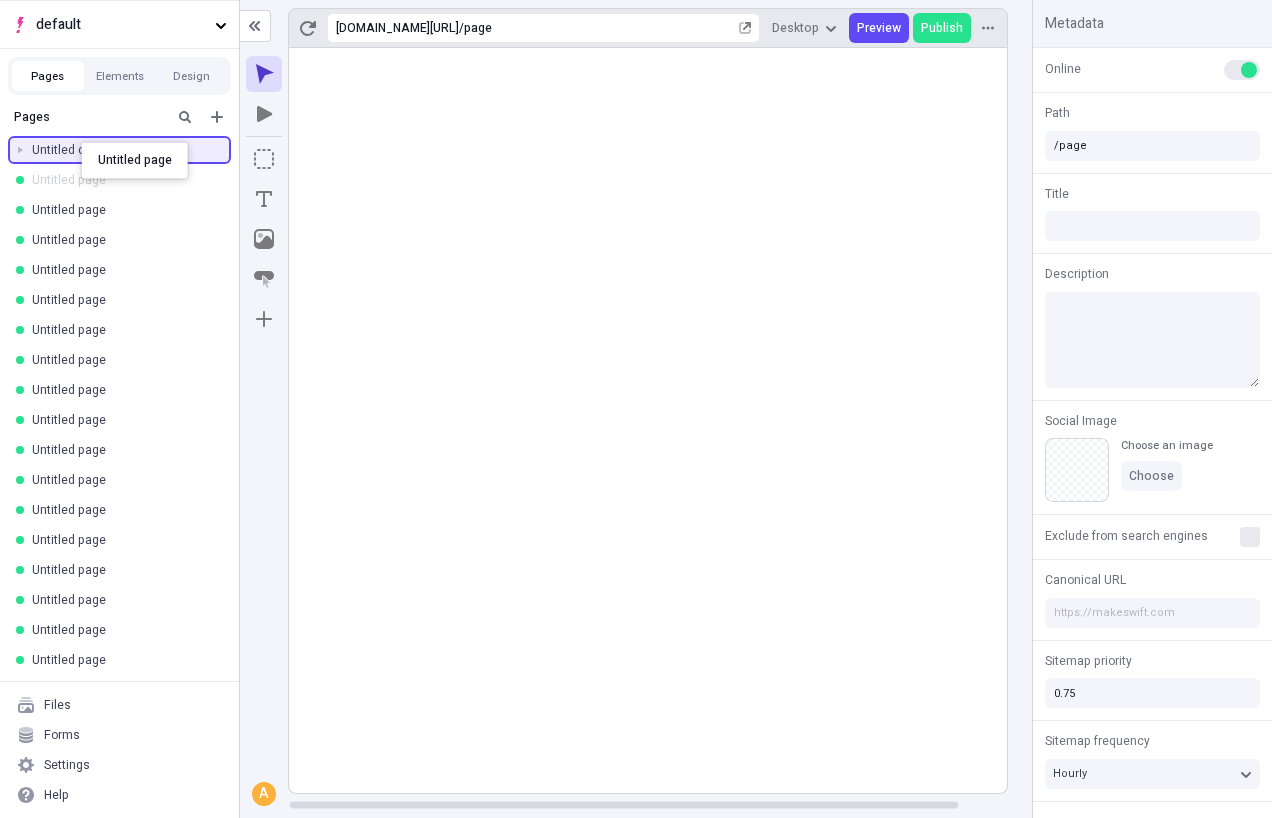 drag, startPoint x: 76, startPoint y: 187, endPoint x: 81, endPoint y: 142, distance: 45.276924 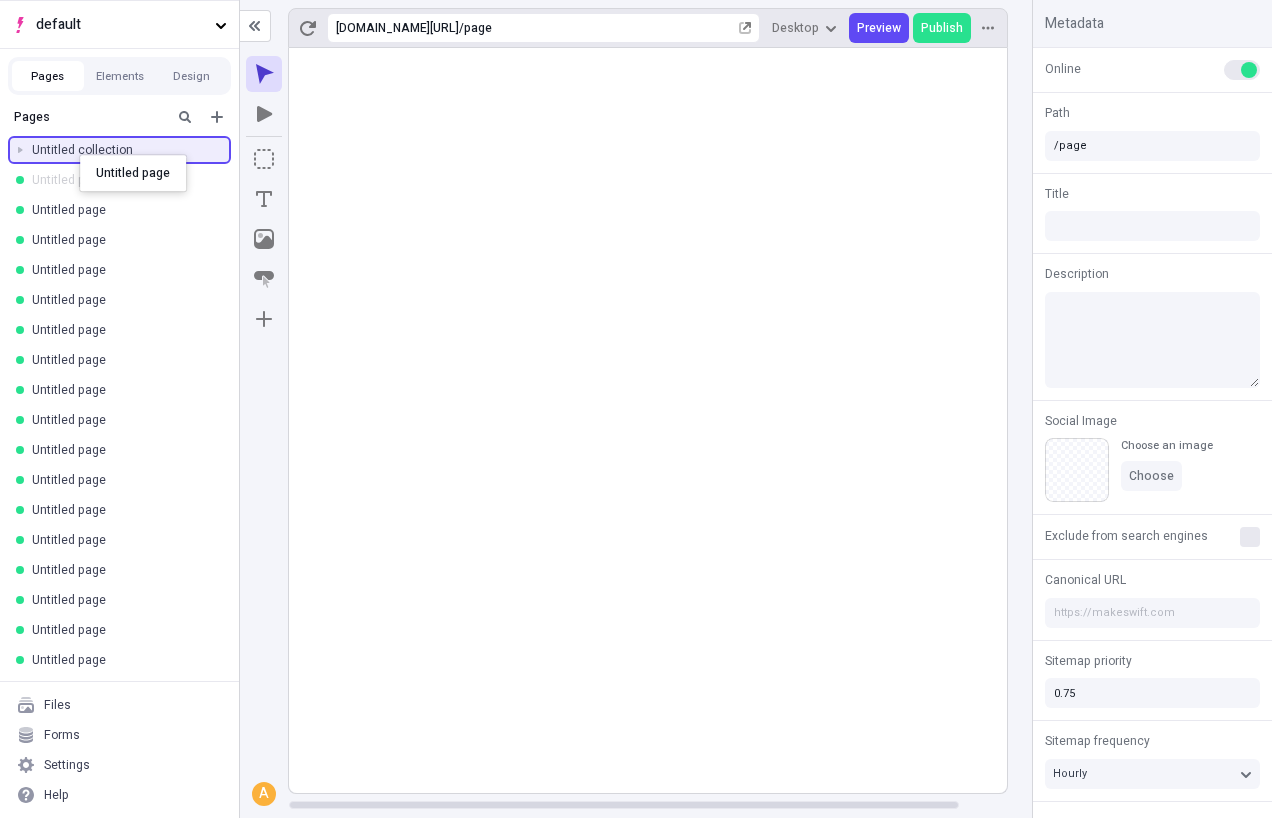 drag, startPoint x: 79, startPoint y: 188, endPoint x: 80, endPoint y: 153, distance: 35.014282 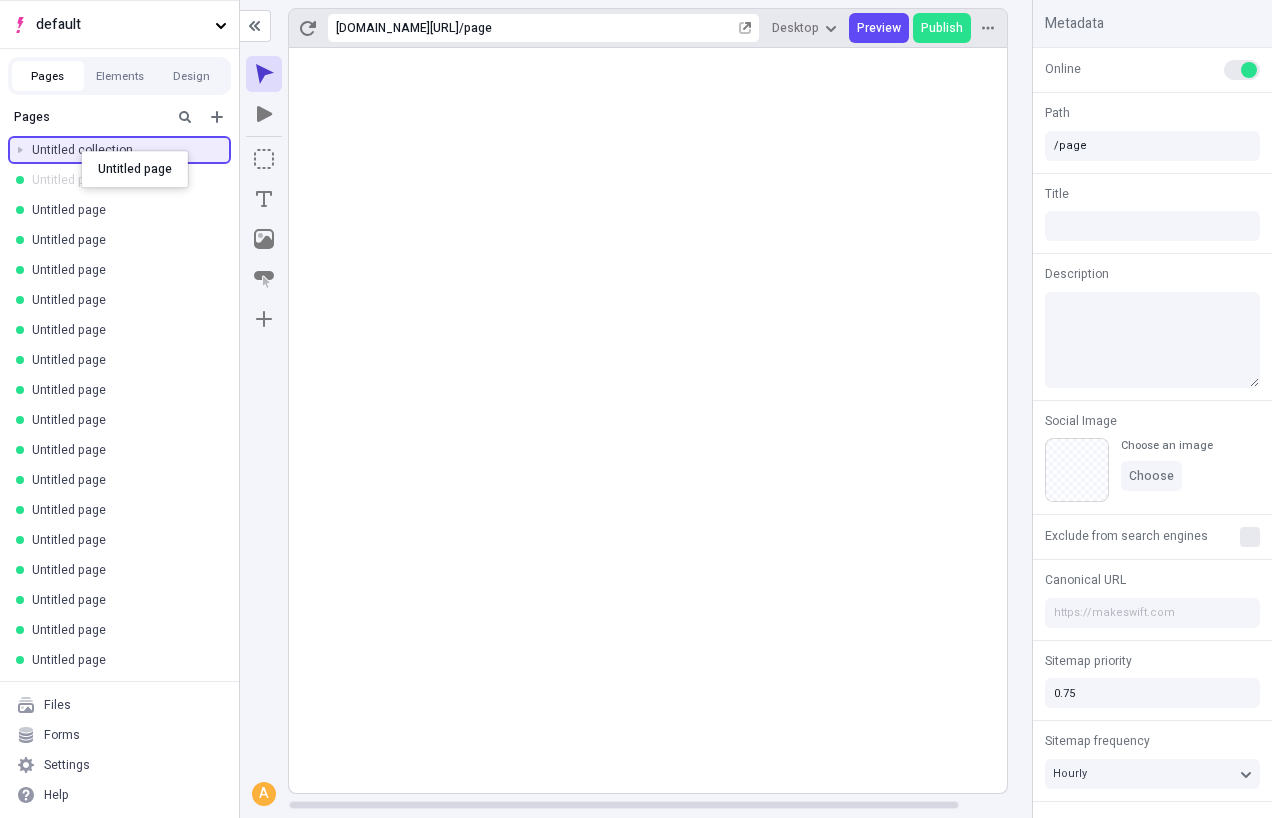 drag, startPoint x: 80, startPoint y: 188, endPoint x: 81, endPoint y: 150, distance: 38.013157 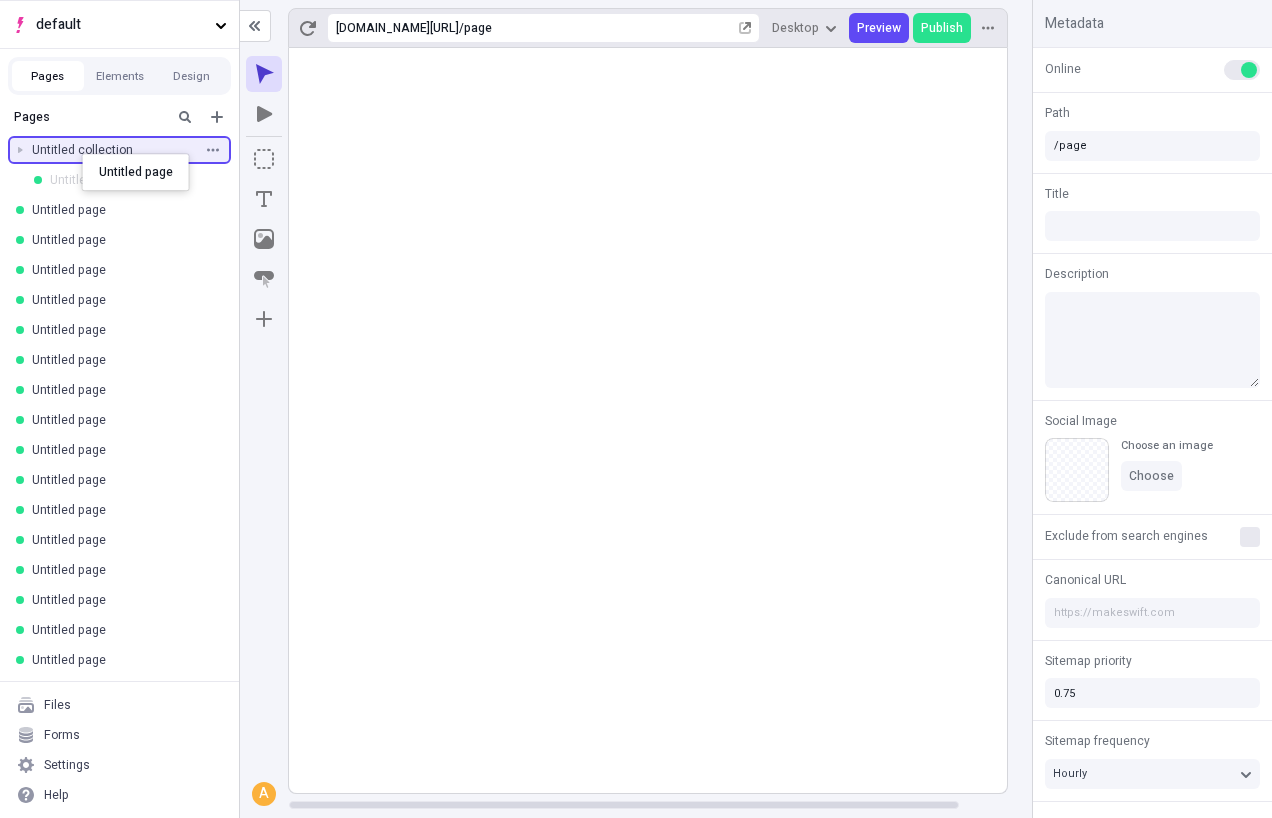 drag 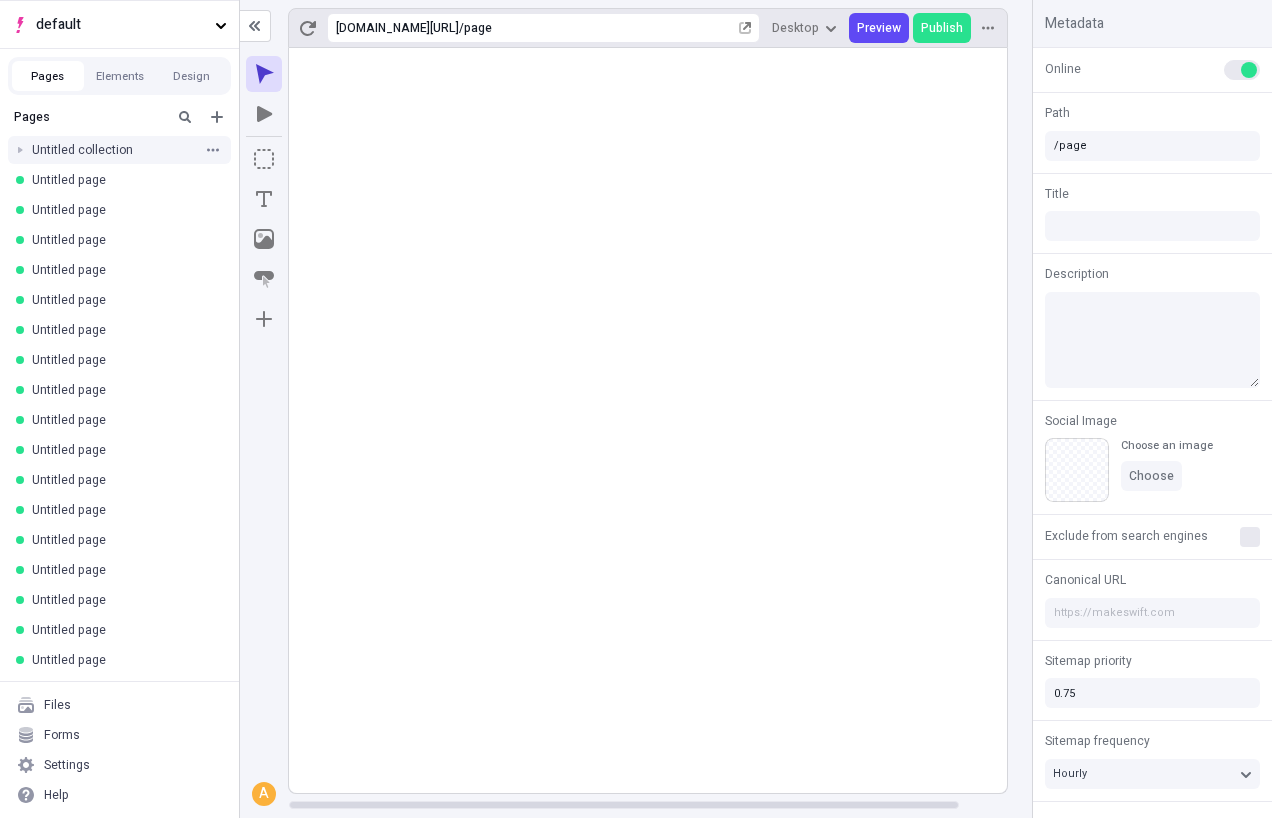 click on "Untitled collection" at bounding box center [113, 150] 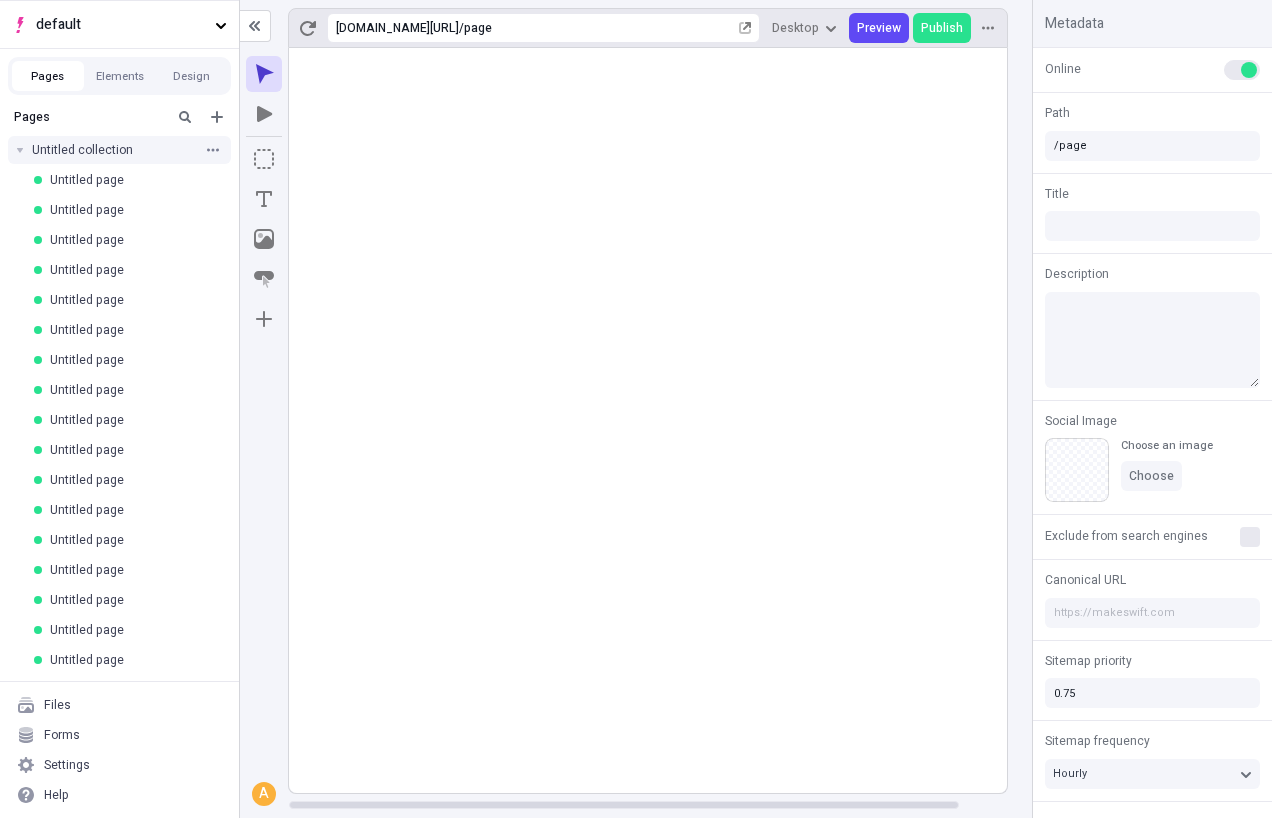 click on "Untitled collection" at bounding box center [113, 150] 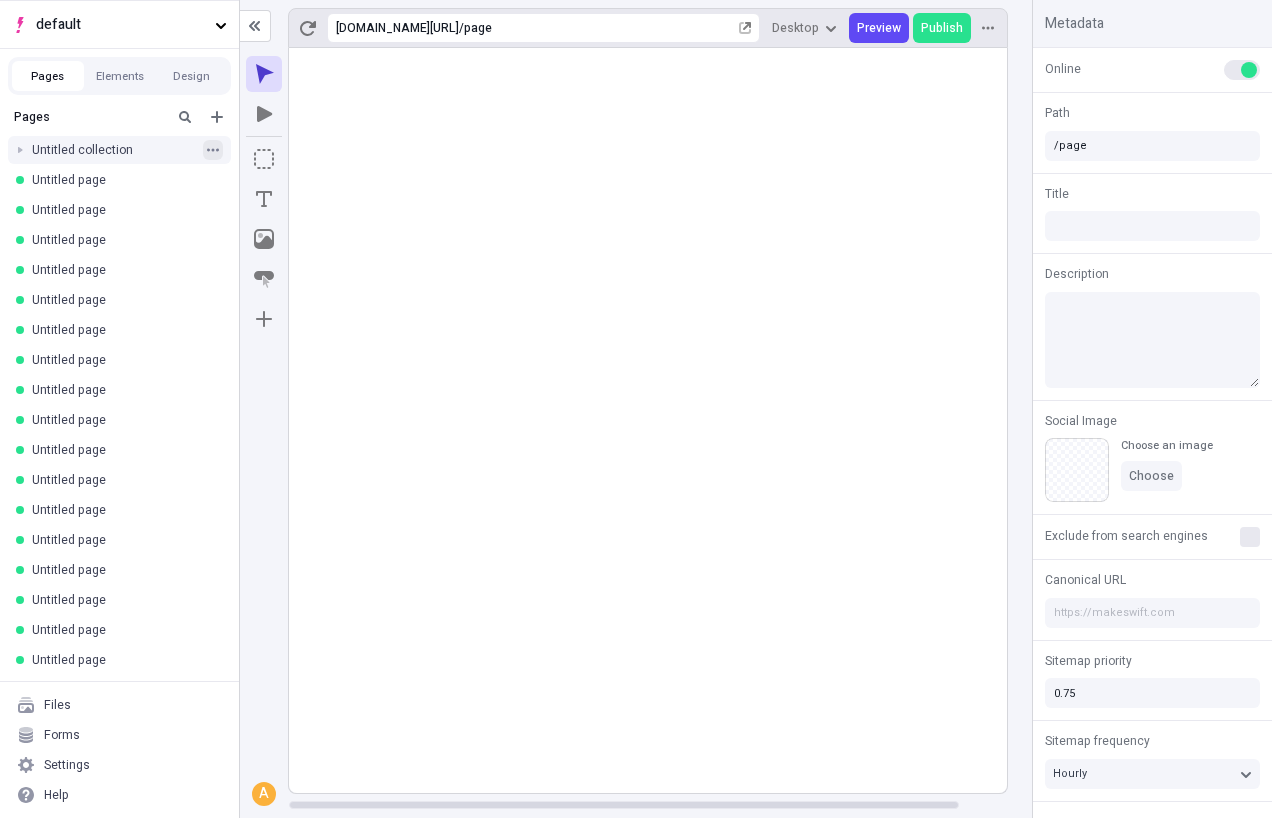 click 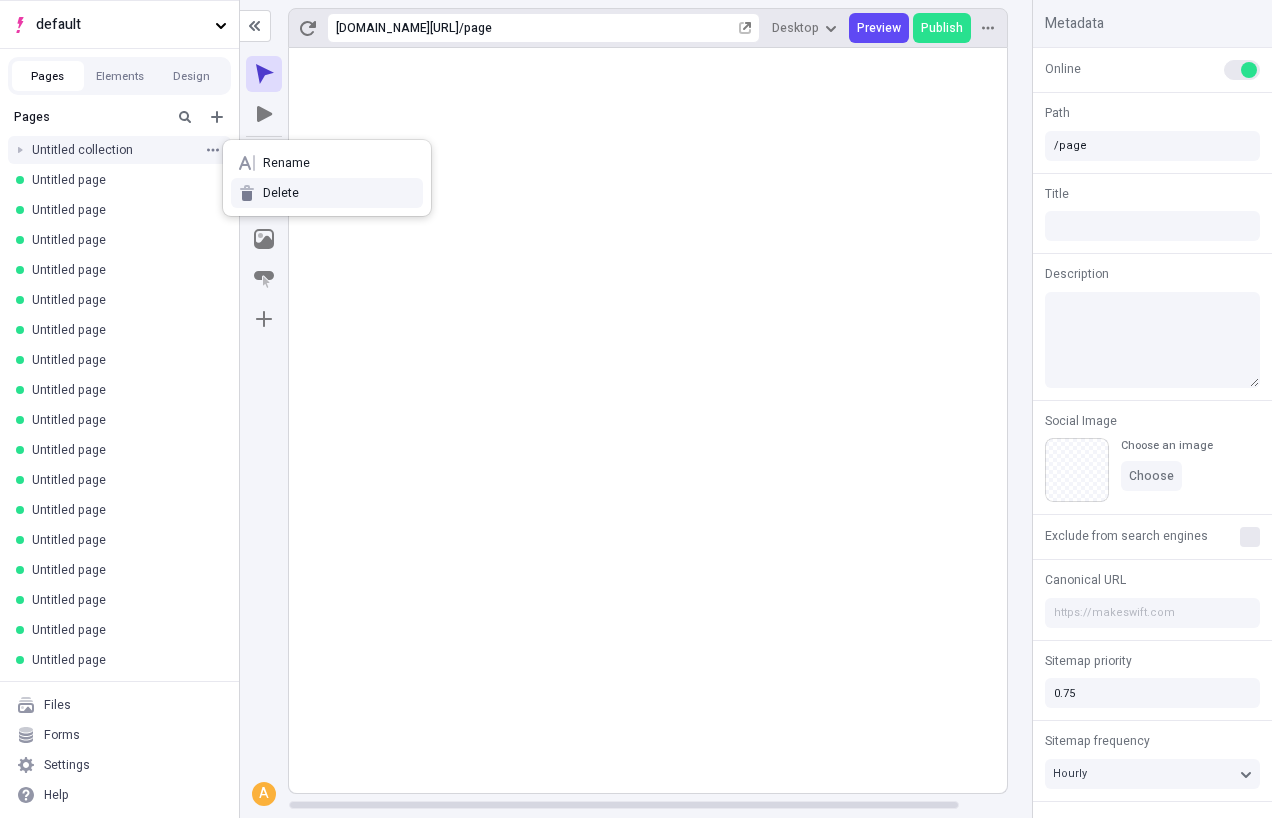 click on "Delete" at bounding box center (339, 193) 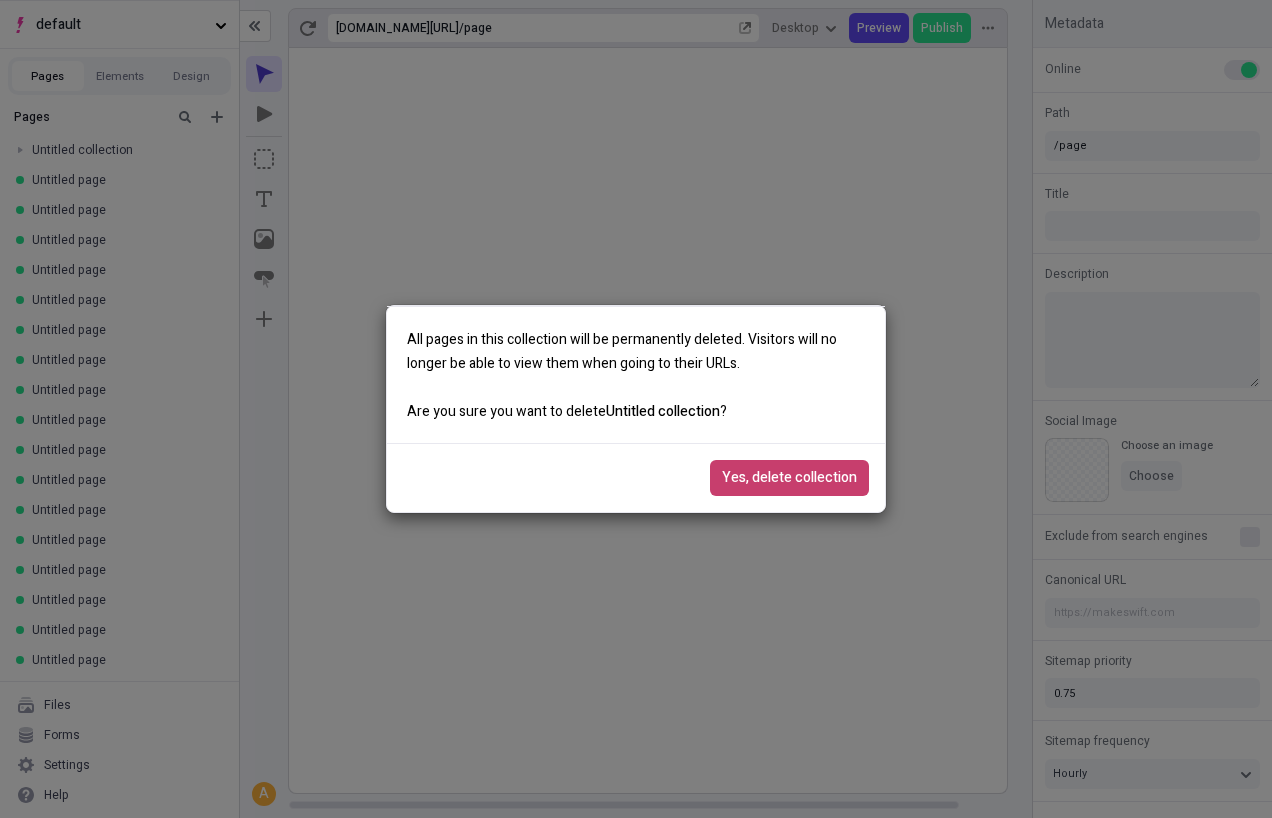click on "Yes, delete collection" at bounding box center (789, 478) 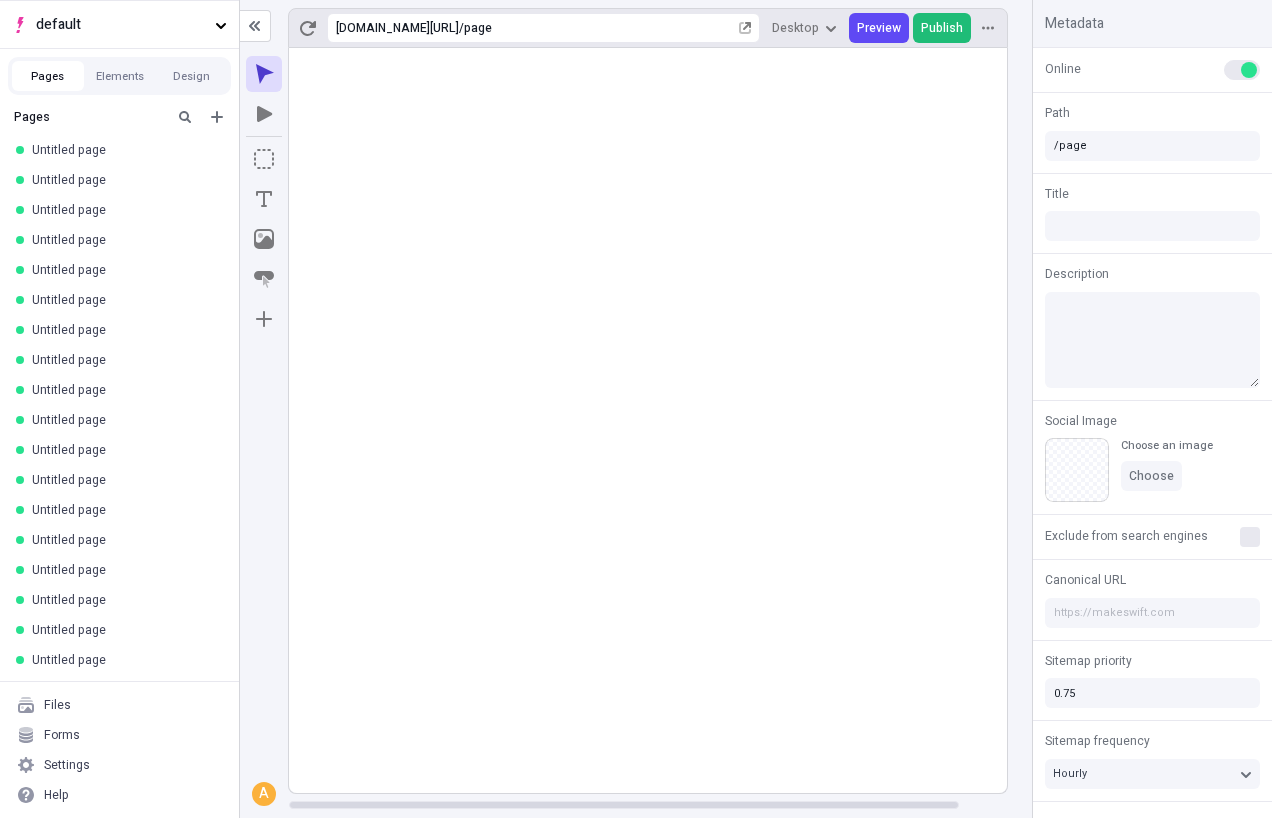 click on "Publish" at bounding box center (942, 28) 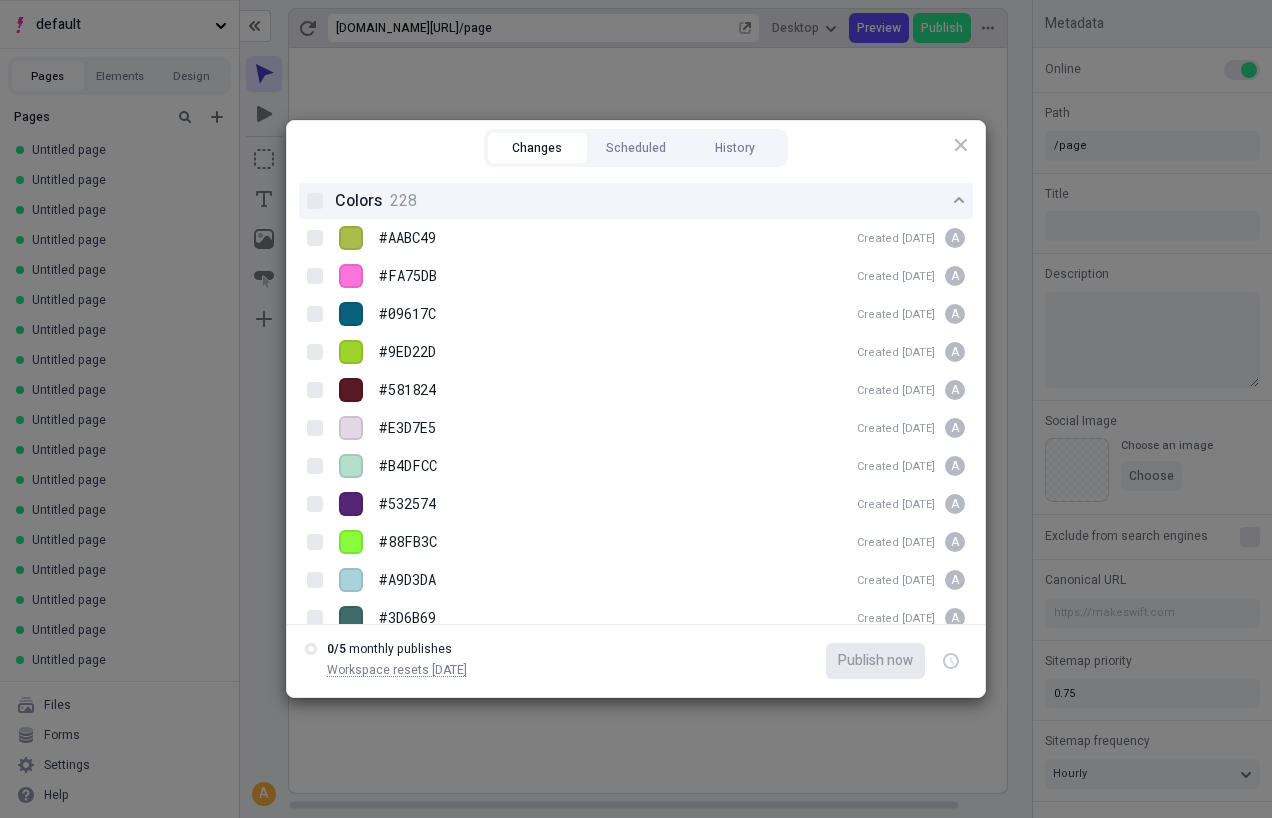 click on "Colors 228" at bounding box center [644, 201] 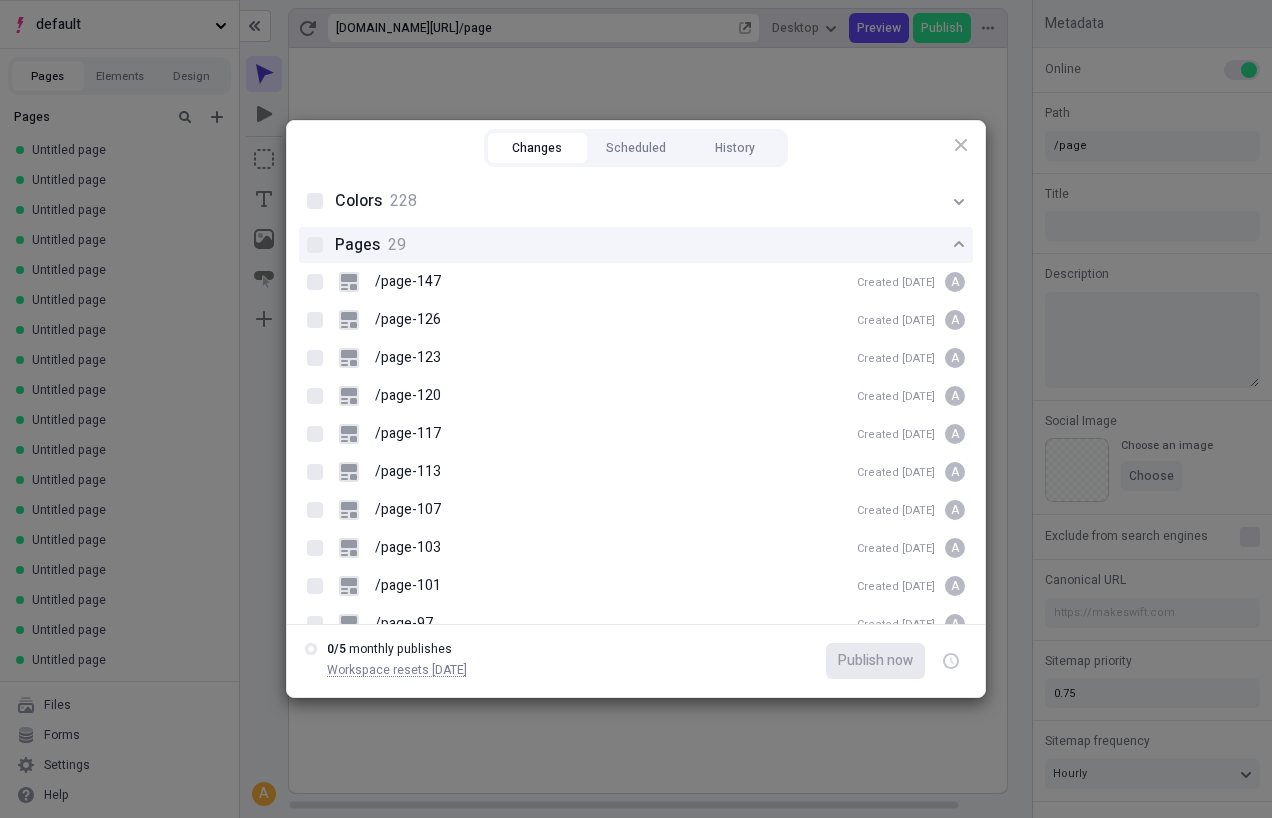 click on "Pages 29" at bounding box center [644, 245] 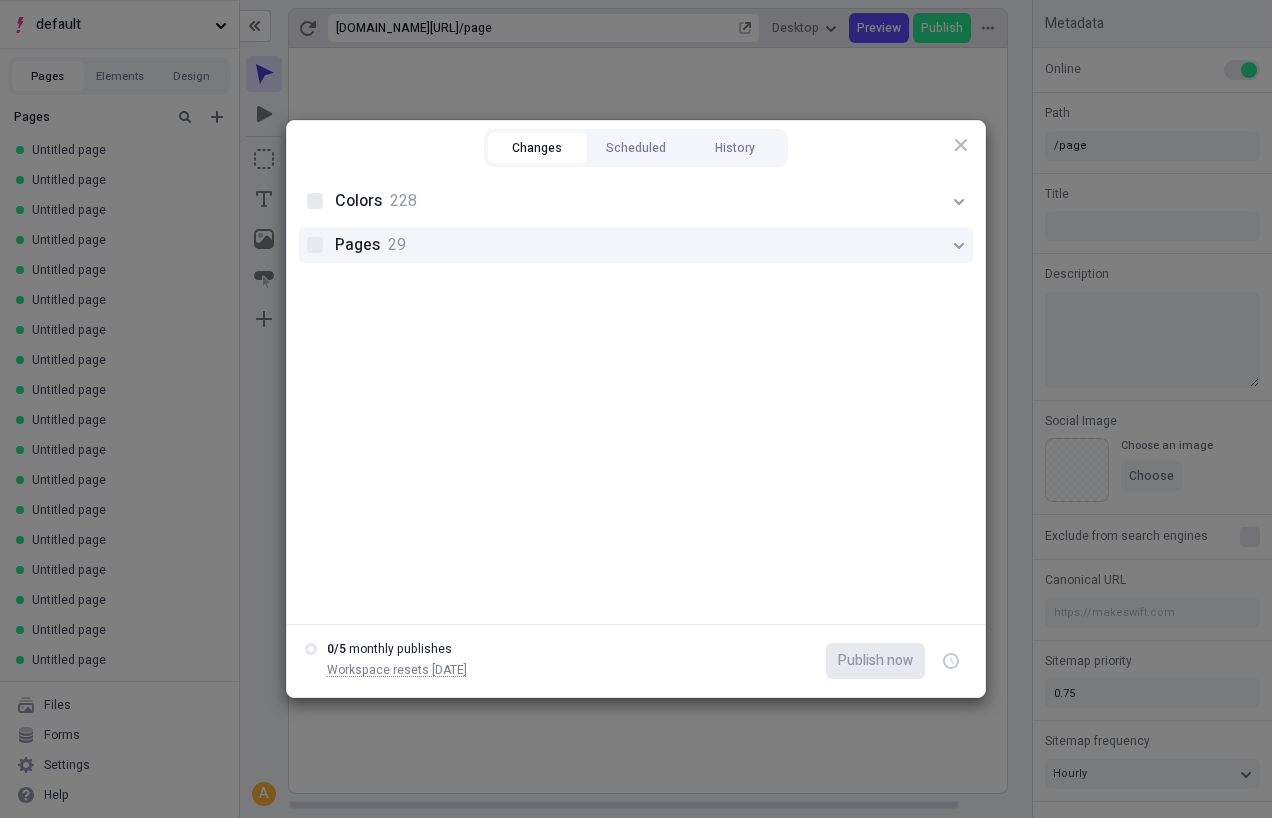 click on "Pages 29" at bounding box center [644, 245] 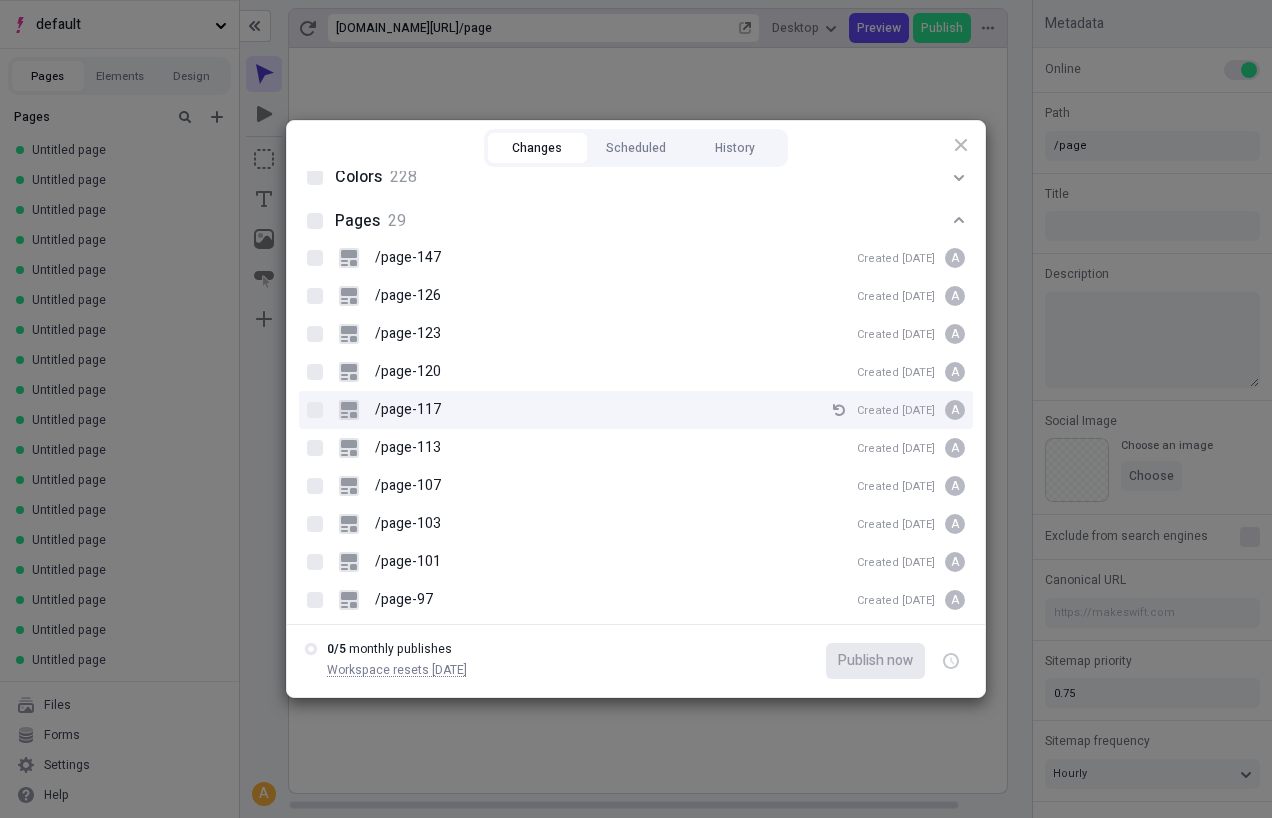 scroll, scrollTop: 0, scrollLeft: 0, axis: both 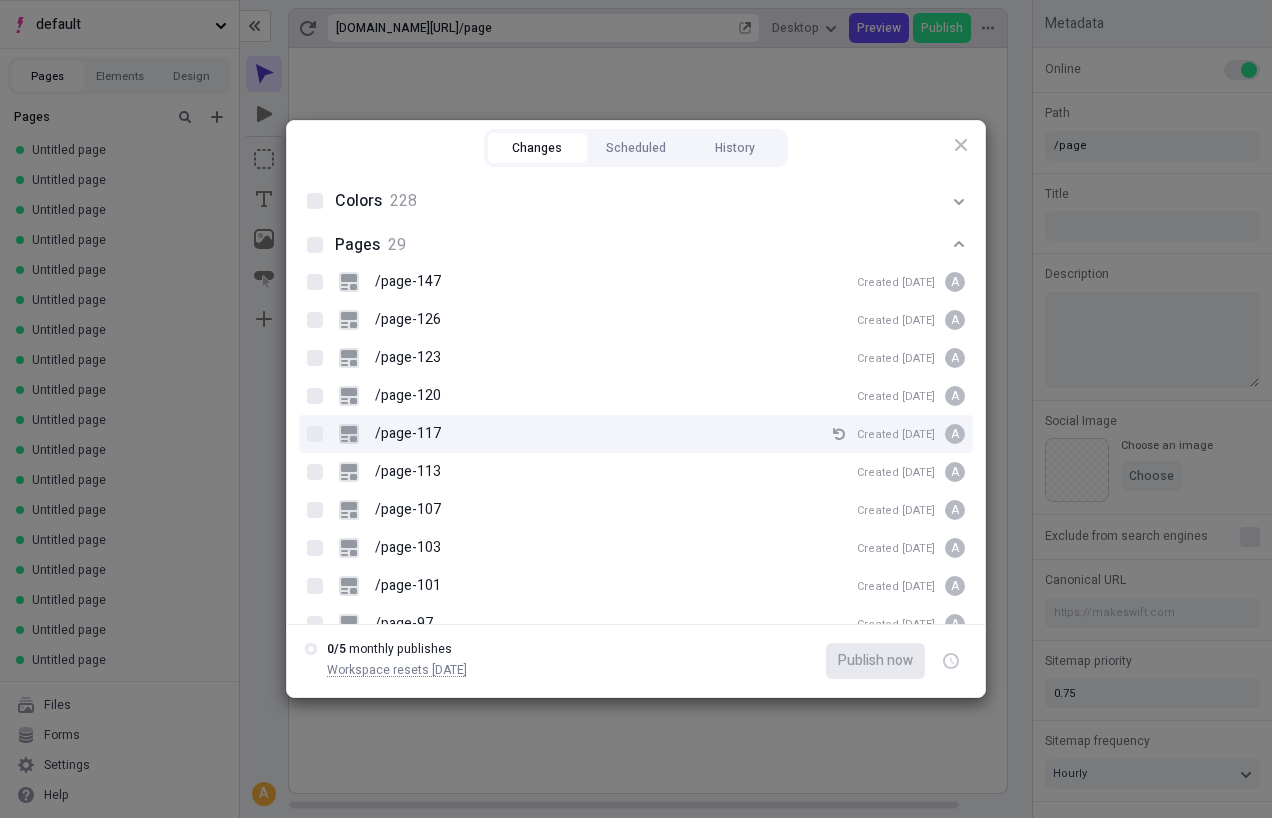 type 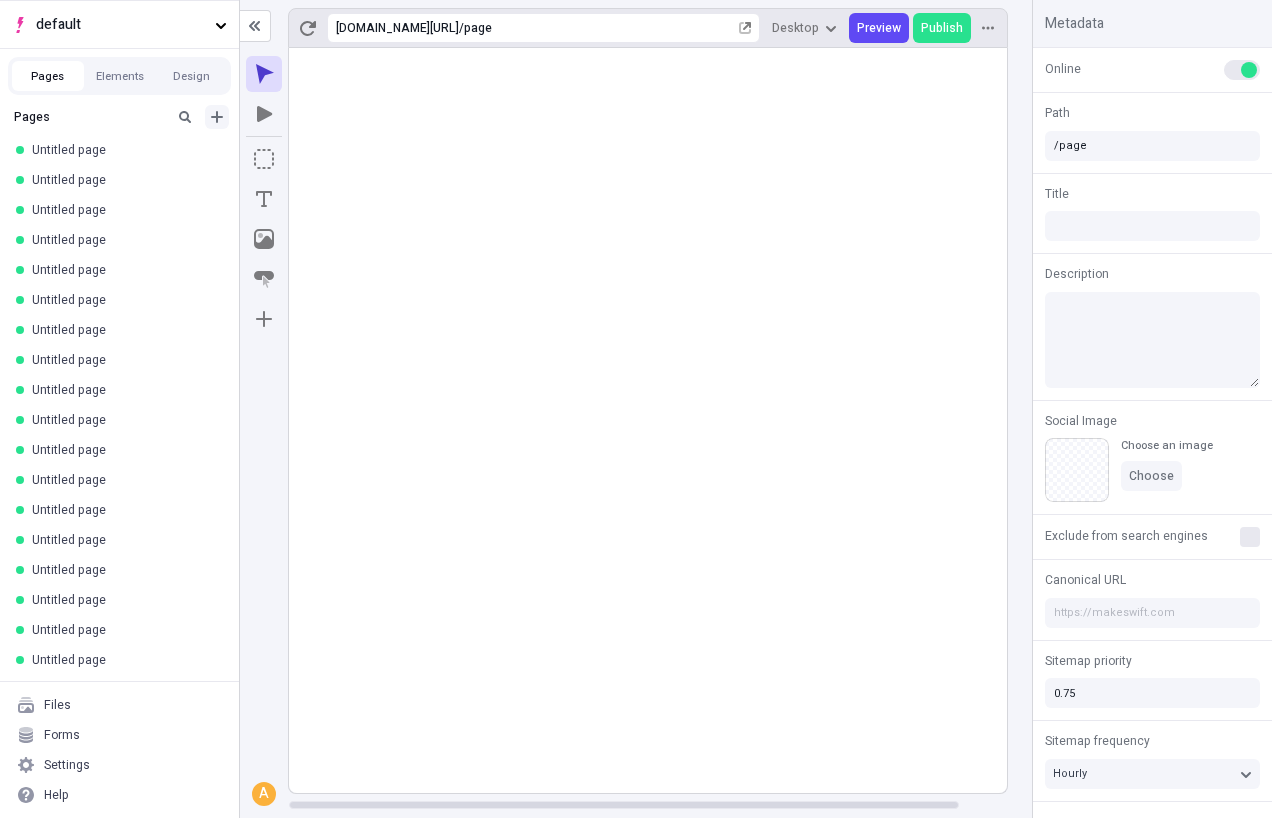 click at bounding box center [217, 117] 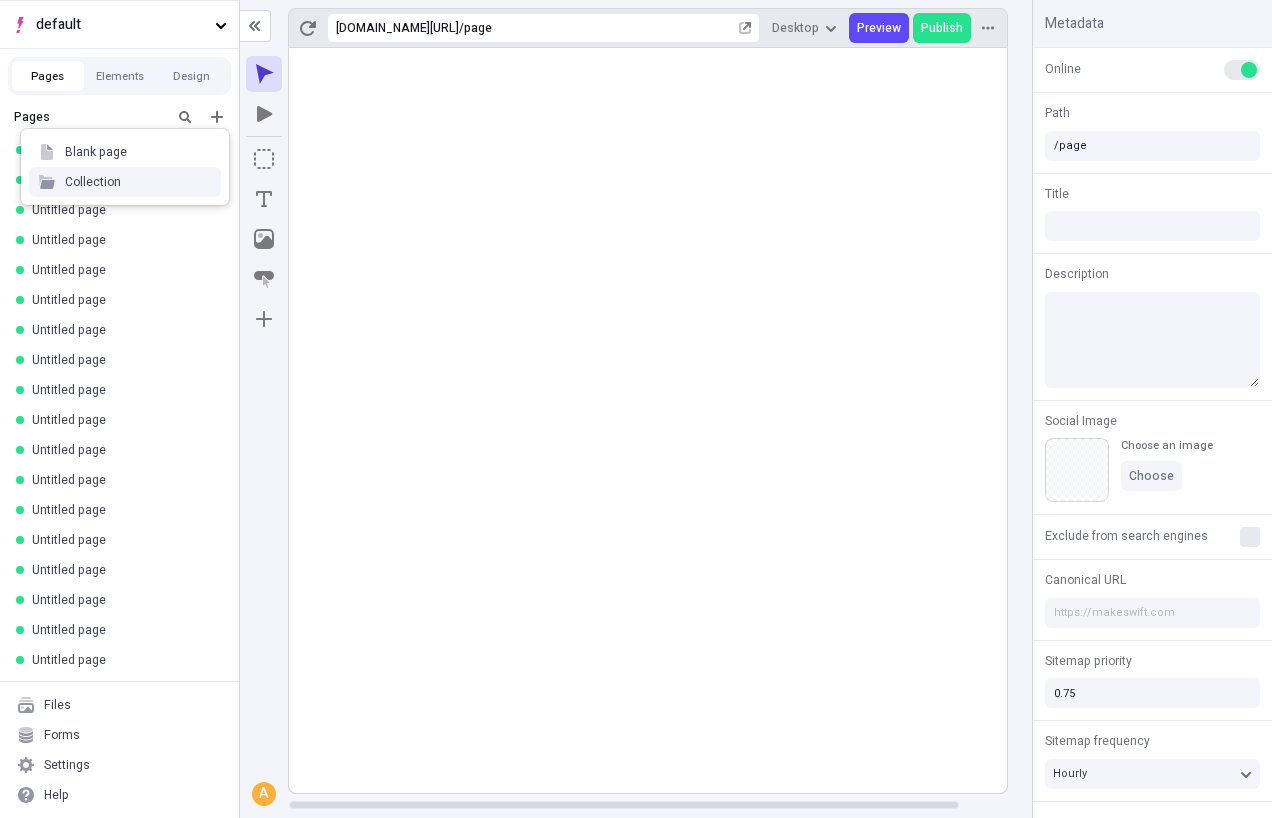 click on "Collection" at bounding box center [125, 182] 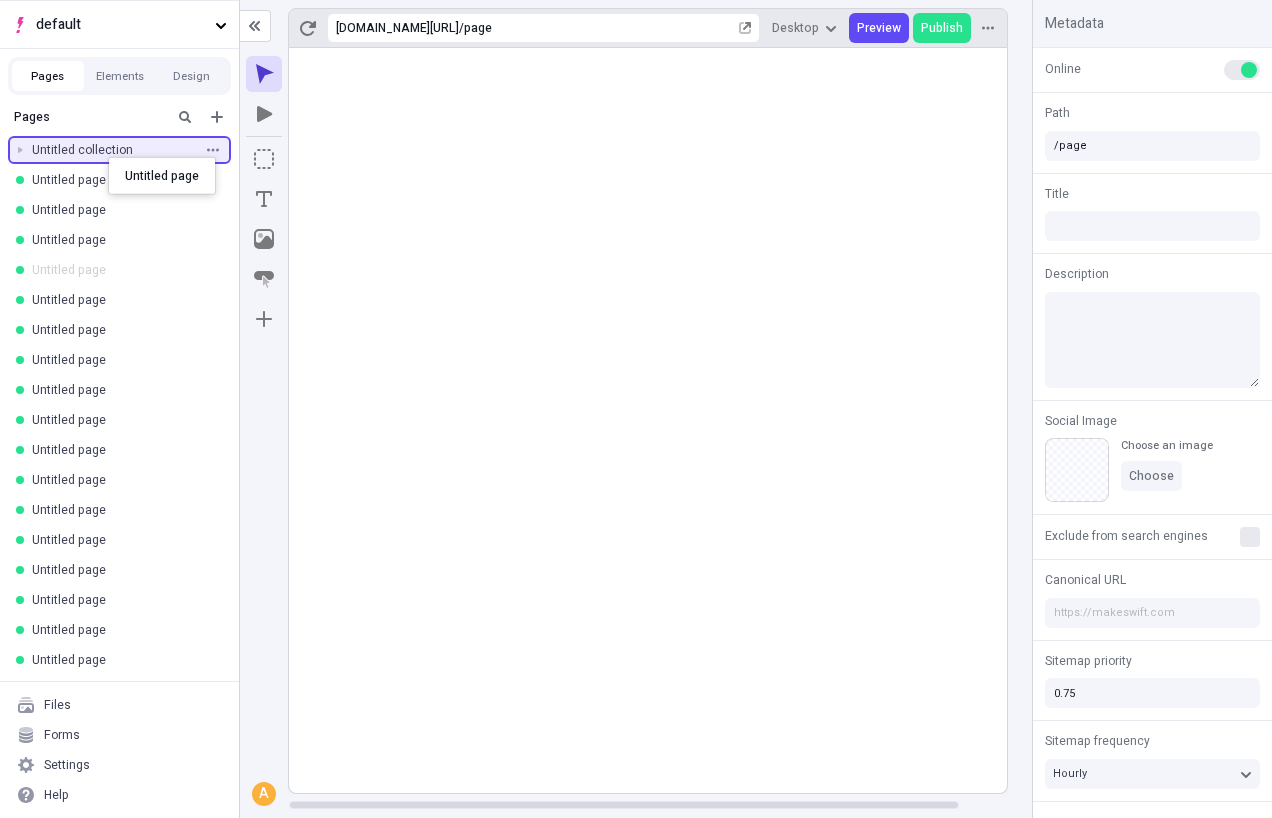 drag, startPoint x: 109, startPoint y: 269, endPoint x: 108, endPoint y: 157, distance: 112.00446 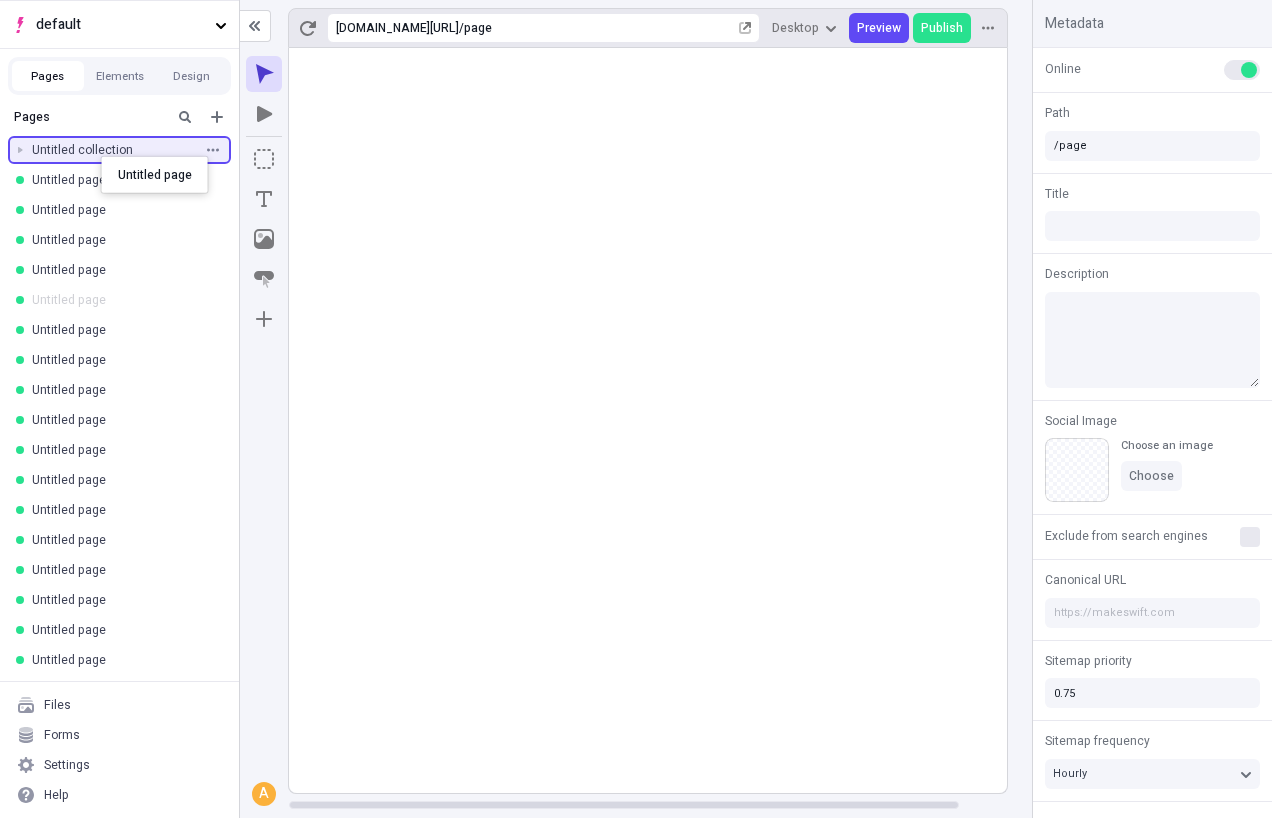 drag, startPoint x: 101, startPoint y: 289, endPoint x: 100, endPoint y: 157, distance: 132.00378 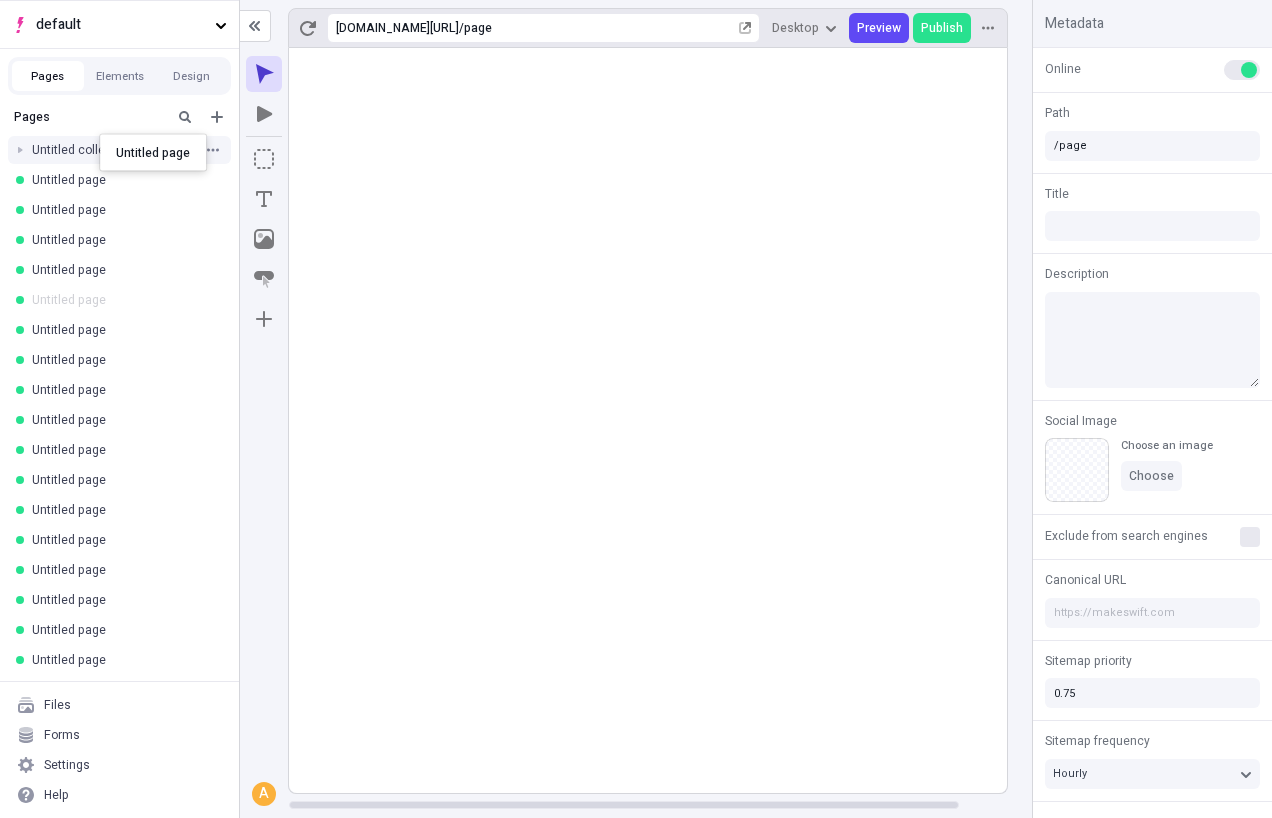drag, startPoint x: 91, startPoint y: 289, endPoint x: 99, endPoint y: 134, distance: 155.20631 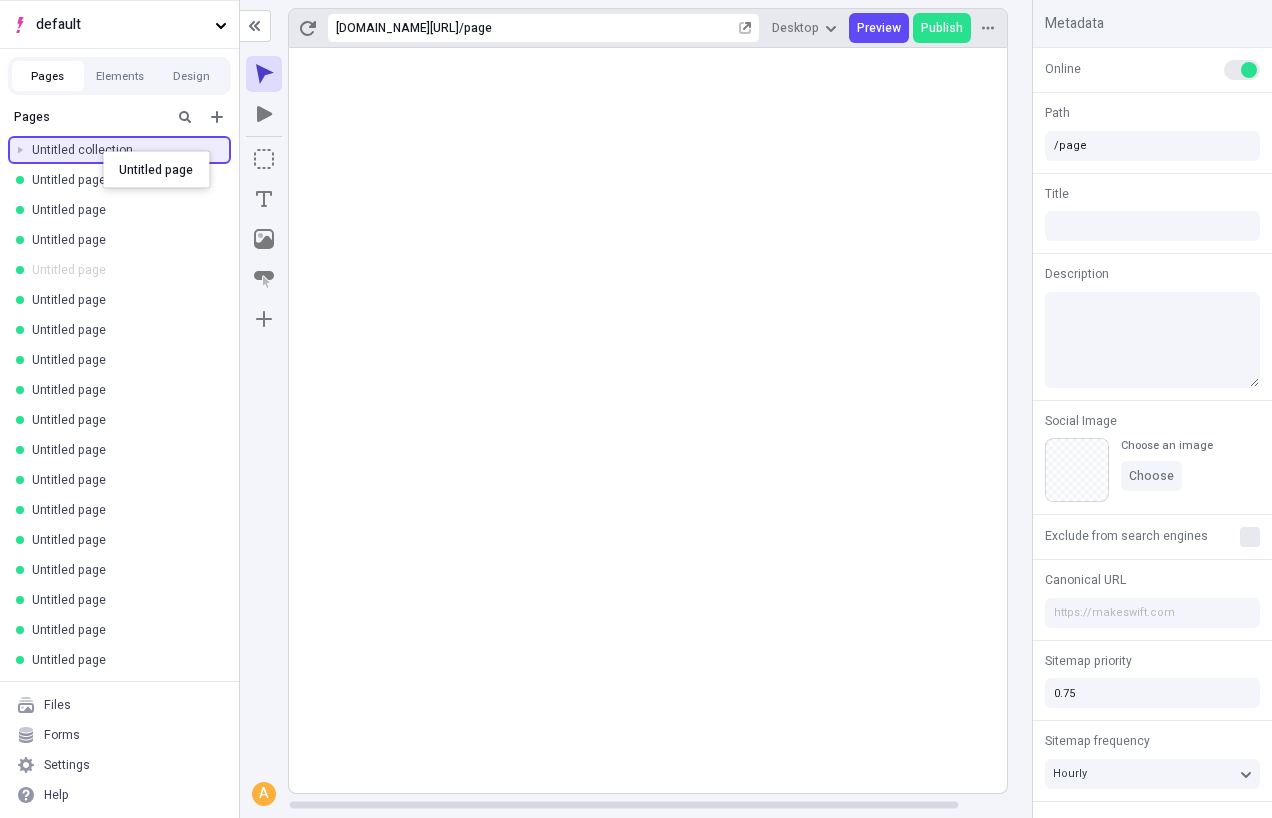 drag, startPoint x: 98, startPoint y: 268, endPoint x: 103, endPoint y: 151, distance: 117.10679 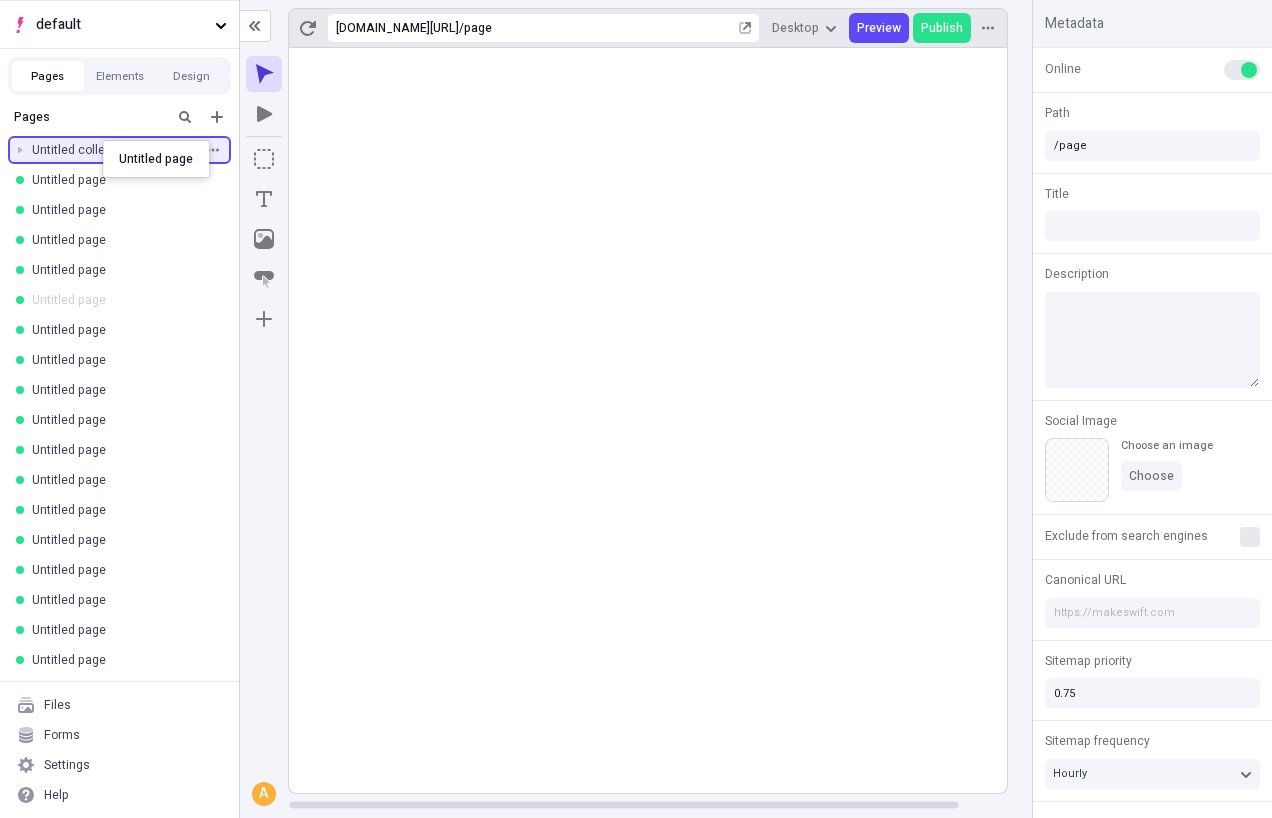 drag, startPoint x: 86, startPoint y: 293, endPoint x: 102, endPoint y: 142, distance: 151.84532 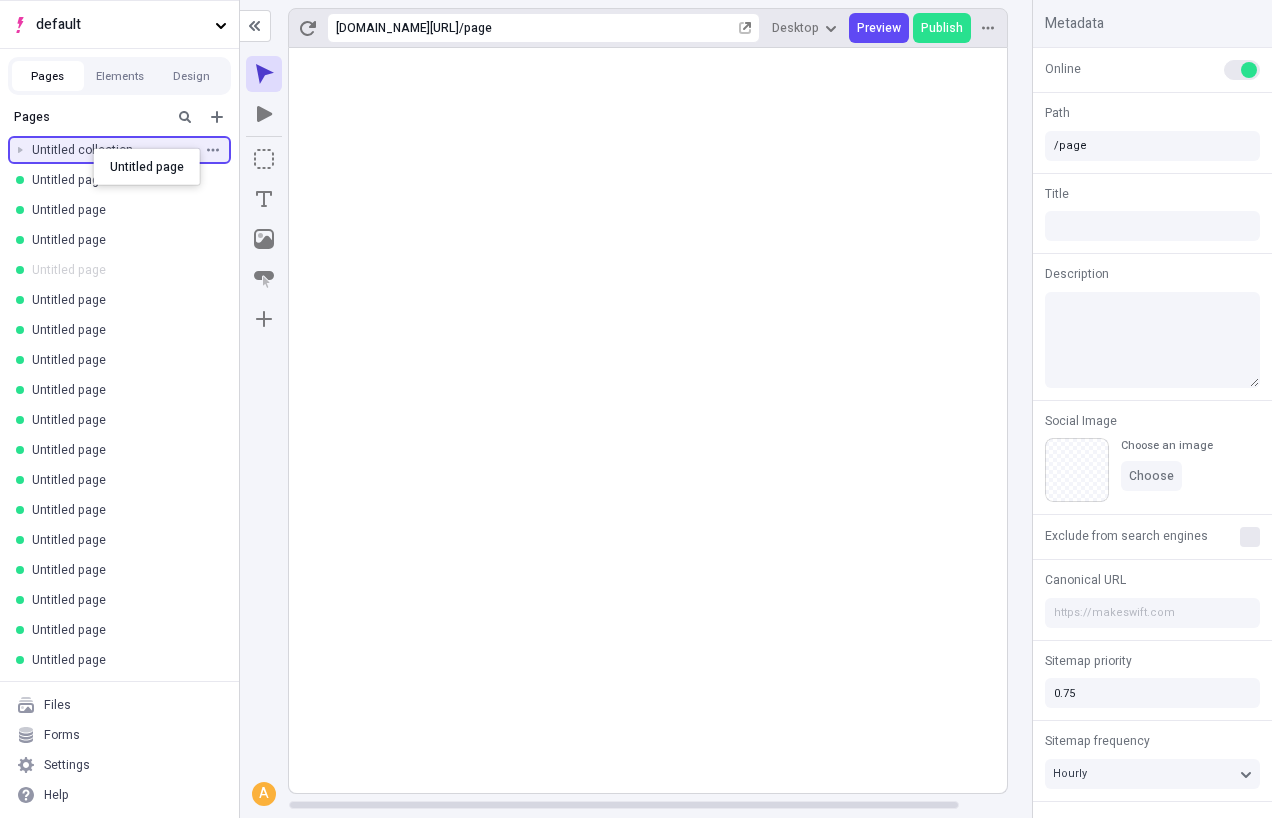 drag, startPoint x: 86, startPoint y: 284, endPoint x: 92, endPoint y: 149, distance: 135.13327 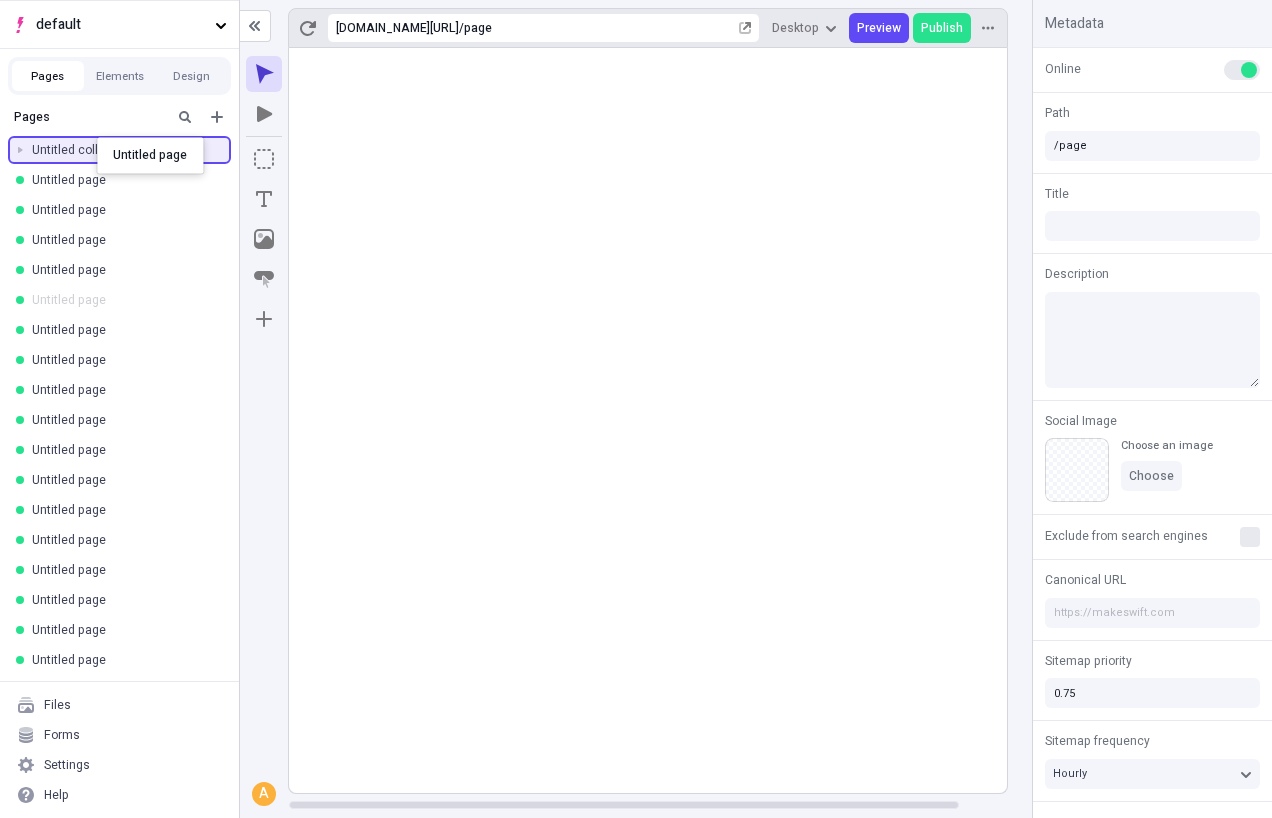 drag, startPoint x: 78, startPoint y: 307, endPoint x: 97, endPoint y: 137, distance: 171.05847 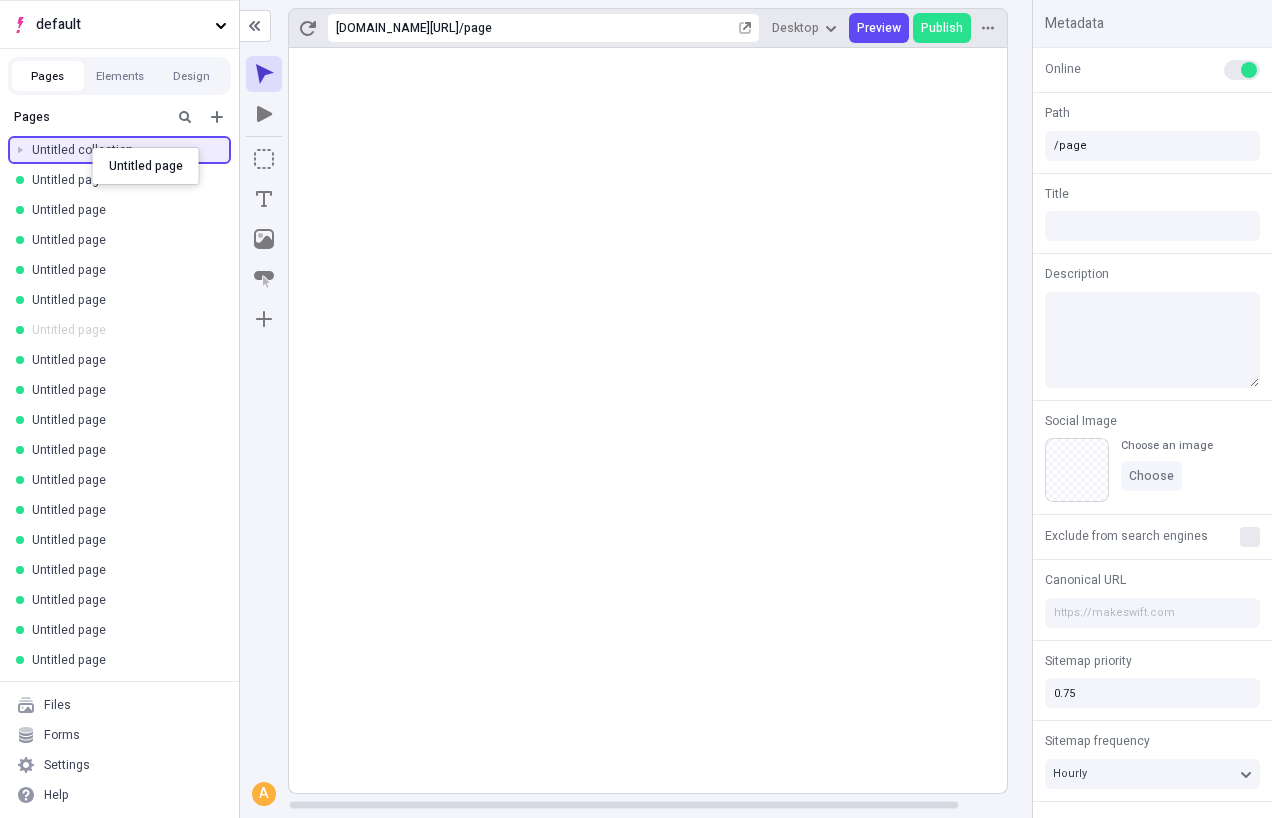 drag, startPoint x: 74, startPoint y: 342, endPoint x: 92, endPoint y: 147, distance: 195.82901 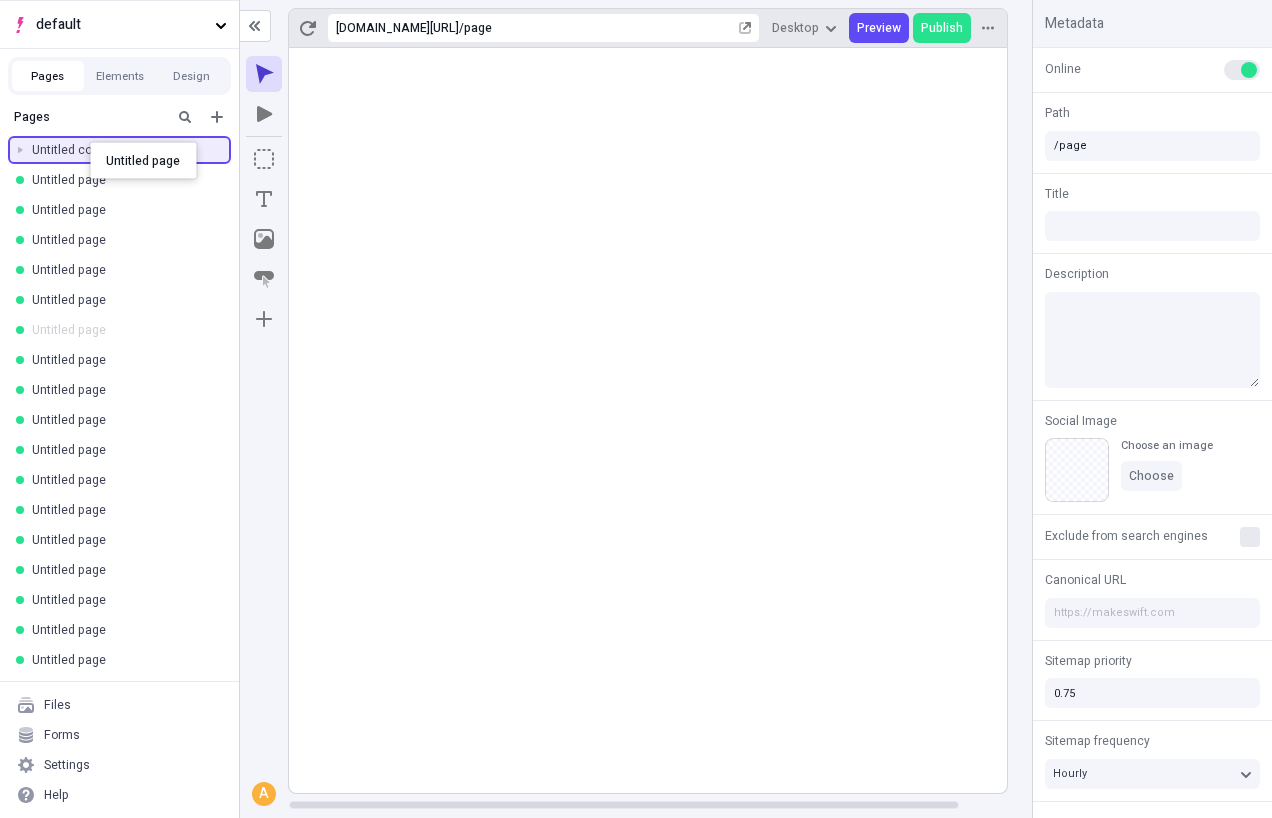 drag, startPoint x: 77, startPoint y: 319, endPoint x: 90, endPoint y: 142, distance: 177.47676 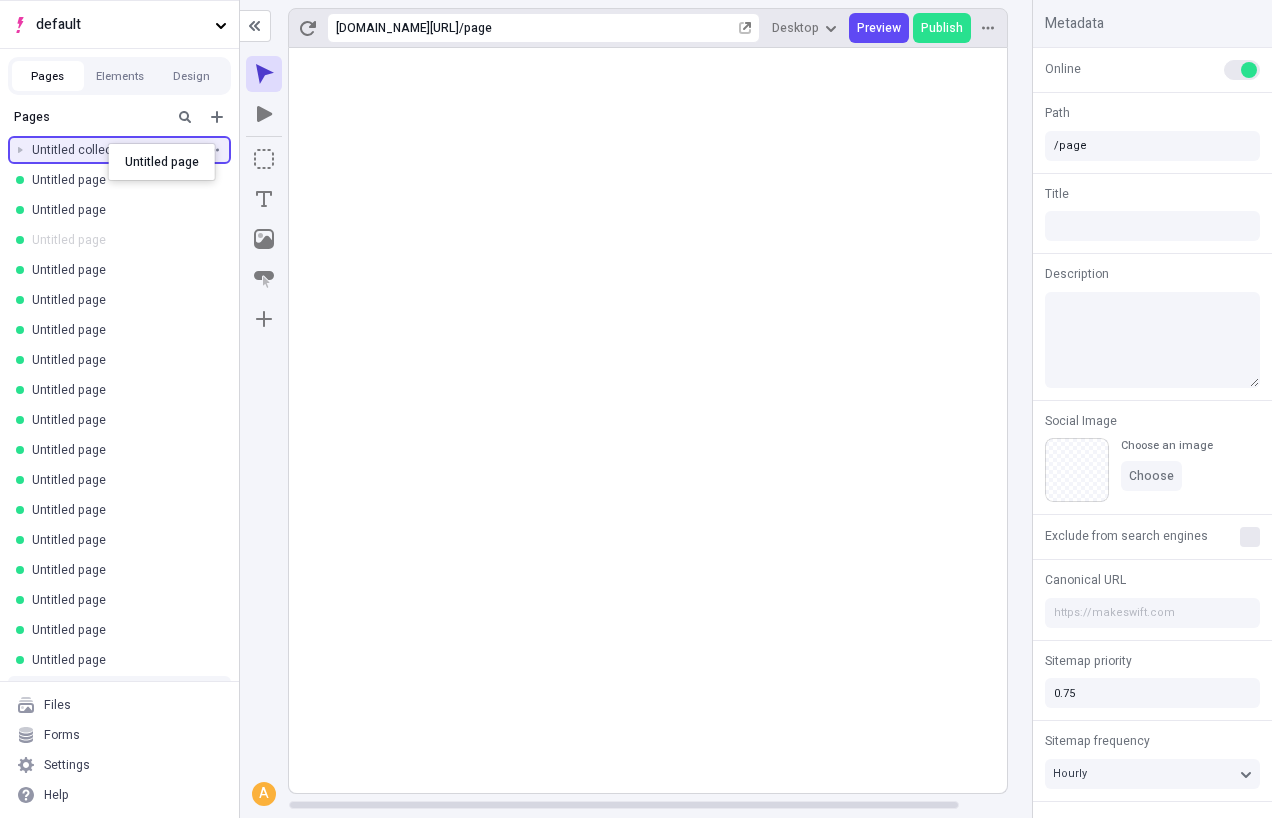 drag, startPoint x: 91, startPoint y: 249, endPoint x: 108, endPoint y: 143, distance: 107.35455 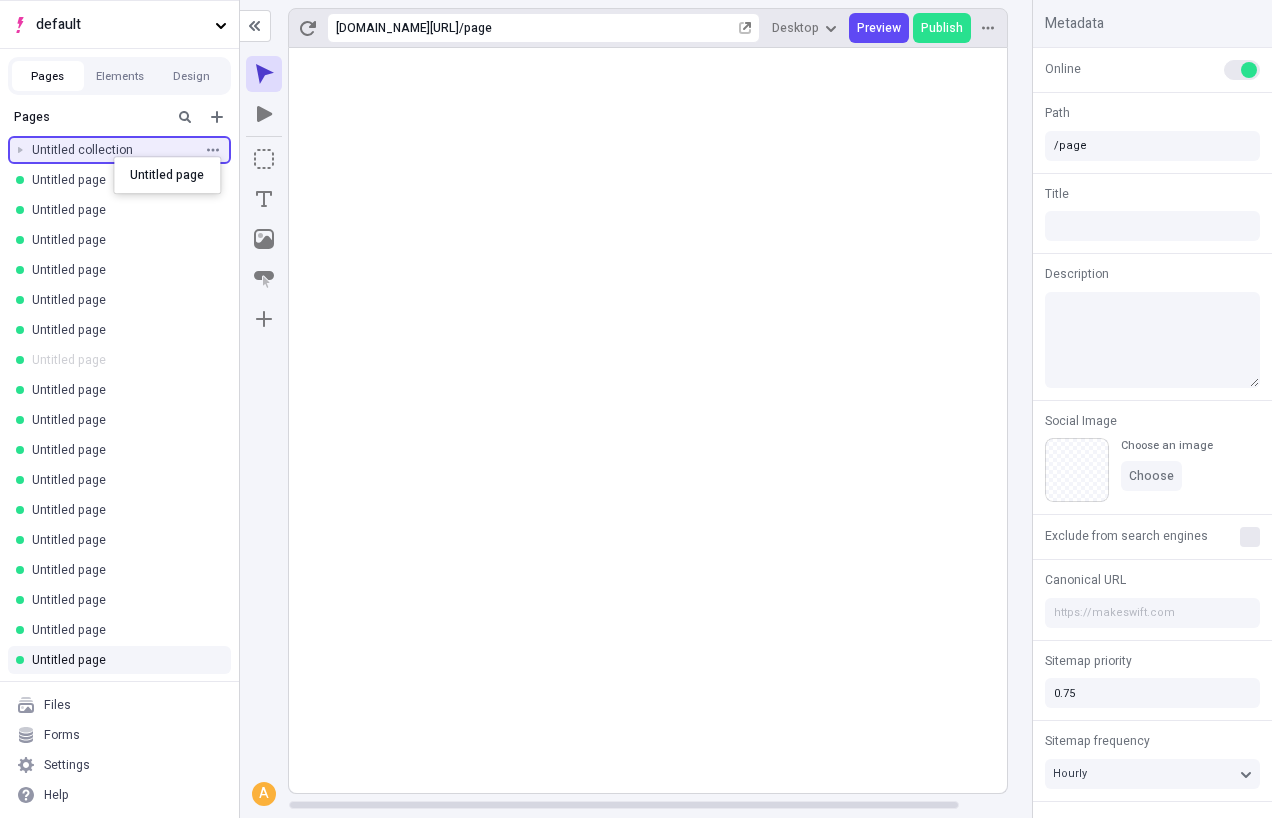 drag, startPoint x: 83, startPoint y: 353, endPoint x: 120, endPoint y: 147, distance: 209.29645 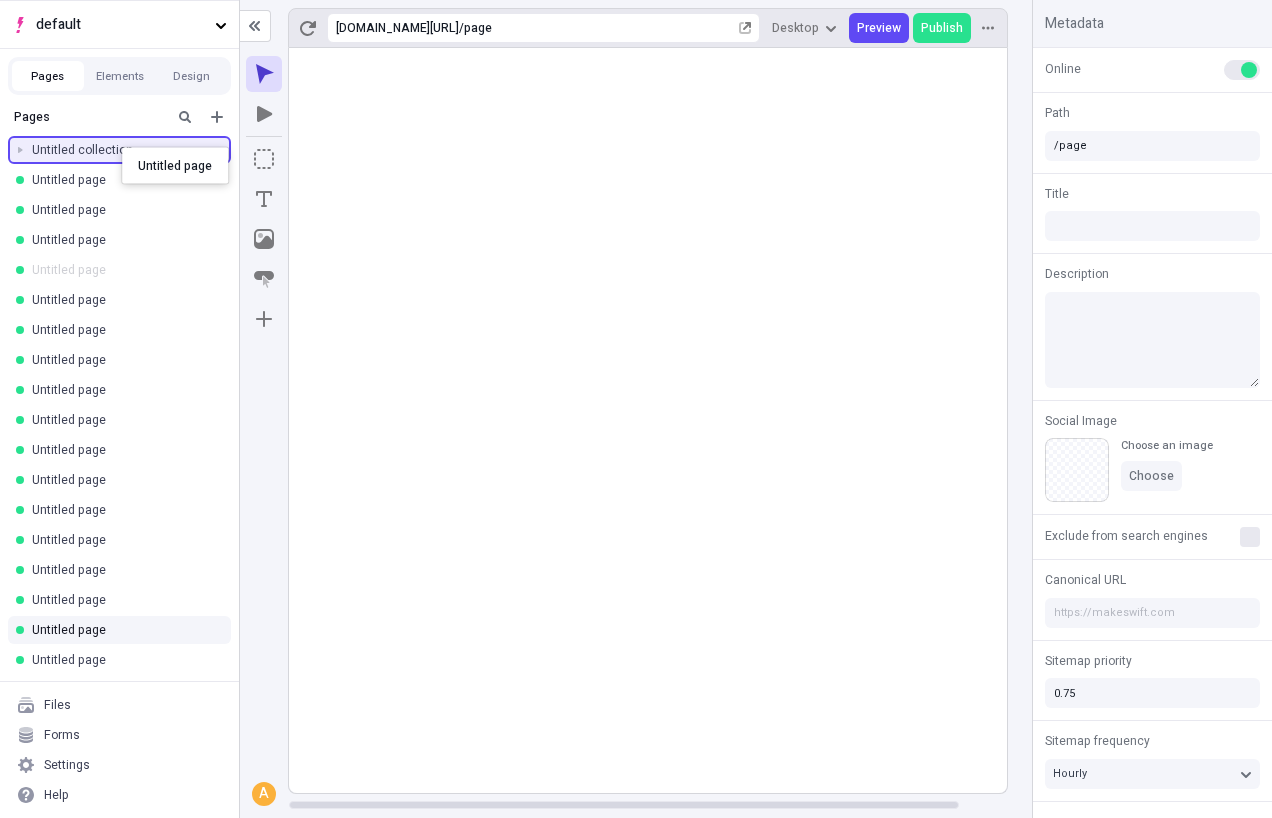 drag, startPoint x: 104, startPoint y: 264, endPoint x: 122, endPoint y: 147, distance: 118.37652 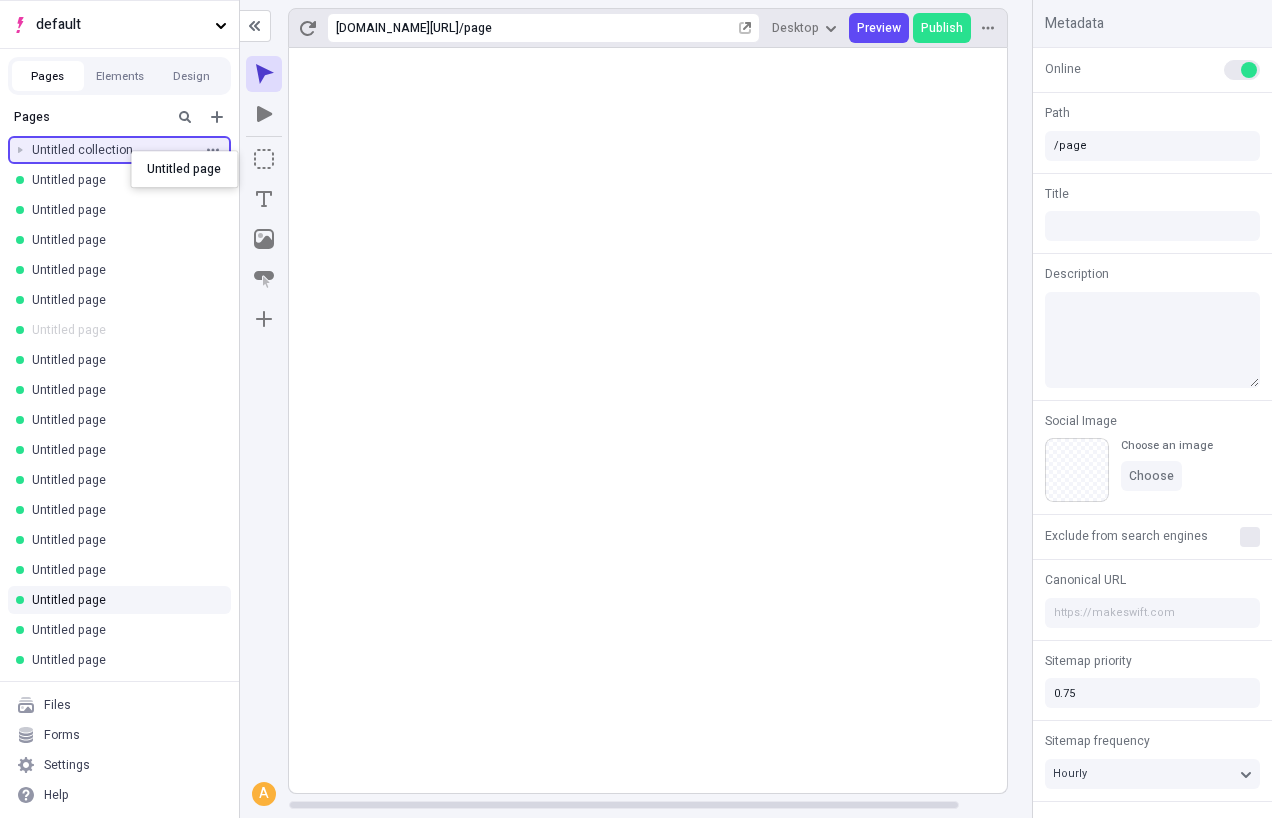 drag, startPoint x: 108, startPoint y: 317, endPoint x: 131, endPoint y: 148, distance: 170.5579 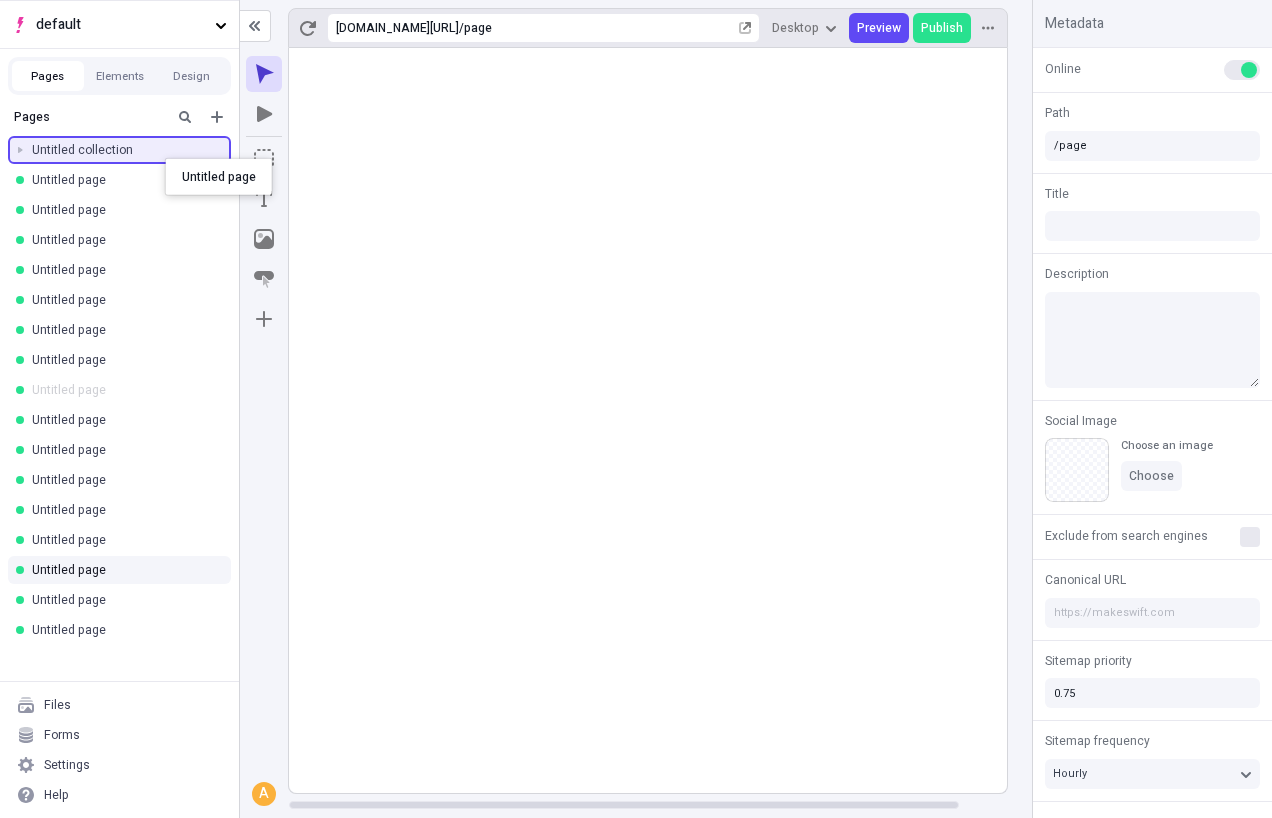drag, startPoint x: 91, startPoint y: 376, endPoint x: 165, endPoint y: 158, distance: 230.21729 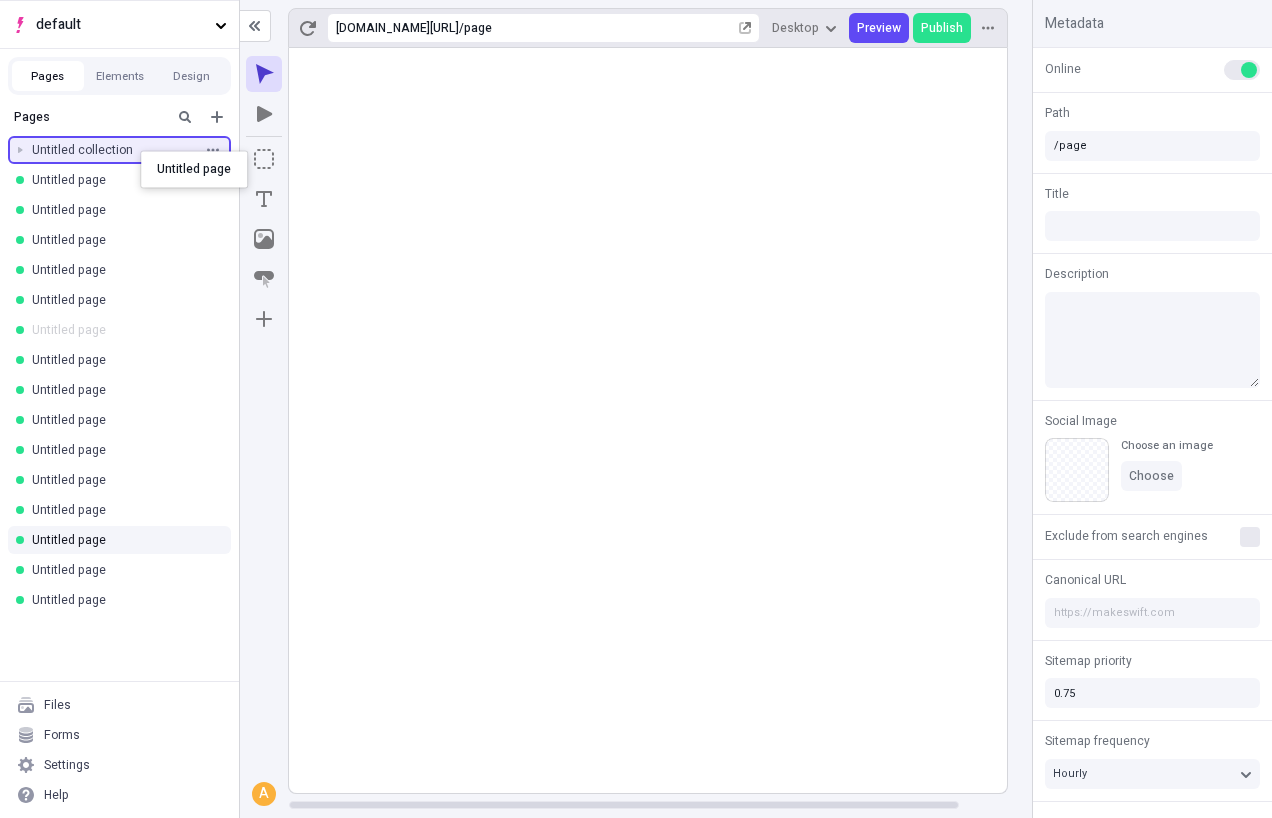 drag, startPoint x: 114, startPoint y: 340, endPoint x: 140, endPoint y: 148, distance: 193.75243 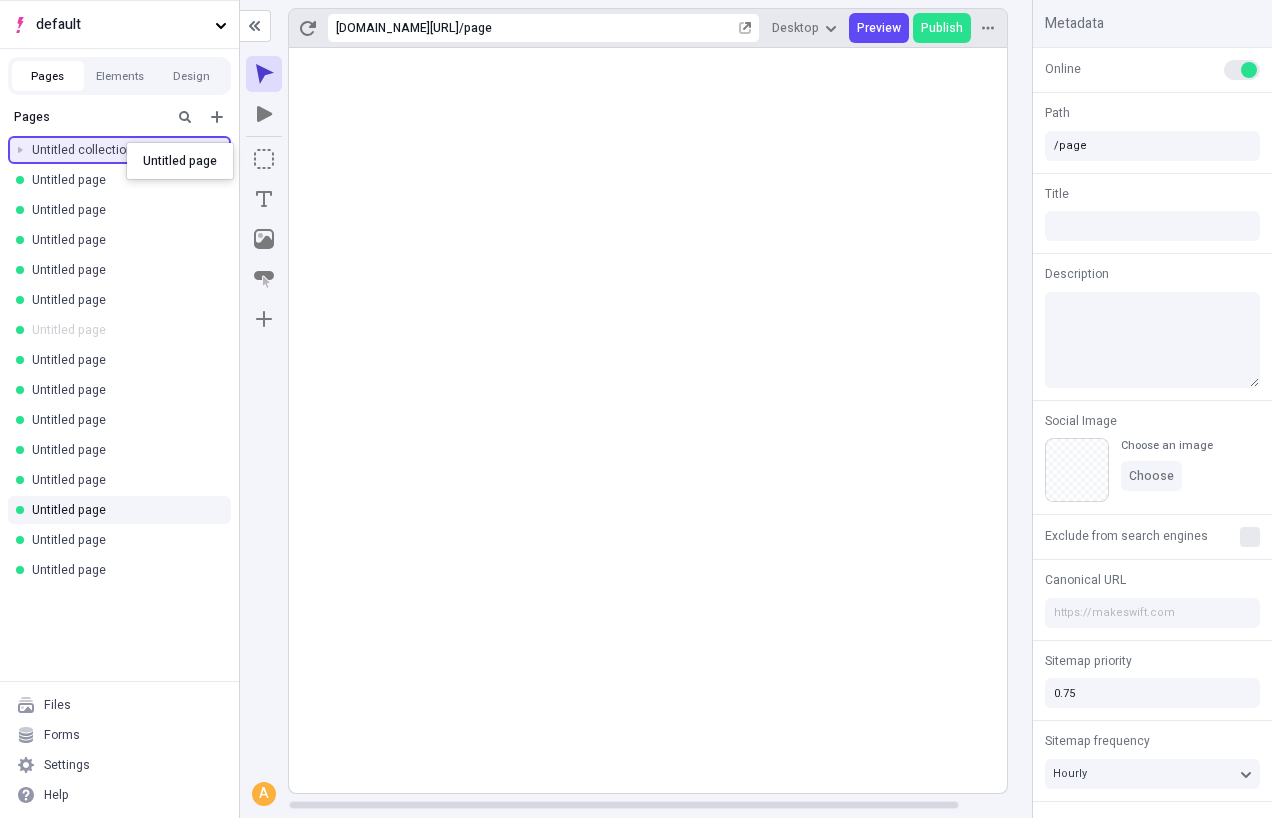drag, startPoint x: 102, startPoint y: 332, endPoint x: 127, endPoint y: 140, distance: 193.62076 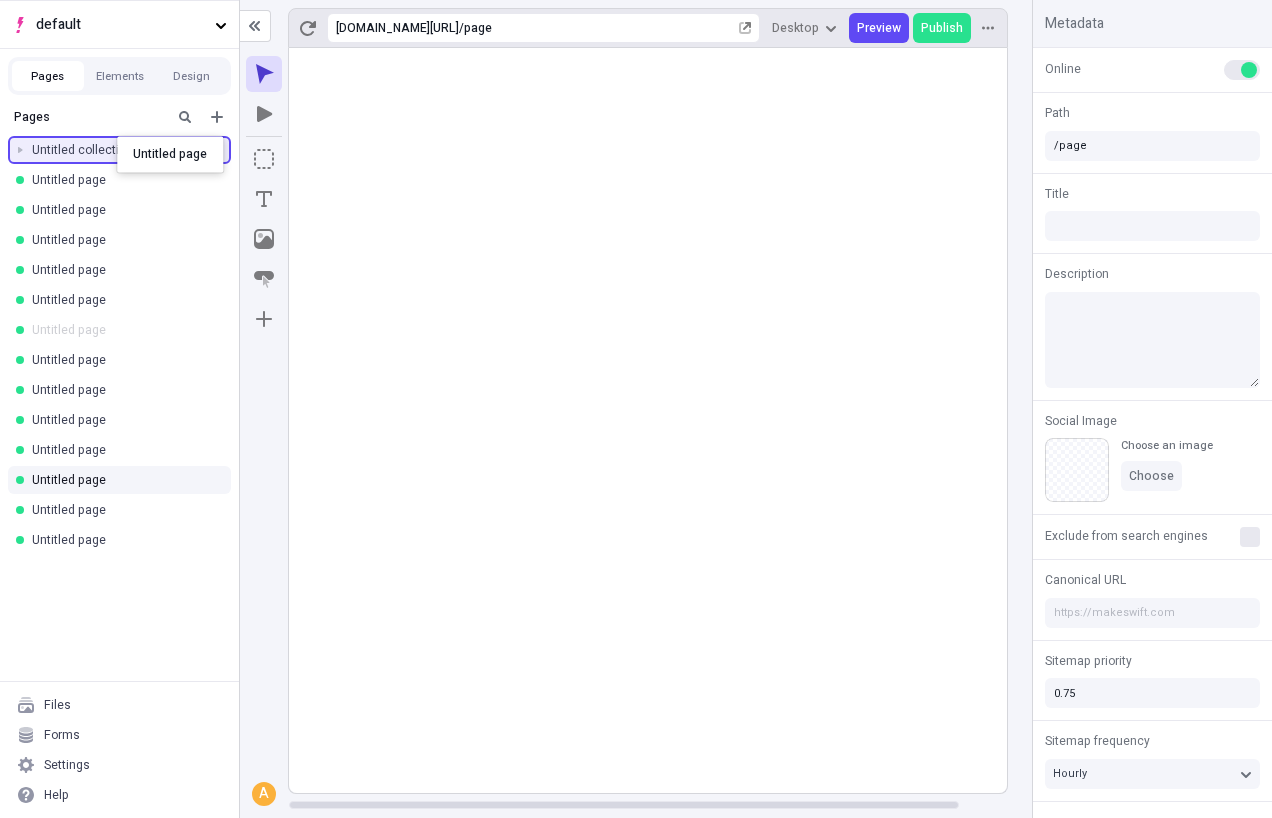 drag, startPoint x: 79, startPoint y: 327, endPoint x: 117, endPoint y: 137, distance: 193.76274 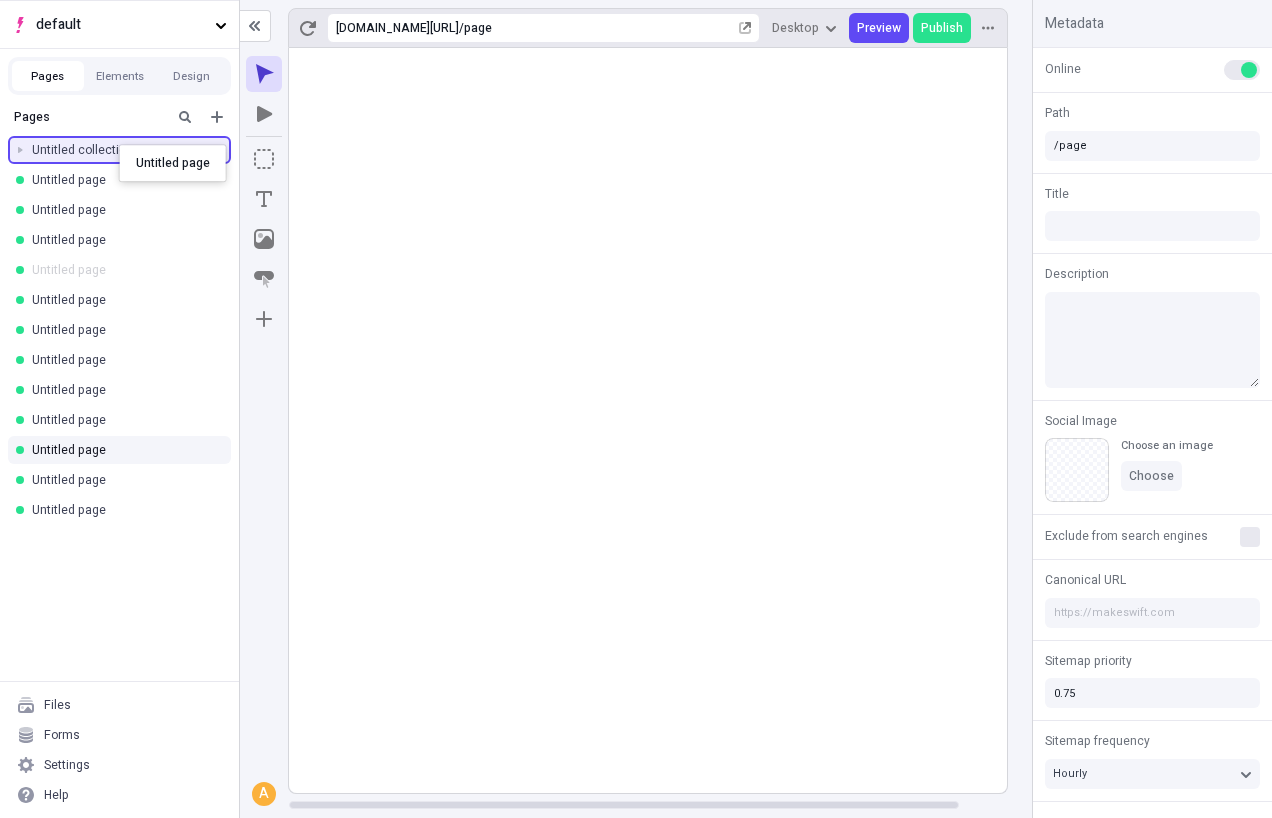 drag, startPoint x: 103, startPoint y: 257, endPoint x: 119, endPoint y: 146, distance: 112.147224 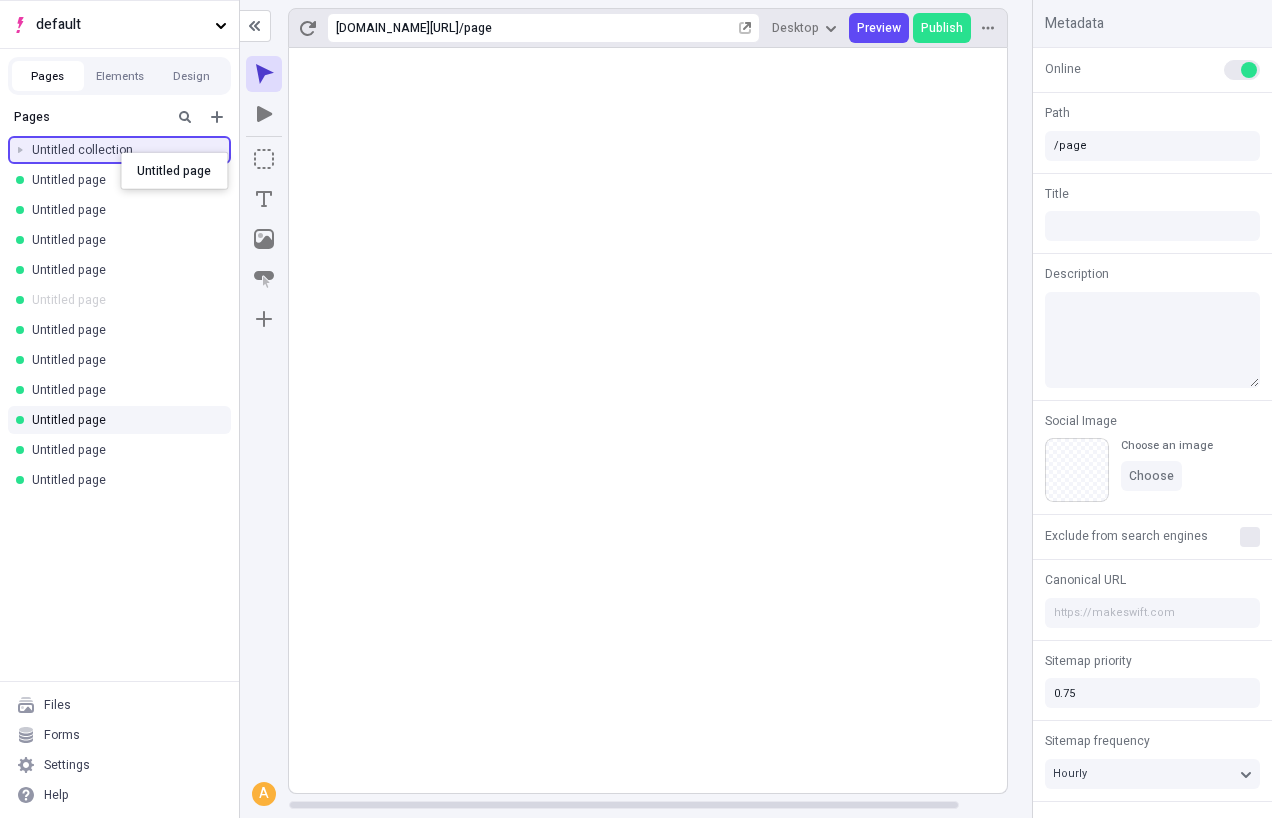 drag, startPoint x: 93, startPoint y: 289, endPoint x: 121, endPoint y: 152, distance: 139.83205 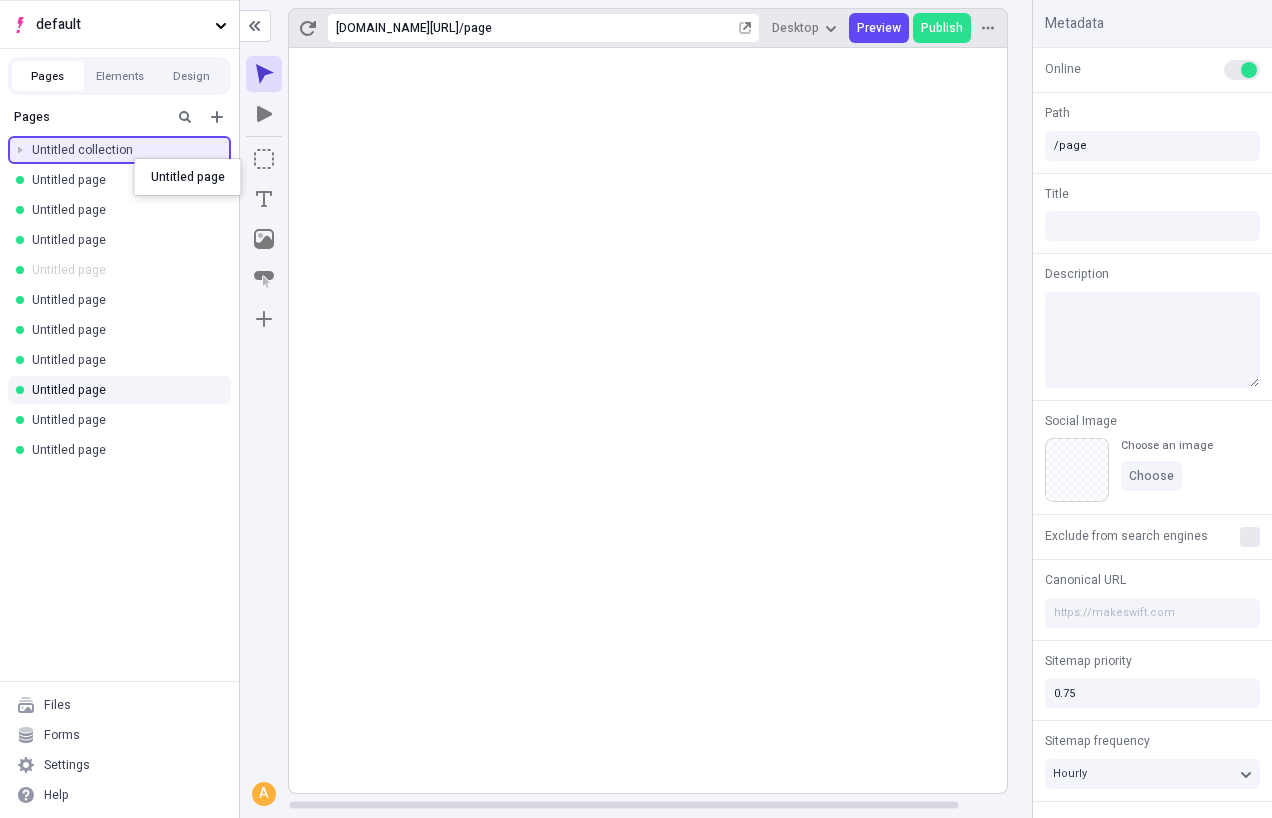 drag, startPoint x: 97, startPoint y: 273, endPoint x: 134, endPoint y: 158, distance: 120.805626 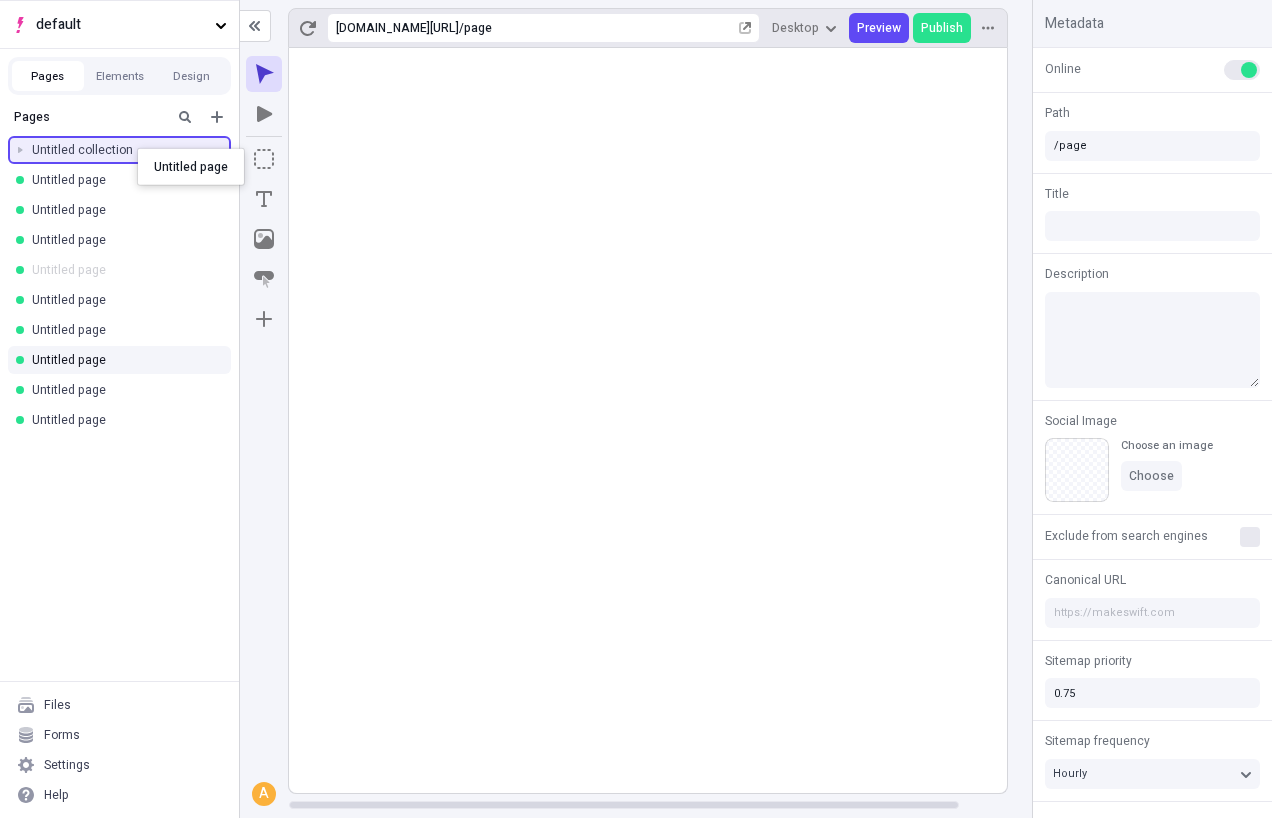 drag, startPoint x: 106, startPoint y: 281, endPoint x: 137, endPoint y: 148, distance: 136.565 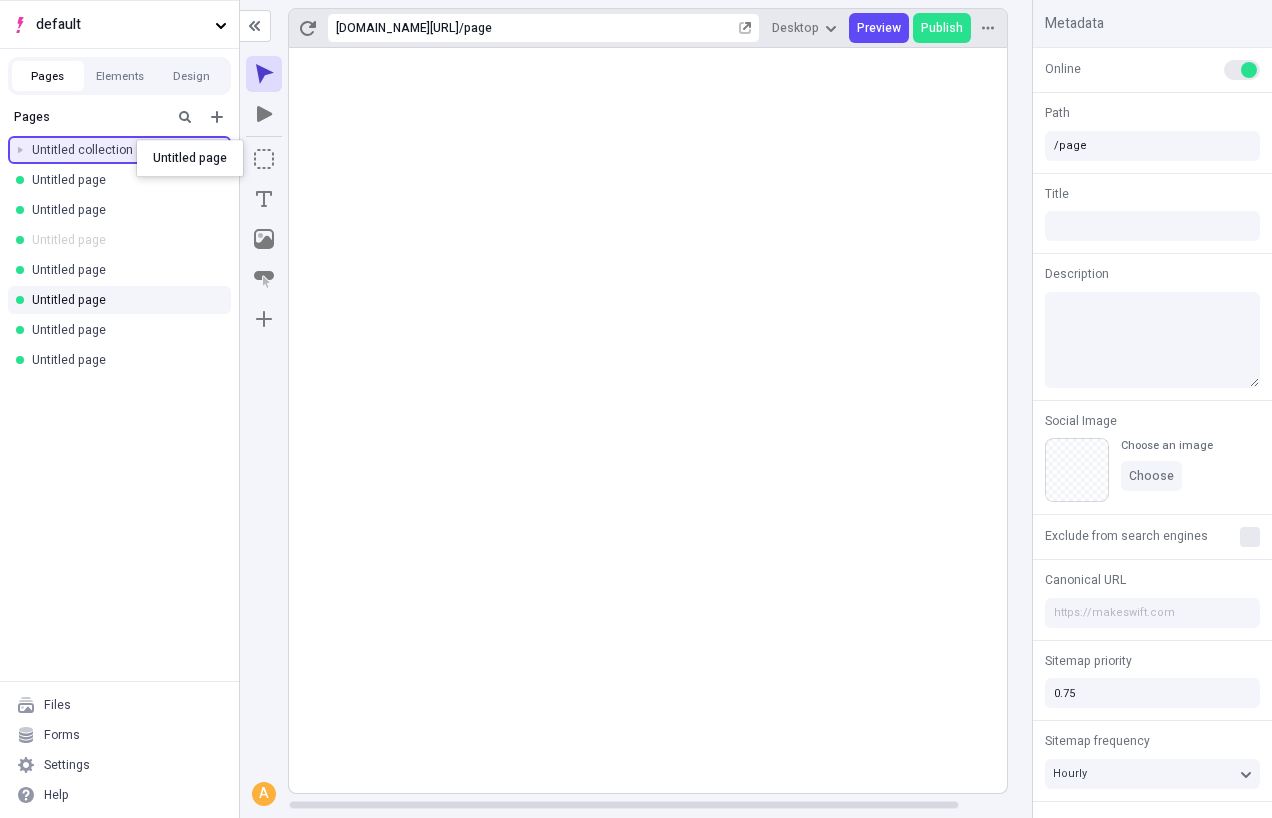 drag, startPoint x: 118, startPoint y: 237, endPoint x: 137, endPoint y: 139, distance: 99.824844 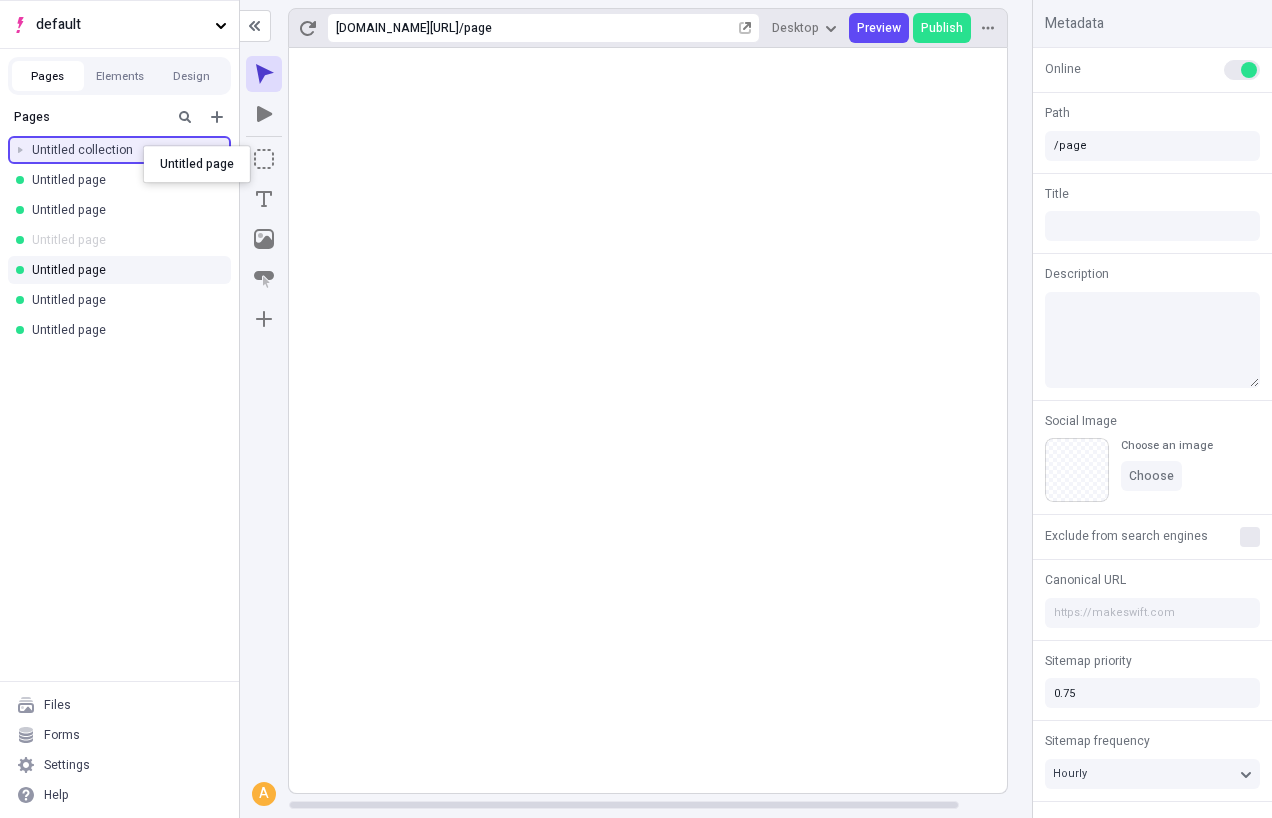 drag, startPoint x: 124, startPoint y: 245, endPoint x: 144, endPoint y: 145, distance: 101.98039 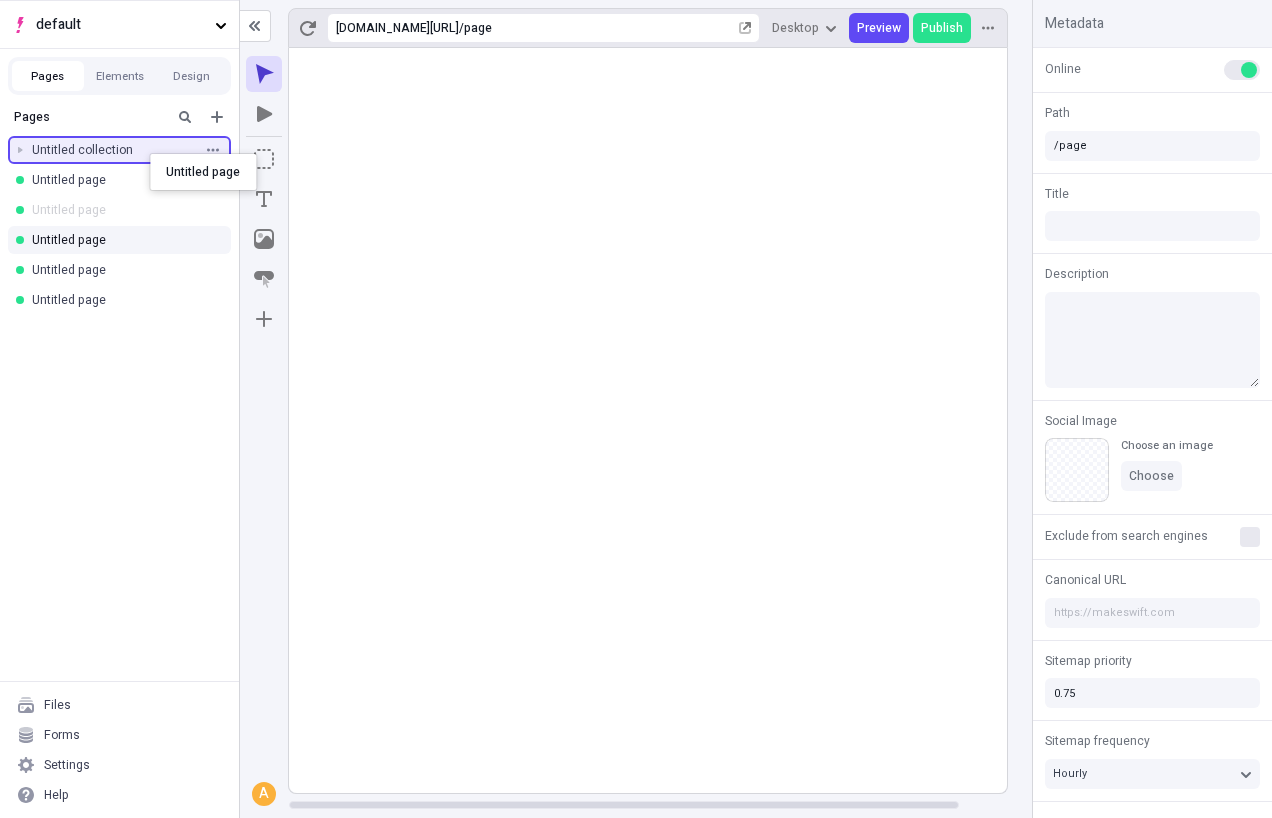drag, startPoint x: 135, startPoint y: 216, endPoint x: 149, endPoint y: 155, distance: 62.58594 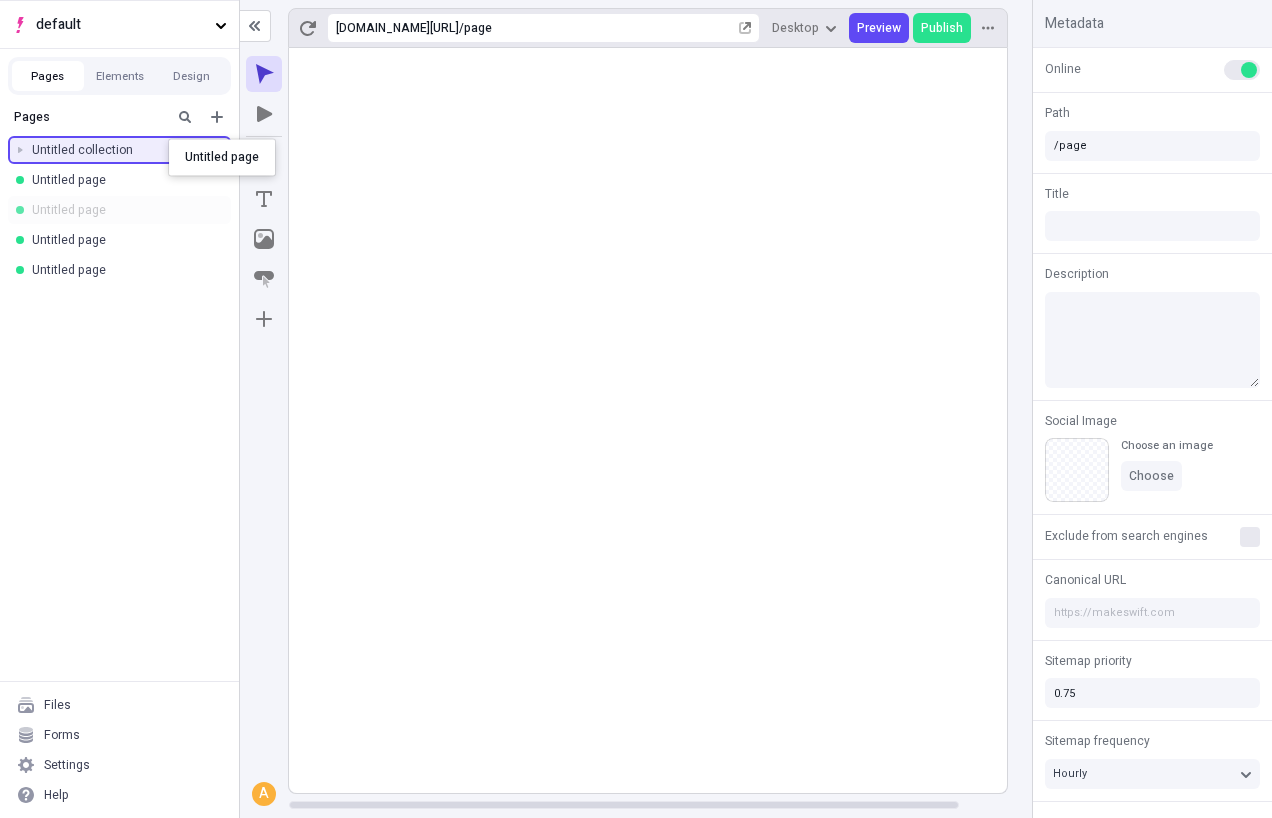 drag, startPoint x: 145, startPoint y: 208, endPoint x: 168, endPoint y: 145, distance: 67.06713 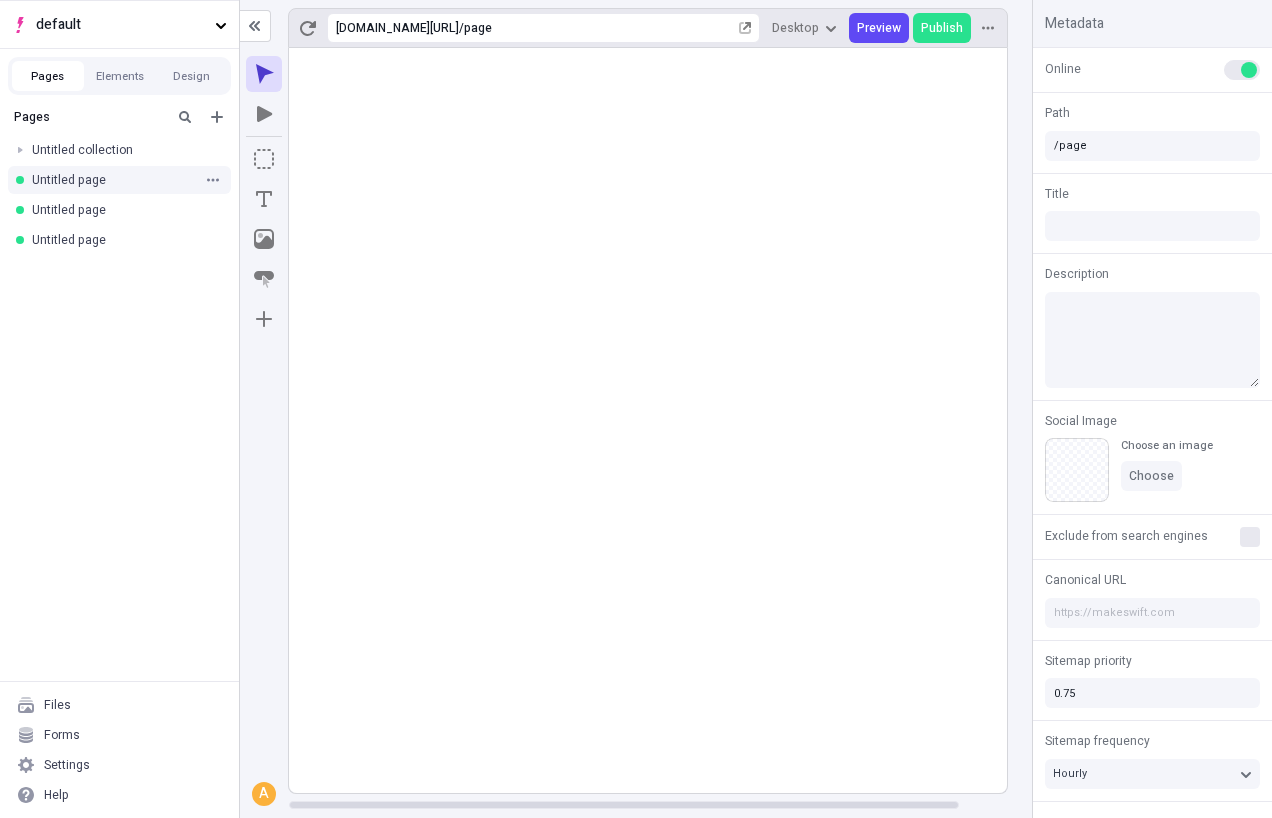 click on "Untitled page" at bounding box center (113, 180) 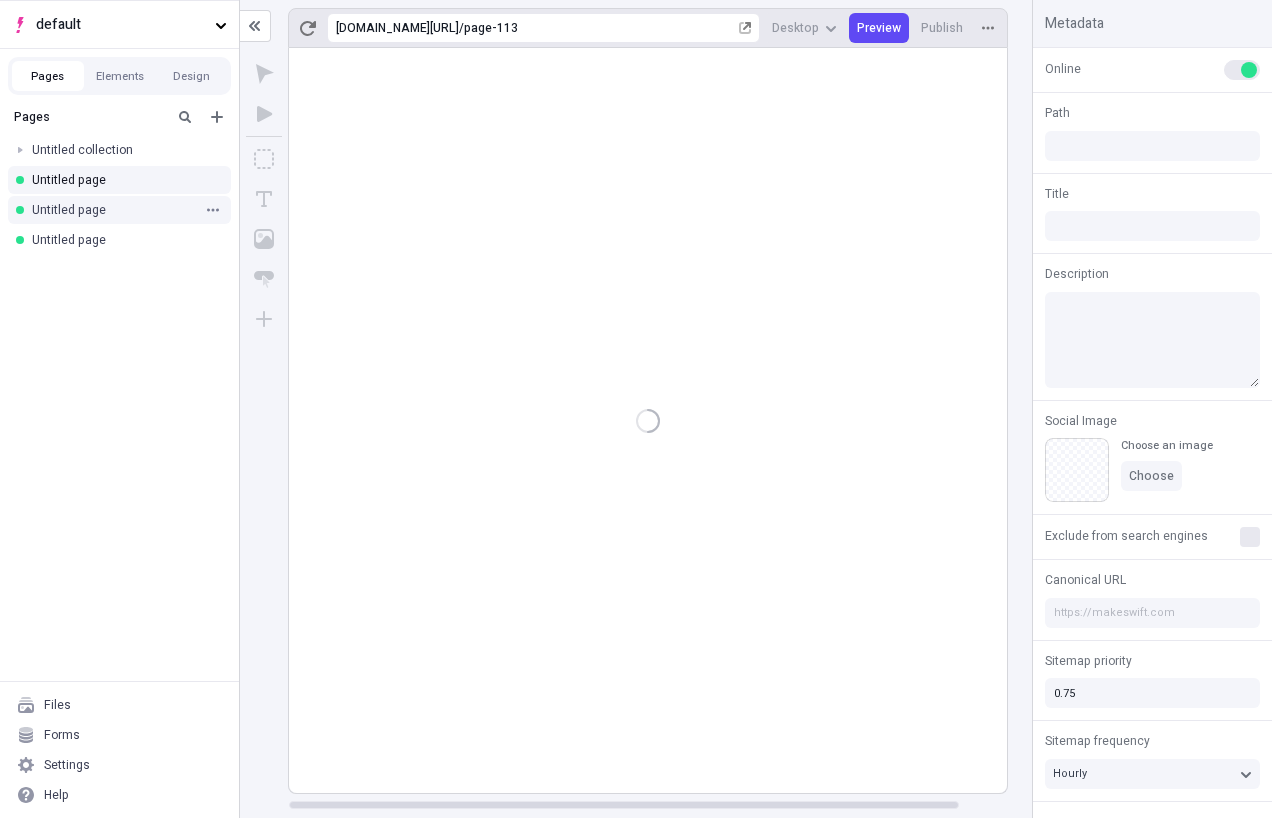 type on "/page-113" 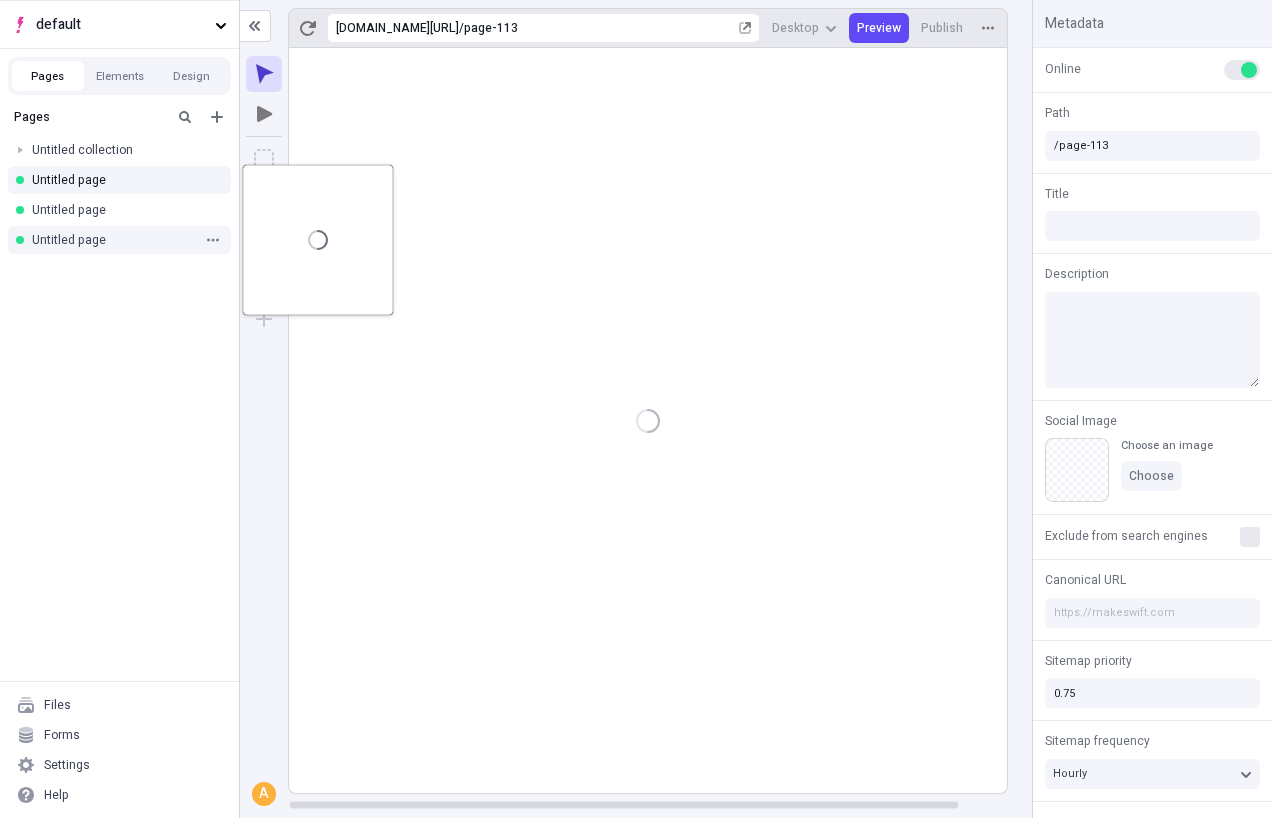 click on "Untitled page" at bounding box center (113, 240) 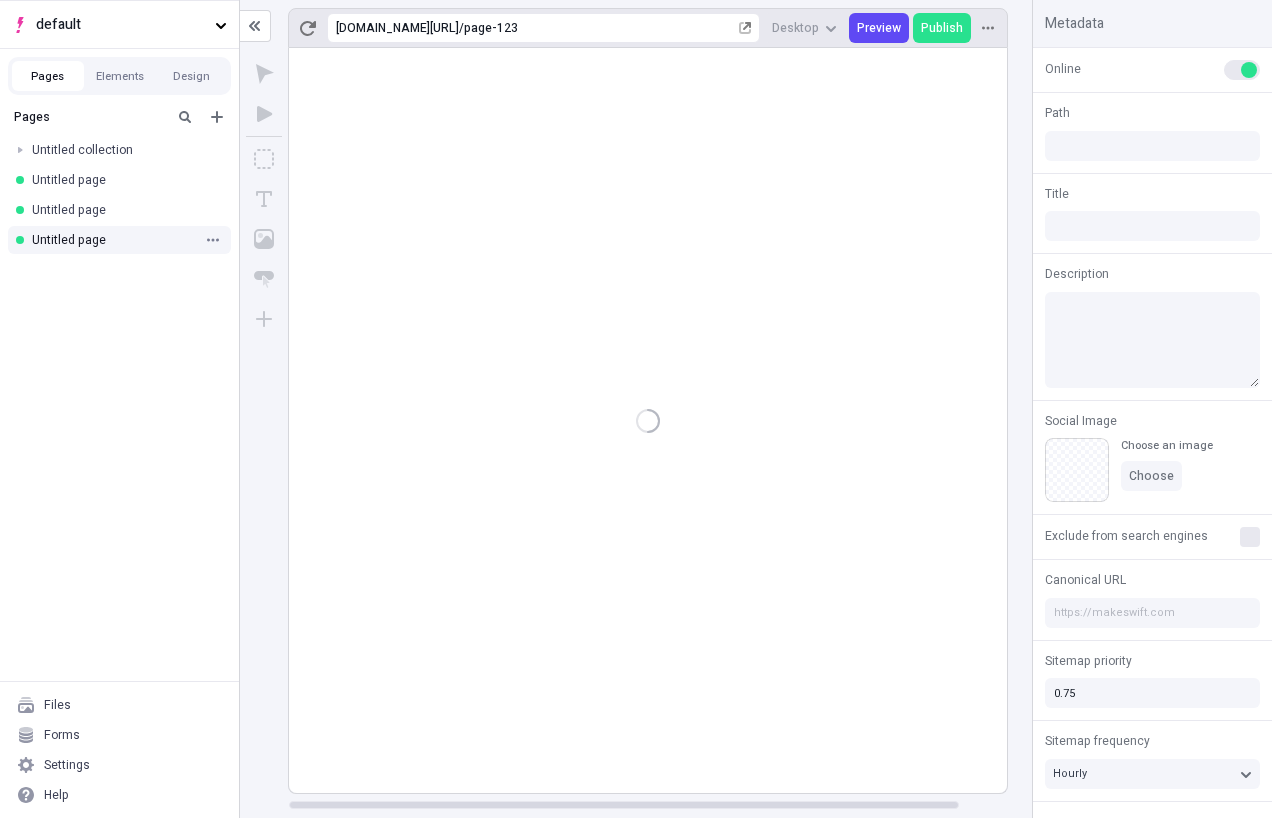 type on "/page-123" 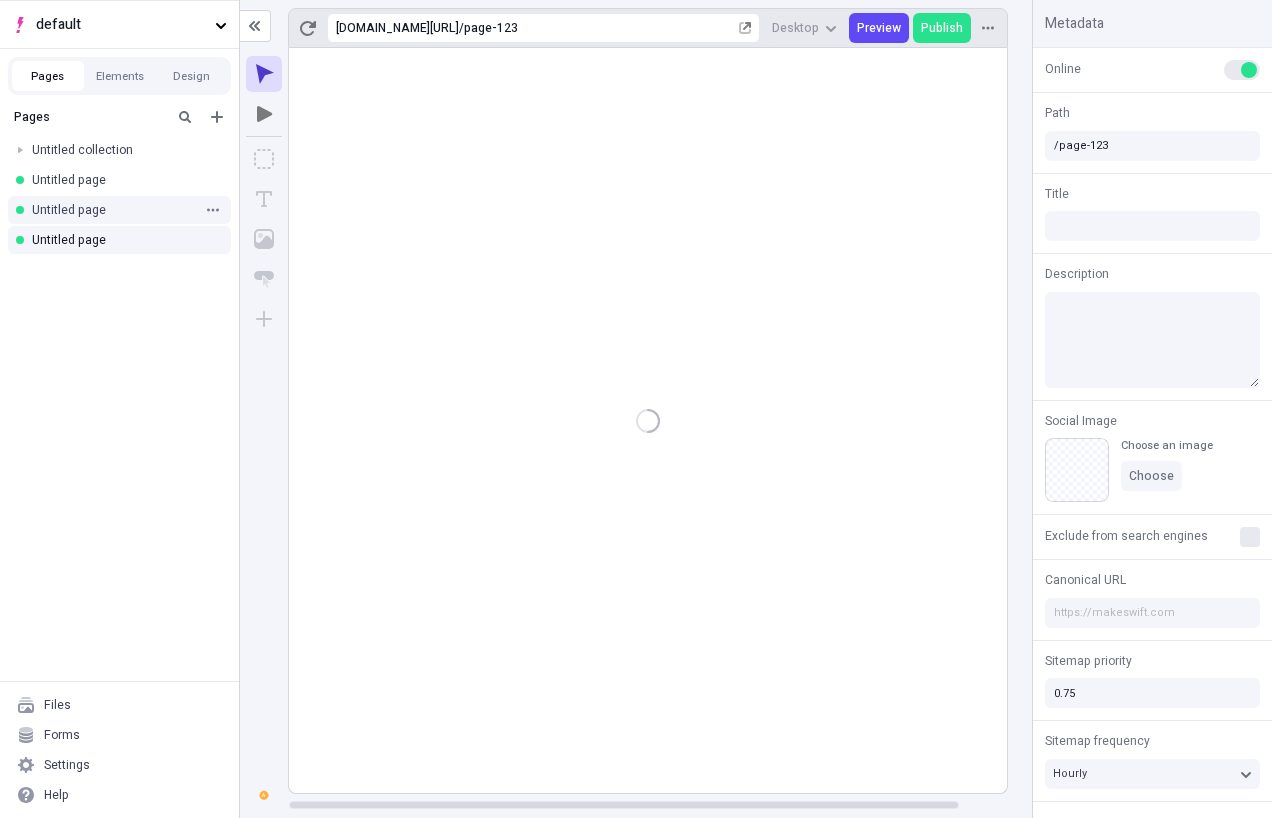 click on "Untitled page" at bounding box center [113, 210] 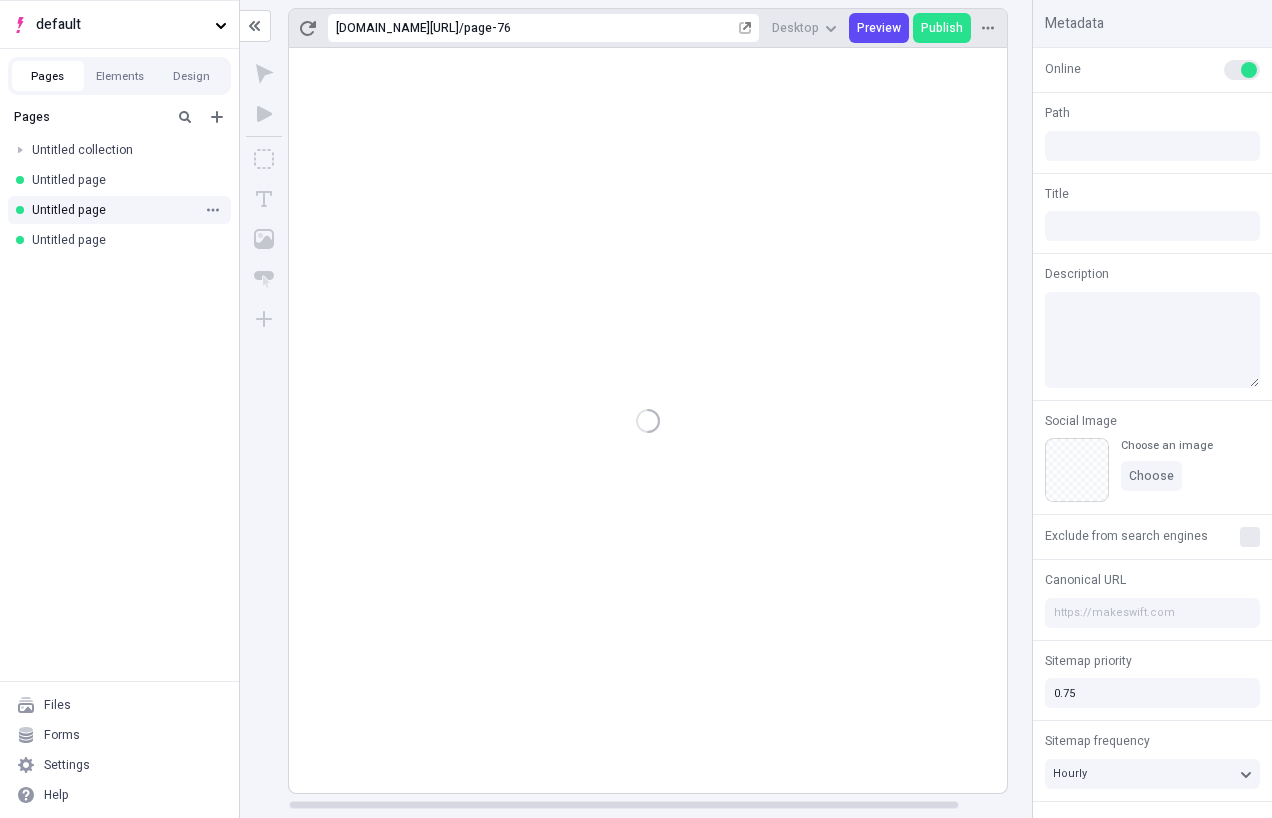 click on "Untitled page" at bounding box center [119, 210] 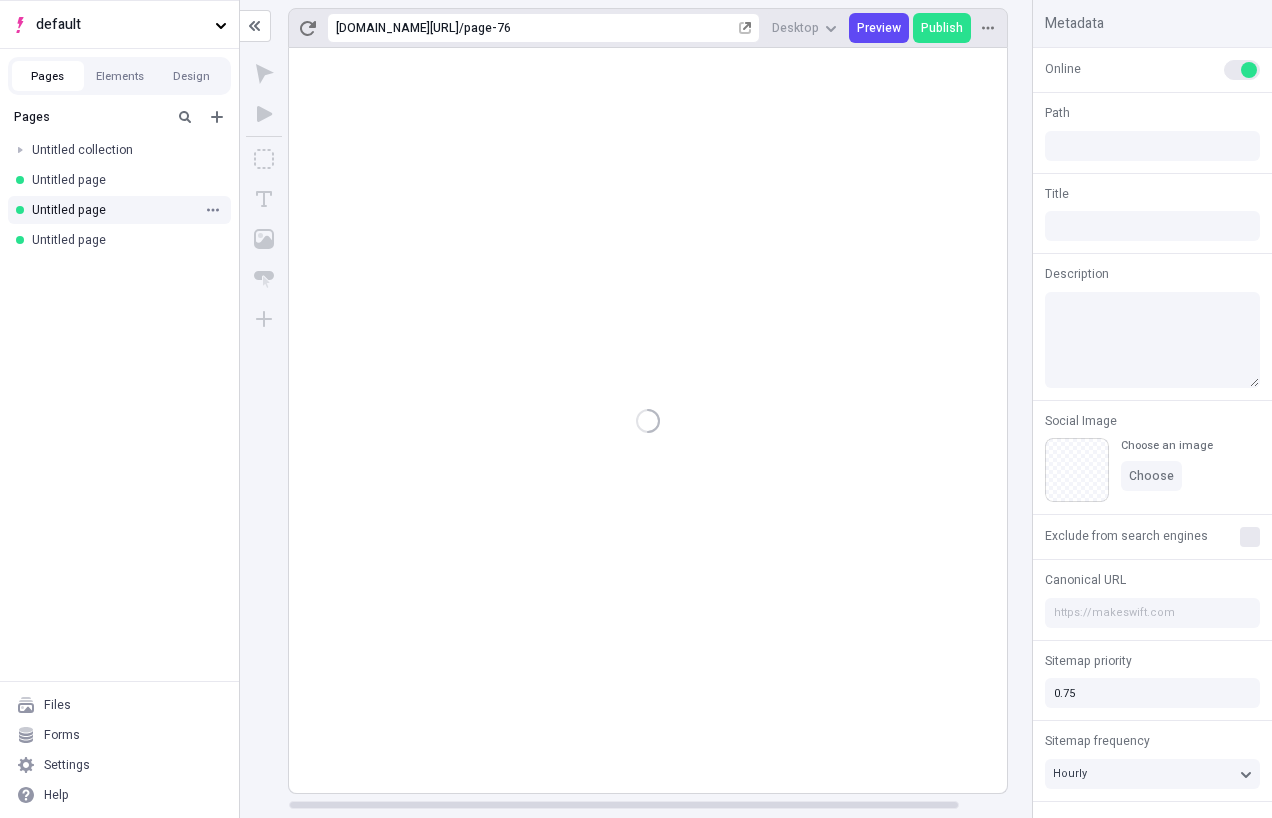 type on "/page-76" 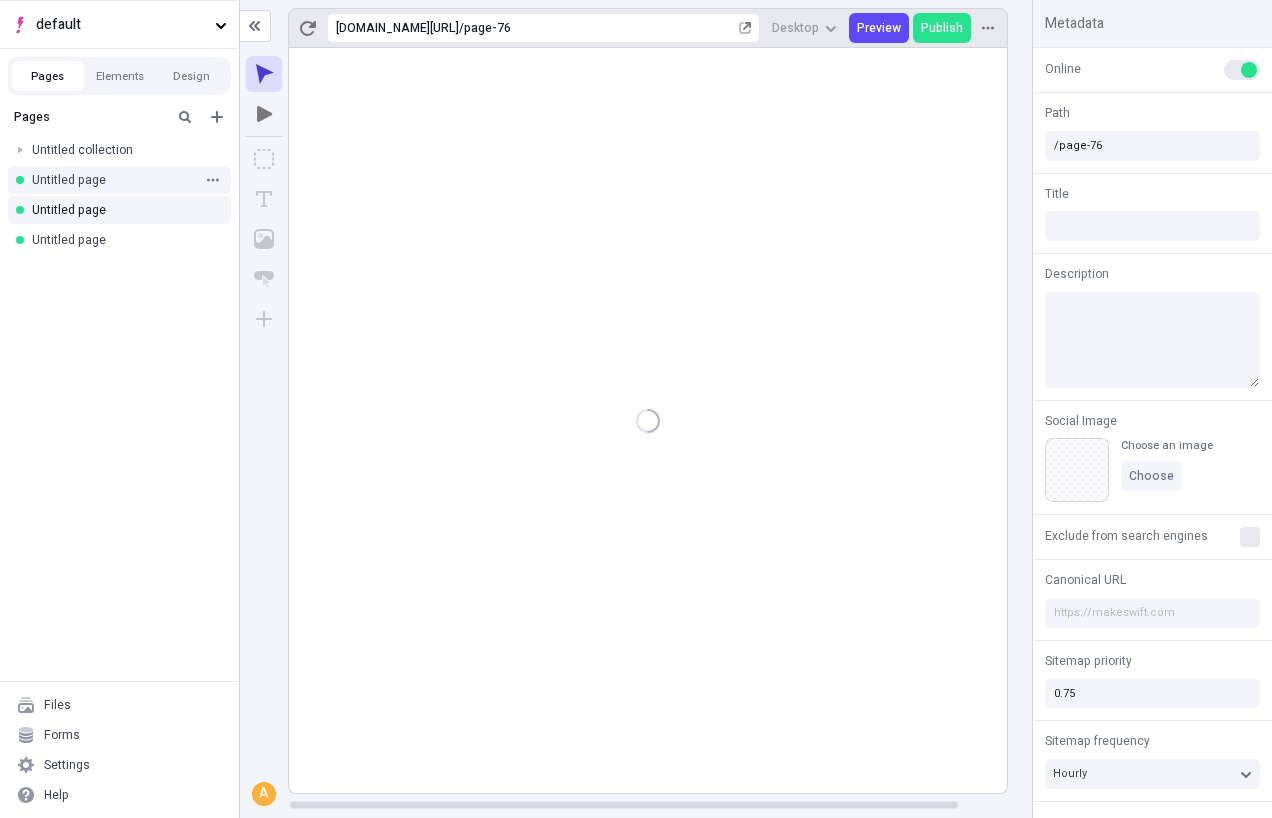 click on "Untitled page" at bounding box center (113, 180) 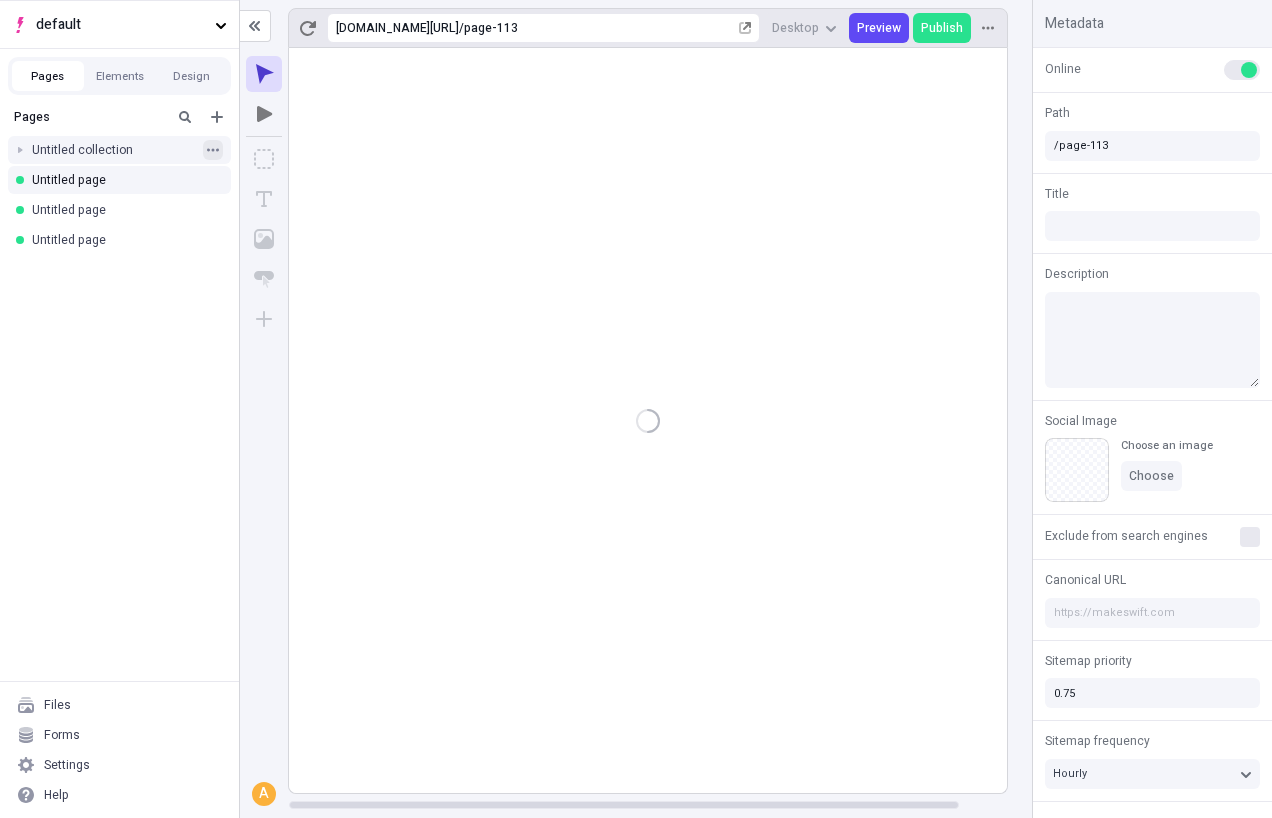 click 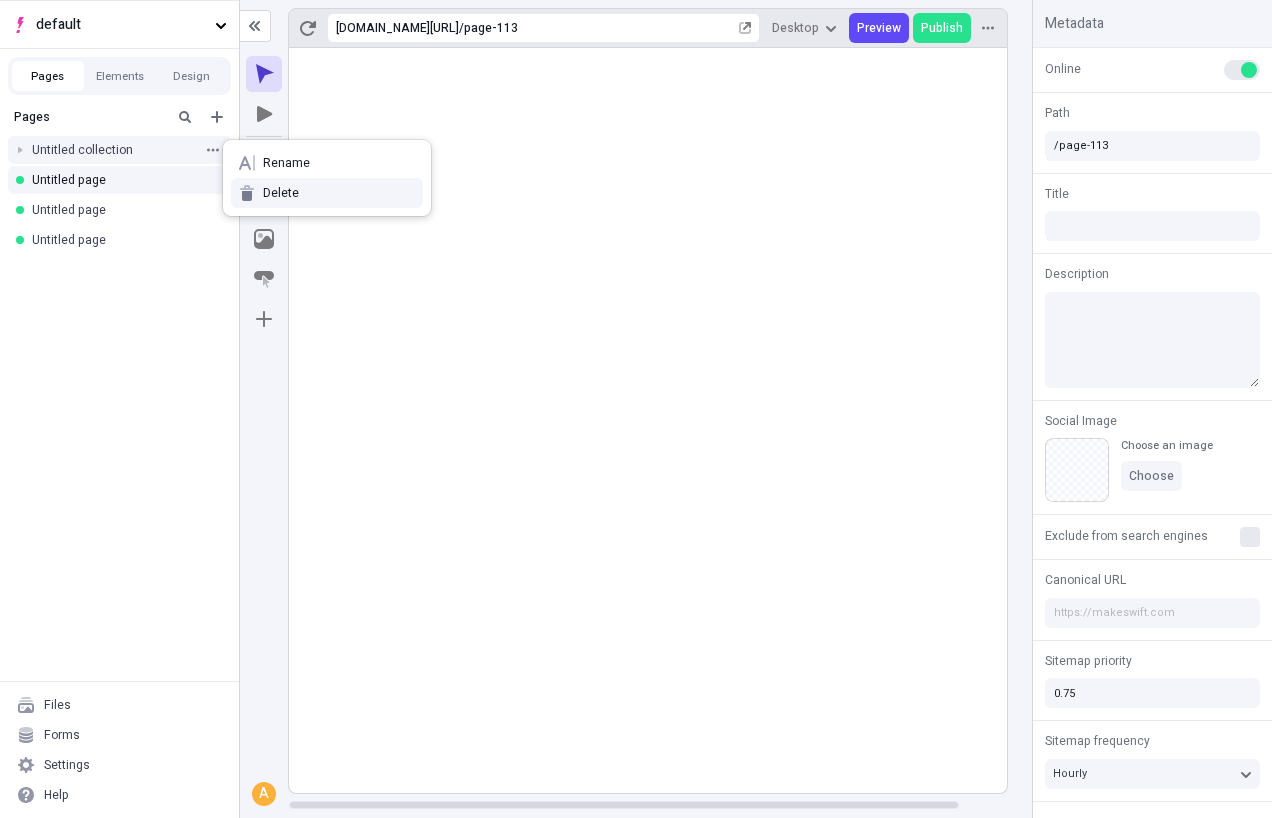 click on "Delete" at bounding box center (327, 193) 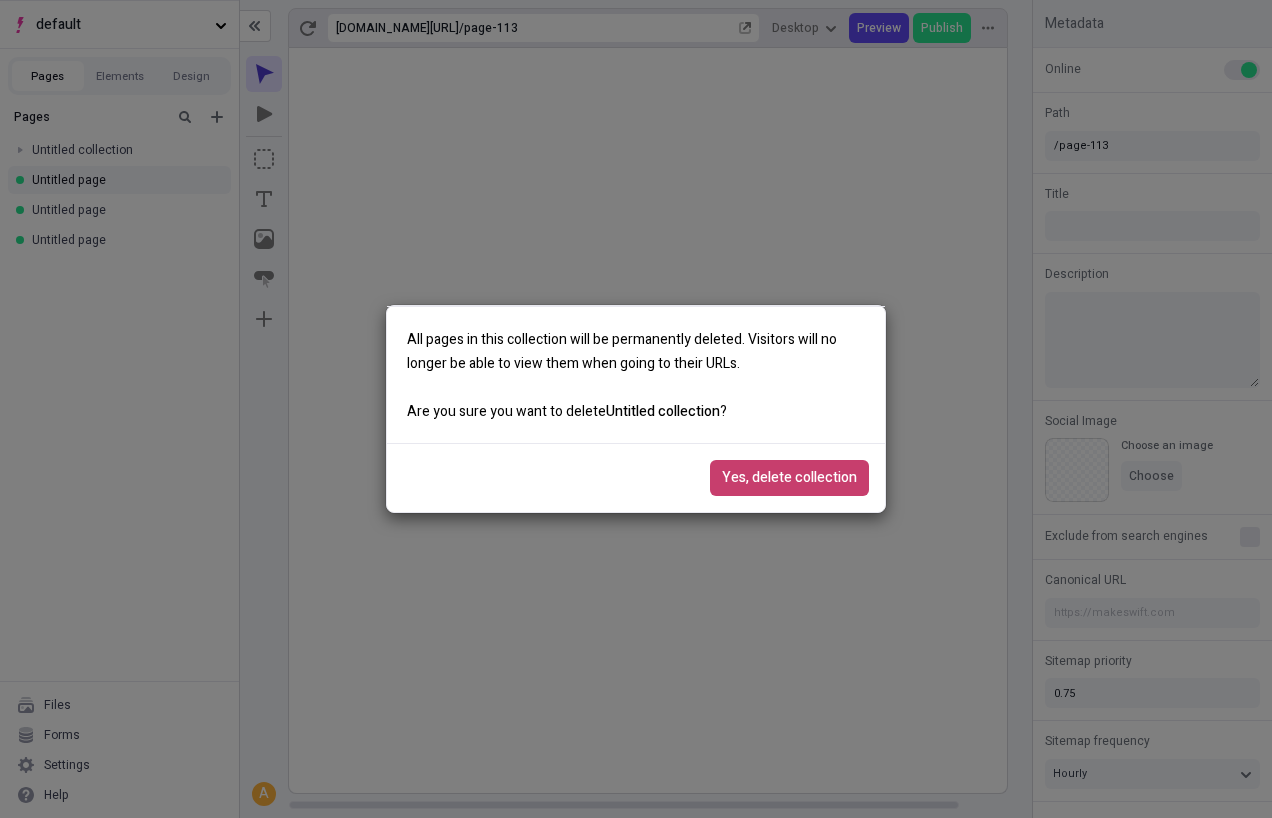 click on "Yes, delete collection" at bounding box center [789, 478] 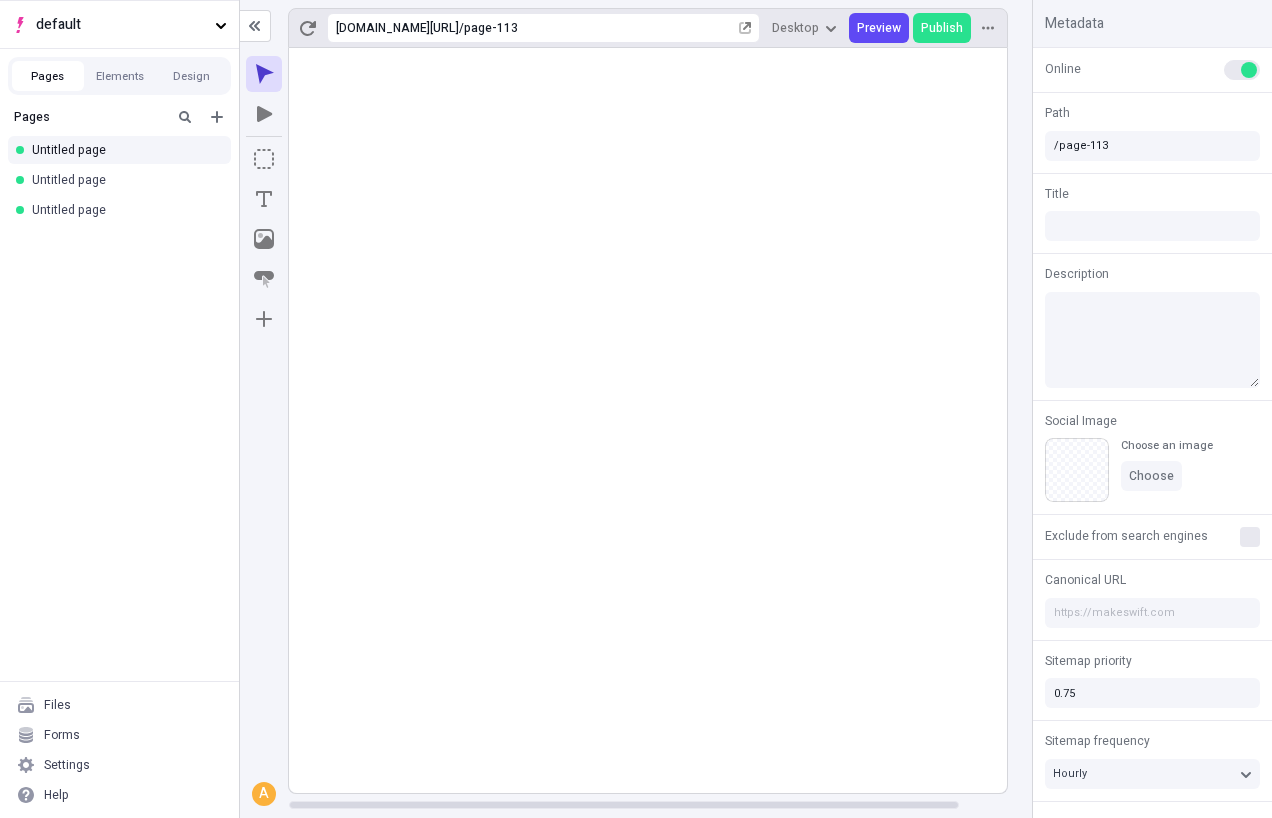 click on "Pages Untitled page Untitled page Untitled page" at bounding box center [119, 390] 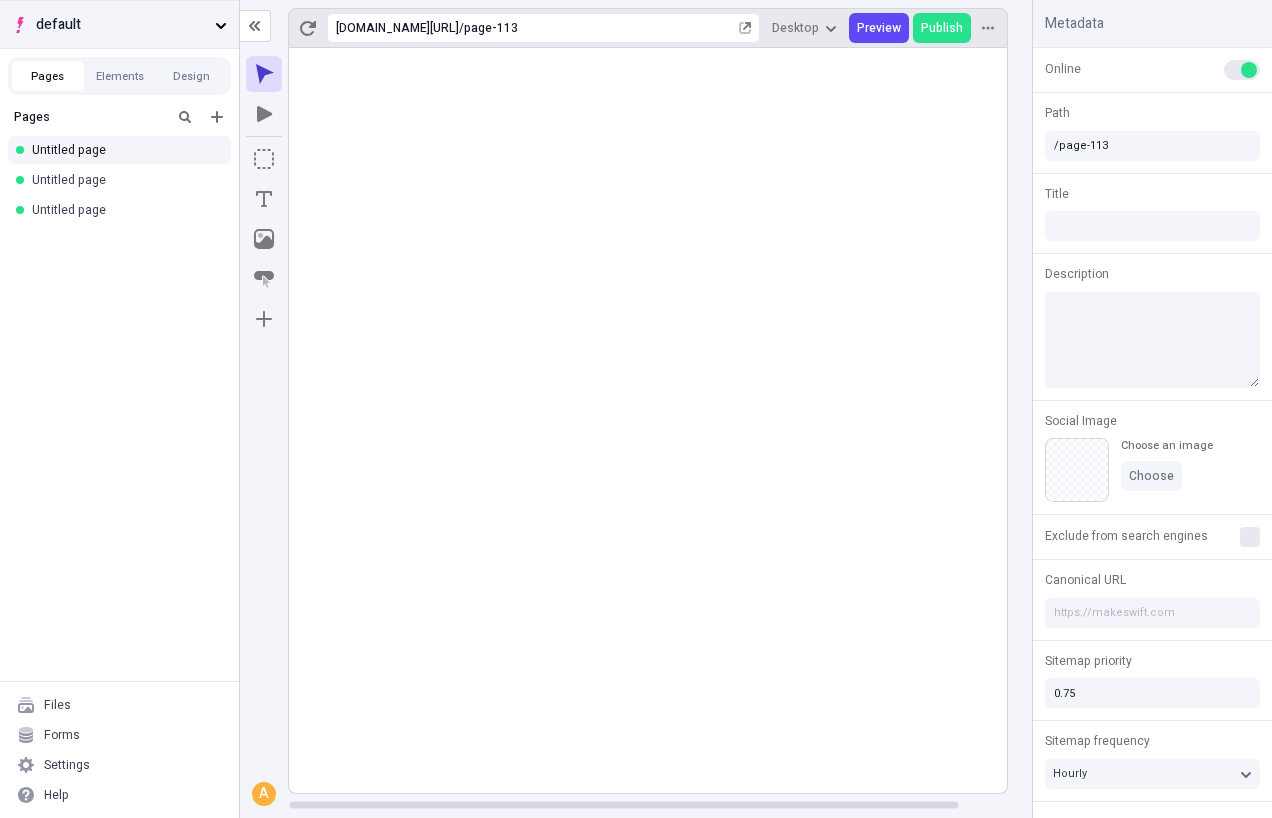 click on "default" at bounding box center (121, 25) 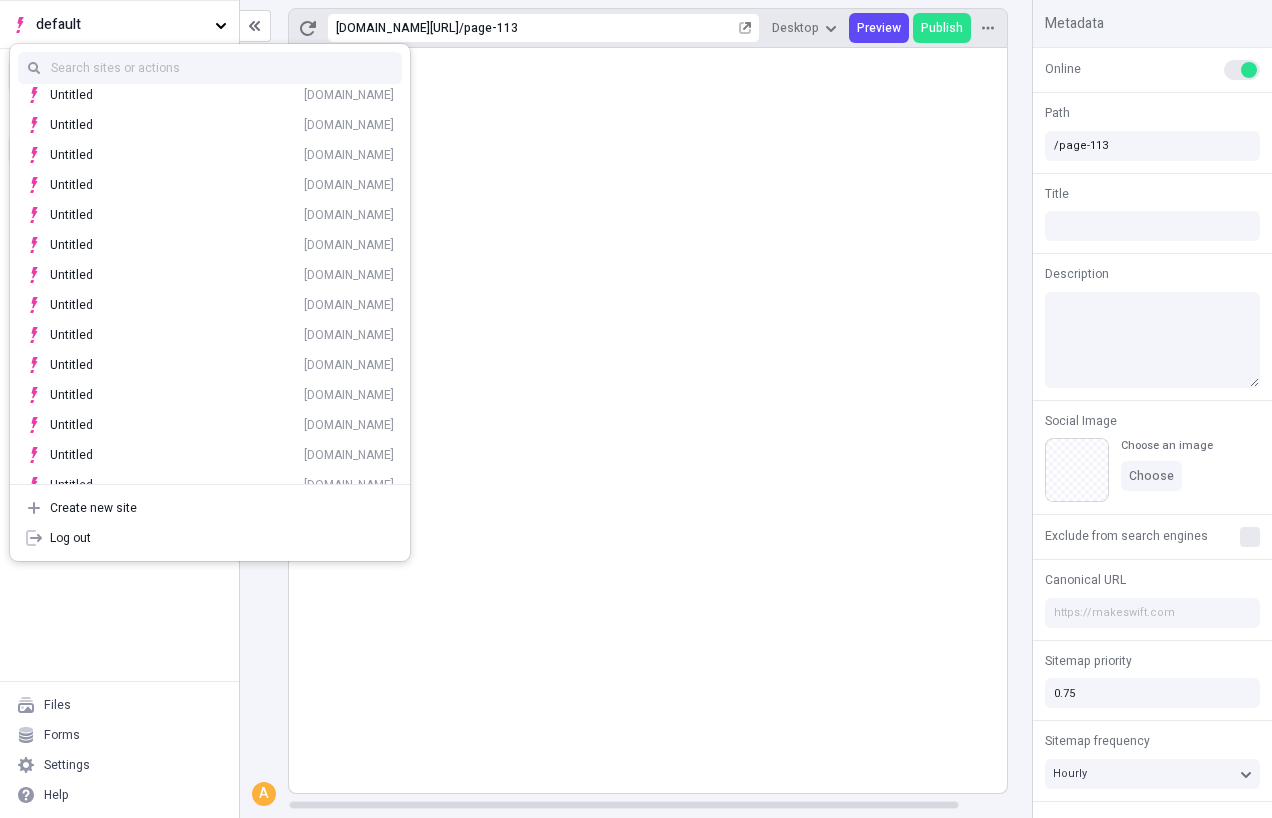 scroll, scrollTop: 0, scrollLeft: 0, axis: both 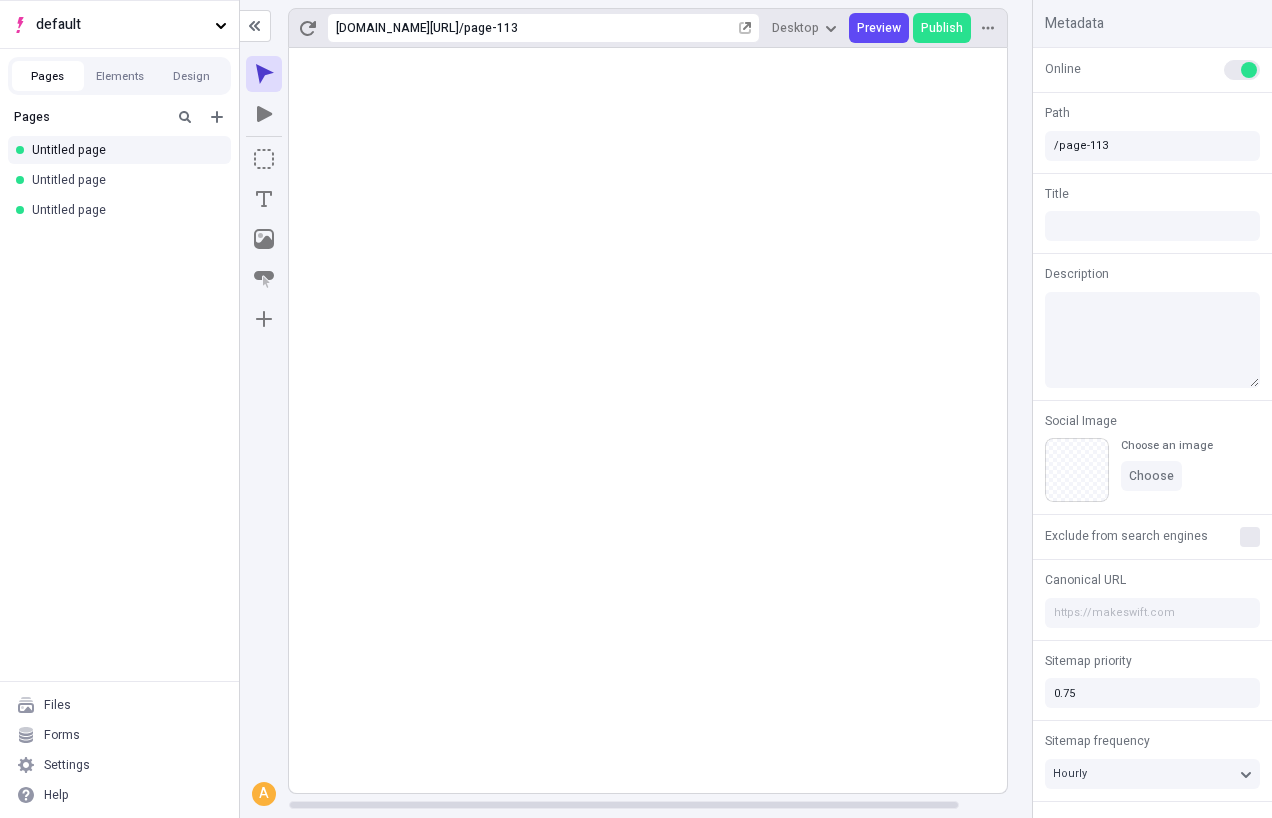 type 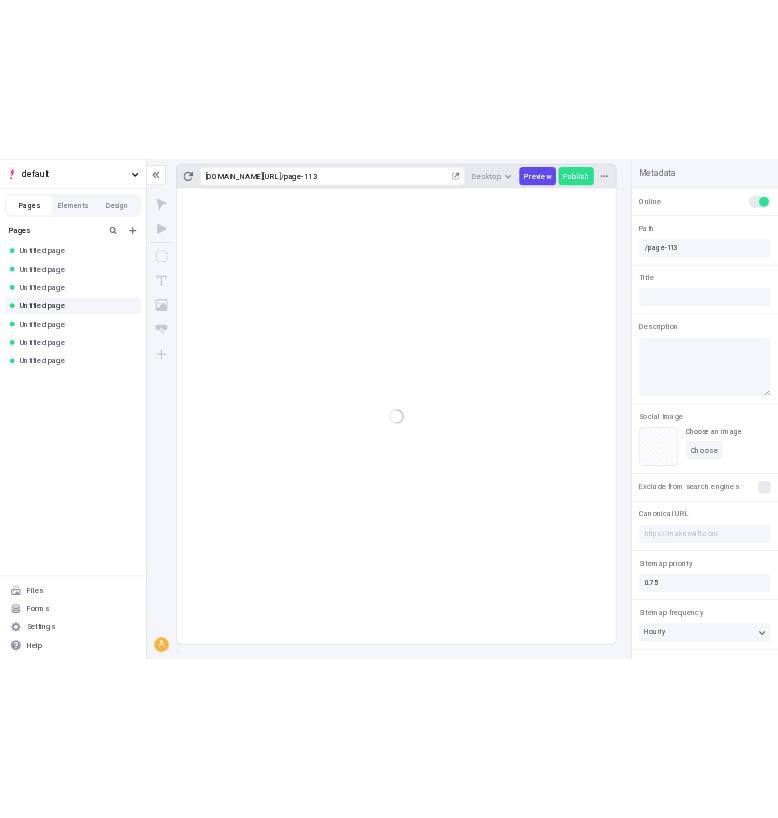 scroll, scrollTop: 0, scrollLeft: 0, axis: both 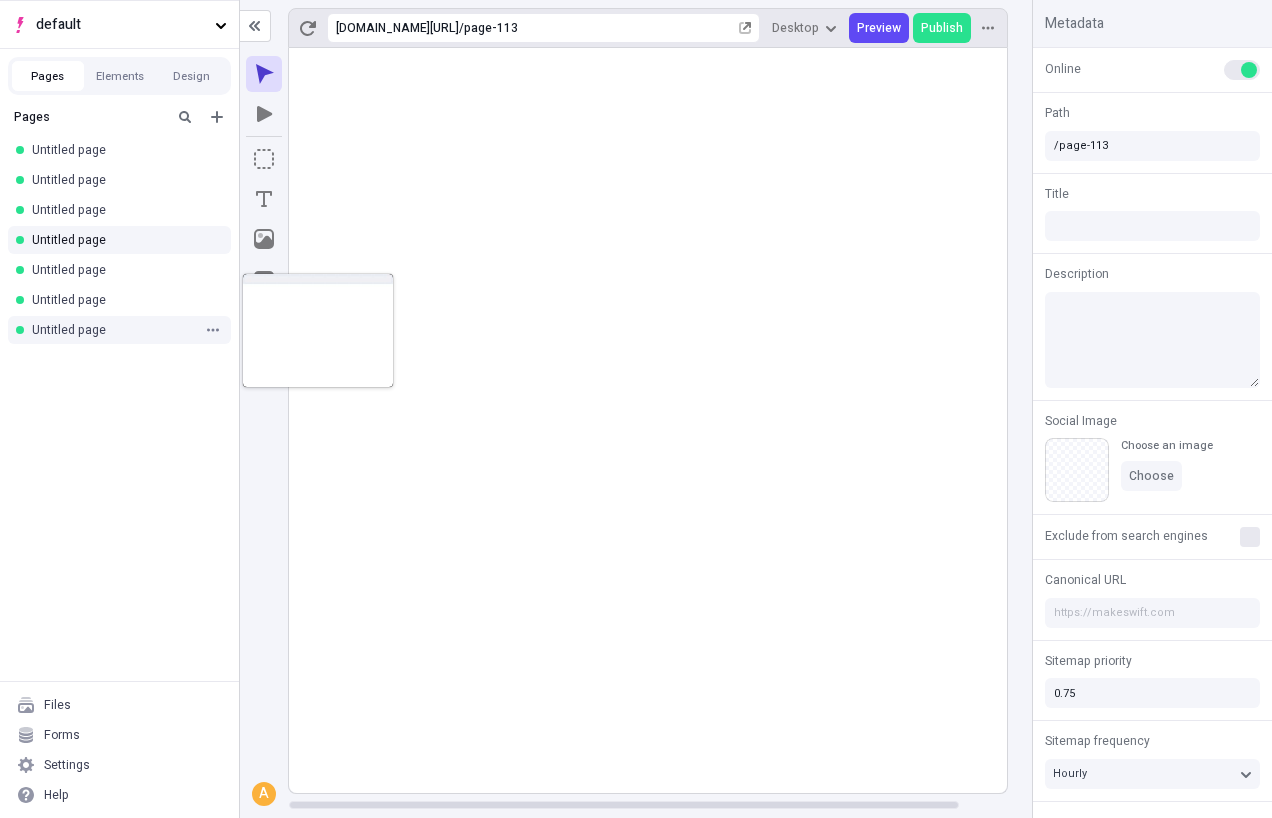 click on "Untitled page" at bounding box center (113, 330) 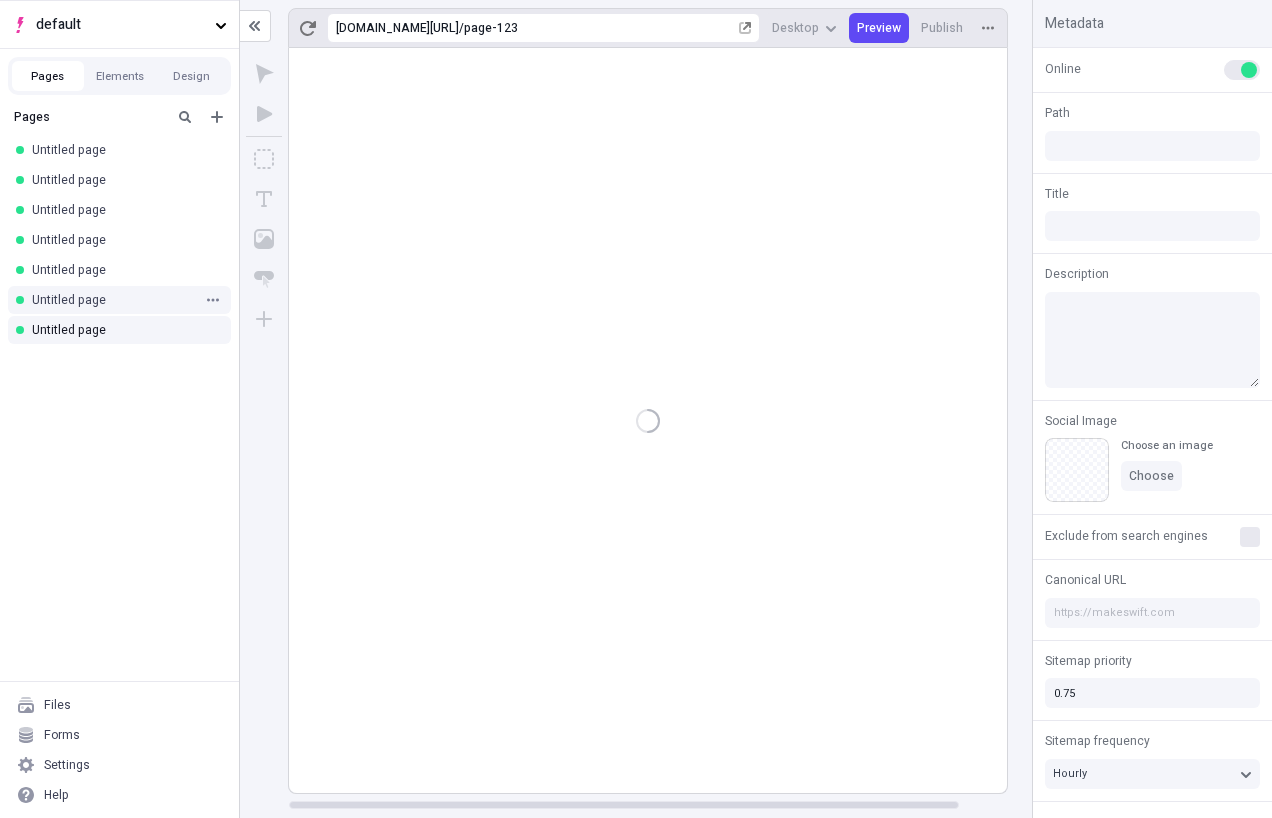type on "/page-123" 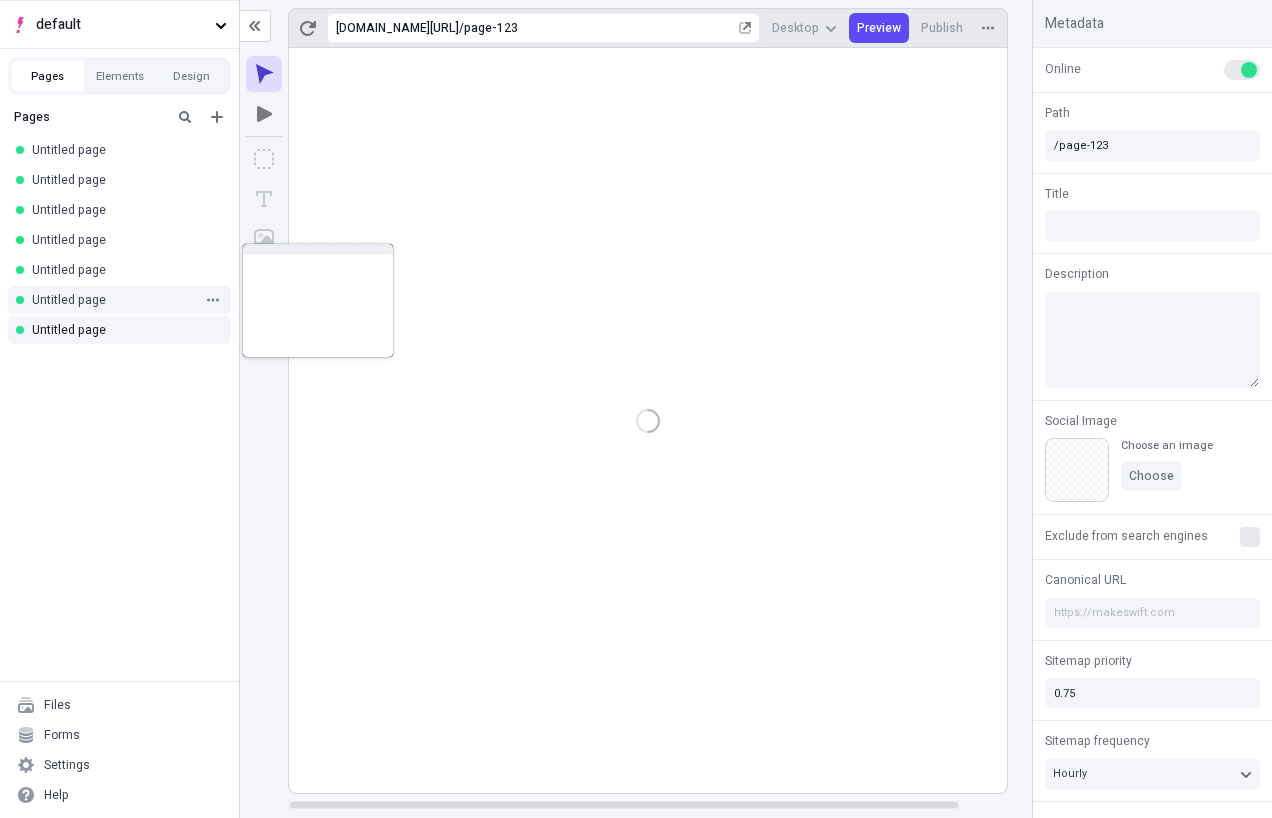 click on "Untitled page" at bounding box center [113, 300] 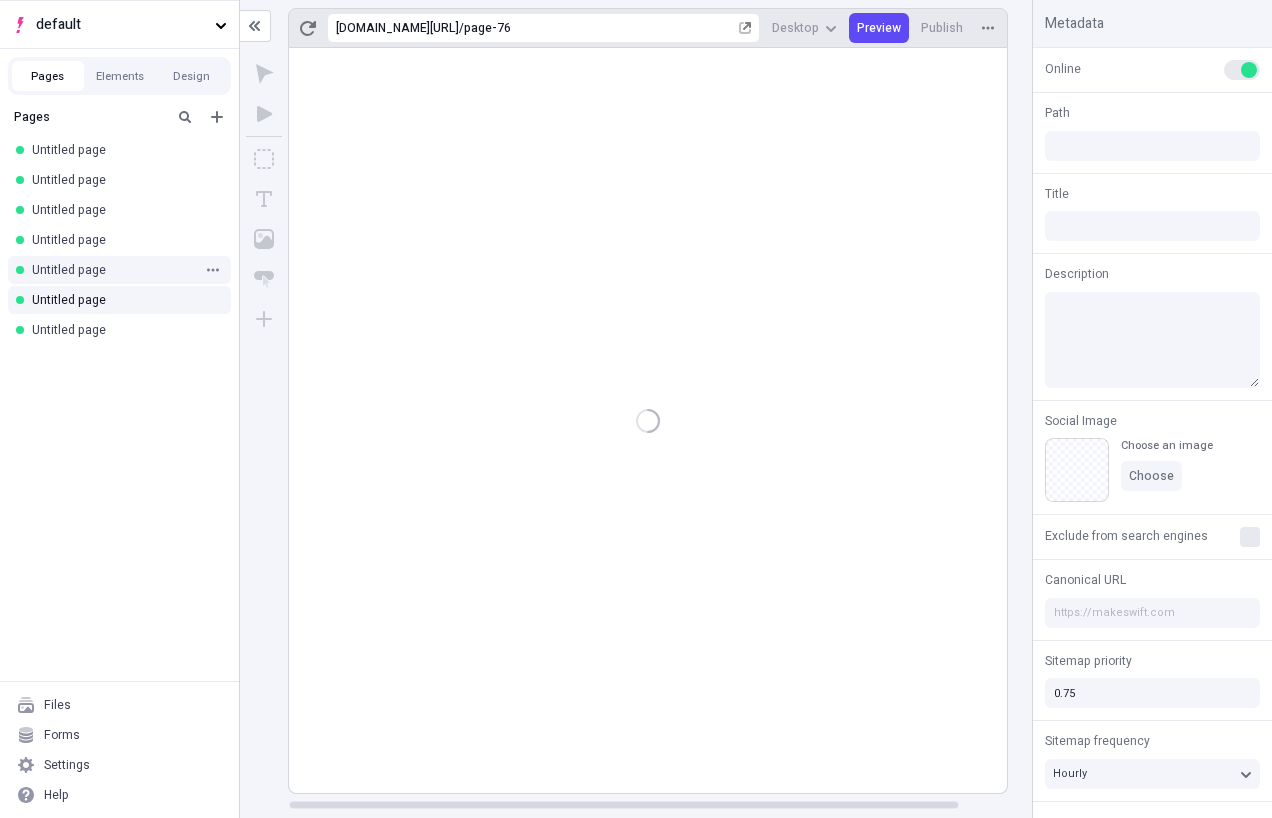 type on "/page-76" 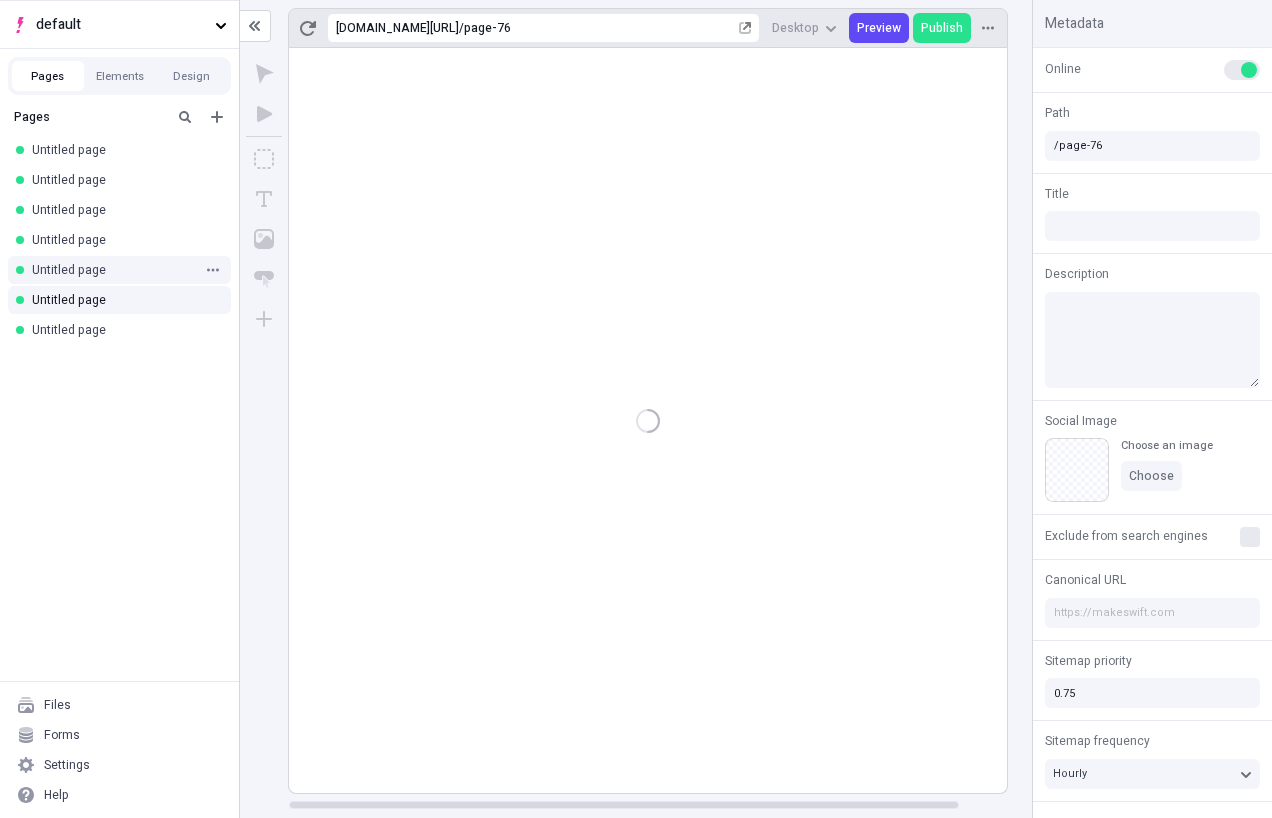 click on "Untitled page" at bounding box center (113, 270) 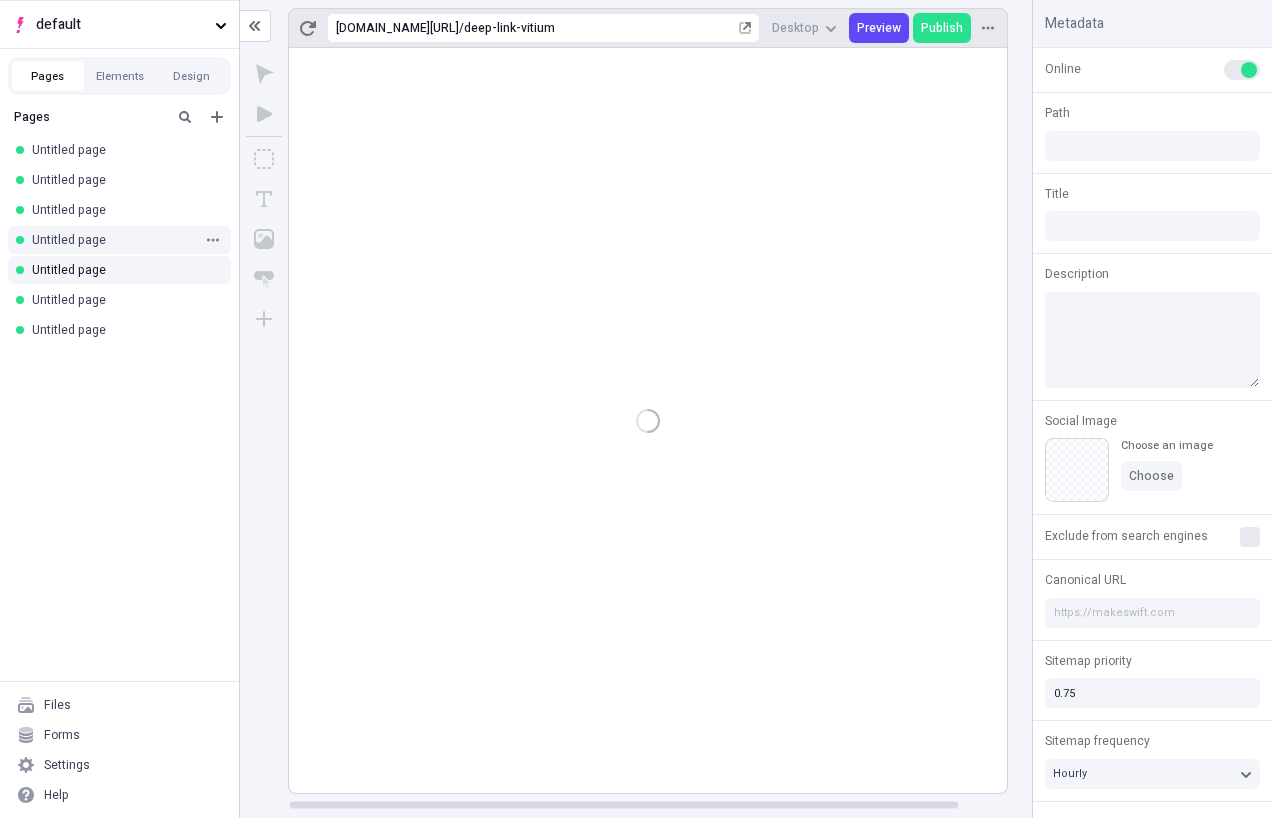 type on "/deep-link-vitium" 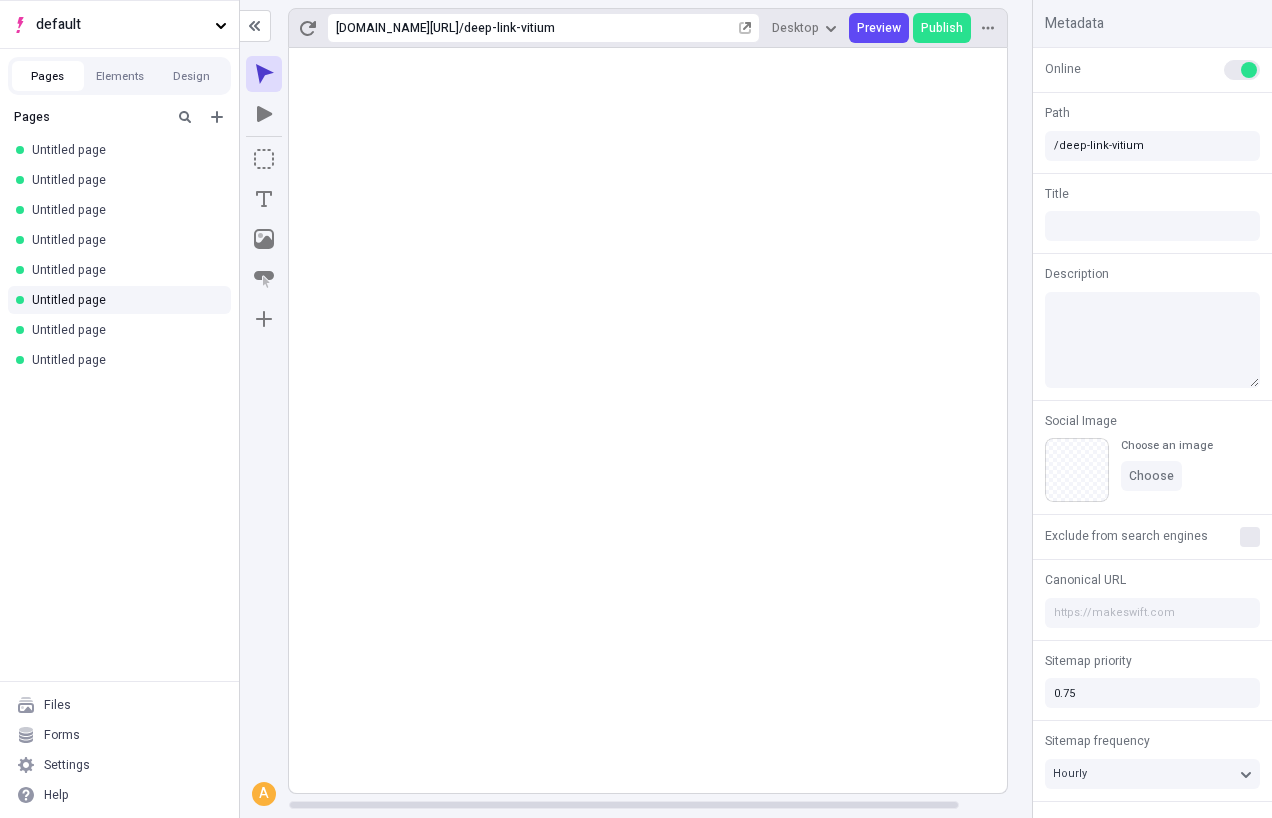 click on "Pages Untitled page Untitled page Untitled page Untitled page Untitled page Untitled page Untitled page Untitled page" at bounding box center [119, 390] 